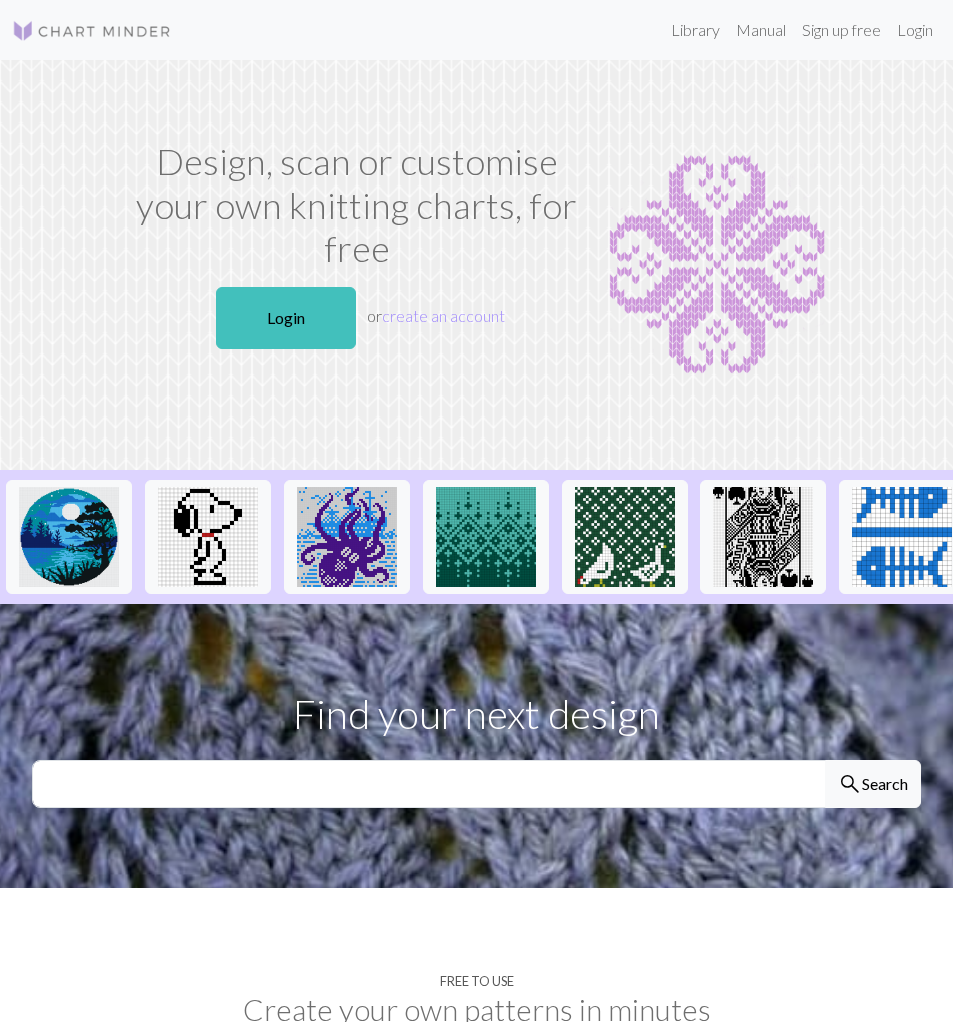 scroll, scrollTop: 0, scrollLeft: 0, axis: both 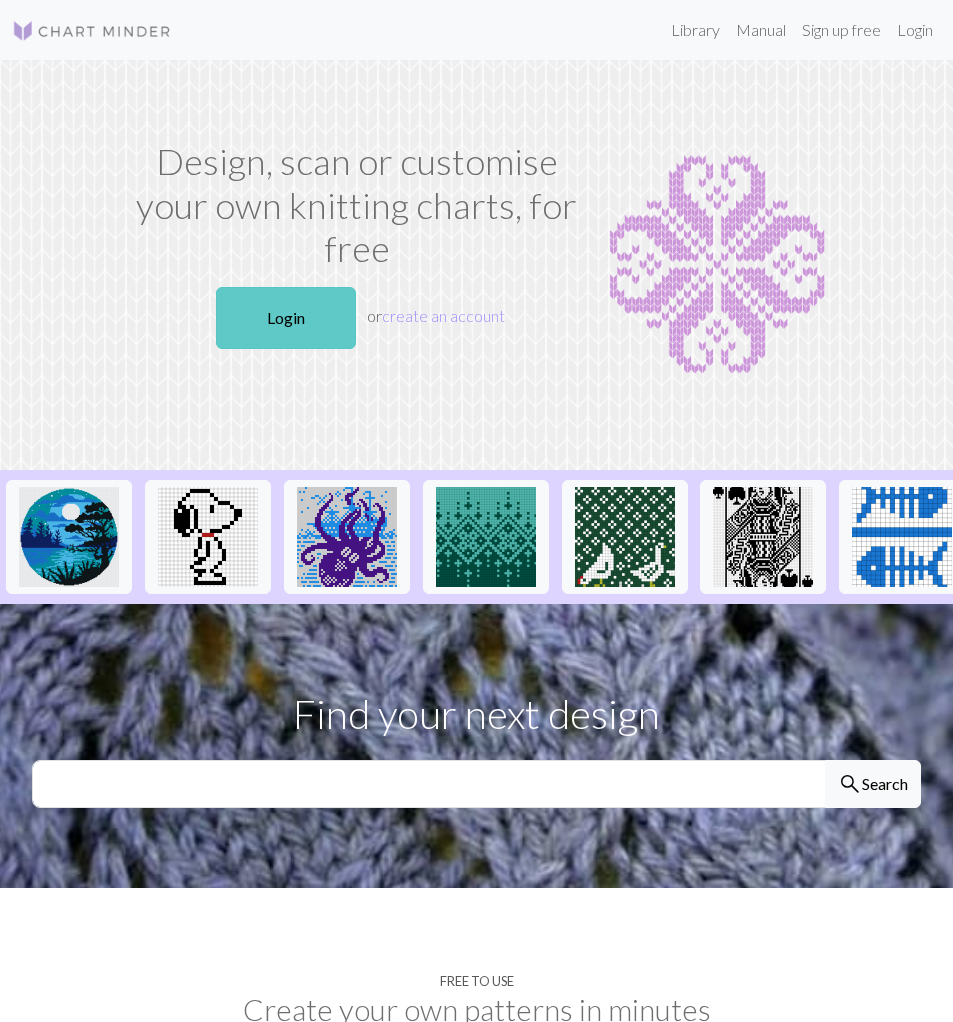 click on "Login" at bounding box center (286, 318) 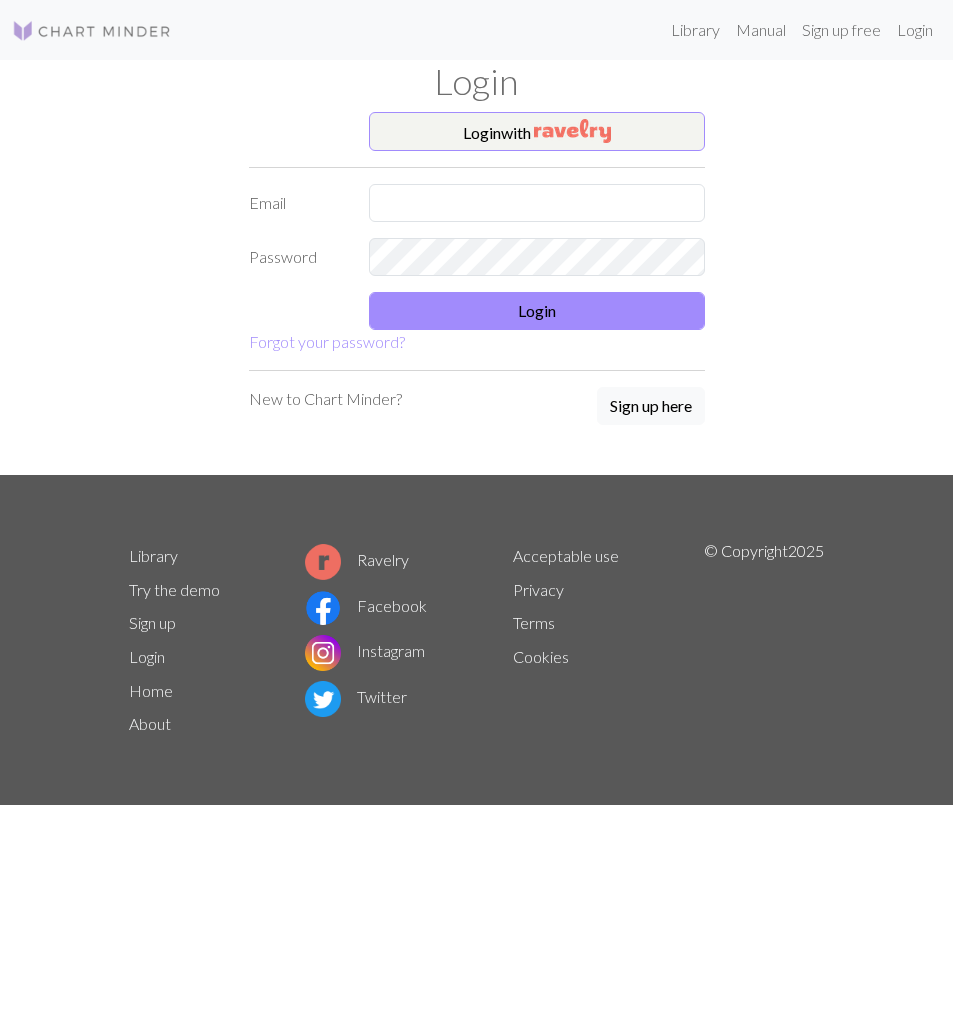 click on "Login  with   Email Password Login Forgot your password?" at bounding box center [477, 233] 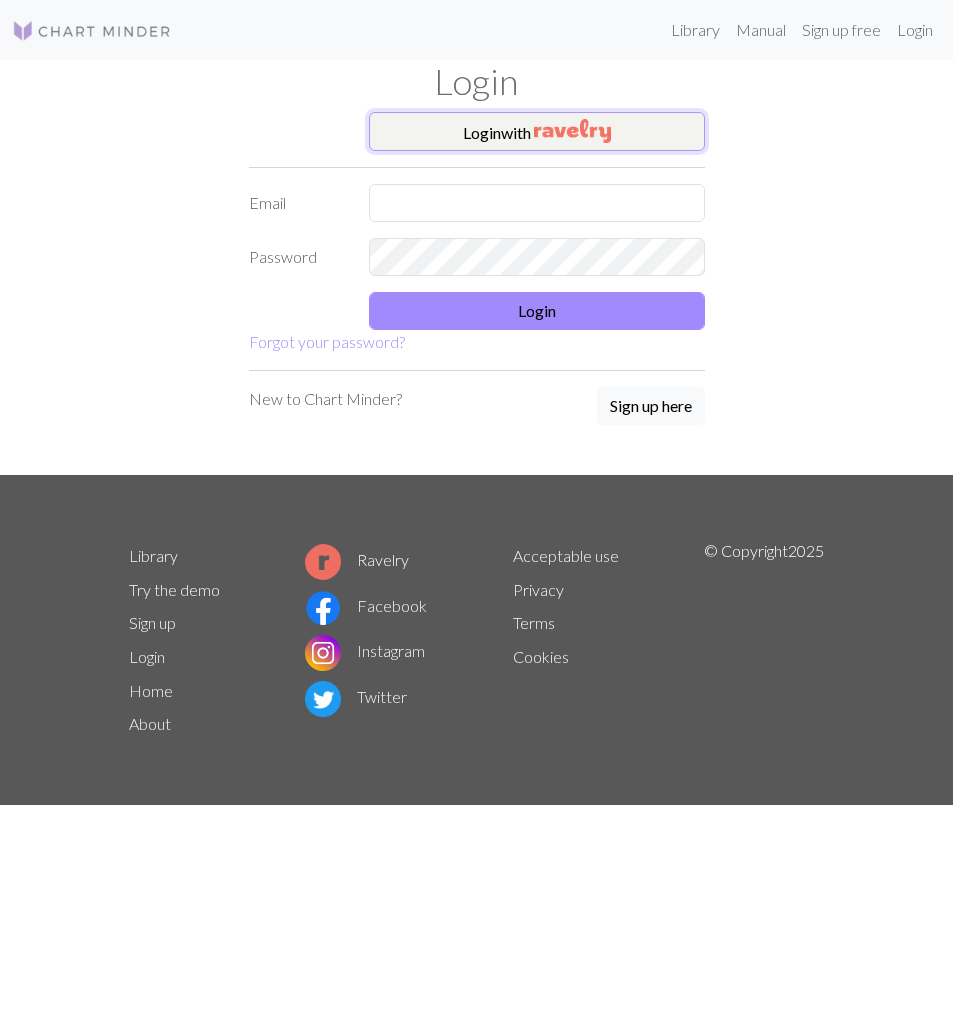 click on "Login  with" at bounding box center [537, 132] 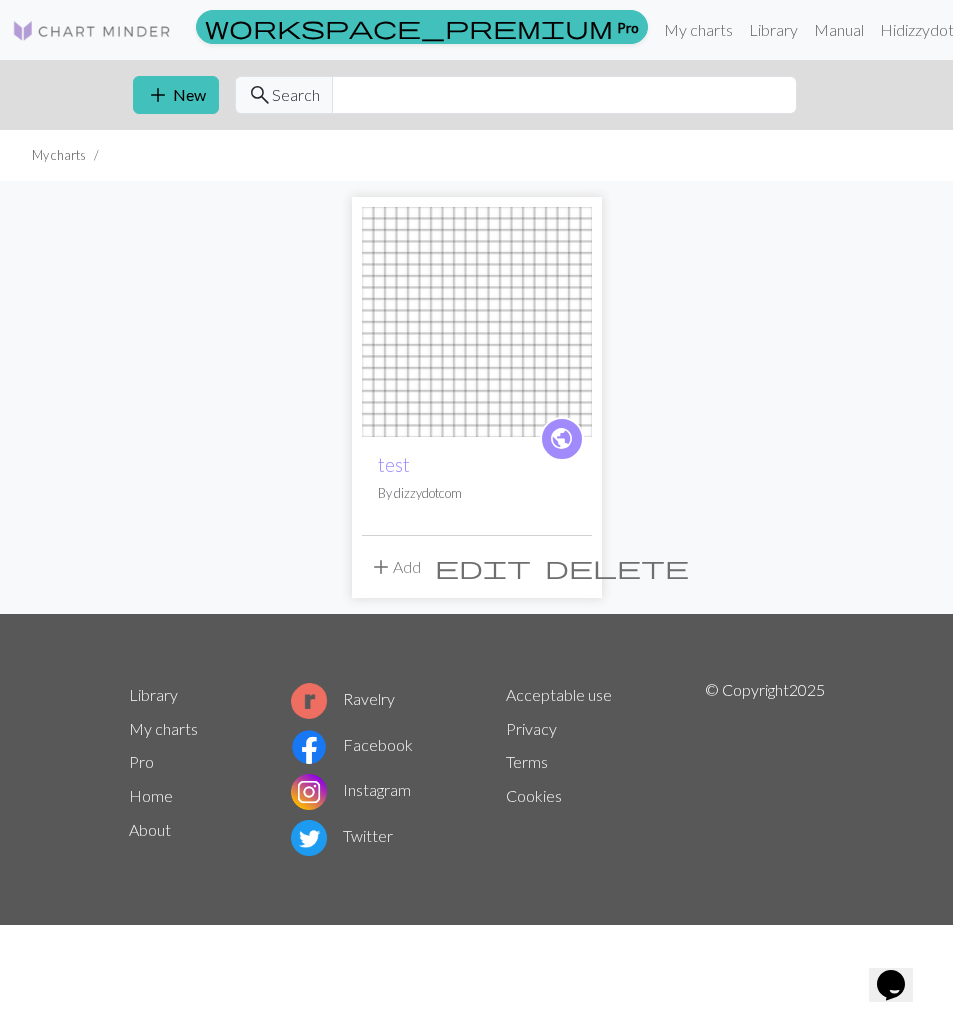 click at bounding box center (477, 322) 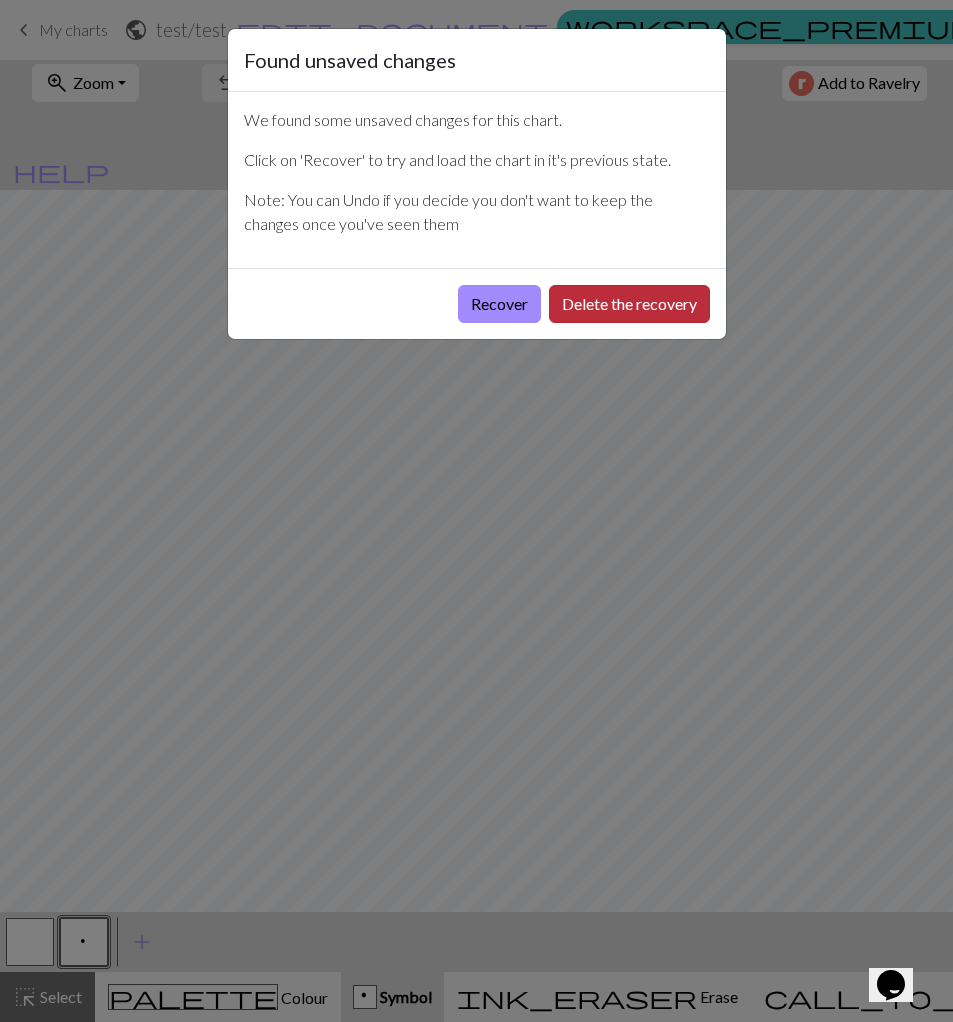 click on "Delete the recovery" at bounding box center [629, 304] 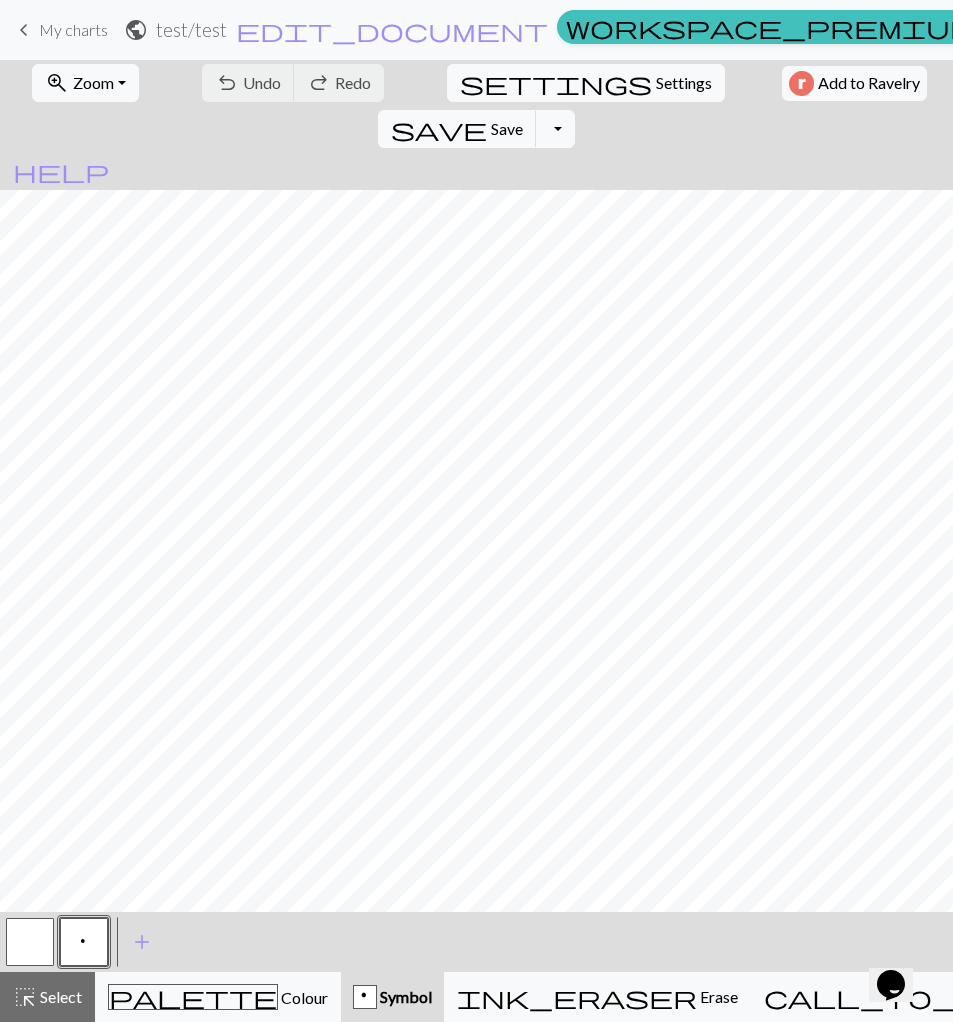 click on "p" at bounding box center (84, 942) 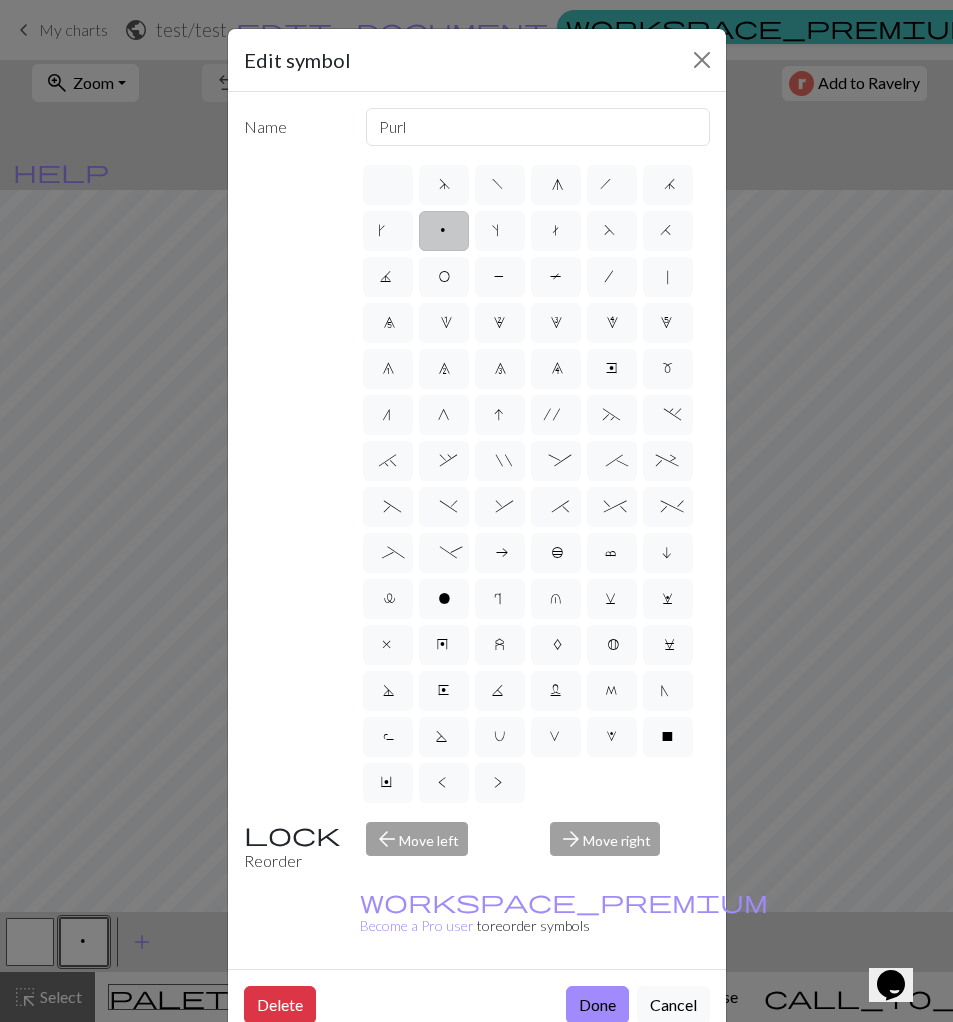 click on "Edit symbol Name Purl d f g h j k p s t F H J O P T / | 0 1 2 3 4 5 6 7 8 9 e m n G I ' ~ . ` , " : ; + ( ) & * ^ % _ - a b c i l o r u v w x y z A B C D E K L M N R S U V W X Y < > Reorder arrow_back Move left arrow_forward Move right workspace_premium Become a Pro user   to  reorder symbols Delete Done Cancel" at bounding box center (476, 511) 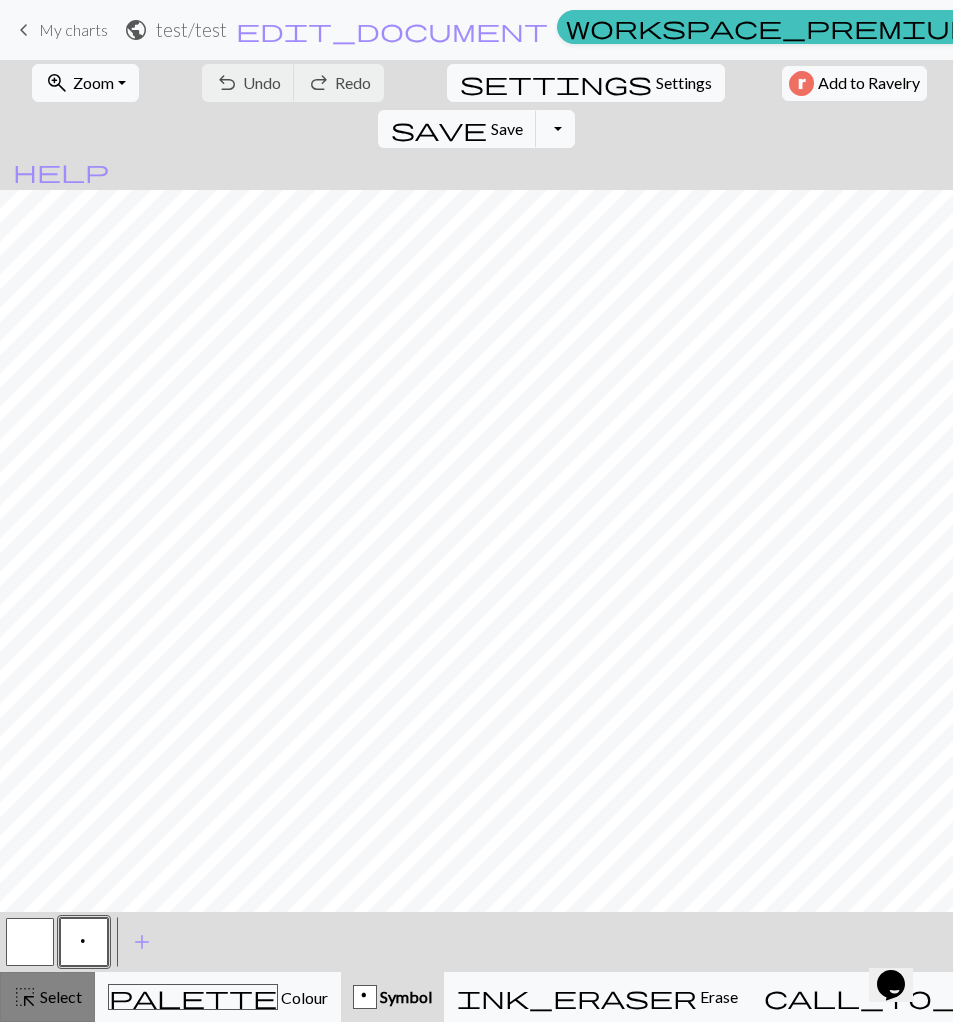 click on "highlight_alt   Select   Select" at bounding box center [47, 997] 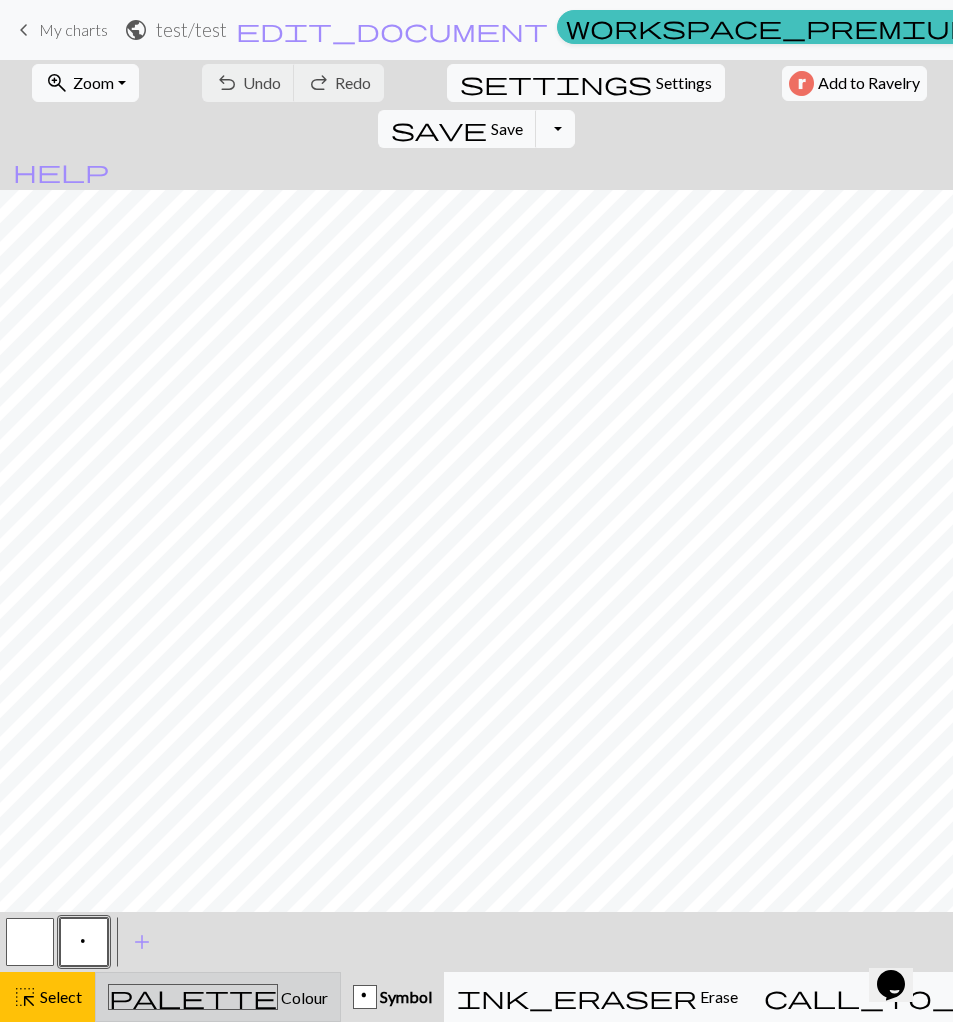 click on "palette   Colour   Colour" at bounding box center (218, 997) 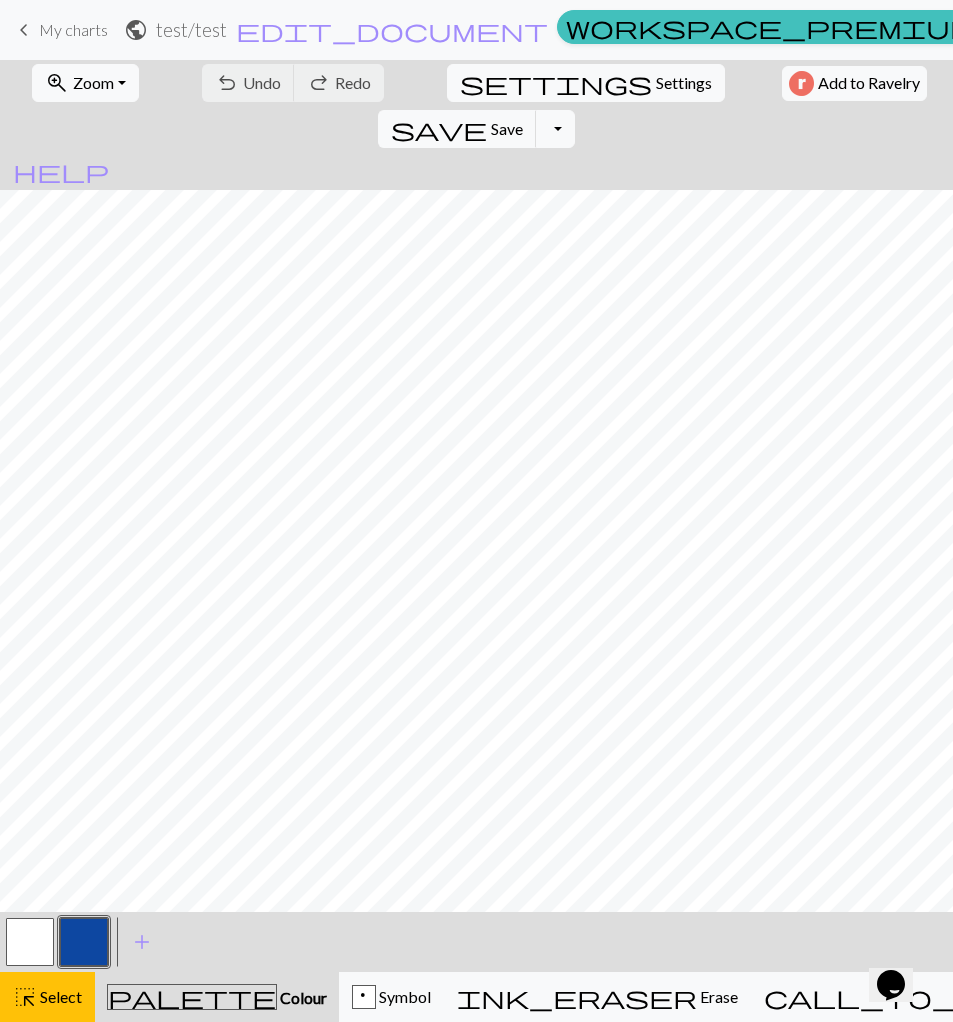 click at bounding box center [84, 942] 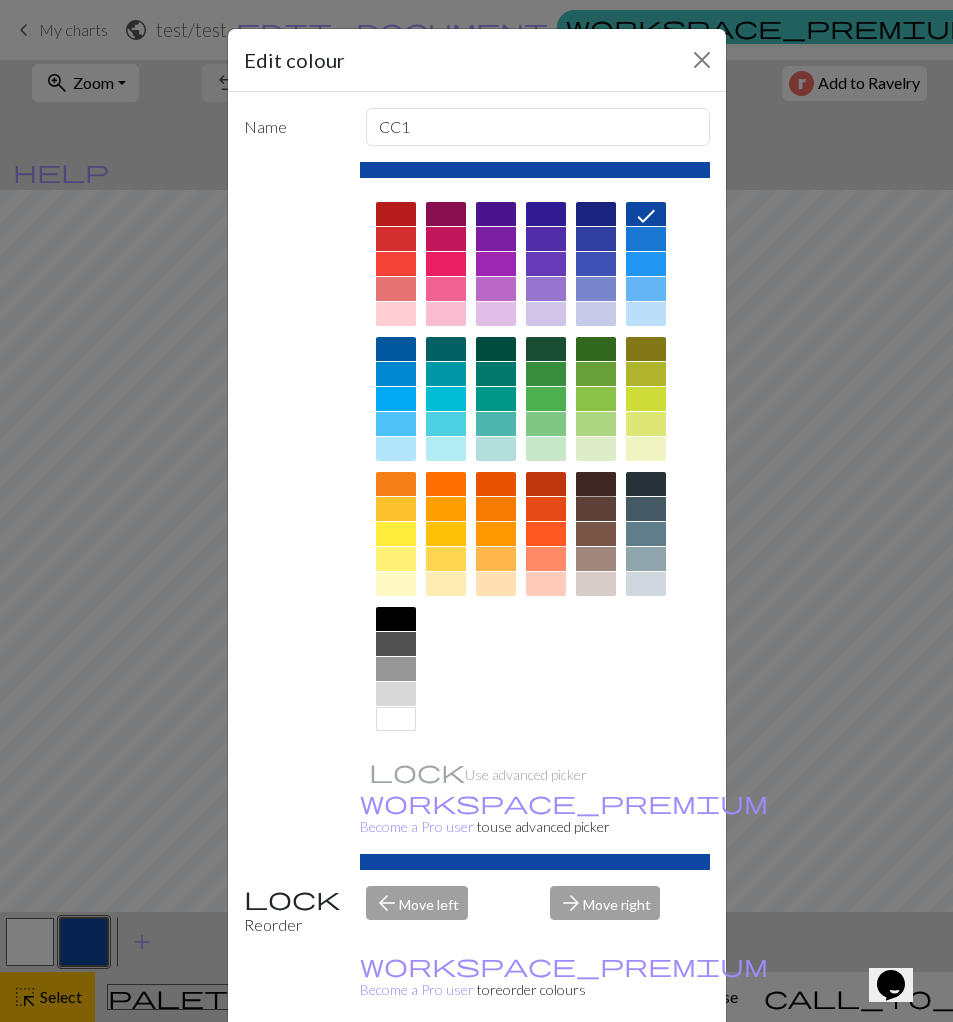 click at bounding box center (596, 484) 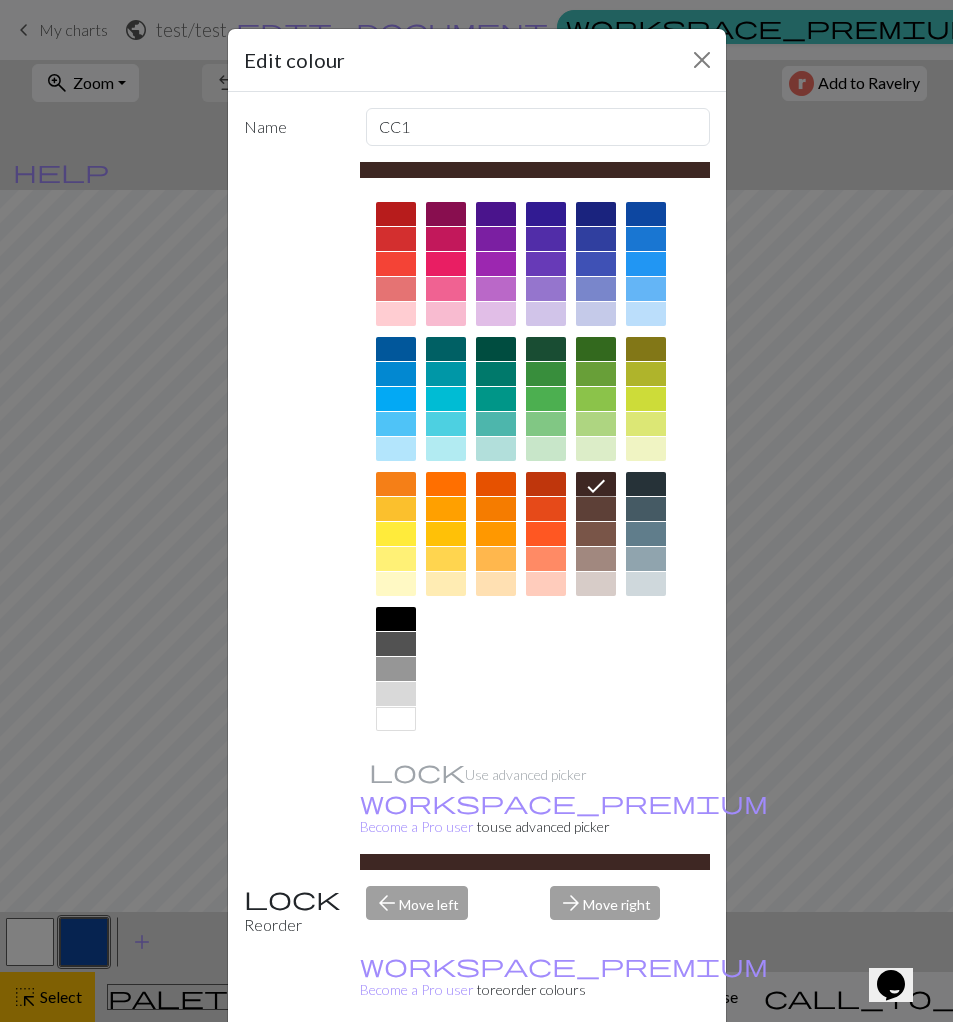 click on "Done" at bounding box center (597, 1069) 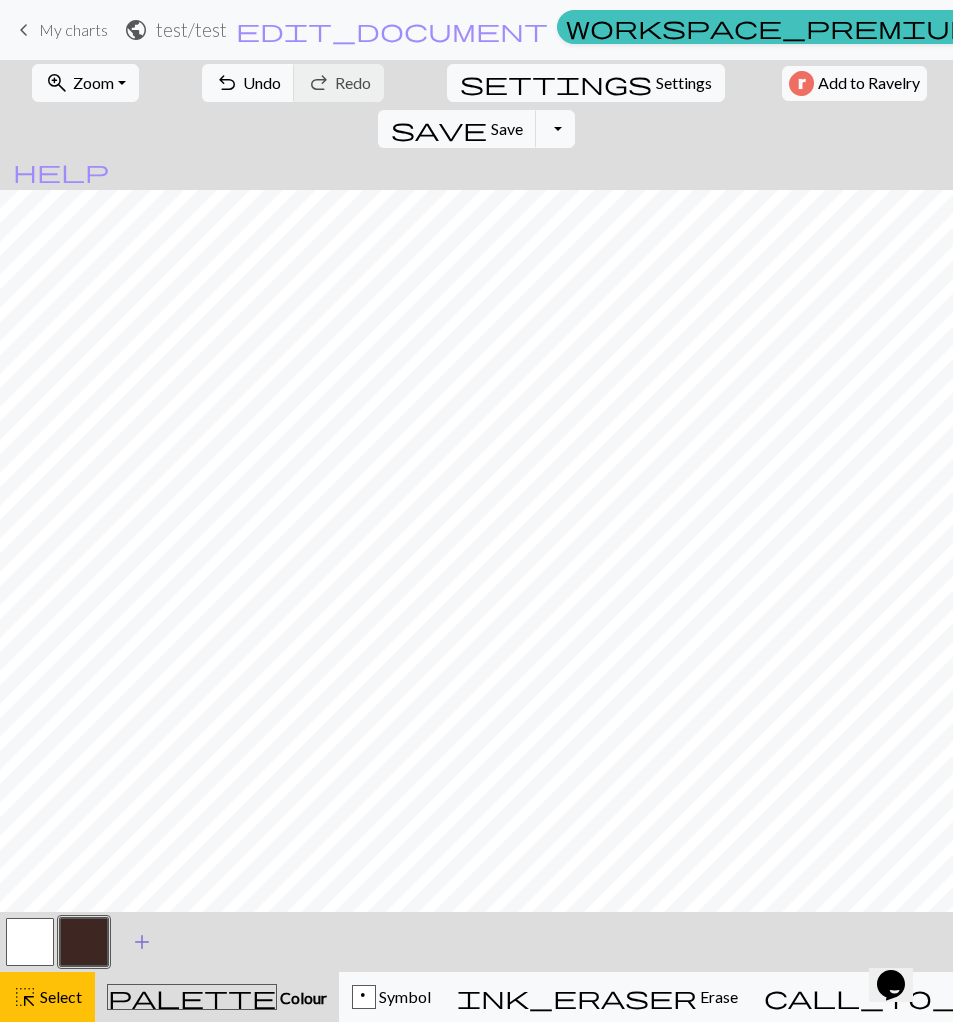 click on "add" at bounding box center [142, 942] 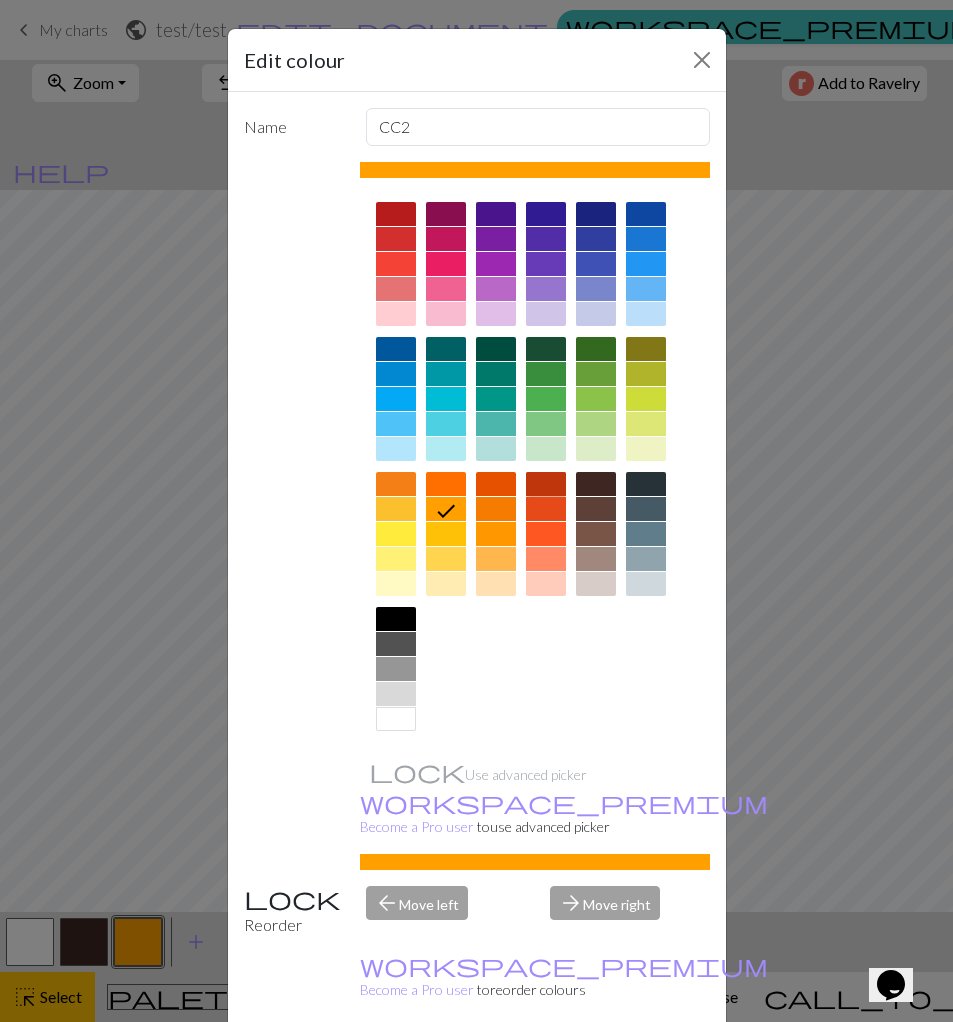 click at bounding box center (546, 484) 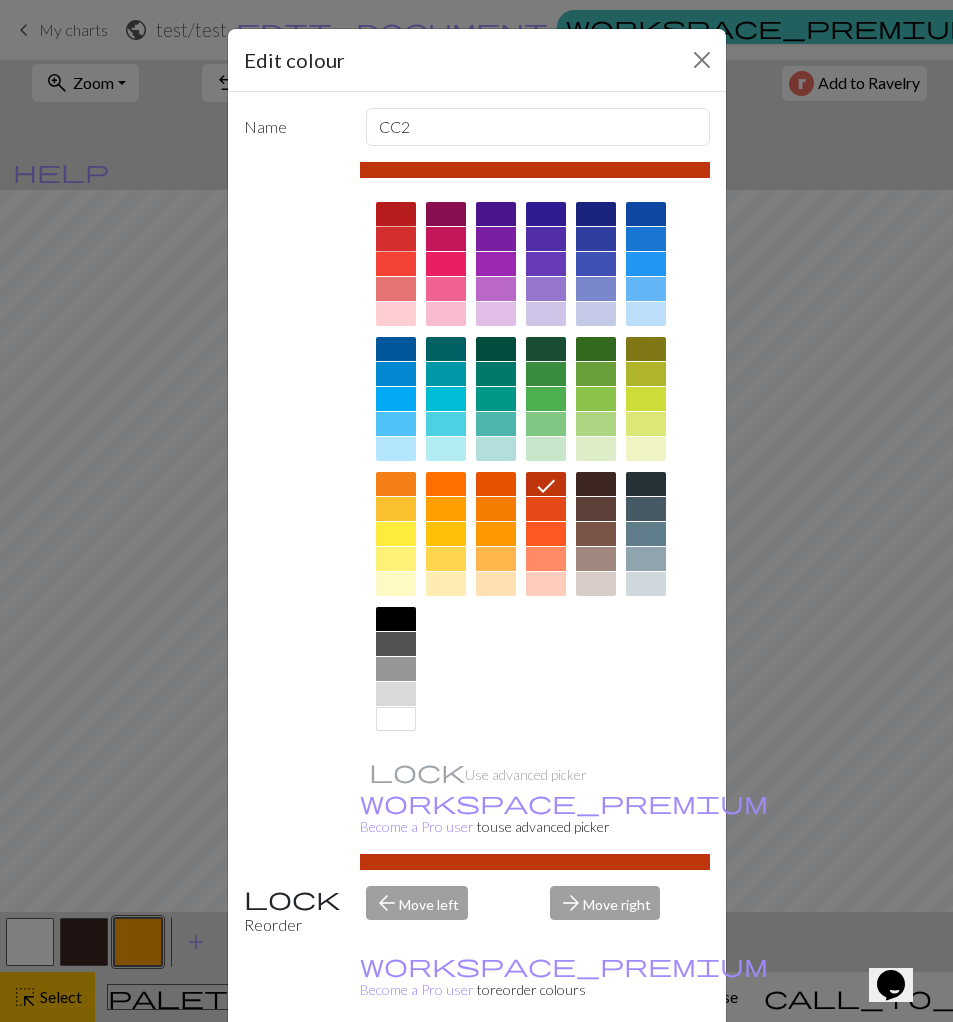 click at bounding box center [396, 239] 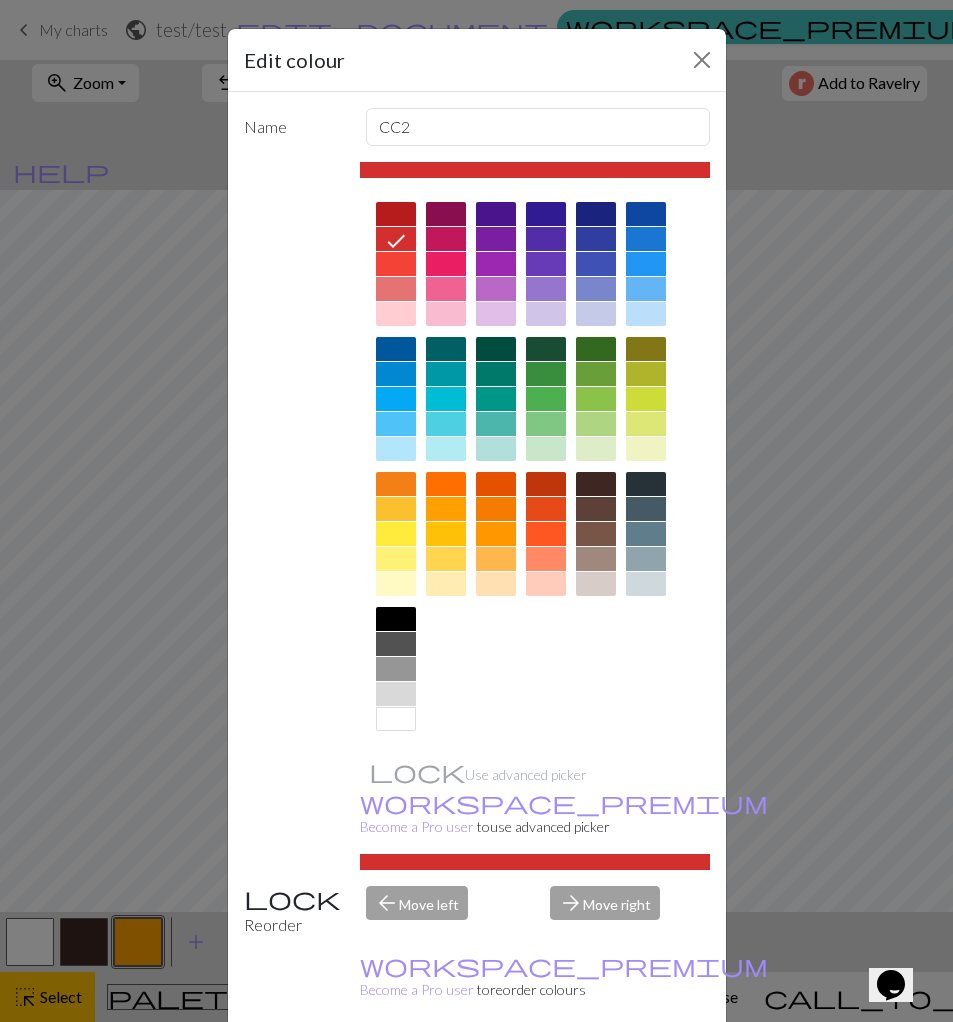 click on "Done" at bounding box center [597, 1069] 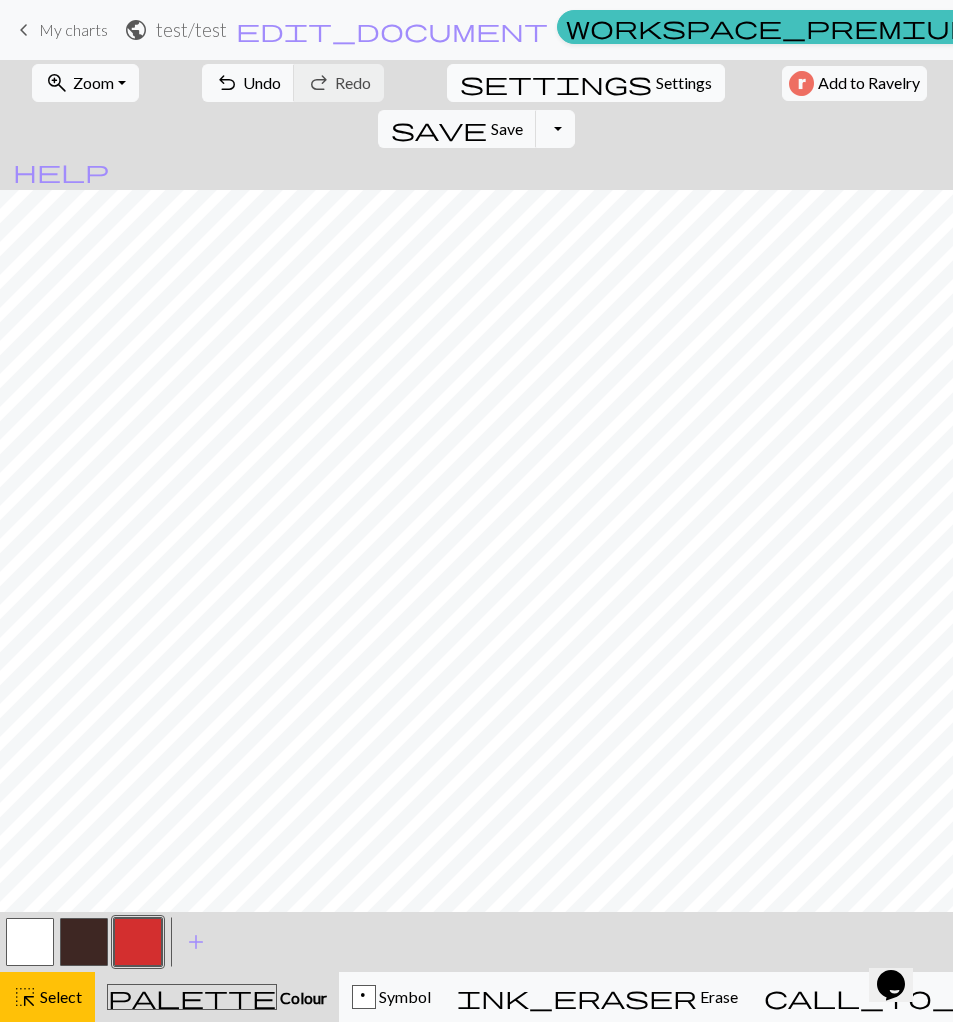 click on "settings  Settings" at bounding box center (586, 83) 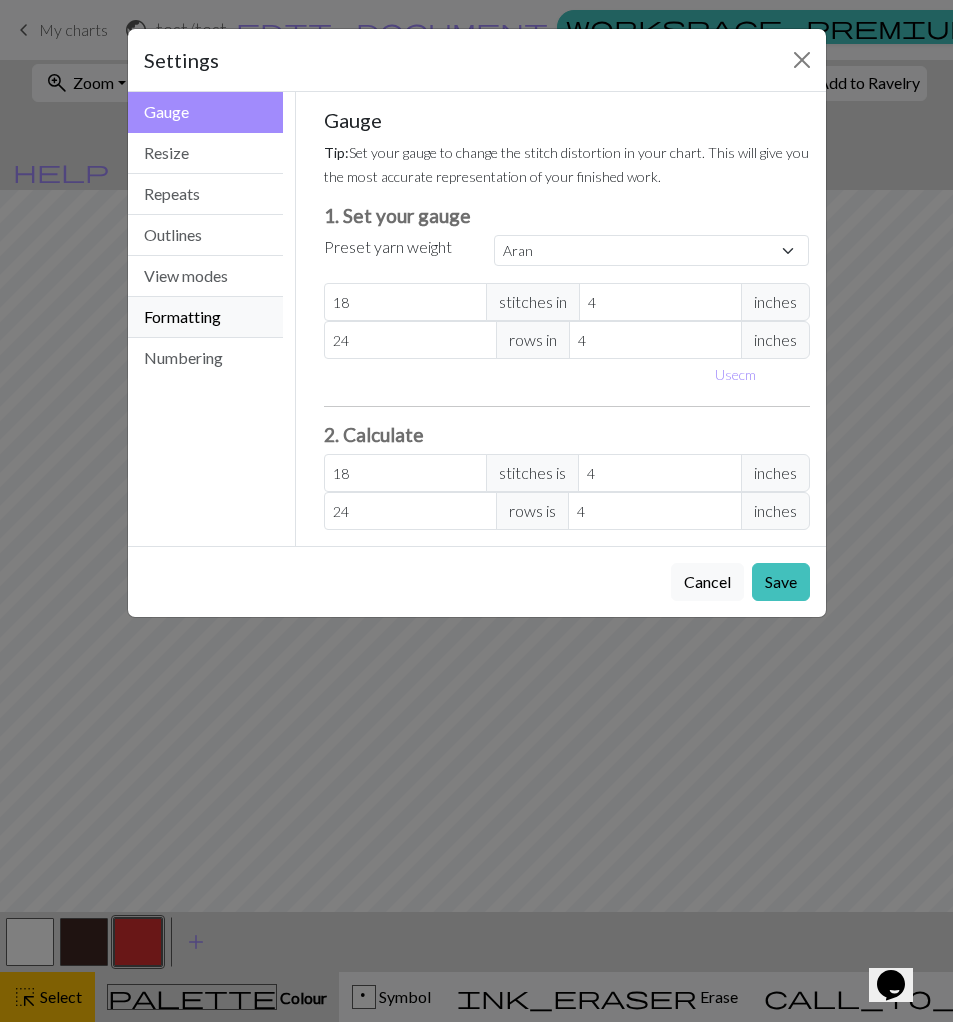 click on "Formatting" at bounding box center [206, 317] 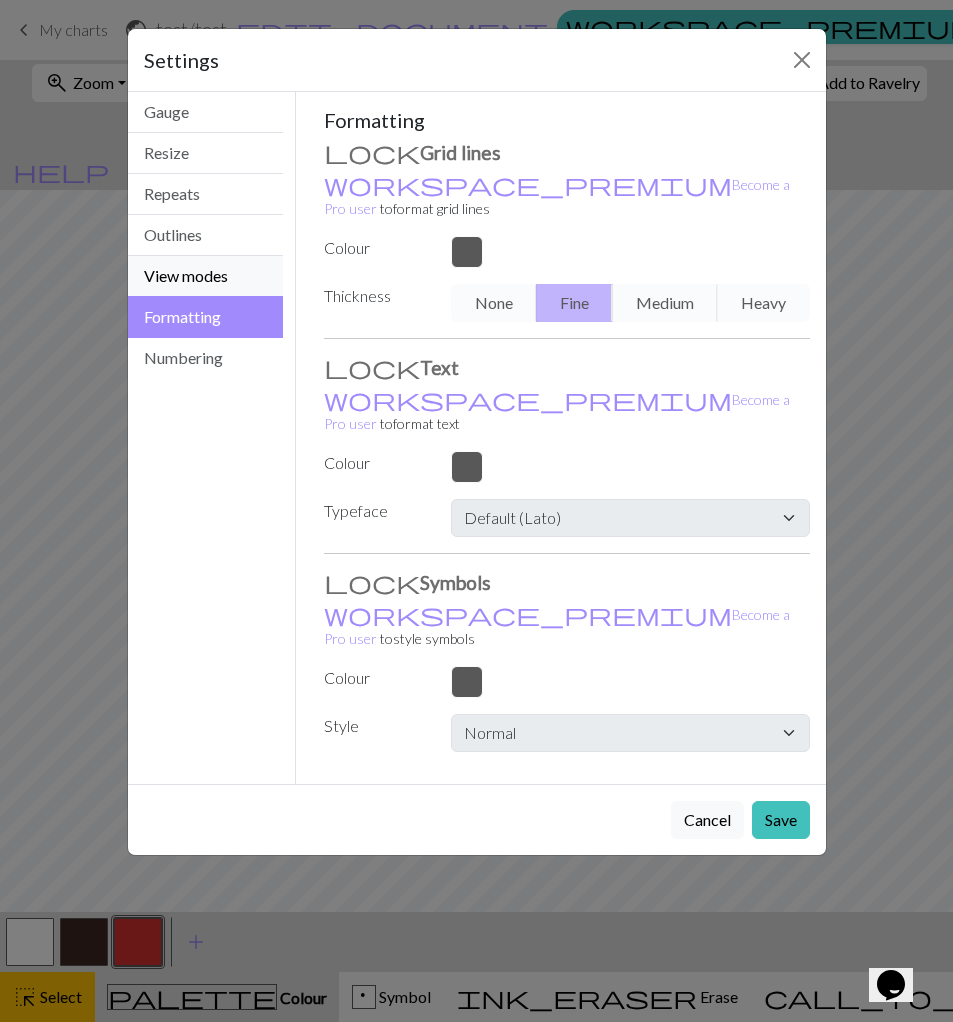 click on "View modes" at bounding box center (206, 276) 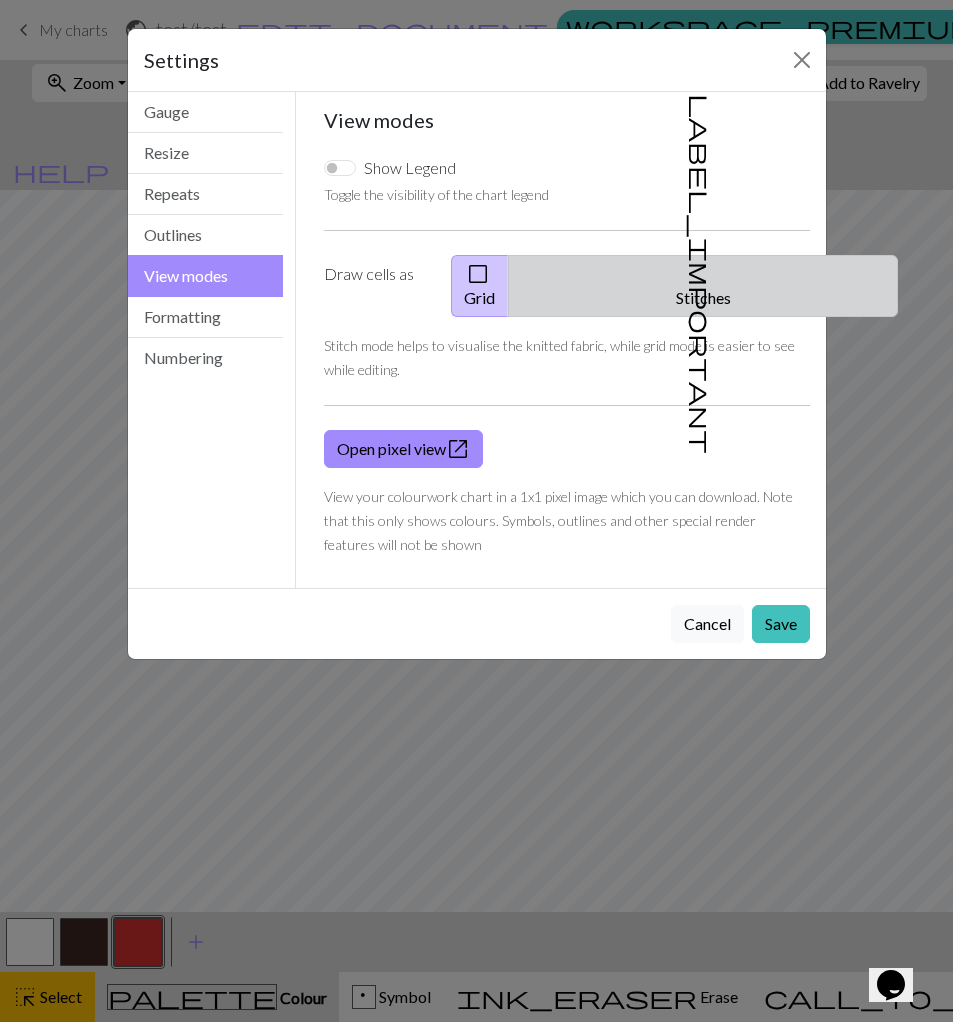 click on "label_important Stitches" at bounding box center (703, 286) 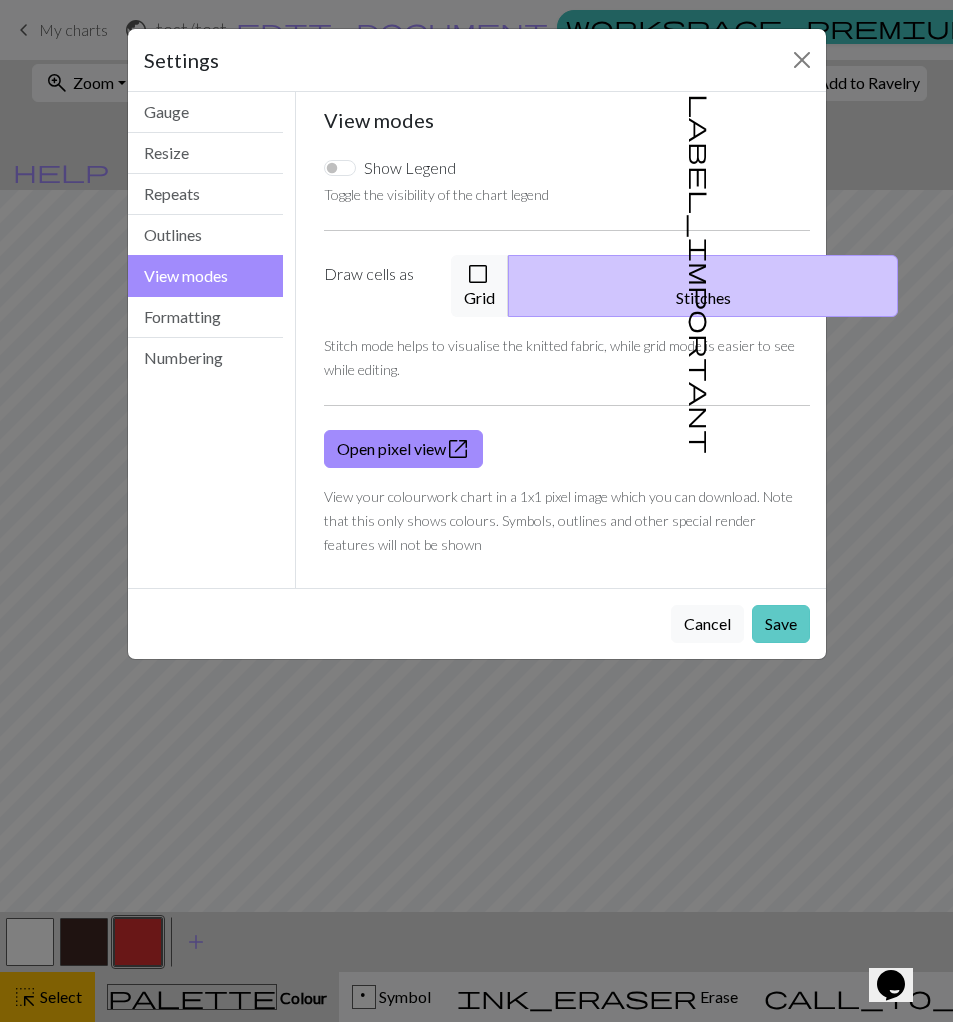 click on "Save" at bounding box center [781, 624] 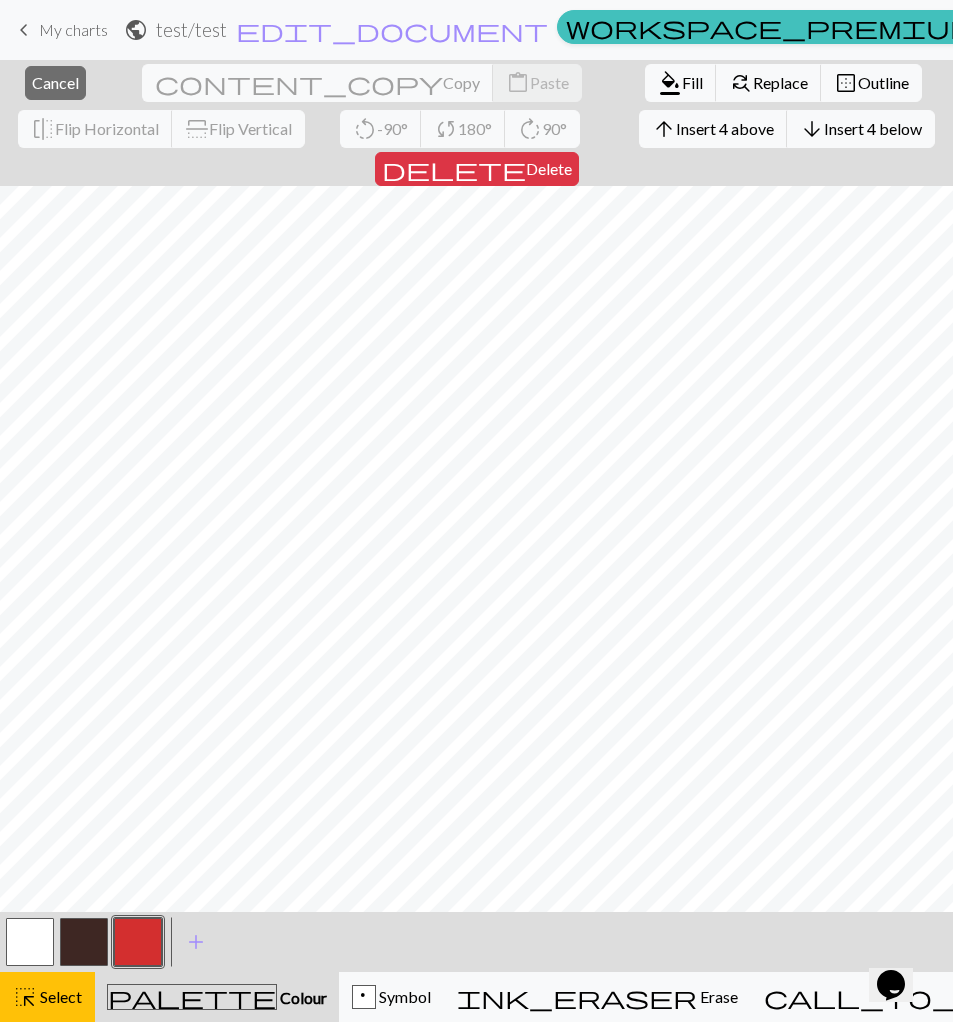 click at bounding box center [30, 942] 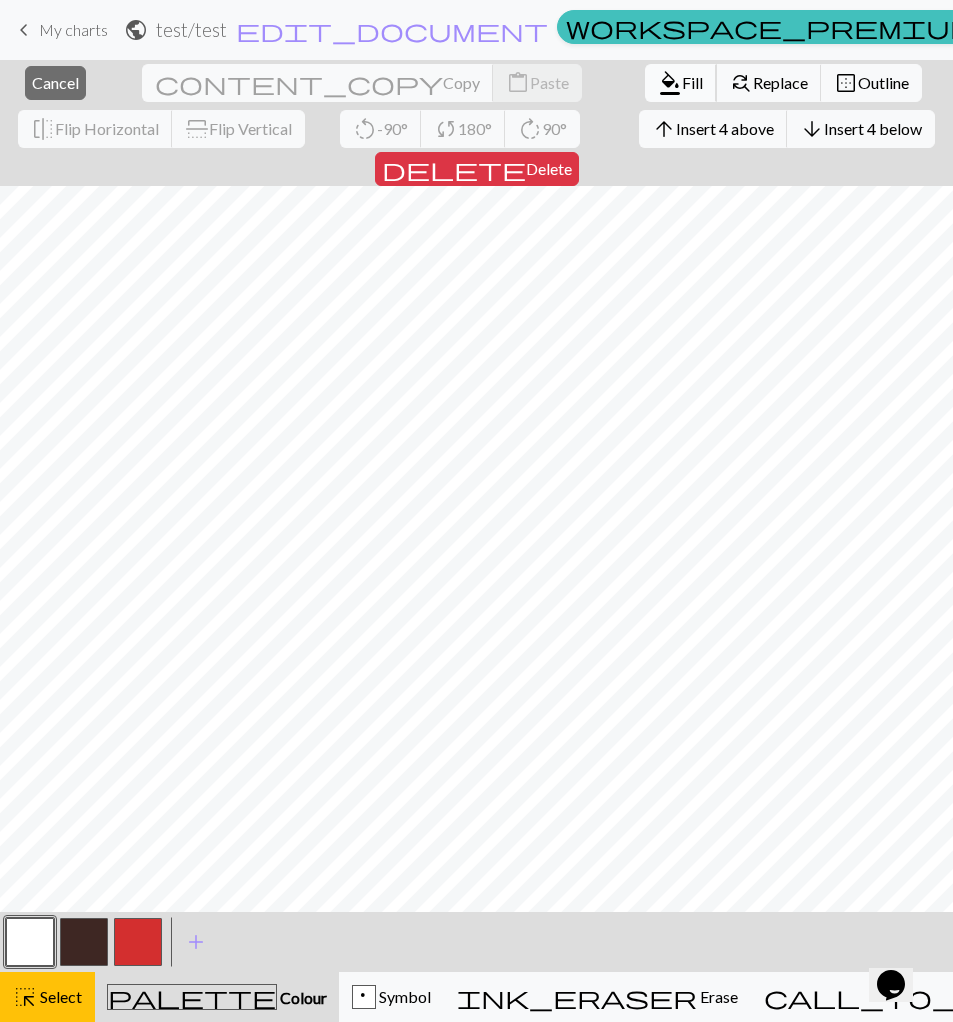 click on "Fill" at bounding box center [692, 82] 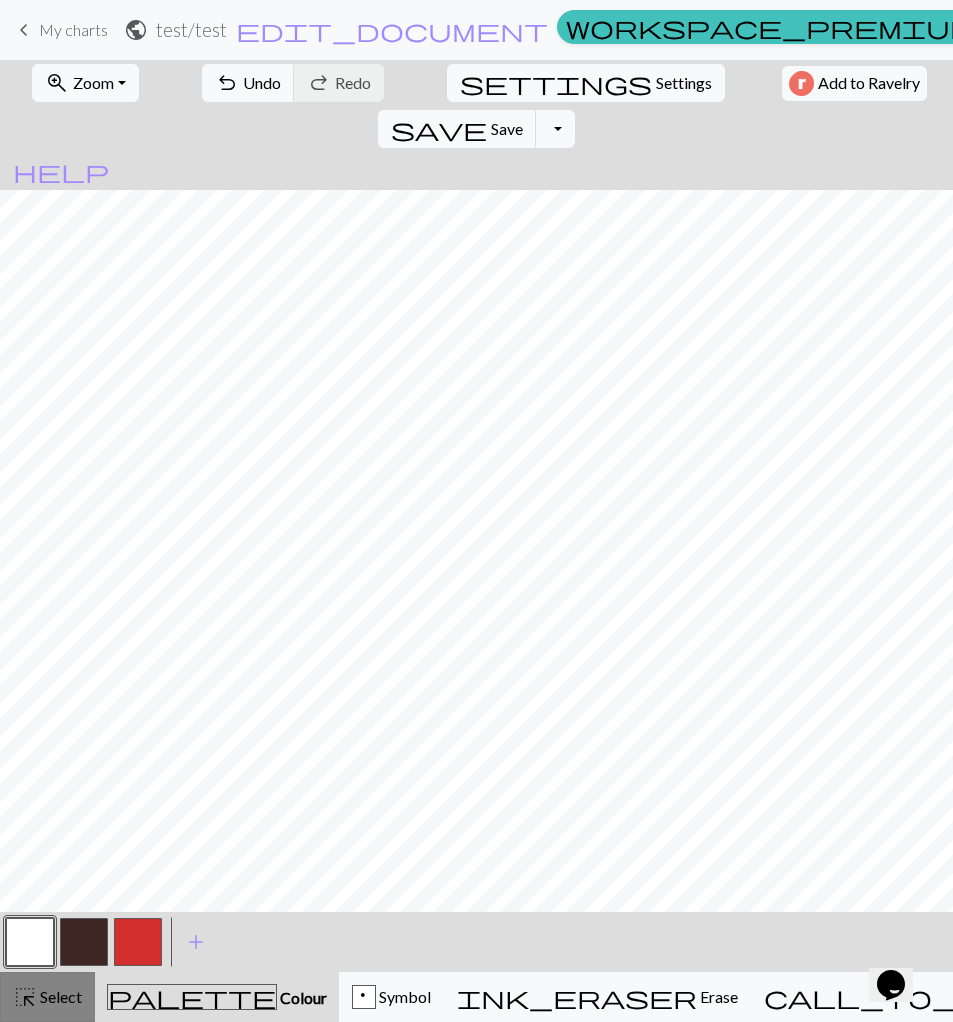 click on "highlight_alt   Select   Select" at bounding box center (47, 997) 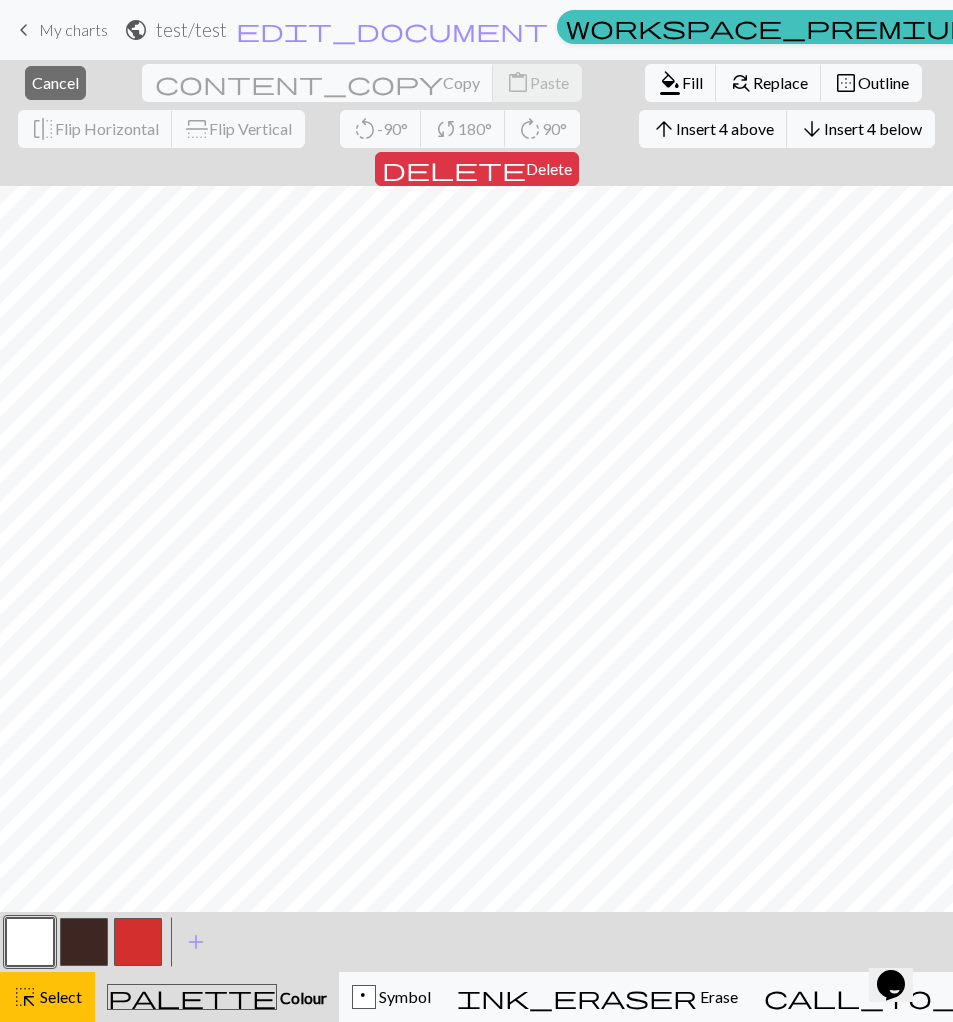 click at bounding box center (138, 942) 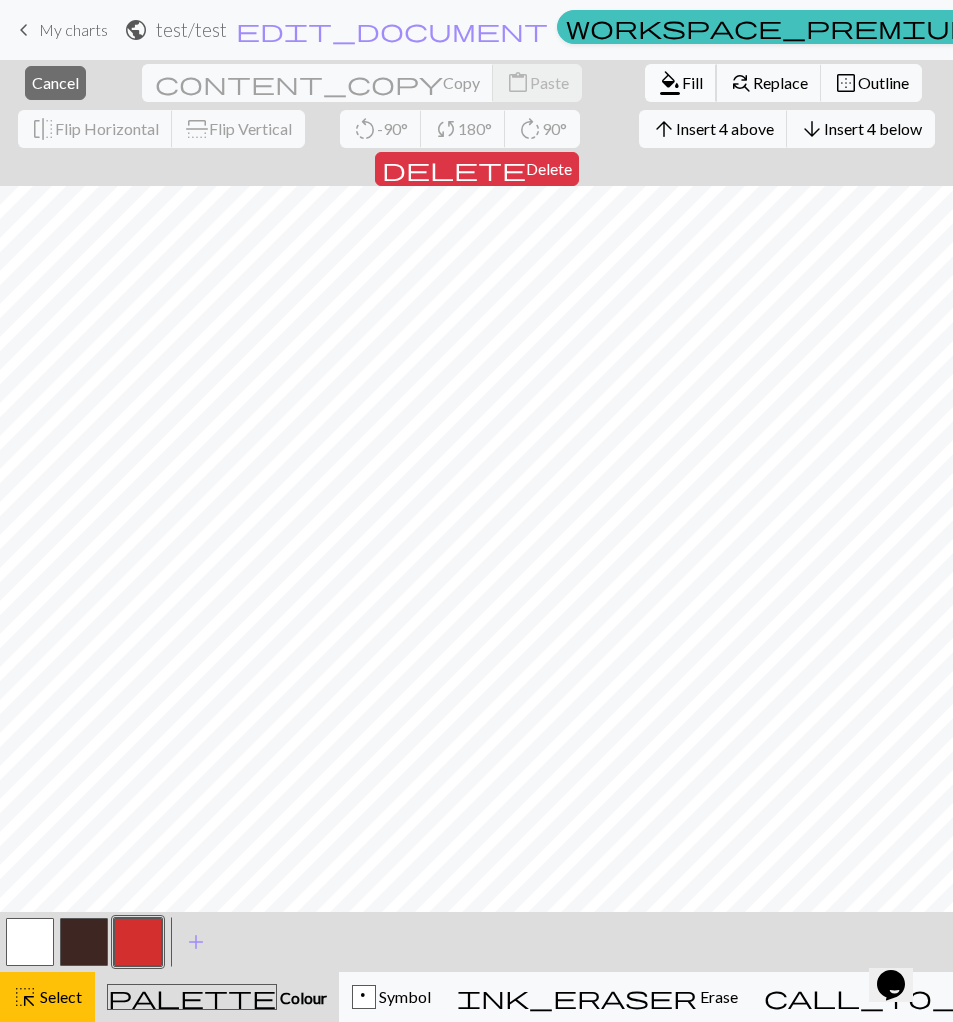click on "format_color_fill" at bounding box center (670, 83) 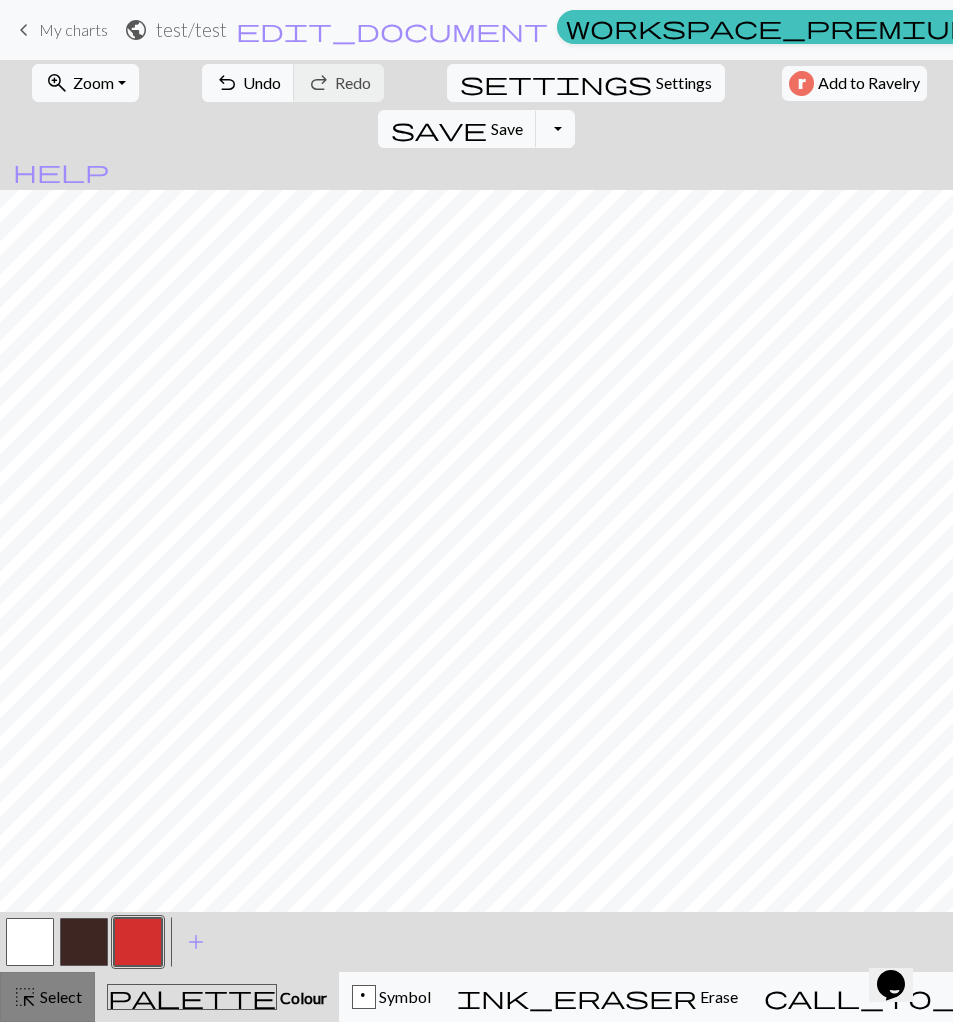 click on "Select" at bounding box center (59, 996) 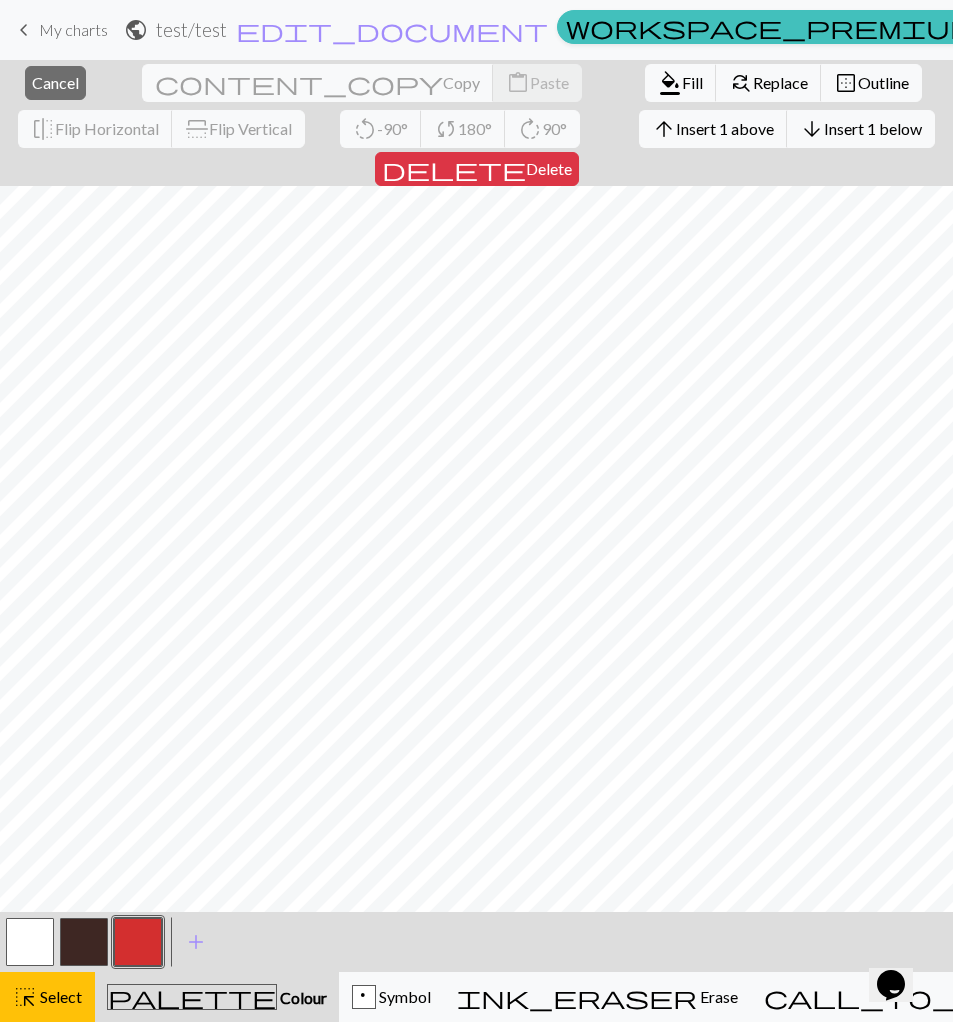 click at bounding box center [84, 942] 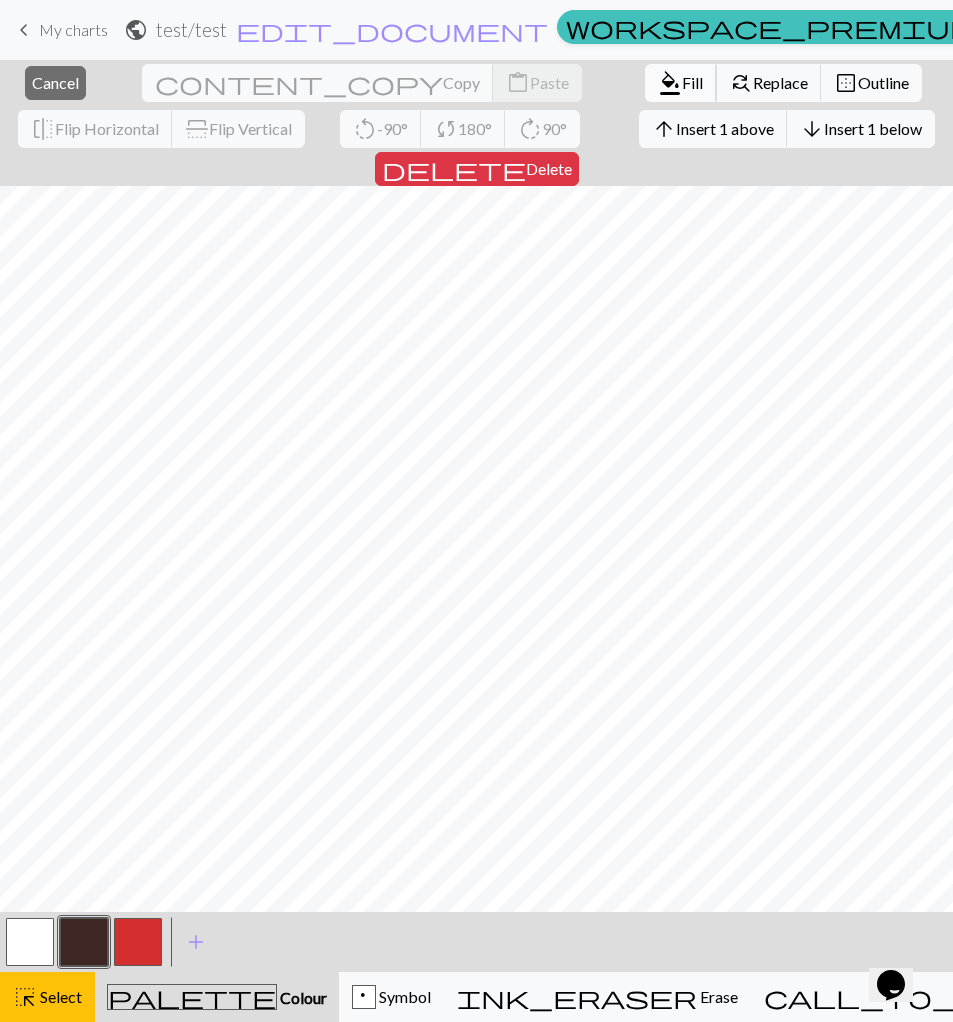 click on "format_color_fill" at bounding box center (670, 83) 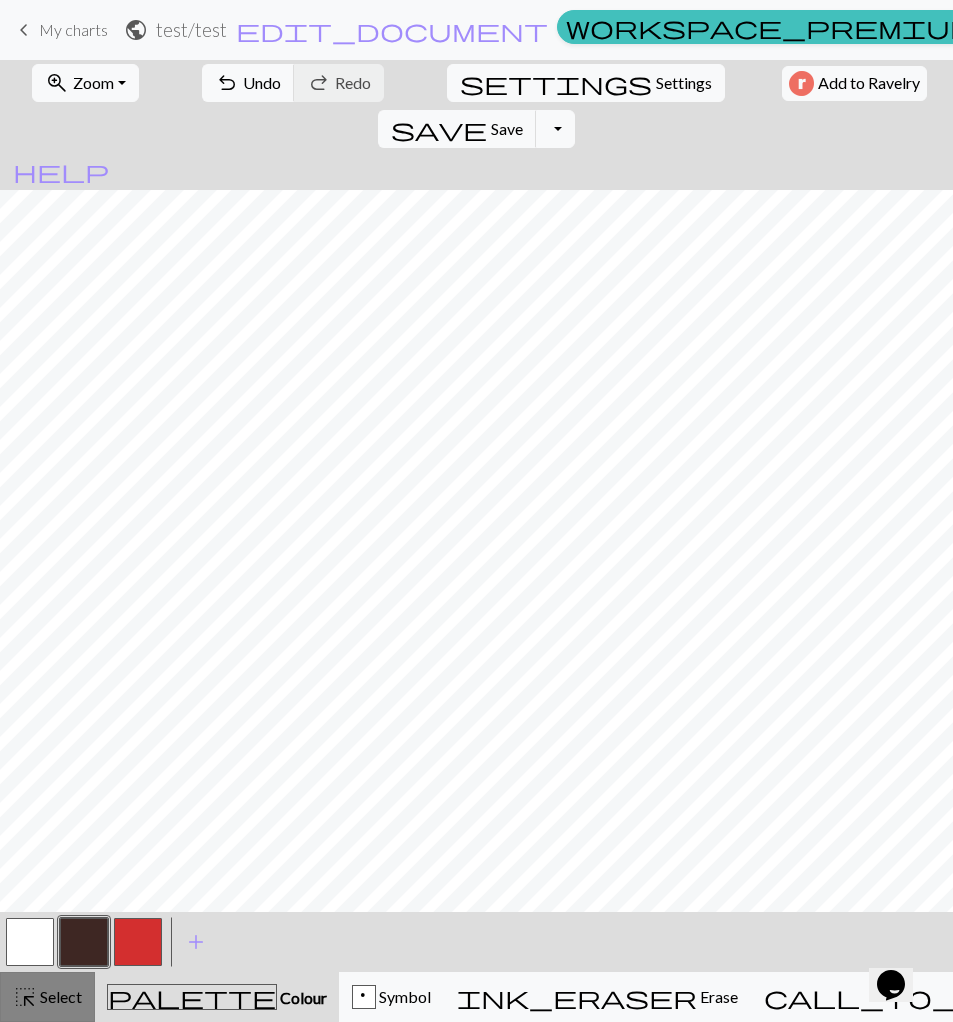 click on "Select" at bounding box center (59, 996) 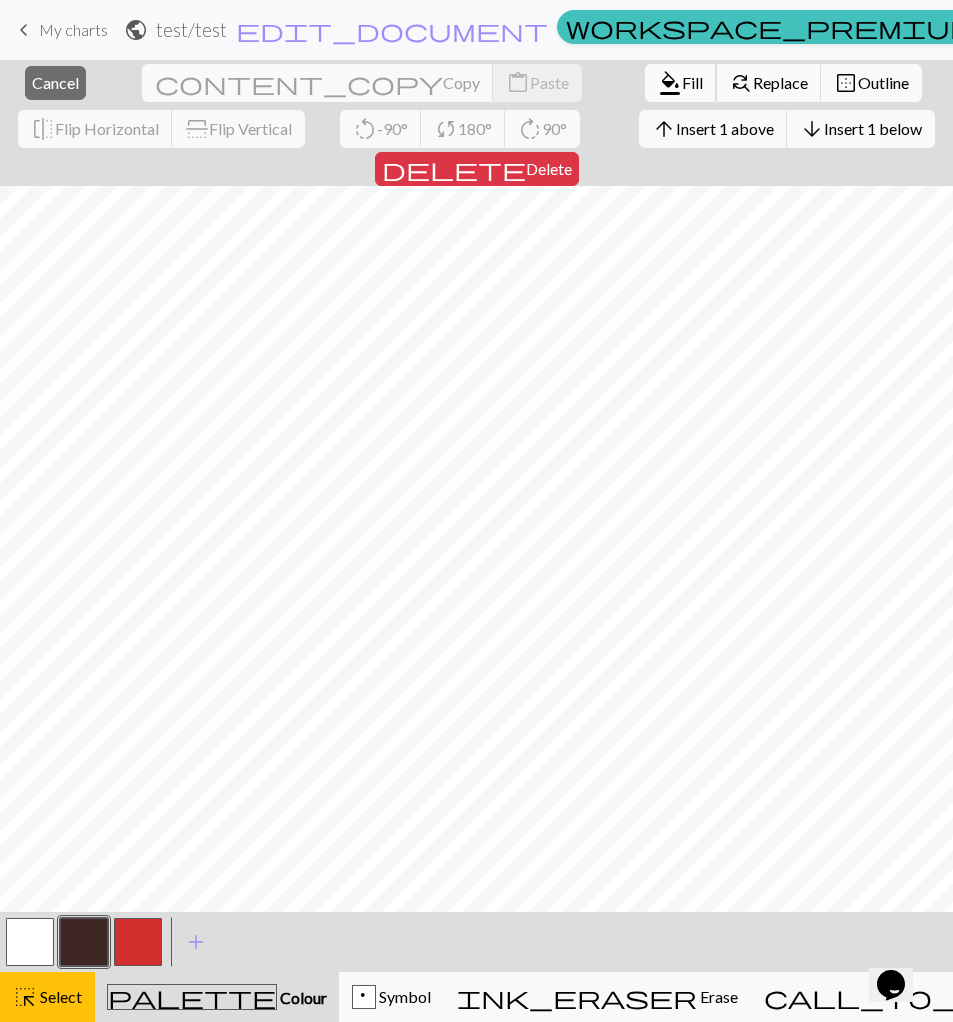 click on "Fill" at bounding box center (692, 82) 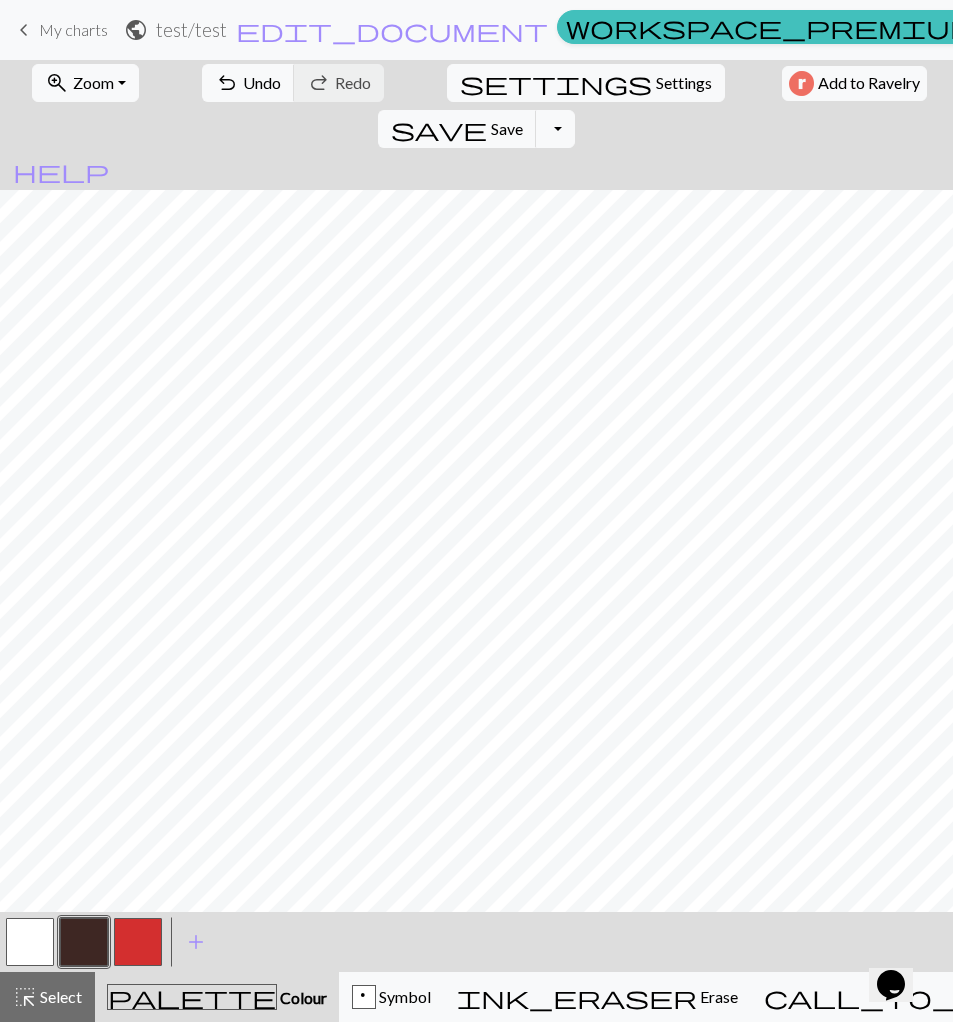 click at bounding box center [138, 942] 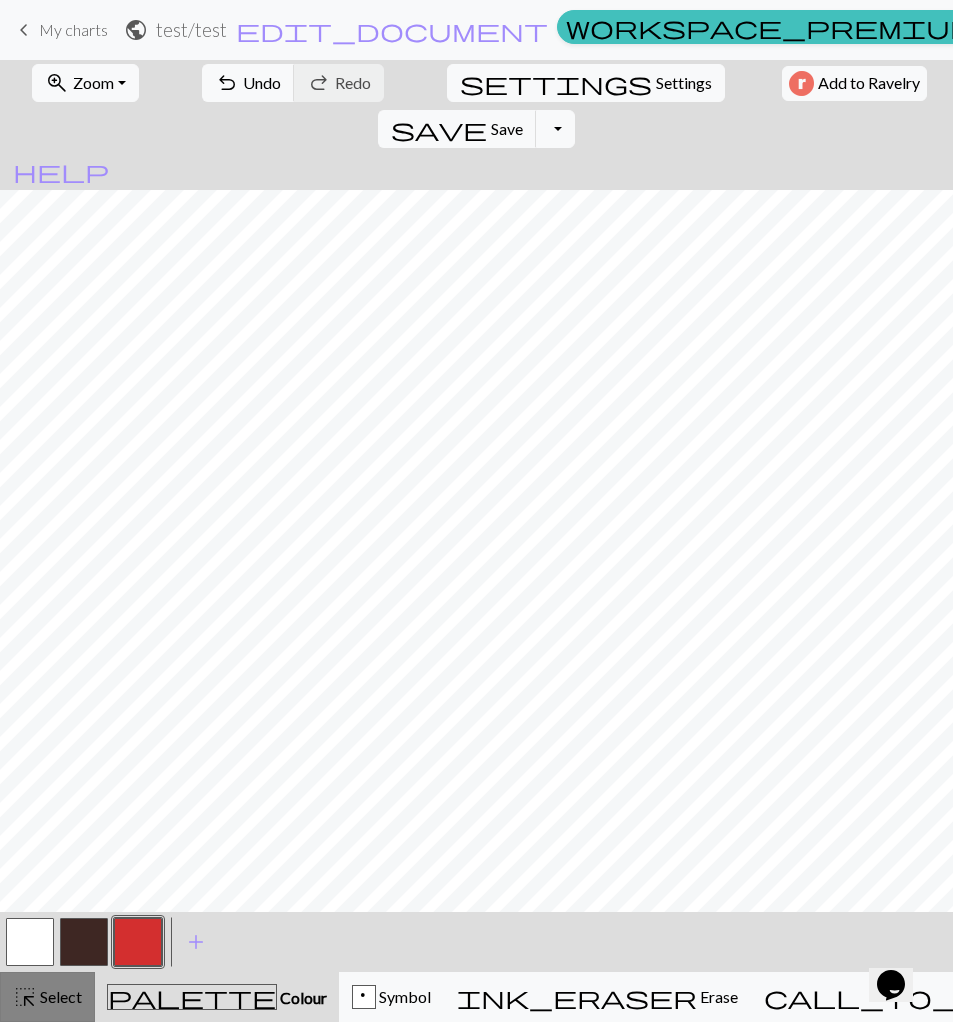 click on "highlight_alt   Select   Select" at bounding box center [47, 997] 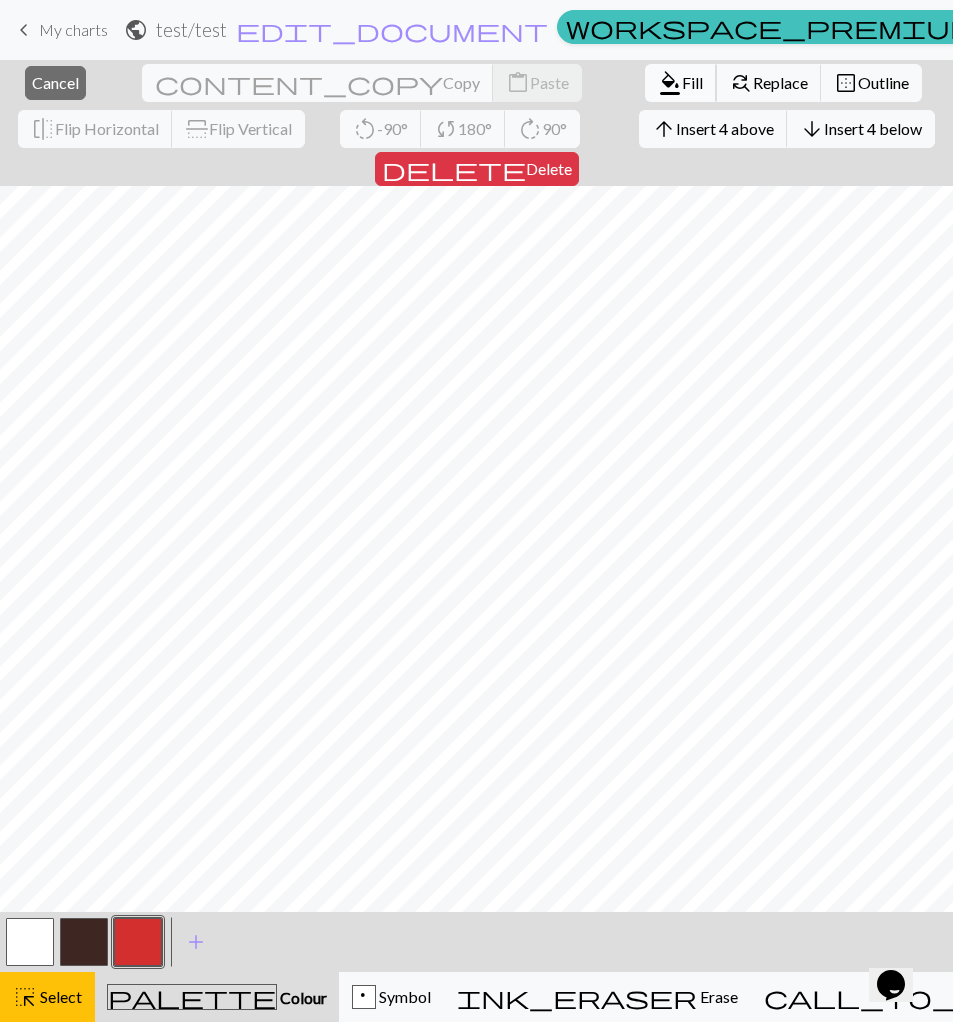 click on "format_color_fill  Fill" at bounding box center (681, 83) 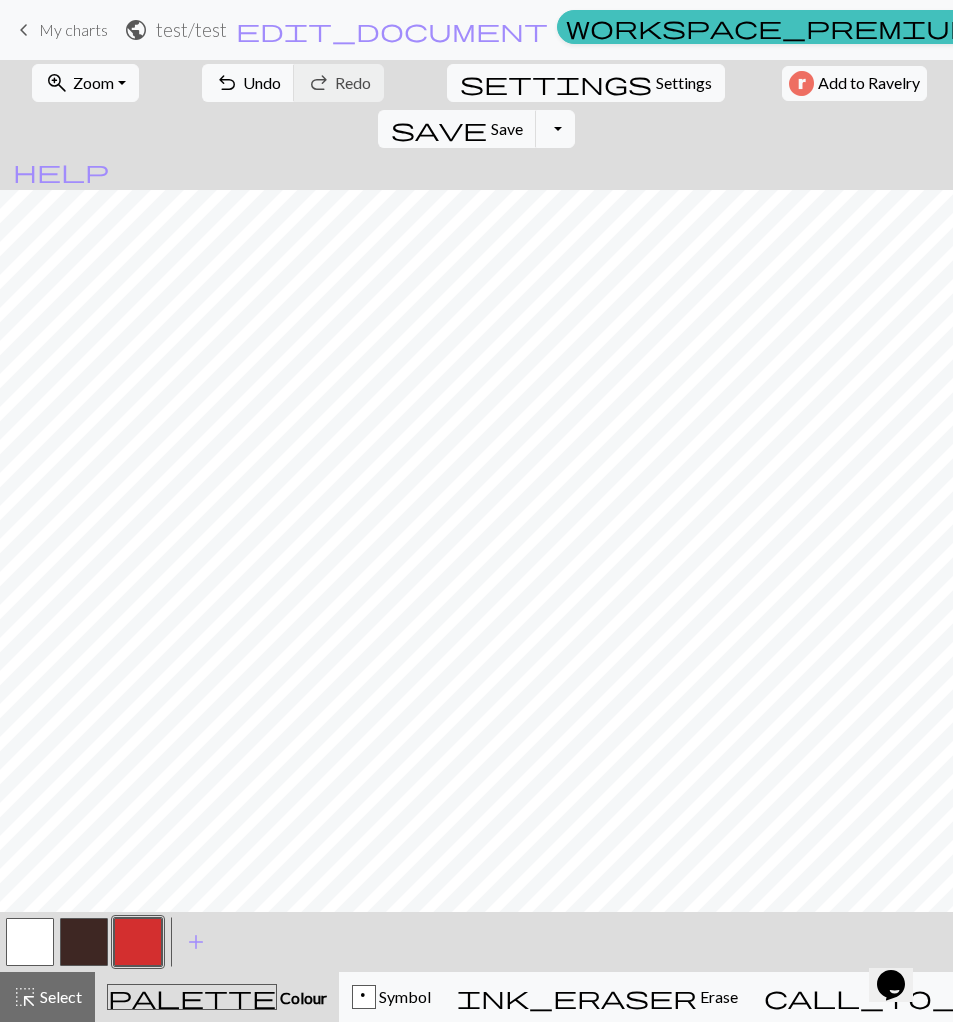 click at bounding box center [84, 942] 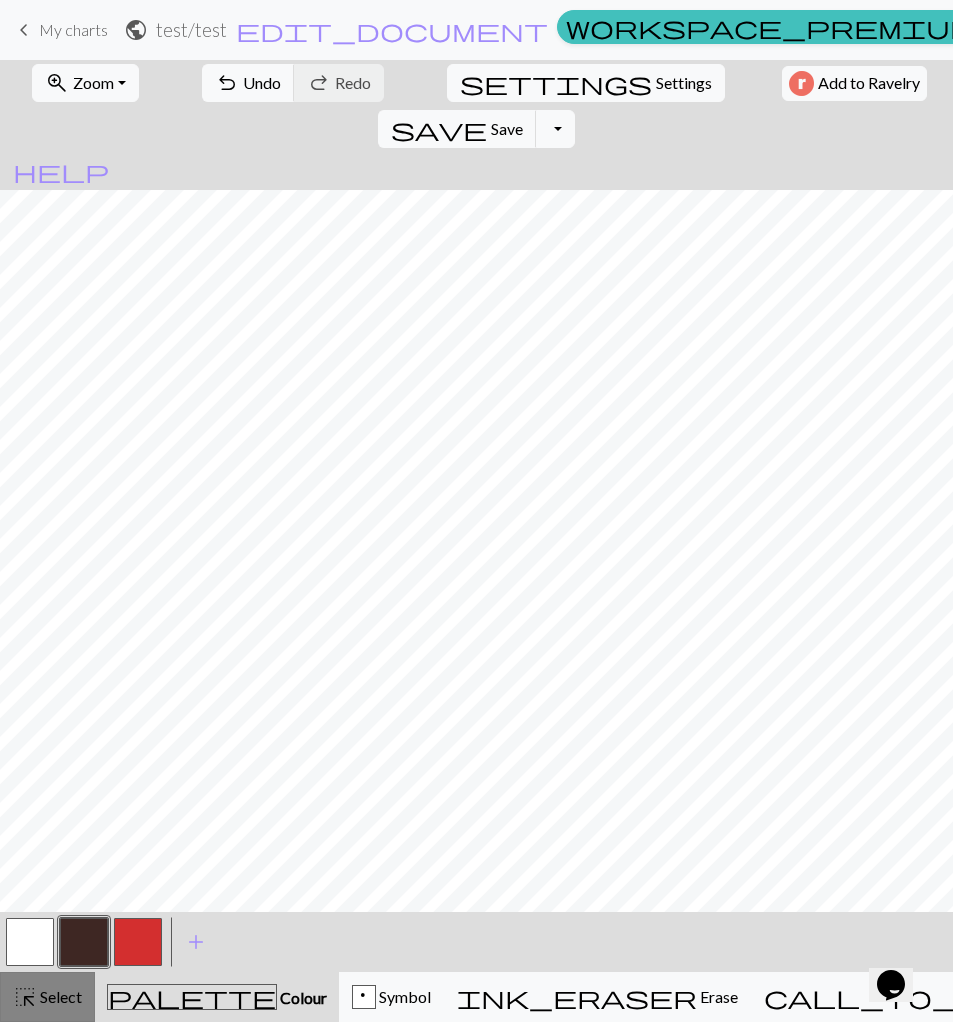 click on "Select" at bounding box center [59, 996] 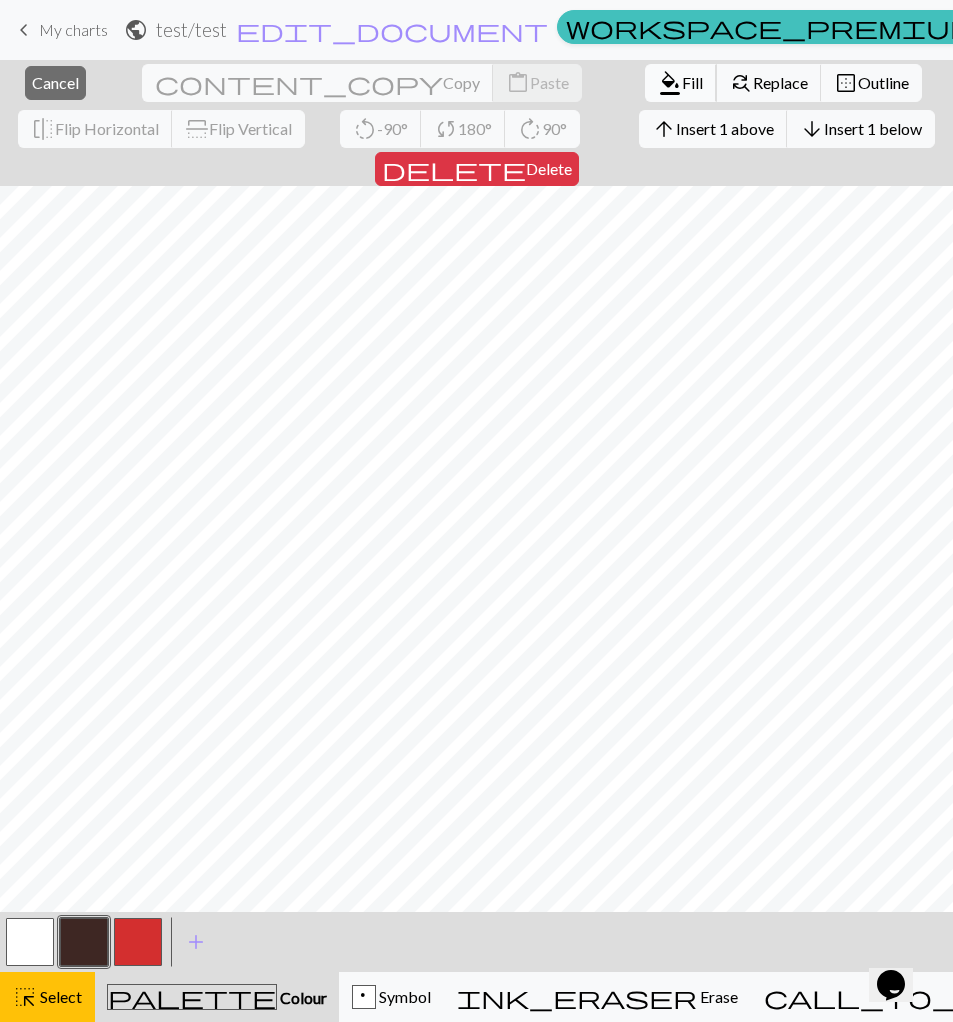 click on "Fill" at bounding box center (692, 82) 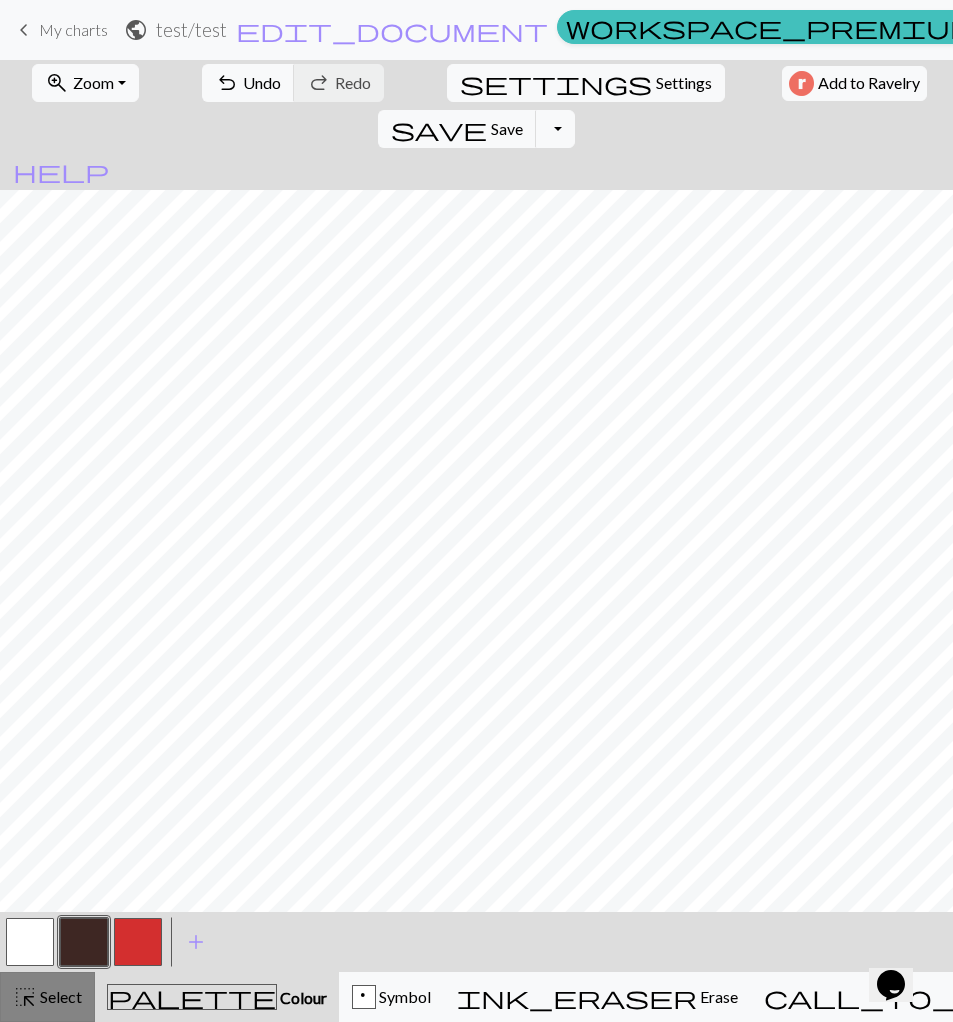 click on "Select" at bounding box center (59, 996) 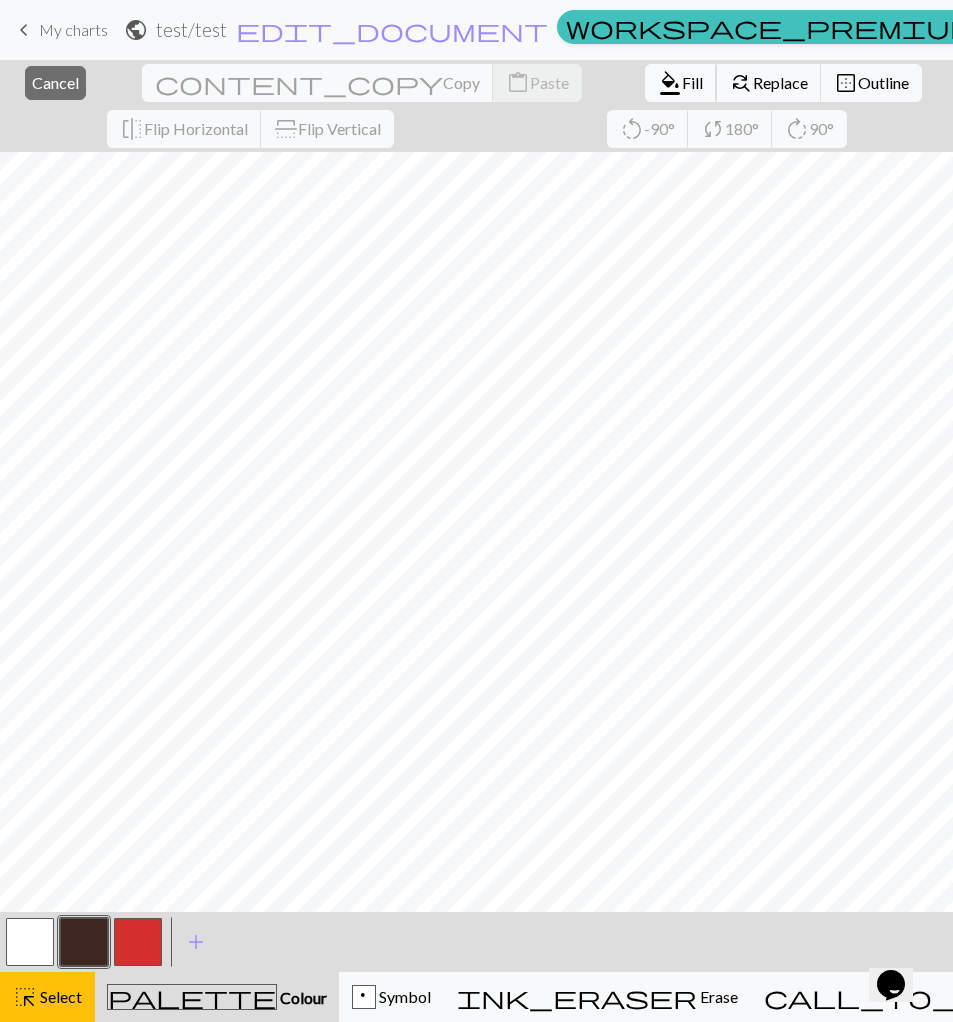 click on "Fill" at bounding box center [692, 82] 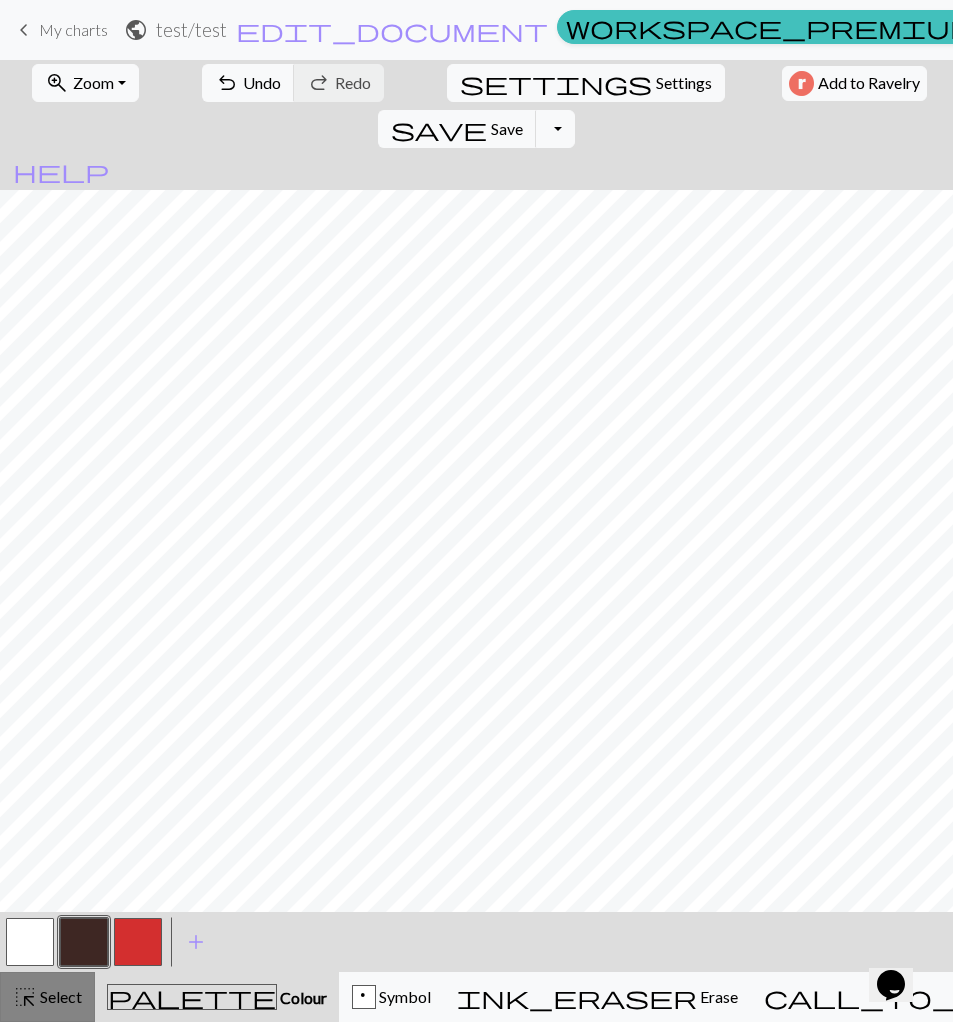 click on "Select" at bounding box center [59, 996] 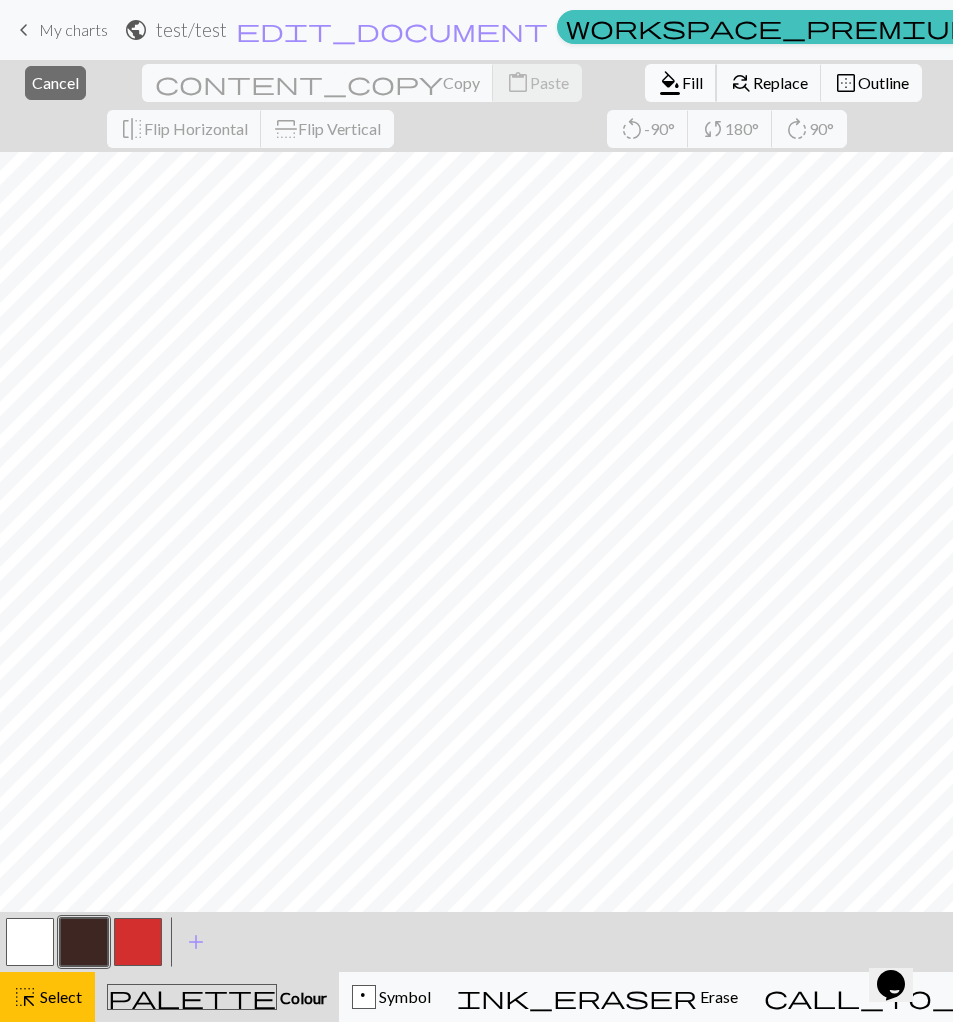 click on "Fill" at bounding box center (692, 82) 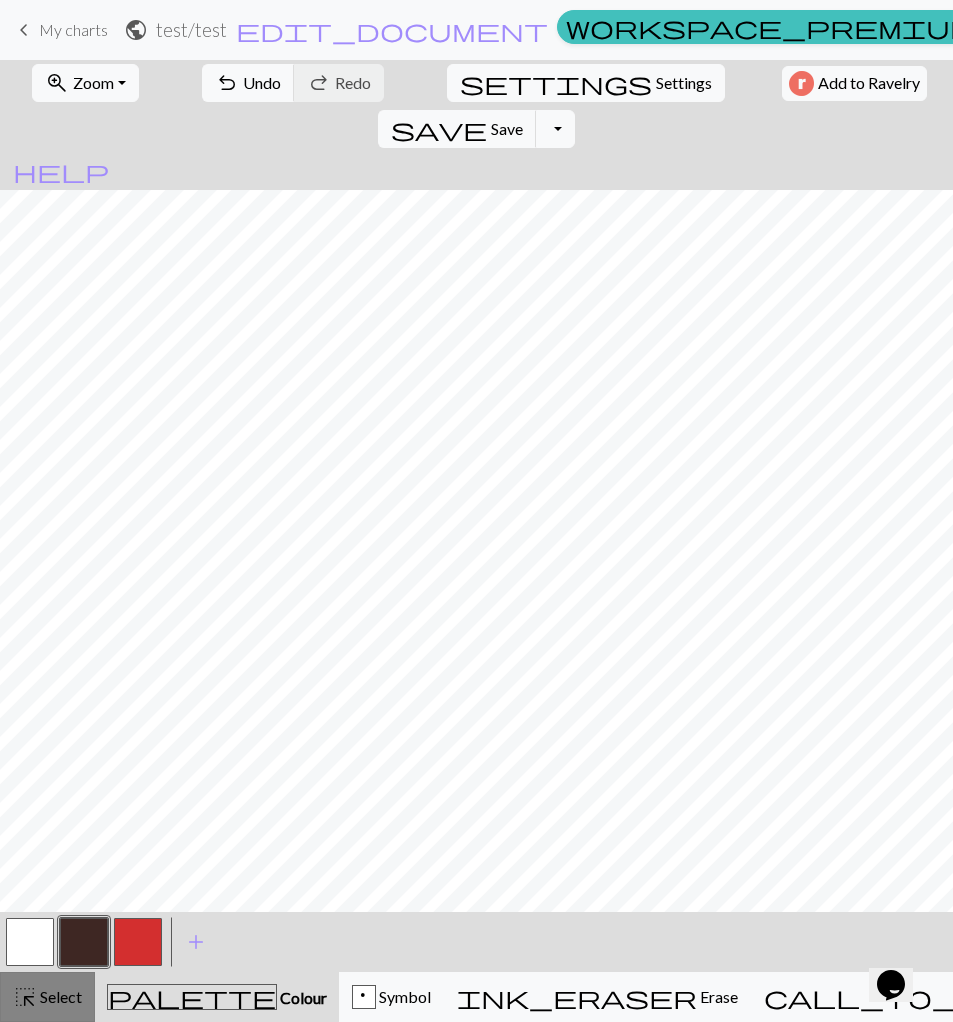 click on "Select" at bounding box center [59, 996] 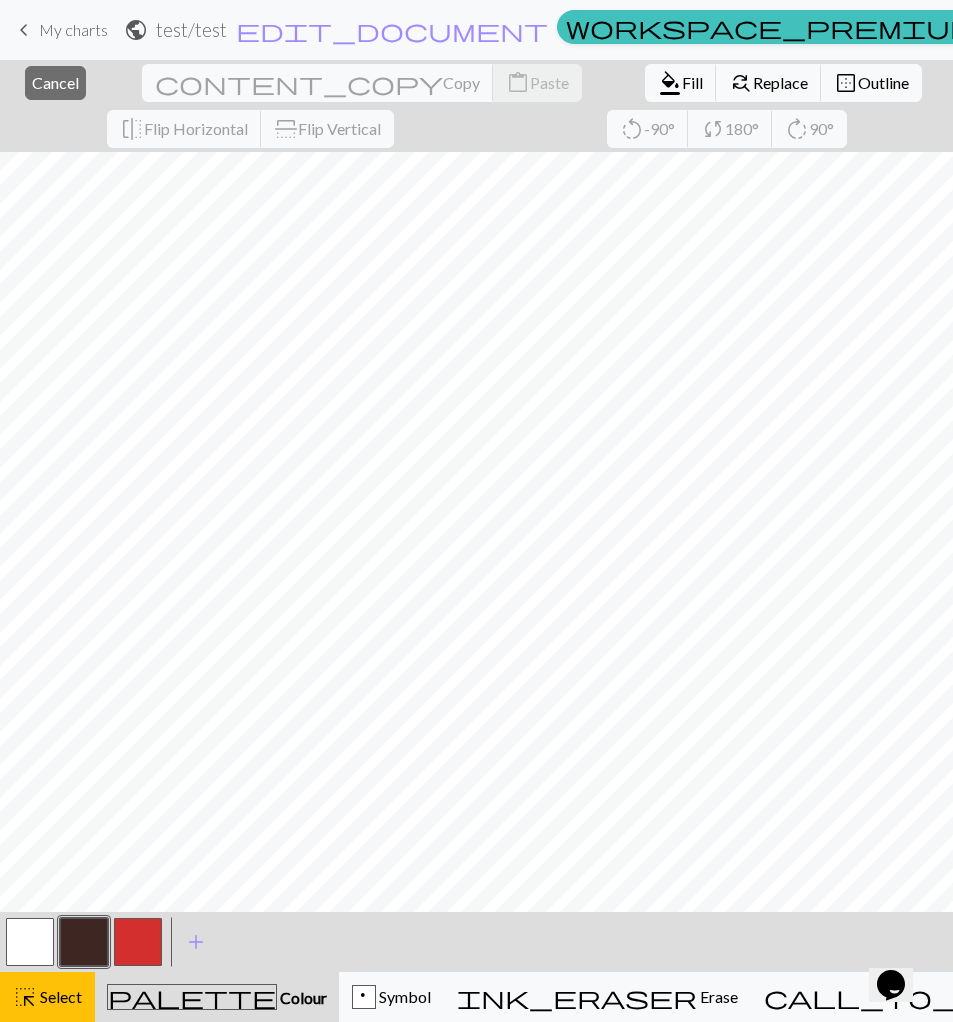 click at bounding box center [138, 942] 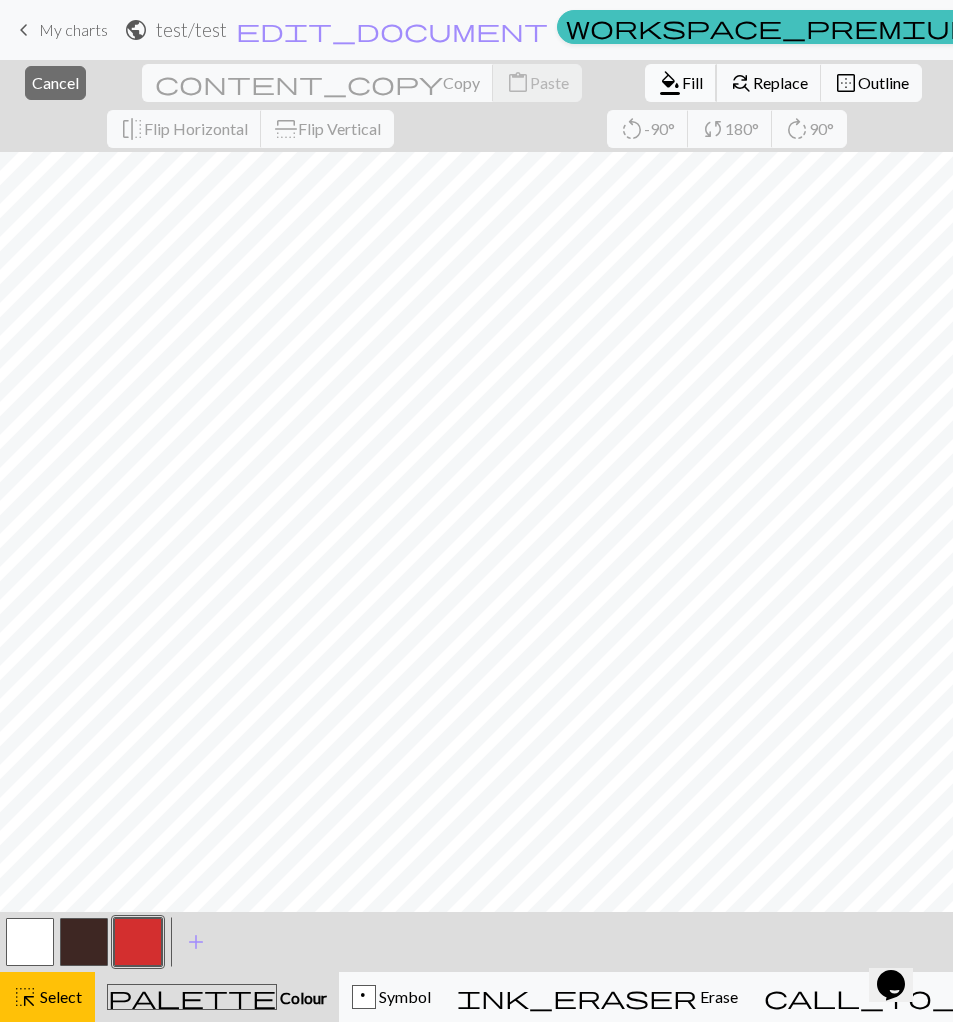 click on "format_color_fill  Fill" at bounding box center (681, 83) 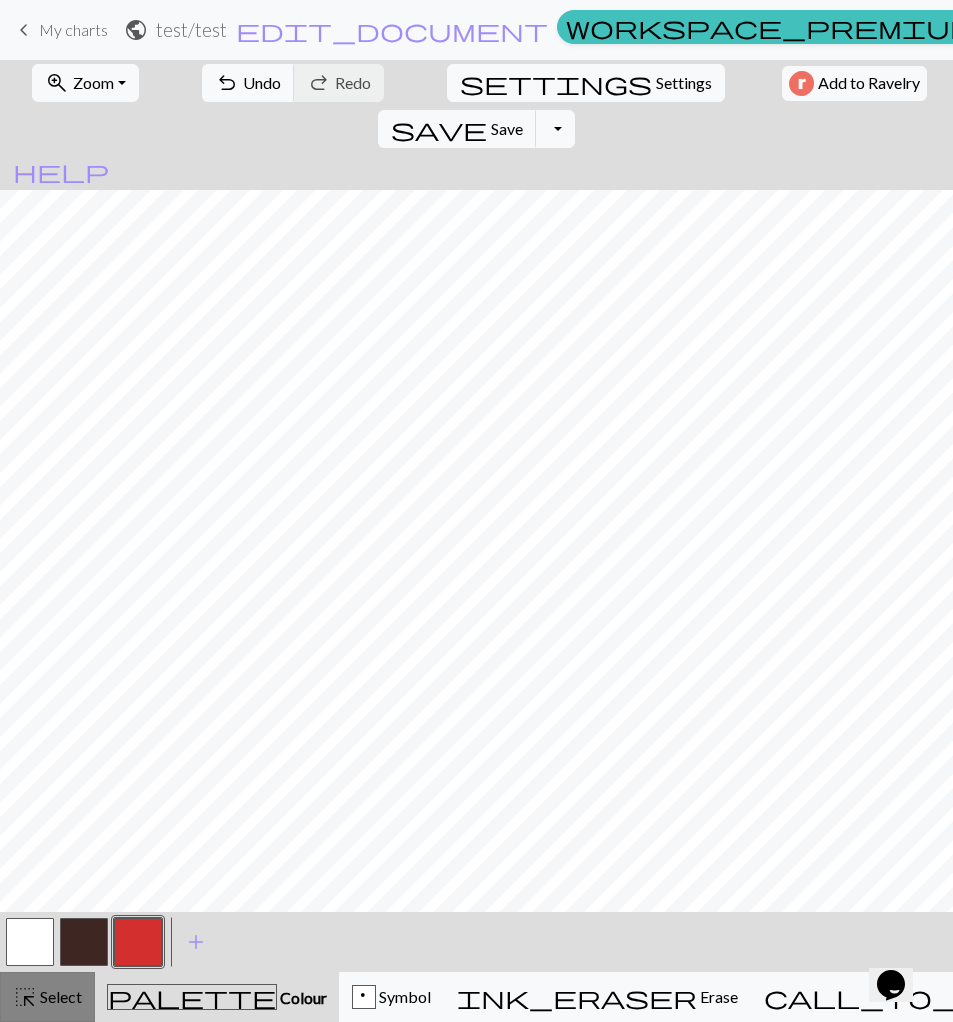 click on "Select" at bounding box center [59, 996] 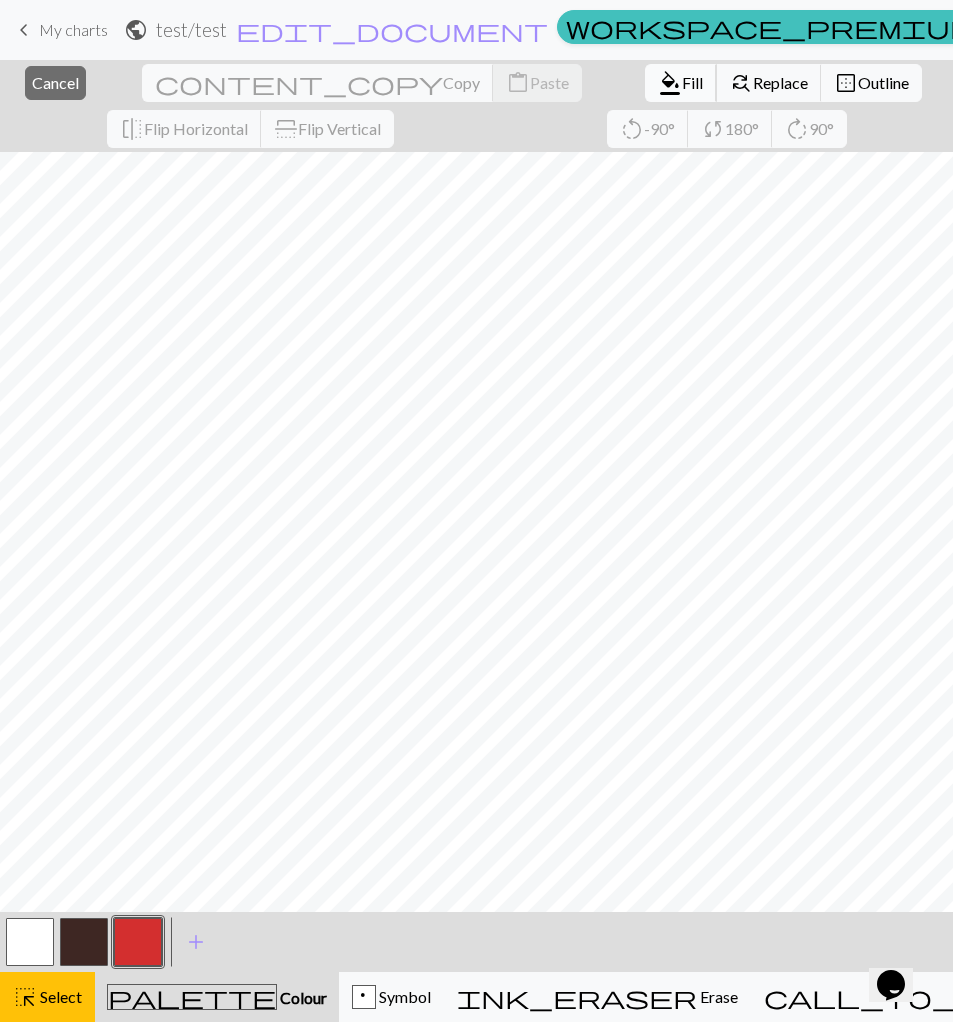 click on "Fill" at bounding box center [692, 82] 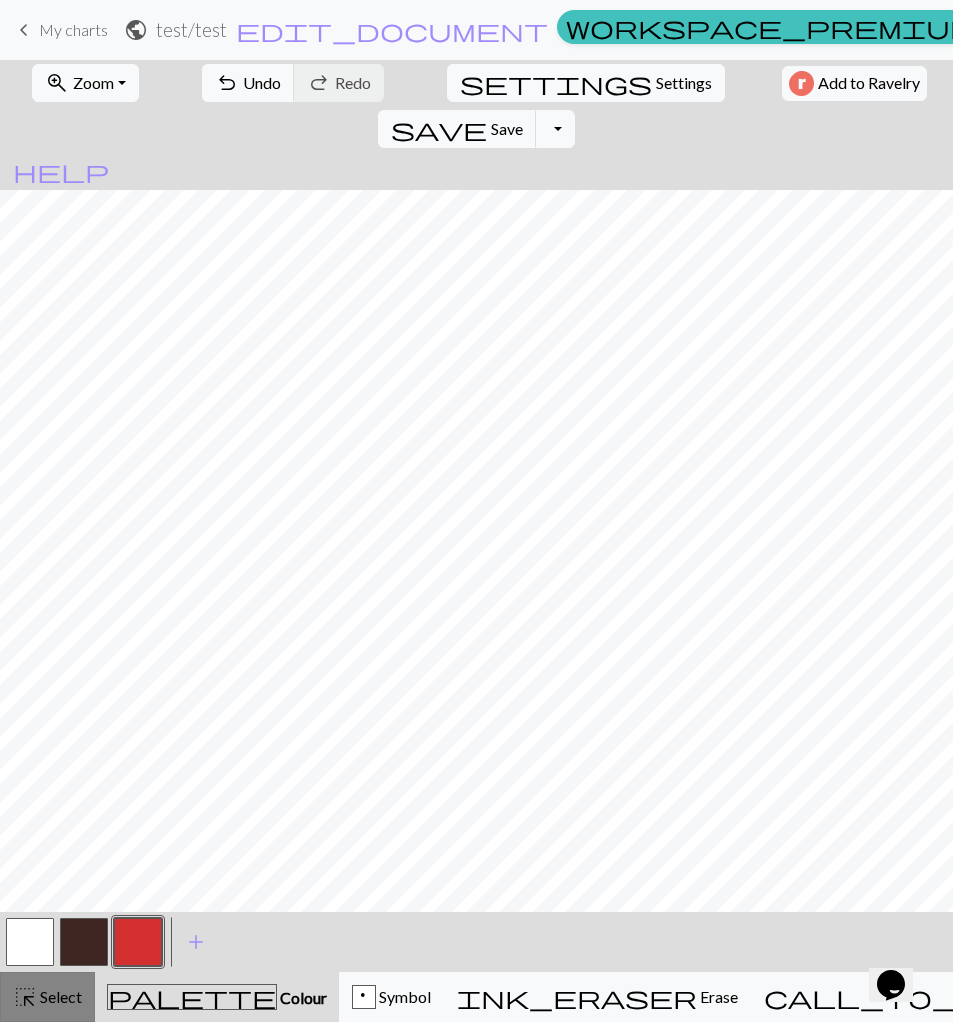click on "highlight_alt   Select   Select" at bounding box center [47, 997] 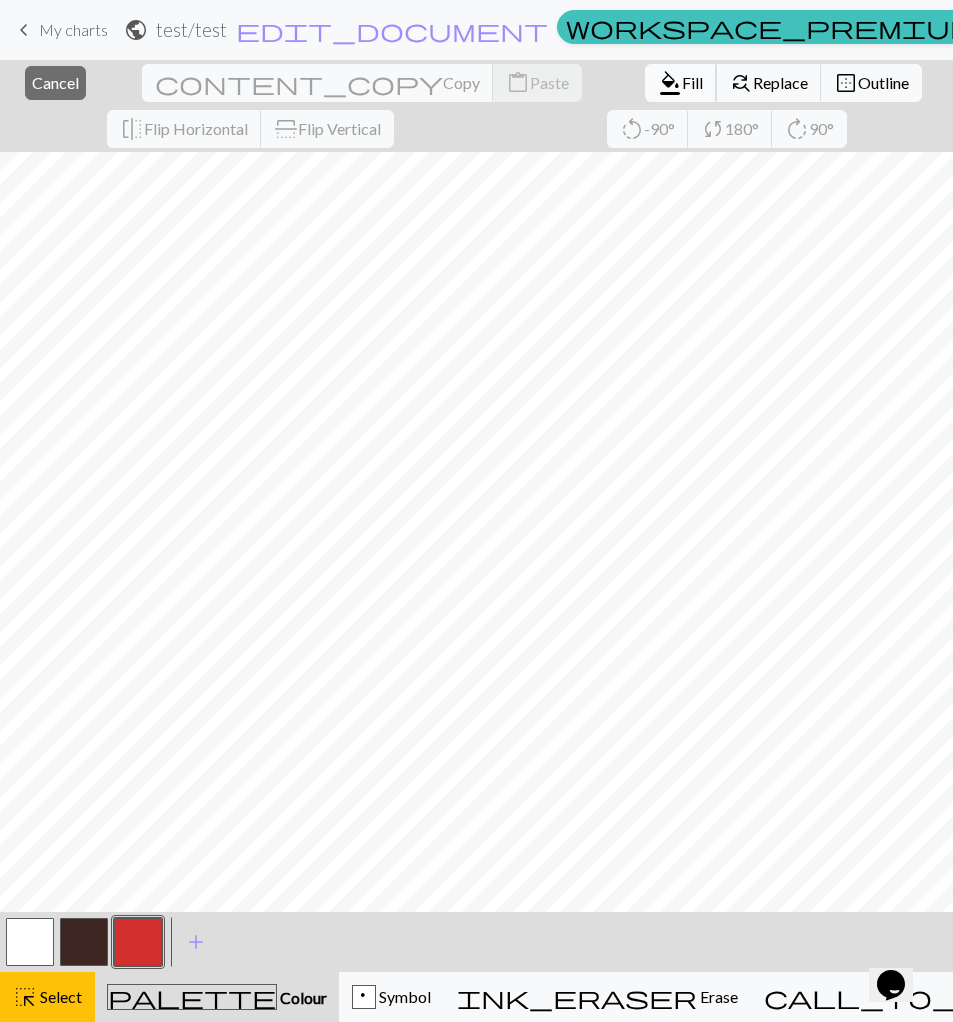 click on "Fill" at bounding box center [692, 82] 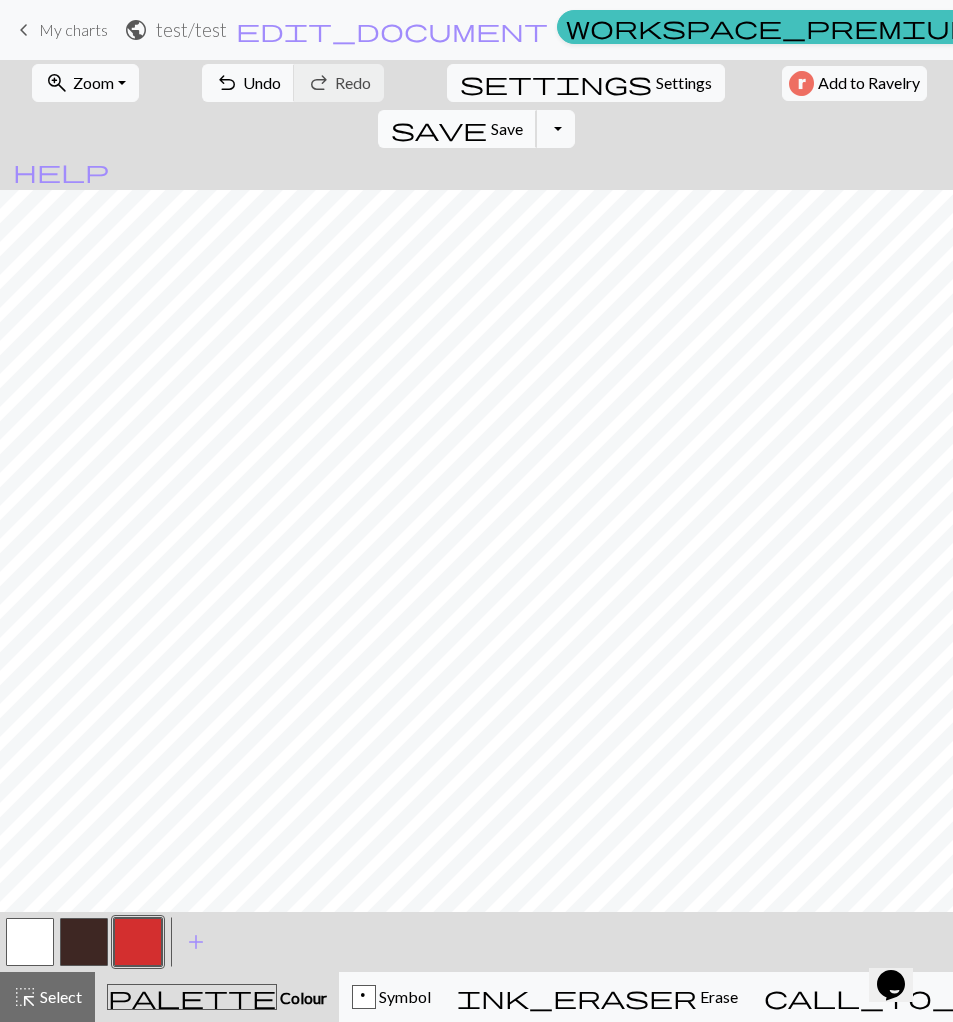 click on "save Save Save" at bounding box center [457, 129] 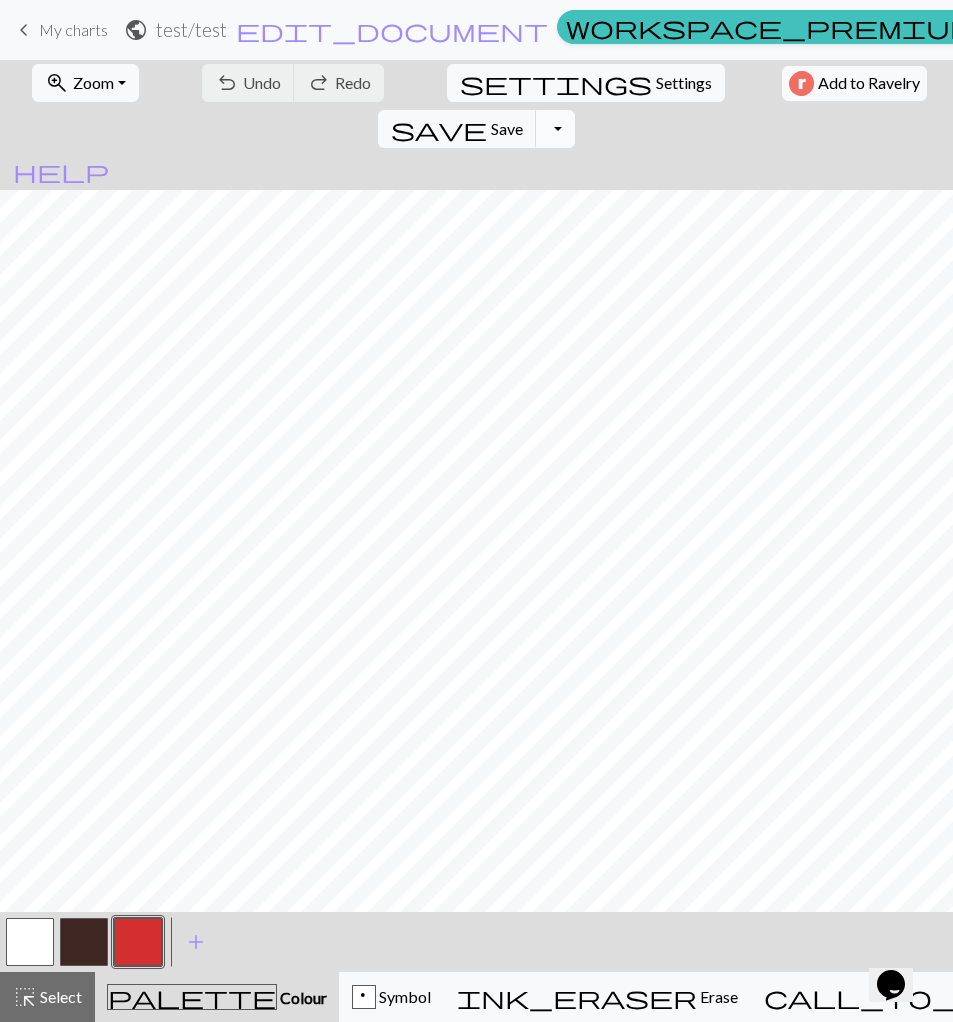 click on "Toggle Dropdown" at bounding box center (555, 129) 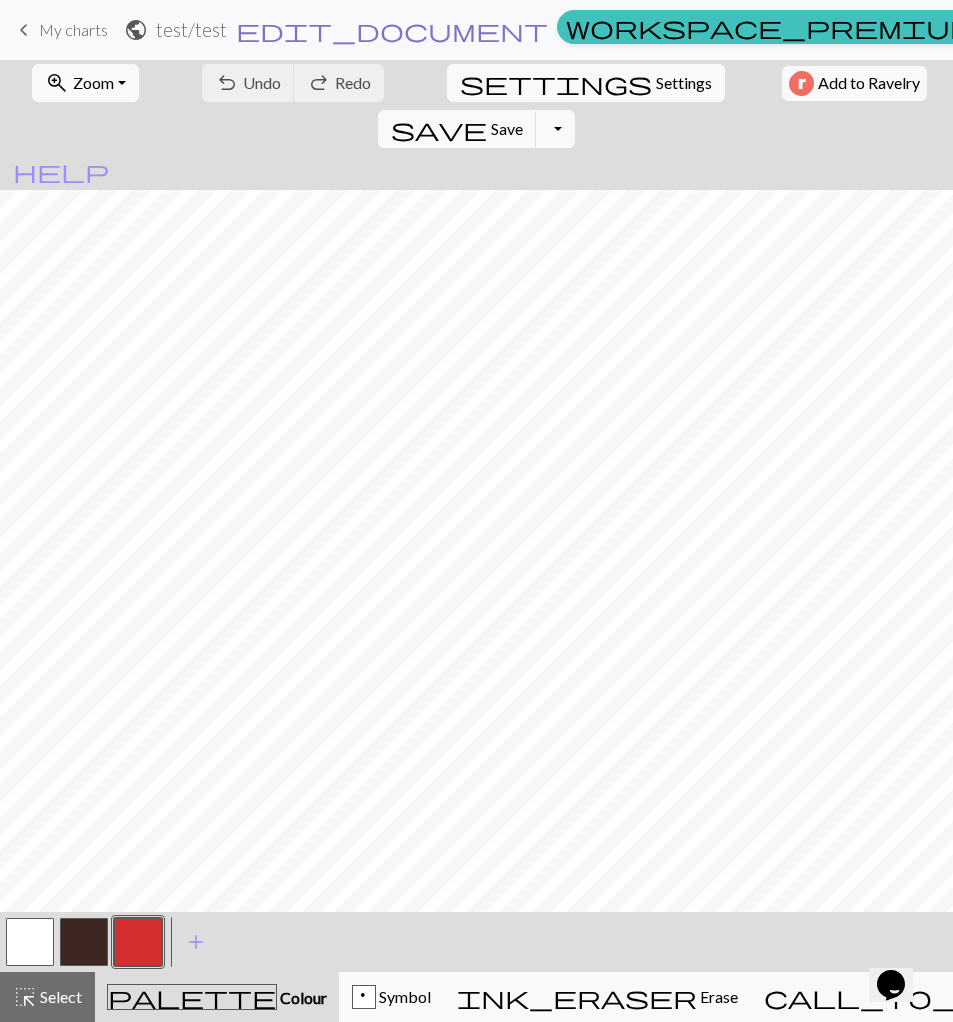 click on "edit_document" at bounding box center (392, 30) 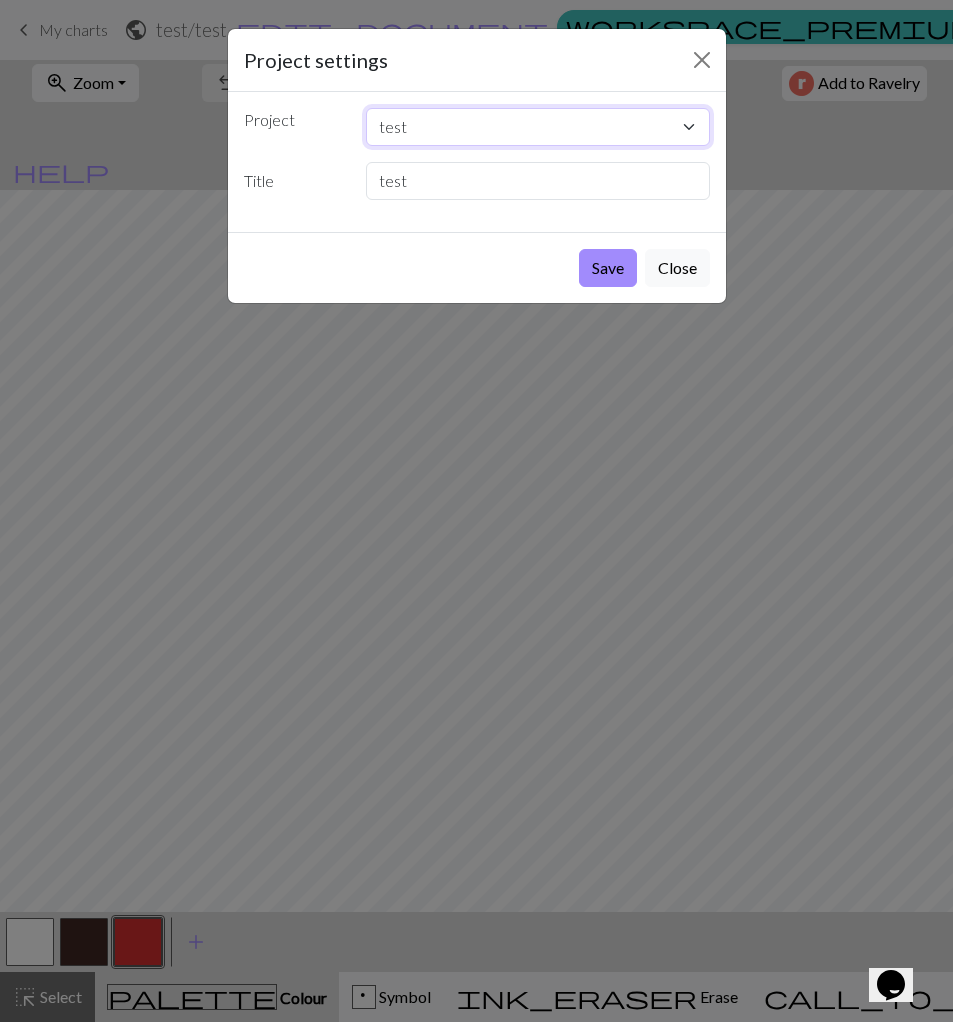 click on "test" at bounding box center (538, 127) 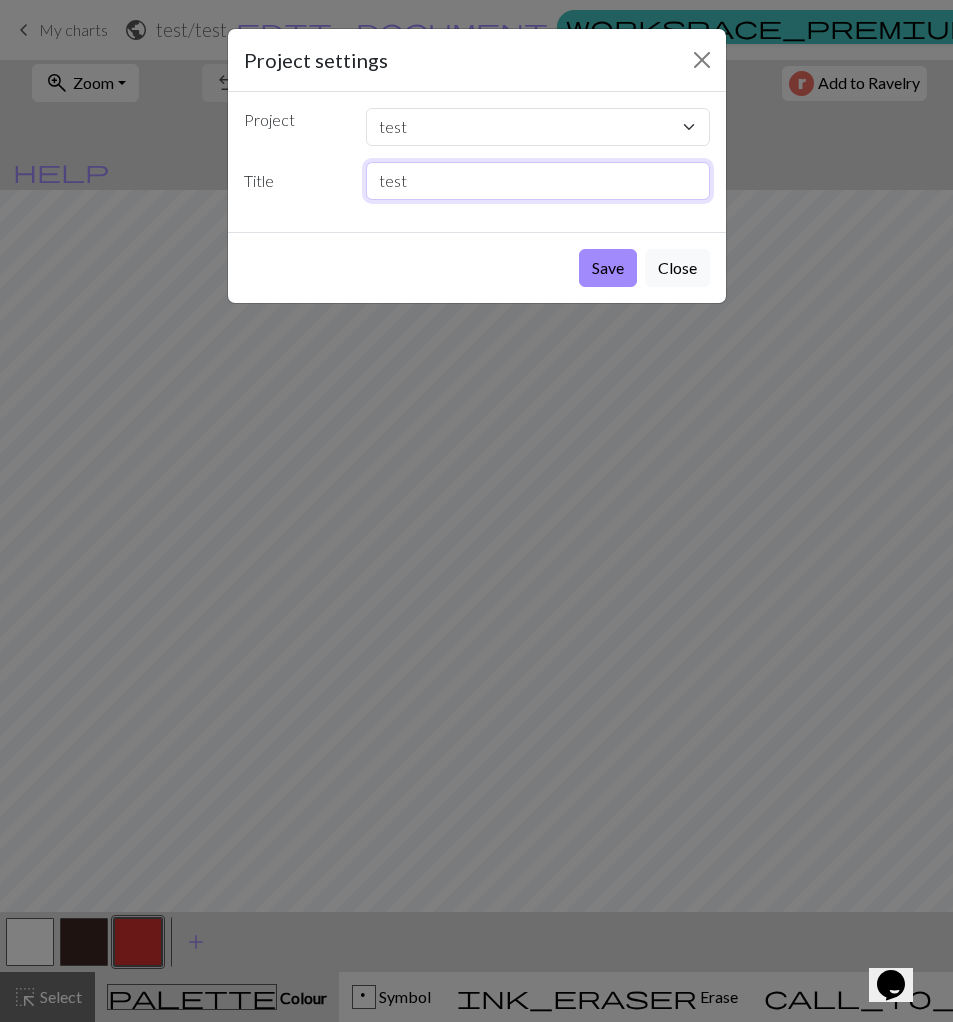 click on "test" at bounding box center [538, 181] 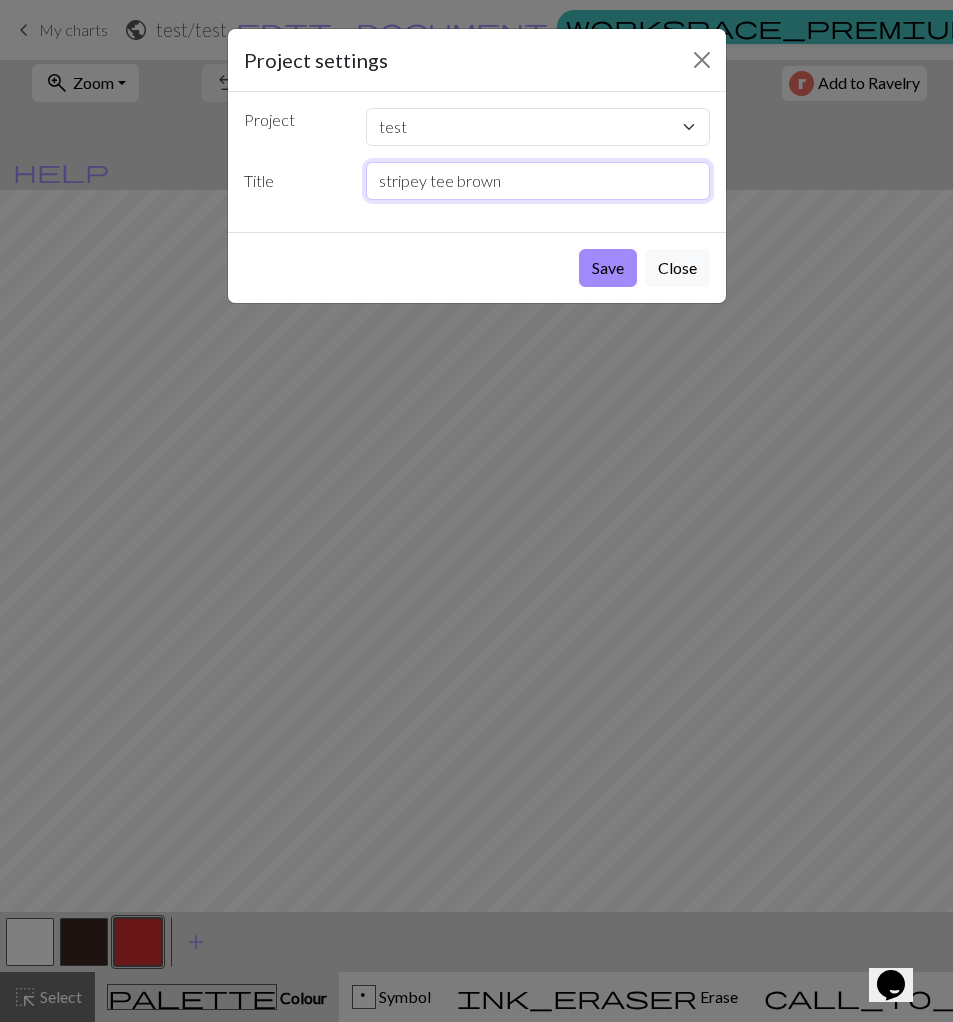 click on "stripey tee brown" at bounding box center (538, 181) 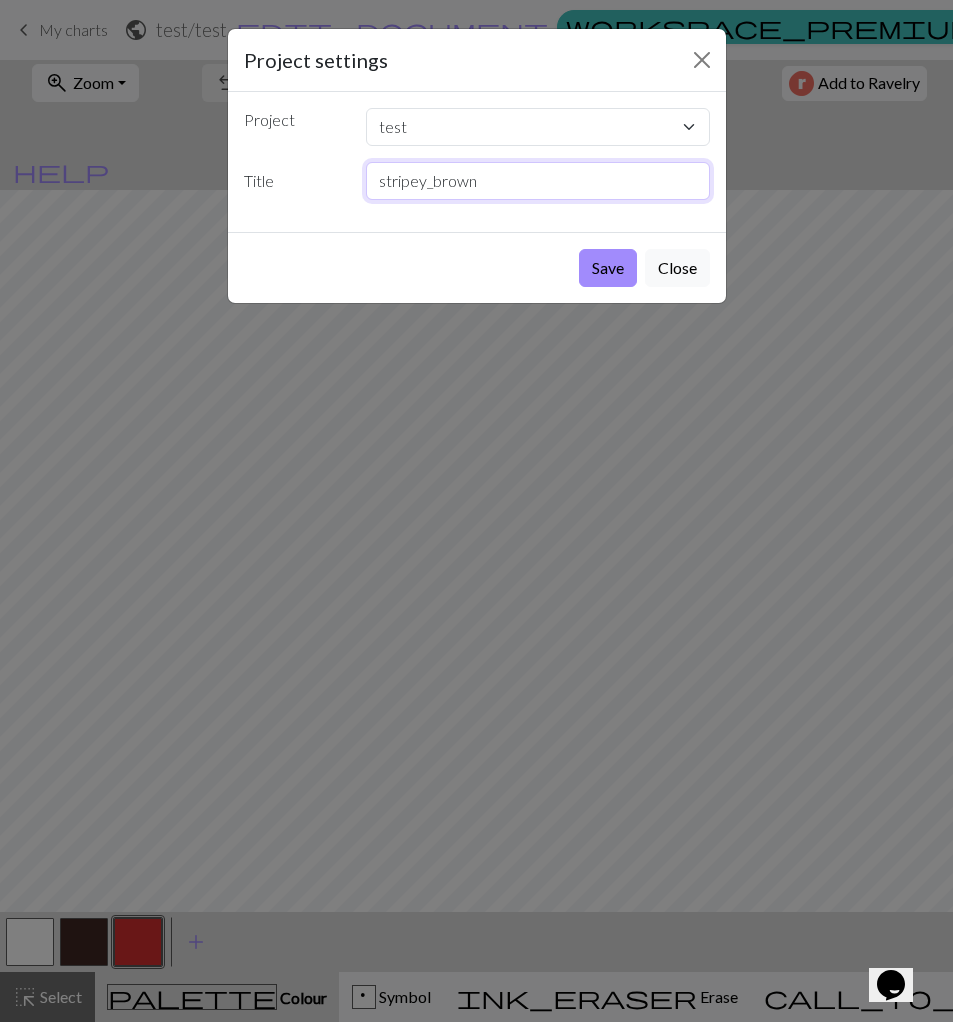 click on "stripey_brown" at bounding box center [538, 181] 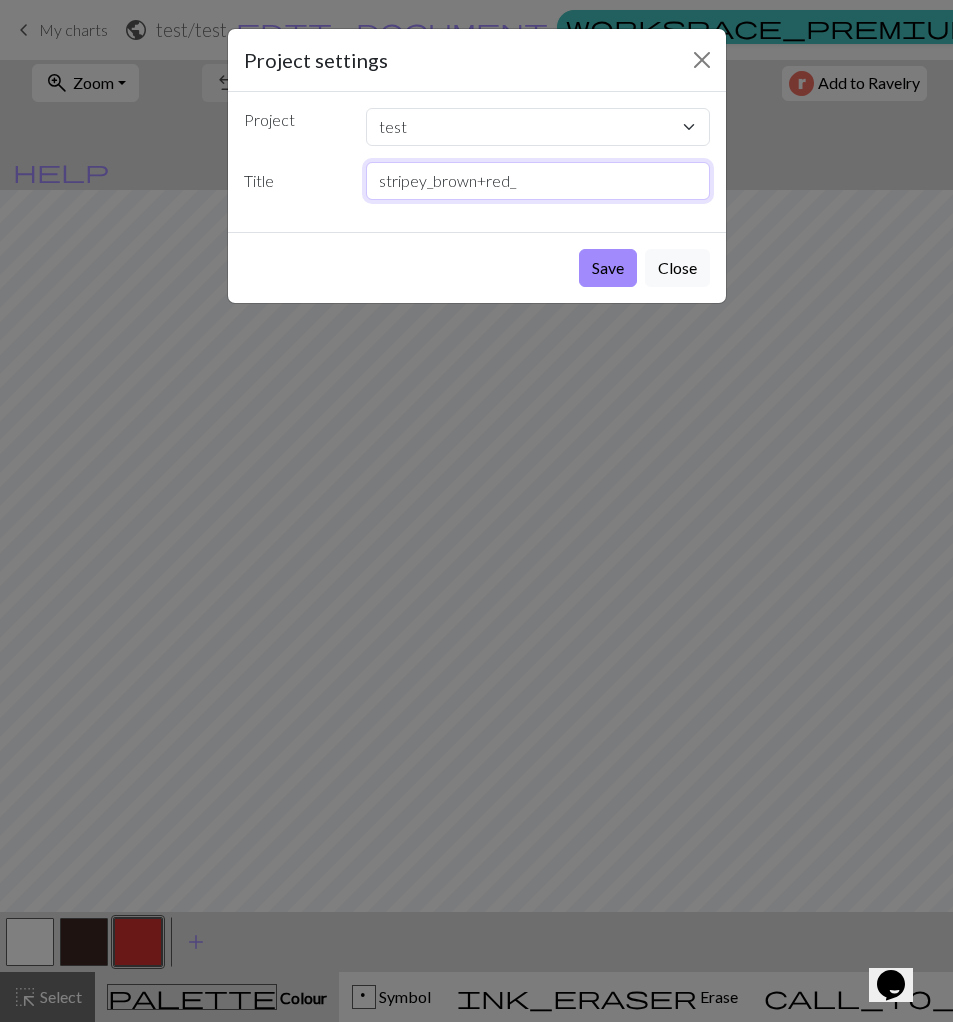 click on "stripey_brown+red_" at bounding box center (538, 181) 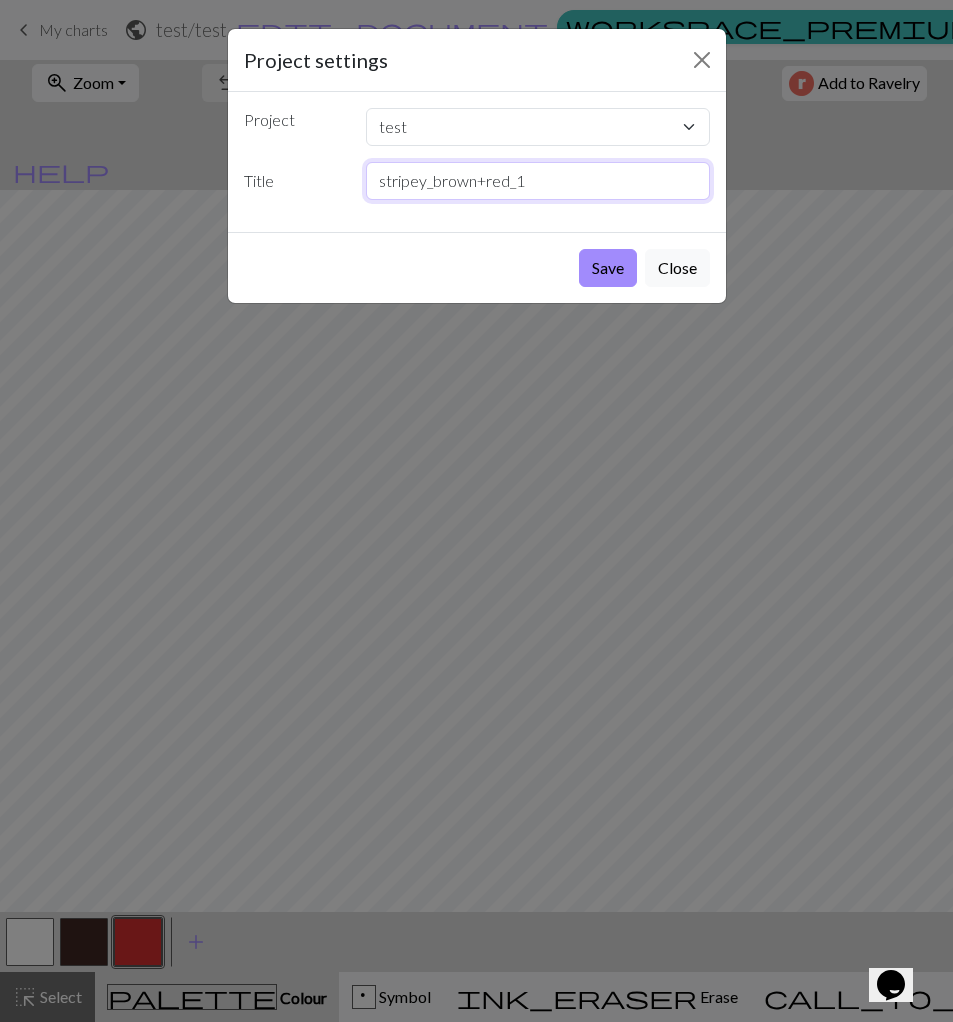 drag, startPoint x: 529, startPoint y: 189, endPoint x: 518, endPoint y: 188, distance: 11.045361 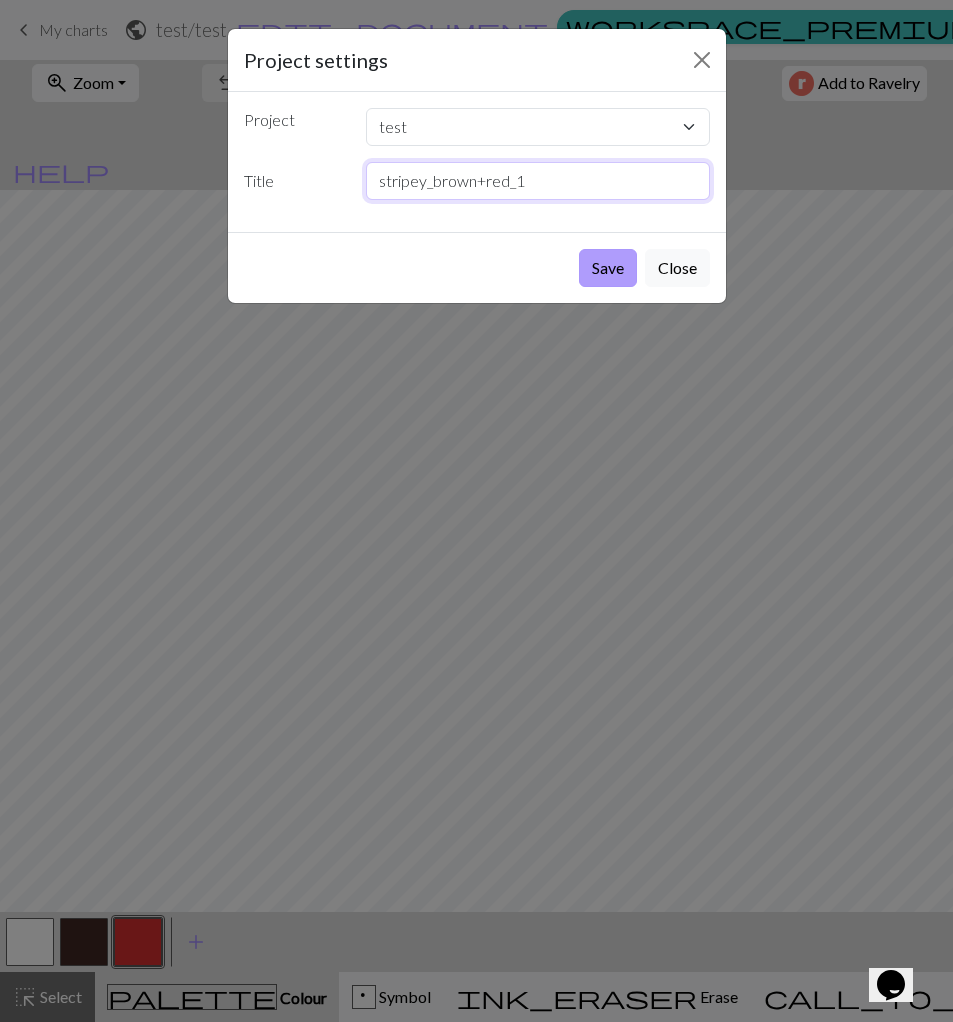 type on "stripey_brown+red_1" 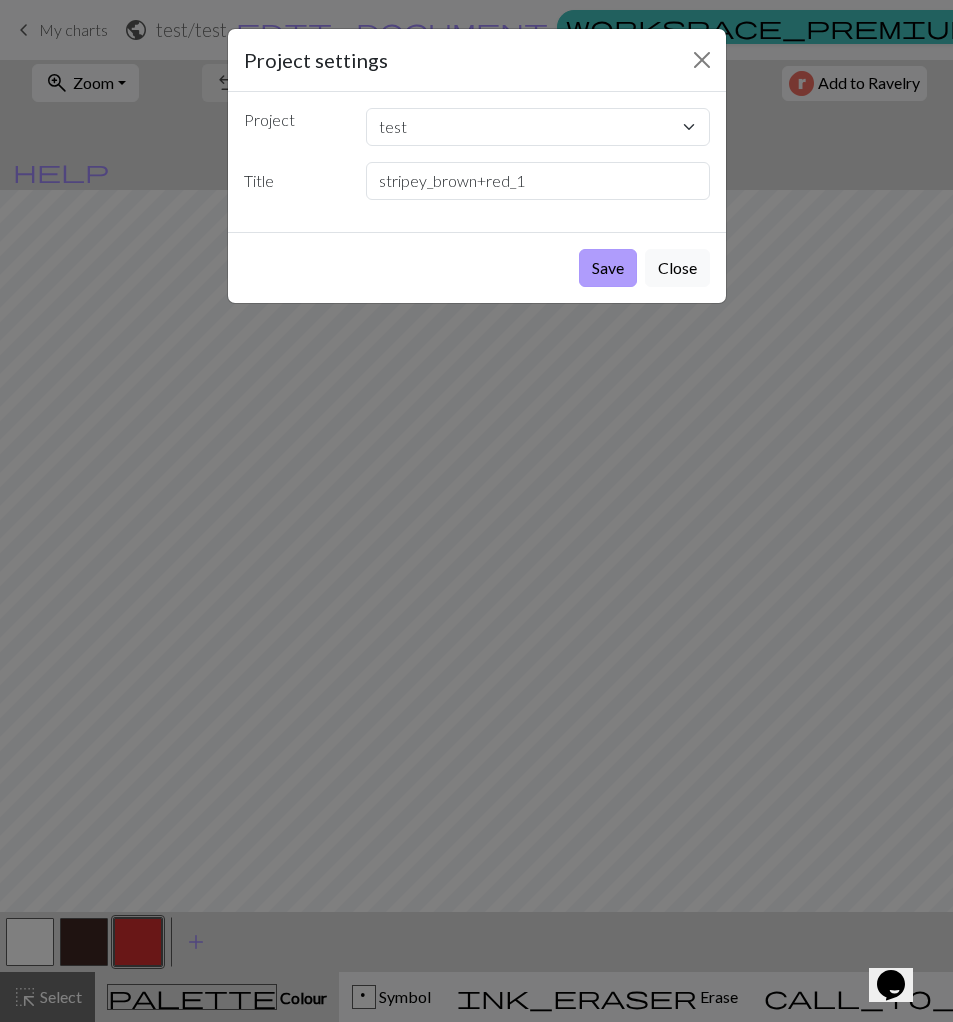 click on "Save" at bounding box center (608, 268) 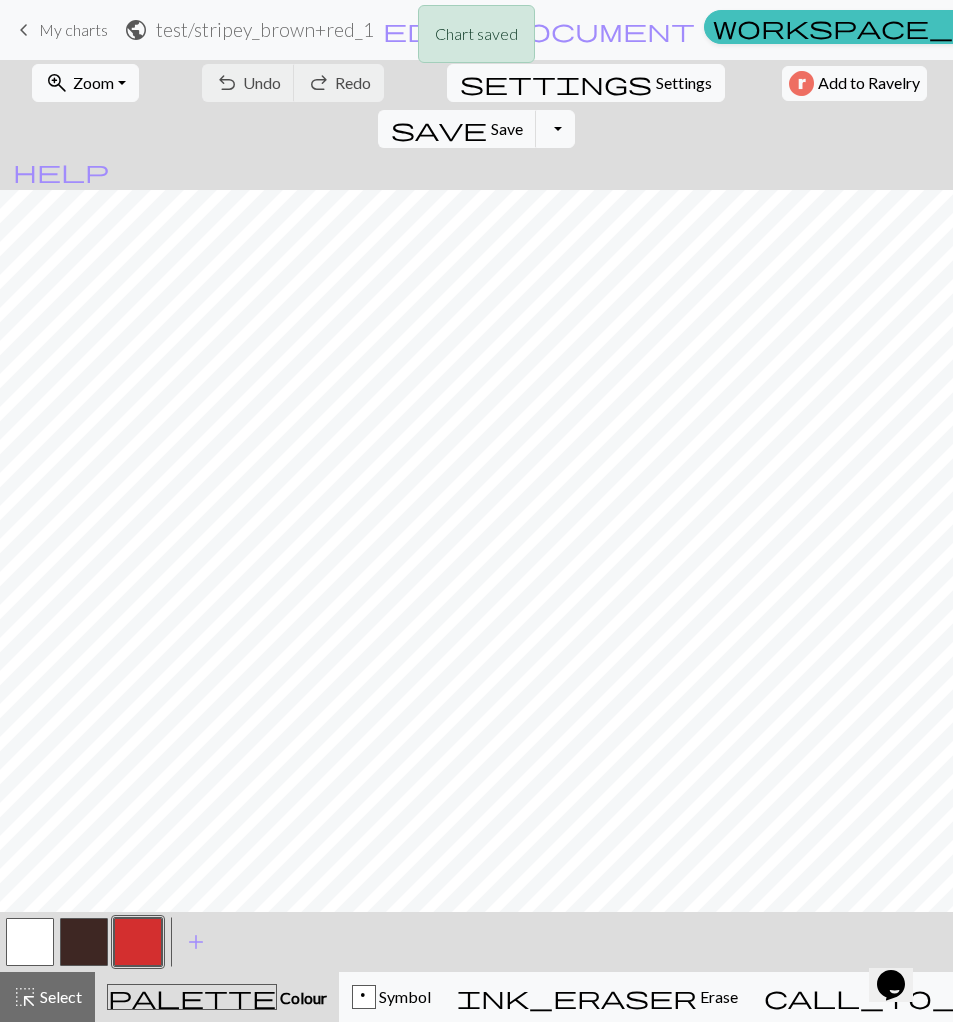 click on "Chart saved" at bounding box center (476, 39) 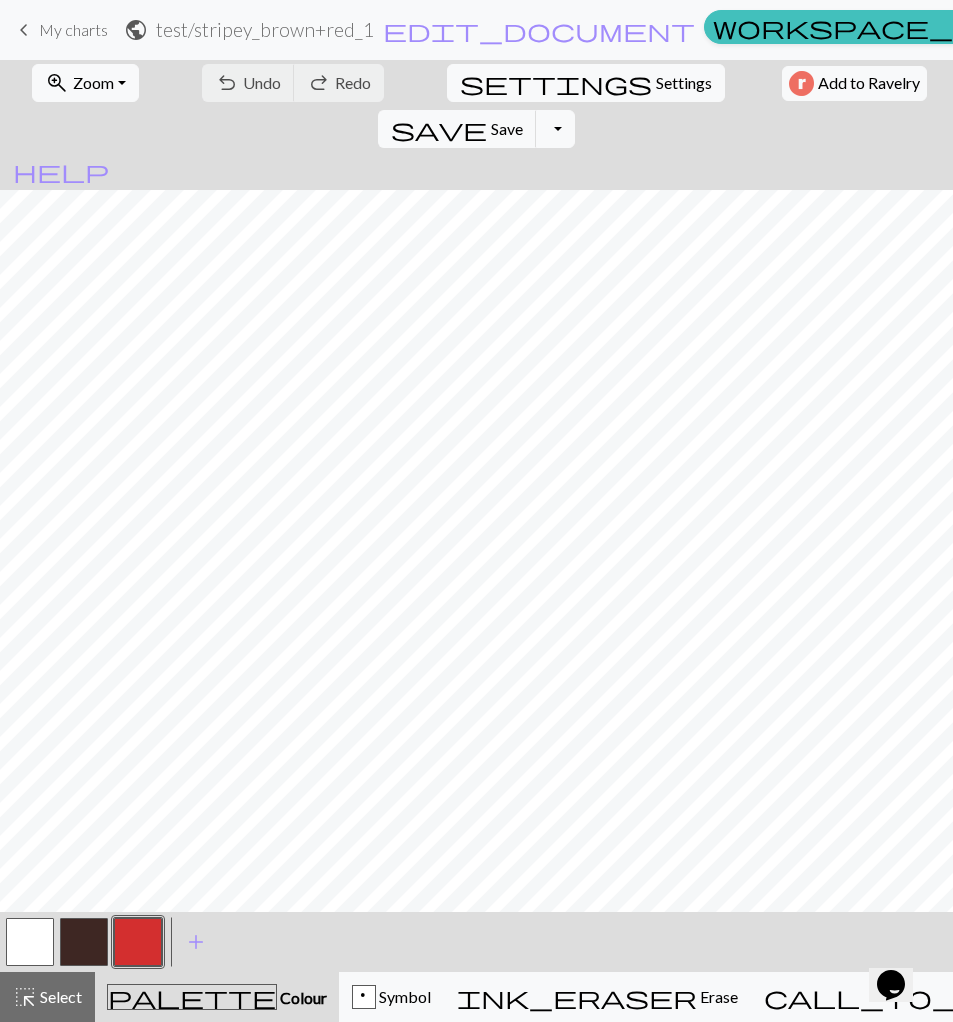 click on "keyboard_arrow_left" at bounding box center [24, 30] 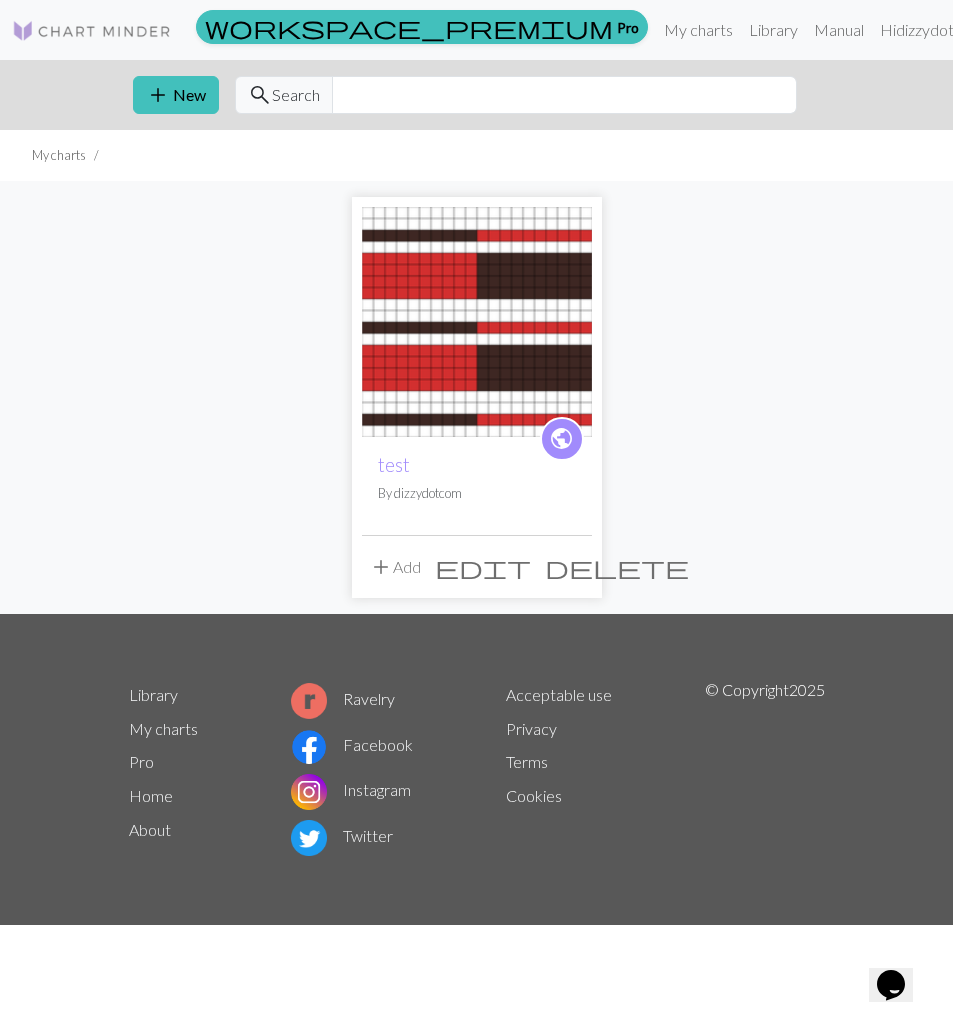 click on "add  Add" at bounding box center (395, 567) 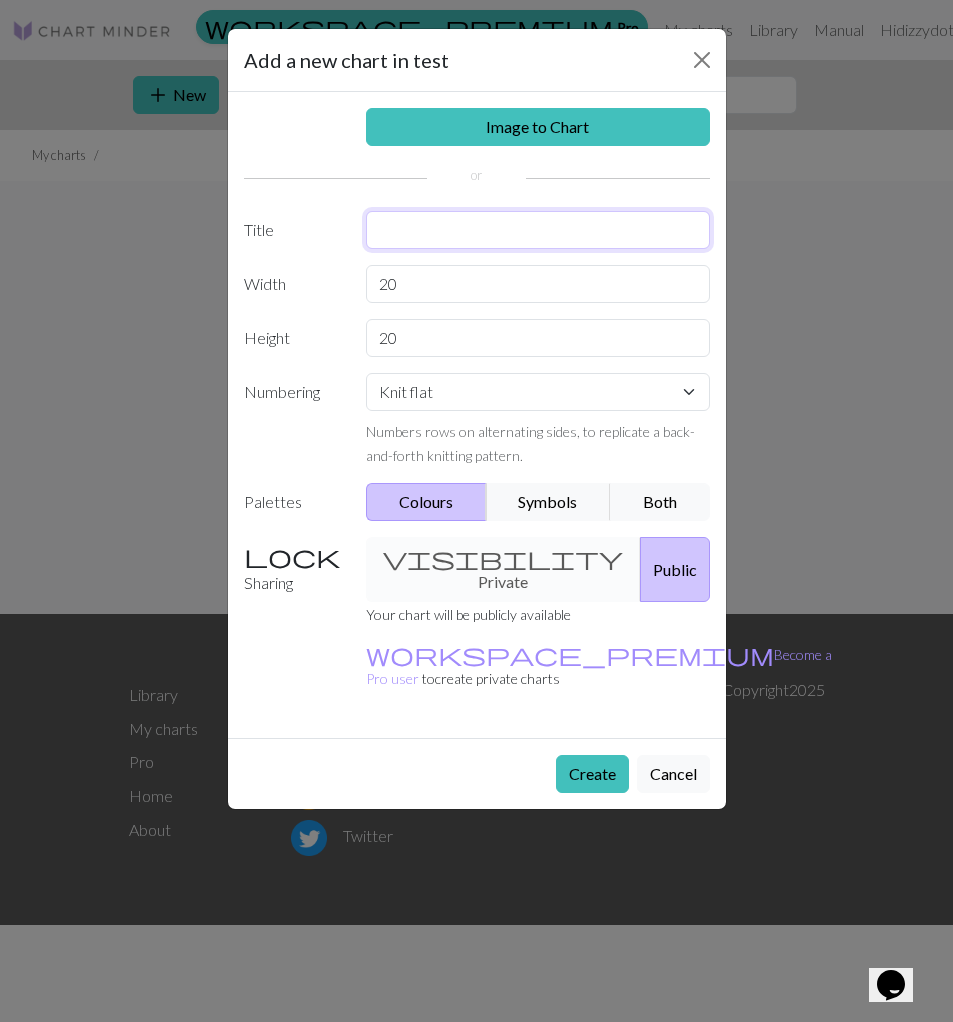 click at bounding box center [538, 230] 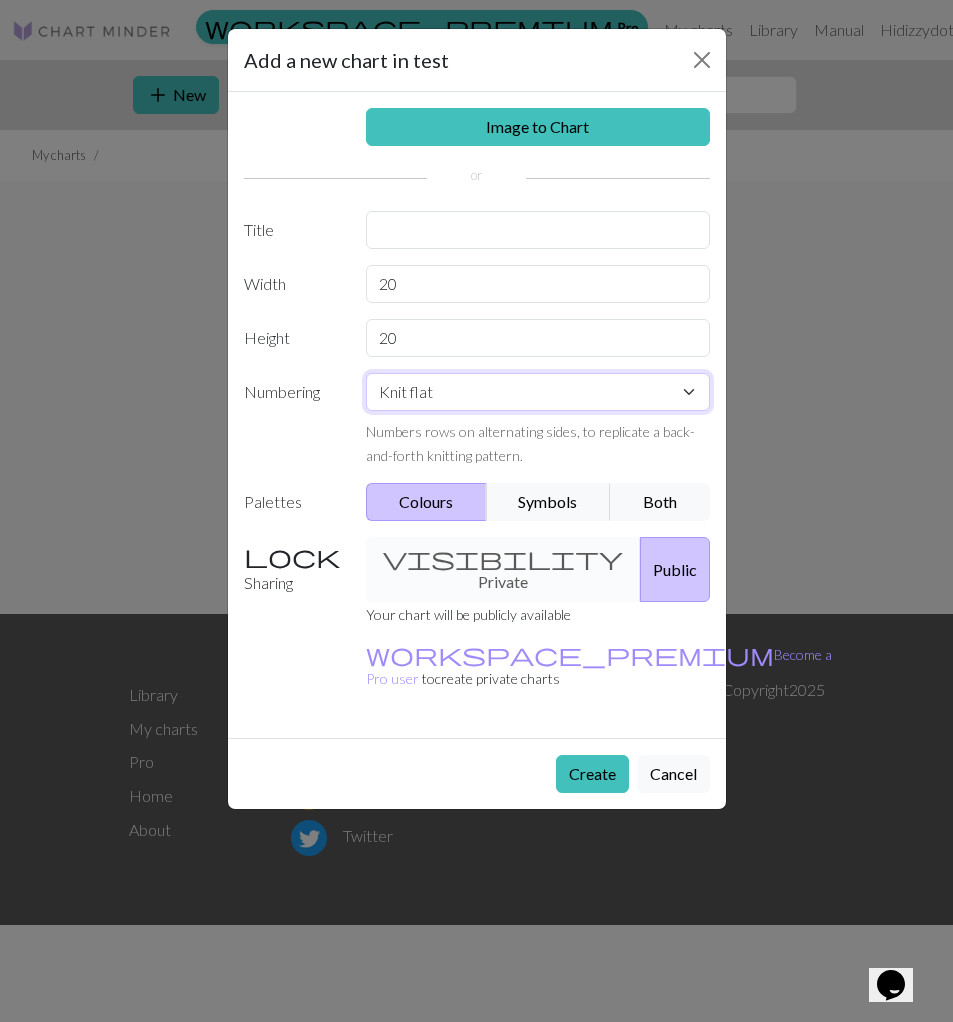 click on "Knit flat Knit in the round Lace knitting Cross stitch" at bounding box center [538, 392] 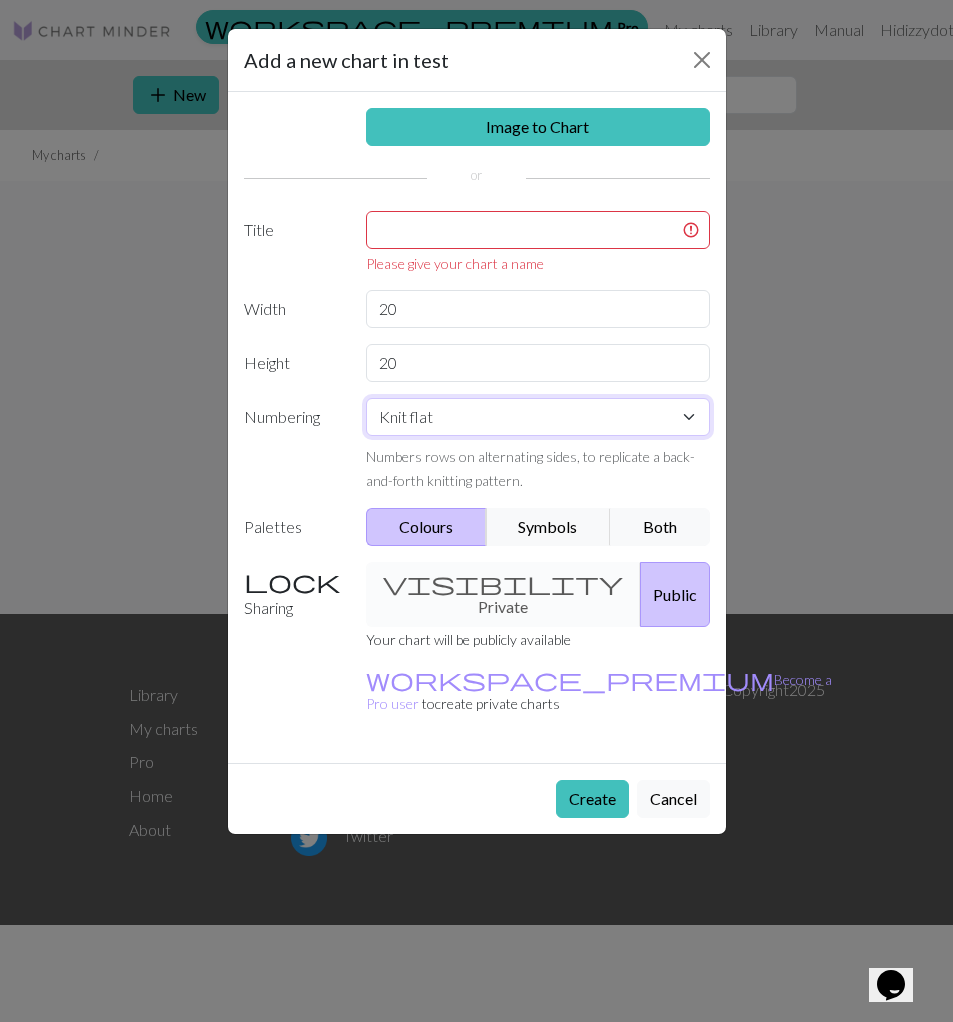 select on "round" 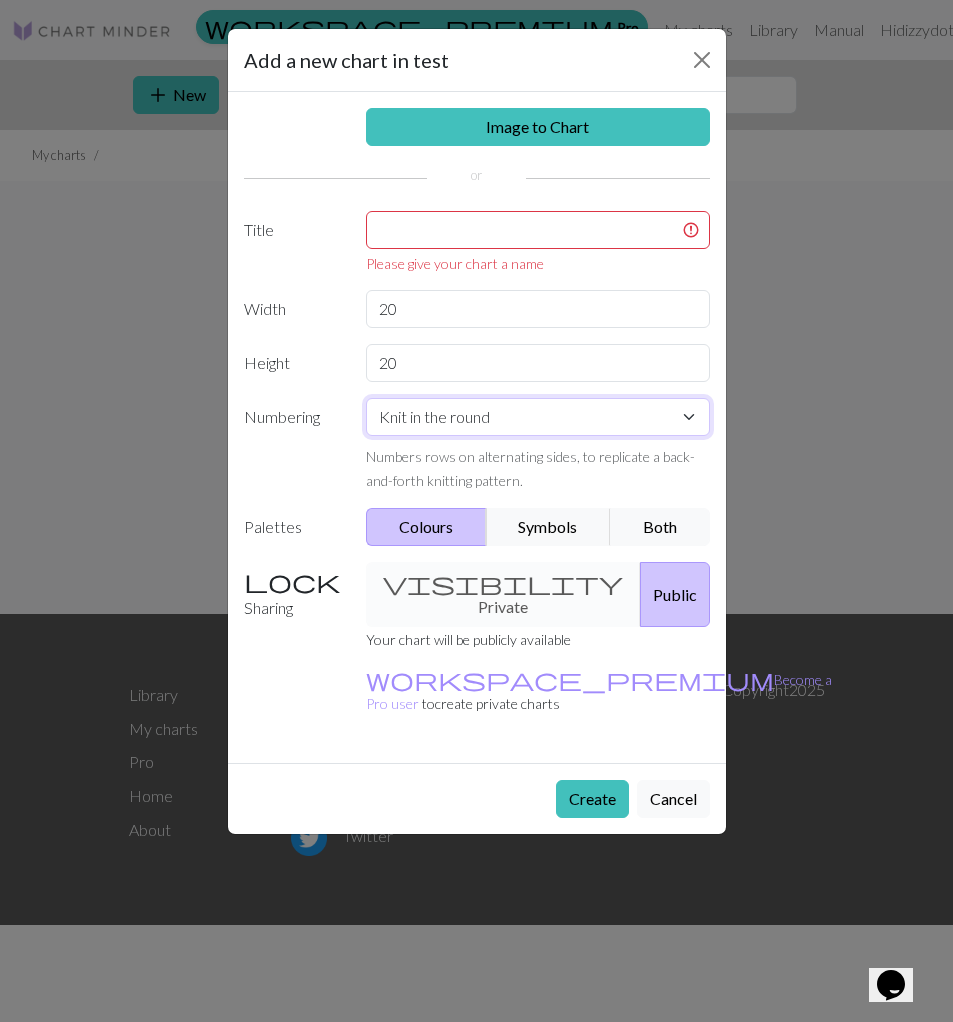 click on "Knit flat Knit in the round Lace knitting Cross stitch" at bounding box center (538, 417) 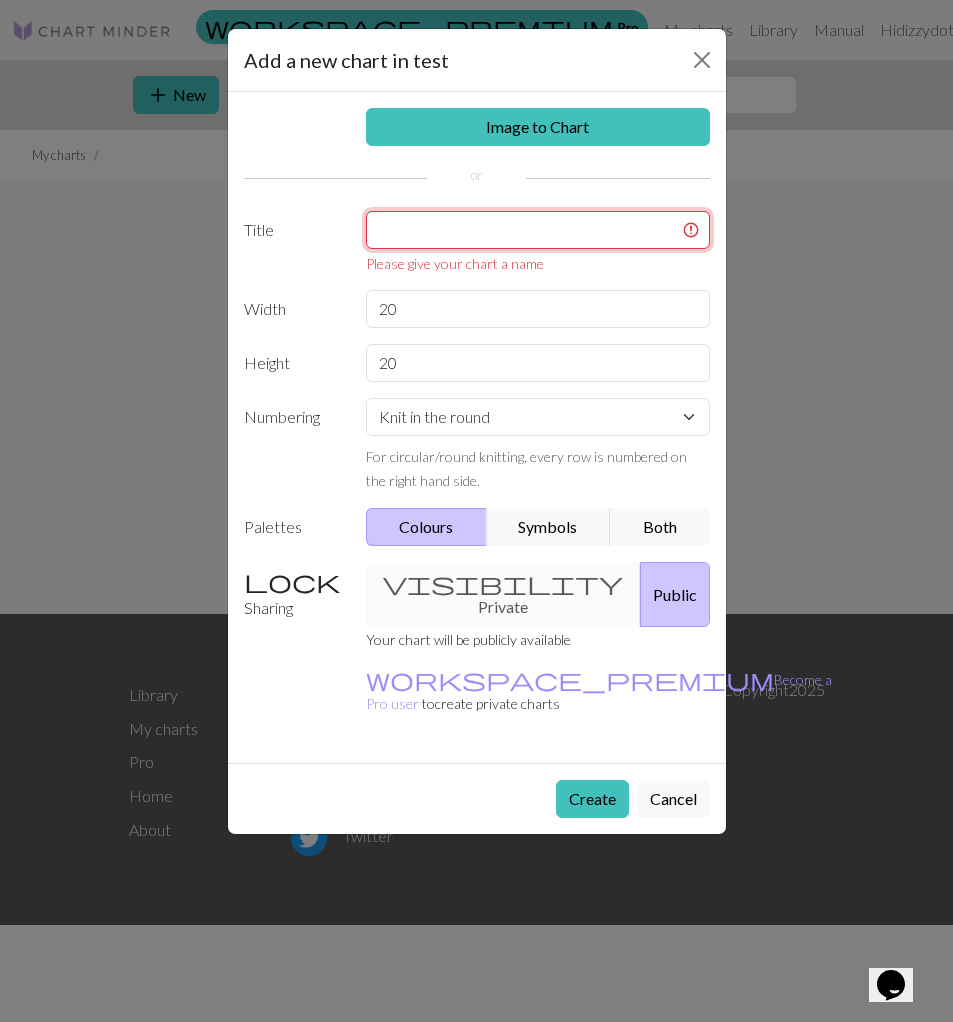 click at bounding box center [538, 230] 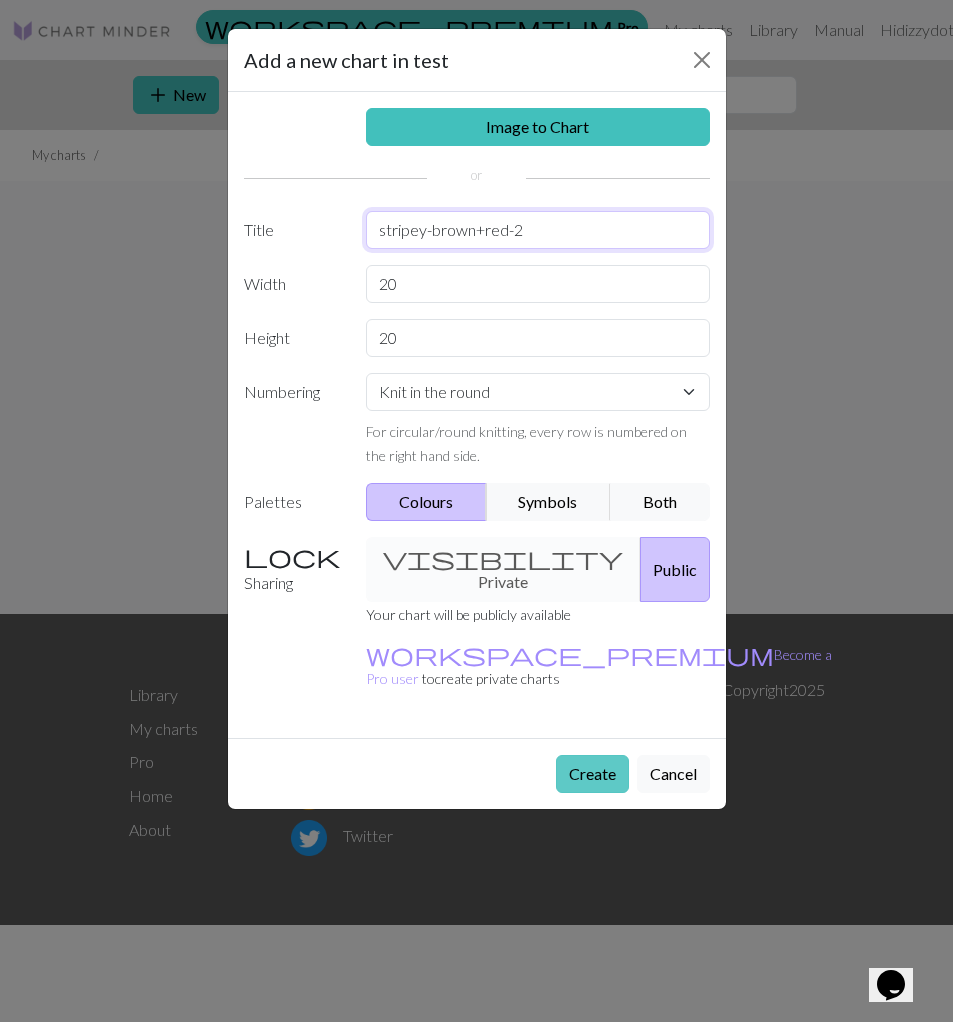 type on "stripey-brown+red-2" 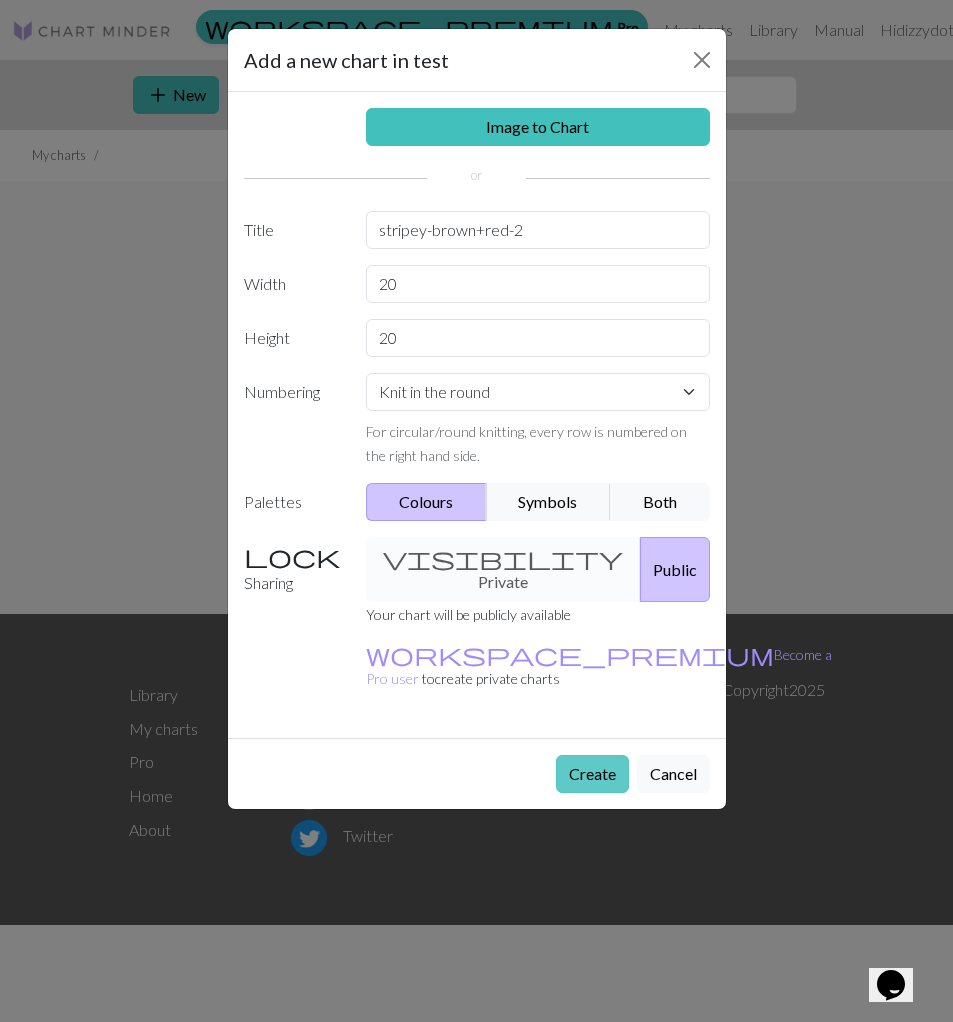 click on "Create" at bounding box center [592, 774] 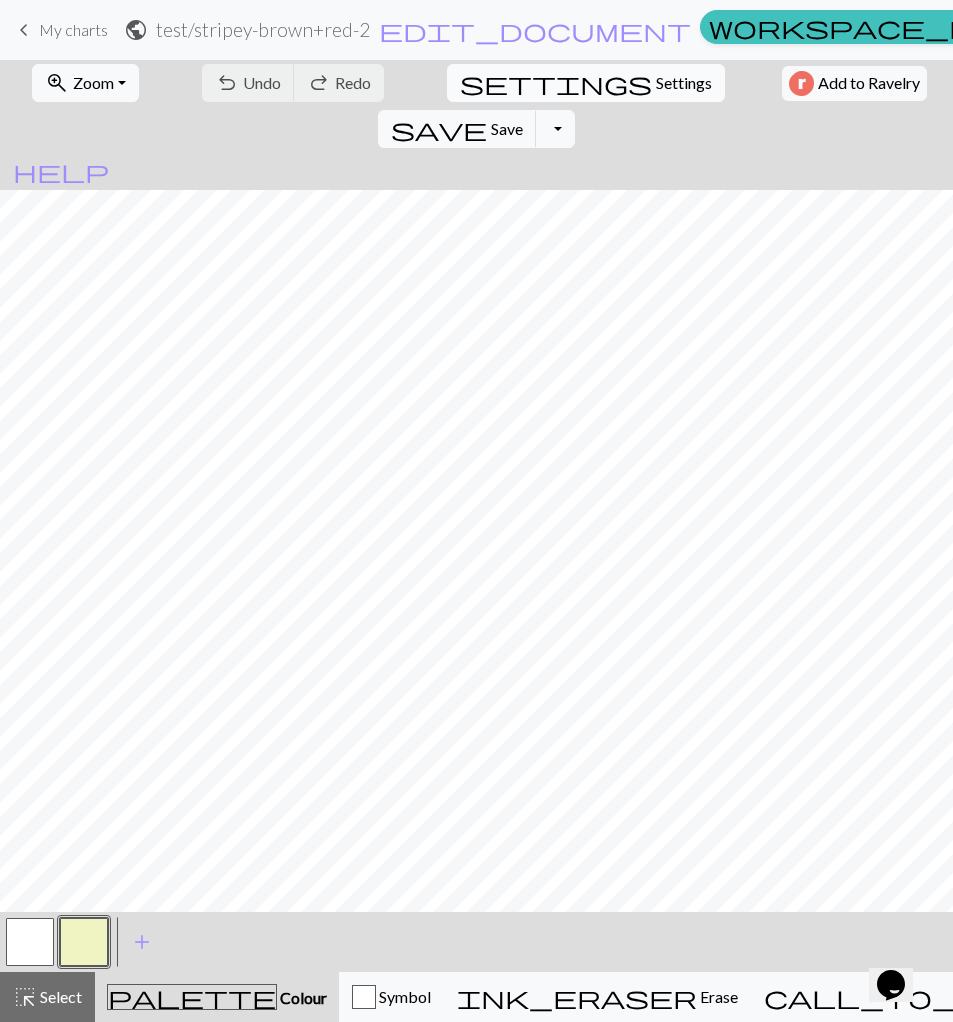 click on "Settings" at bounding box center [684, 83] 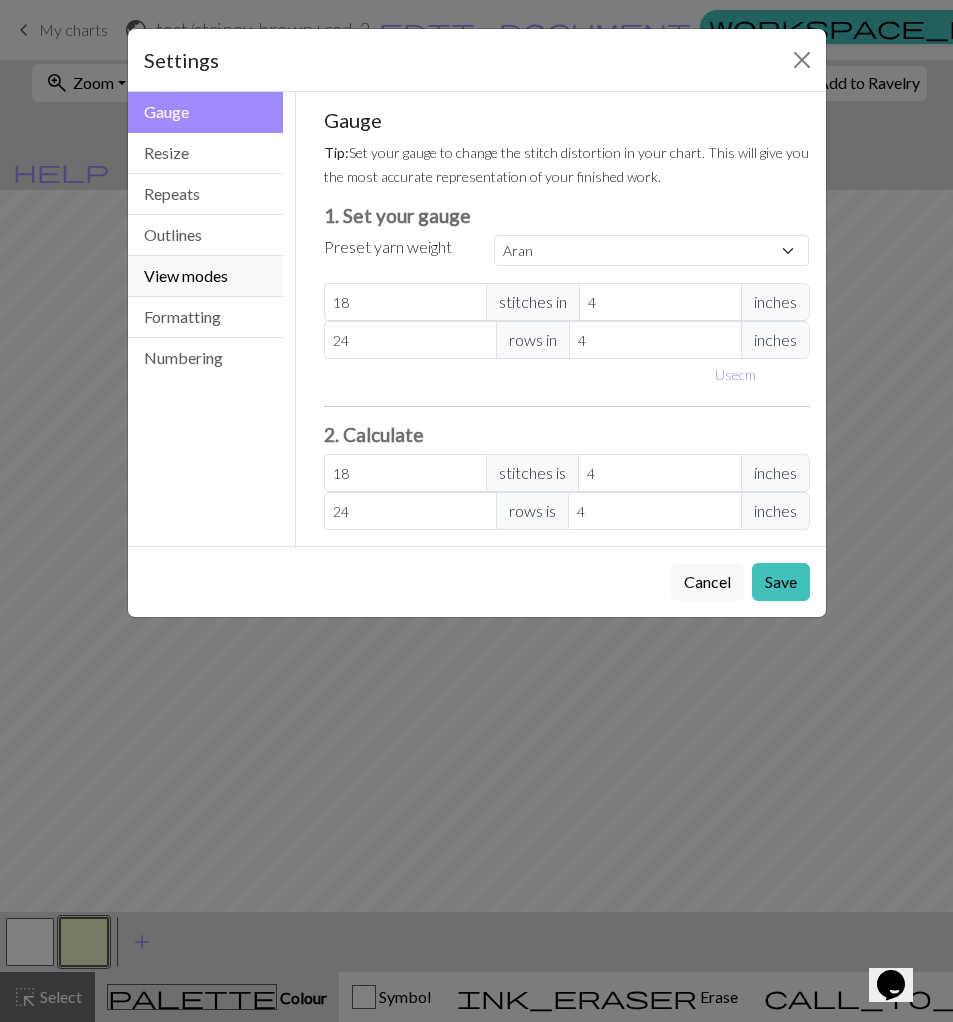 click on "View modes" at bounding box center [206, 276] 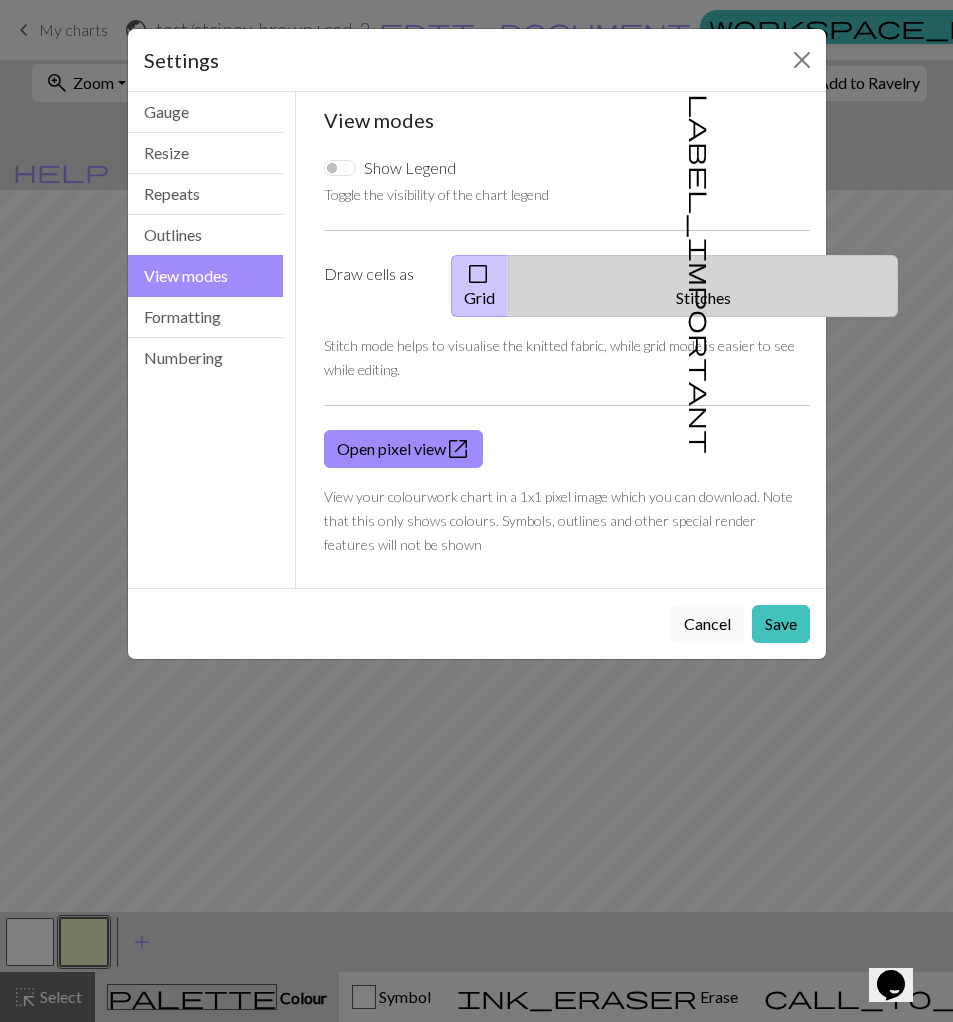 click on "label_important Stitches" at bounding box center (703, 286) 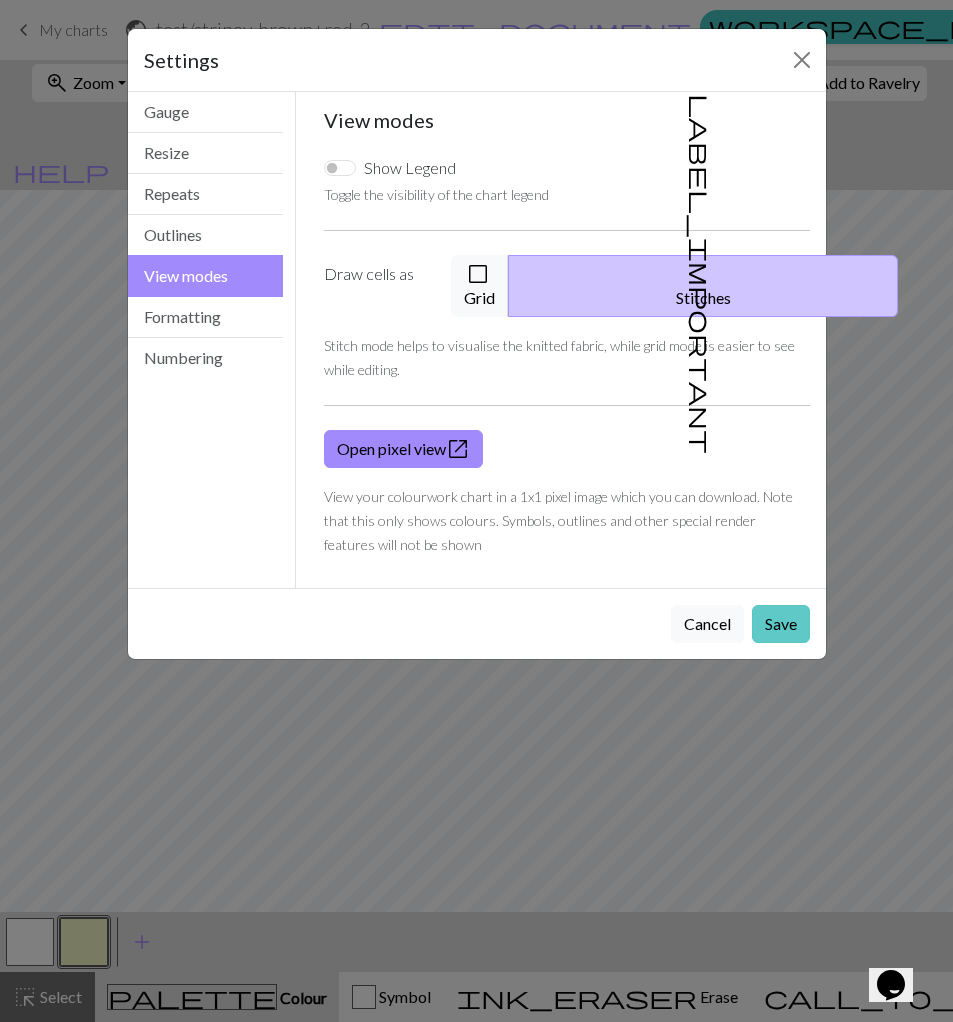 click on "Save" at bounding box center (781, 624) 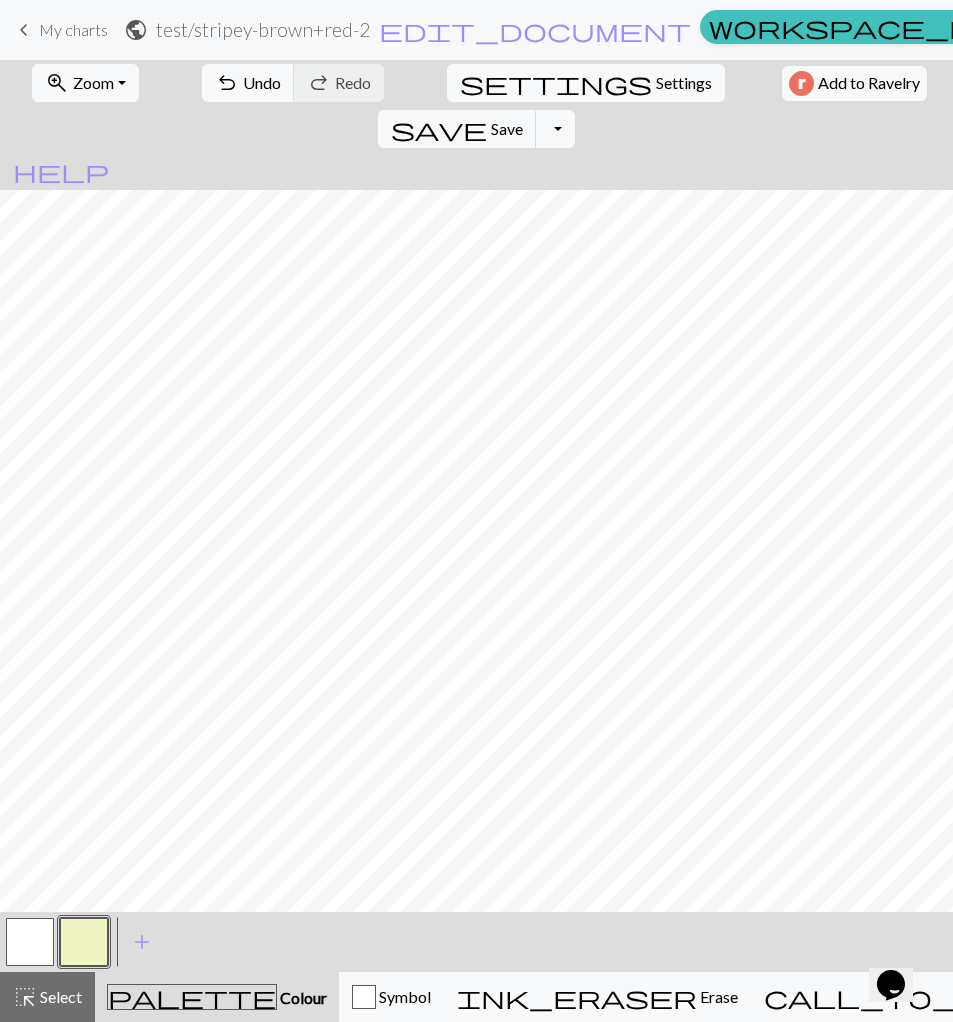 click at bounding box center (84, 942) 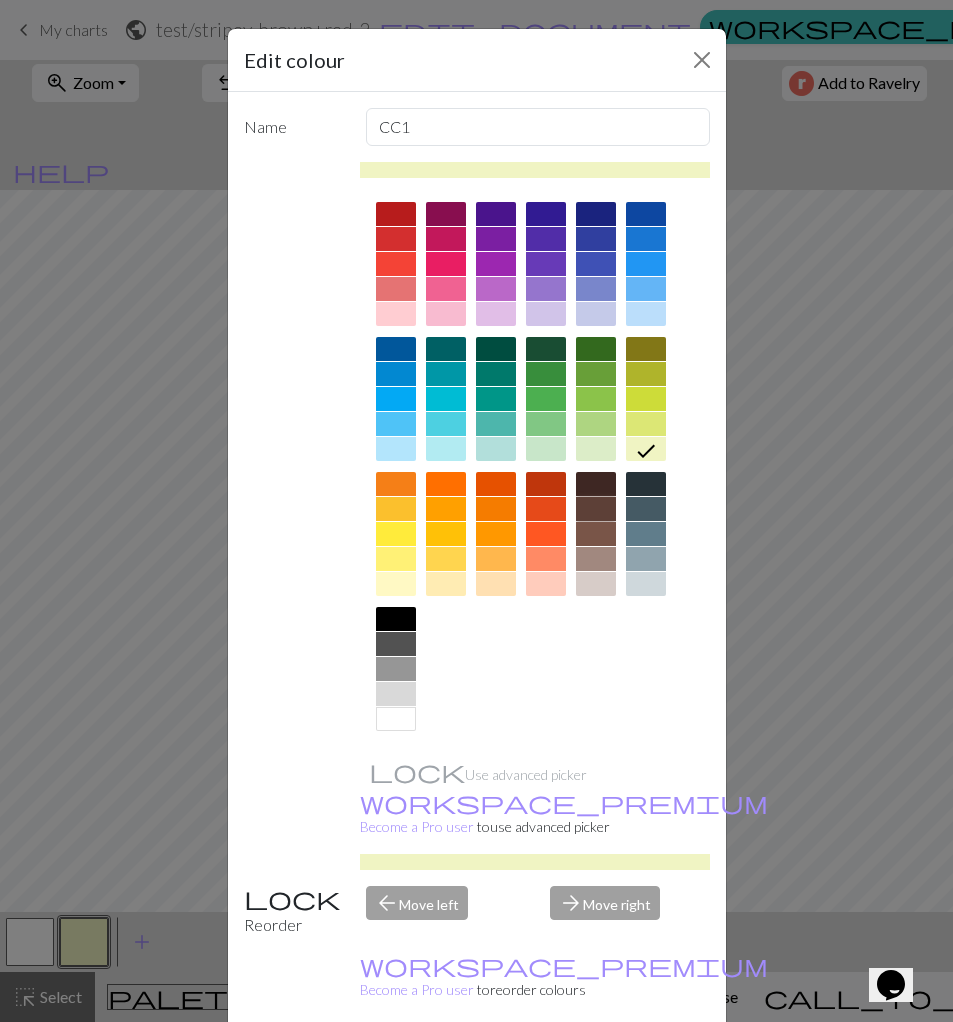click at bounding box center (596, 509) 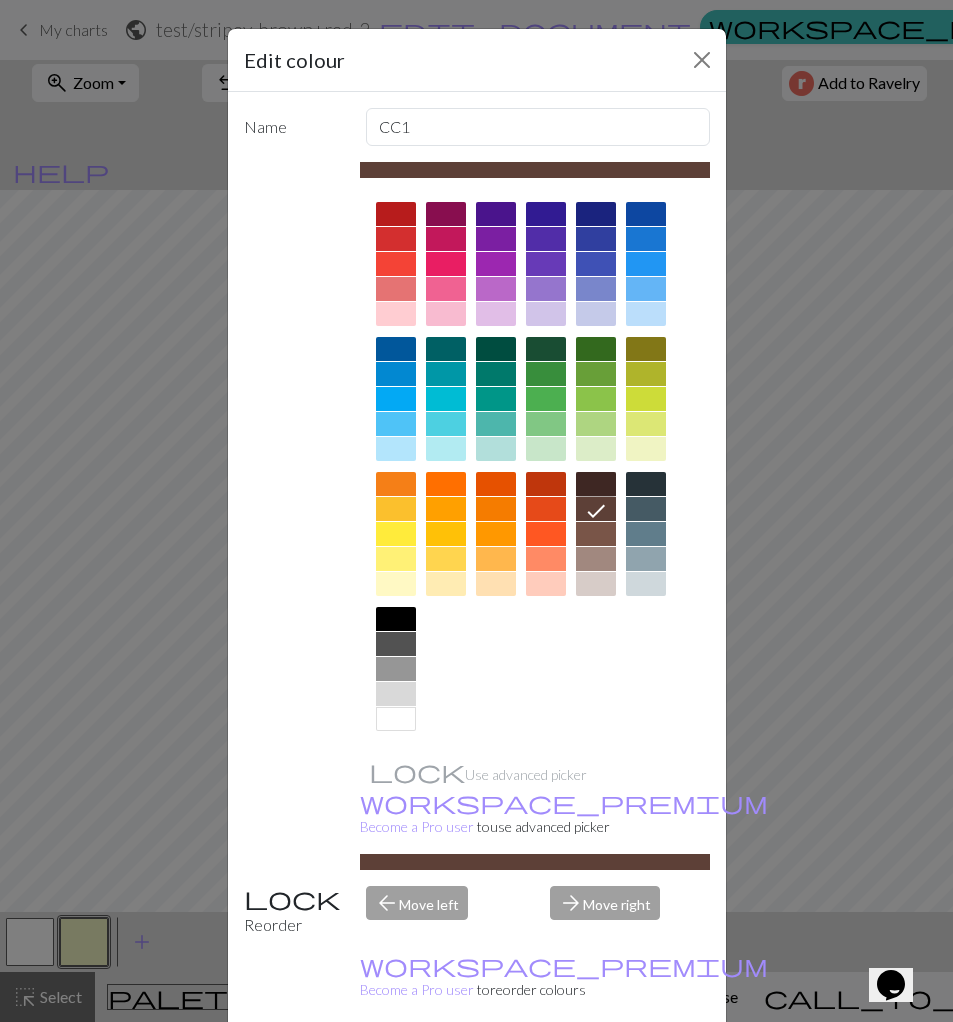 click at bounding box center (596, 484) 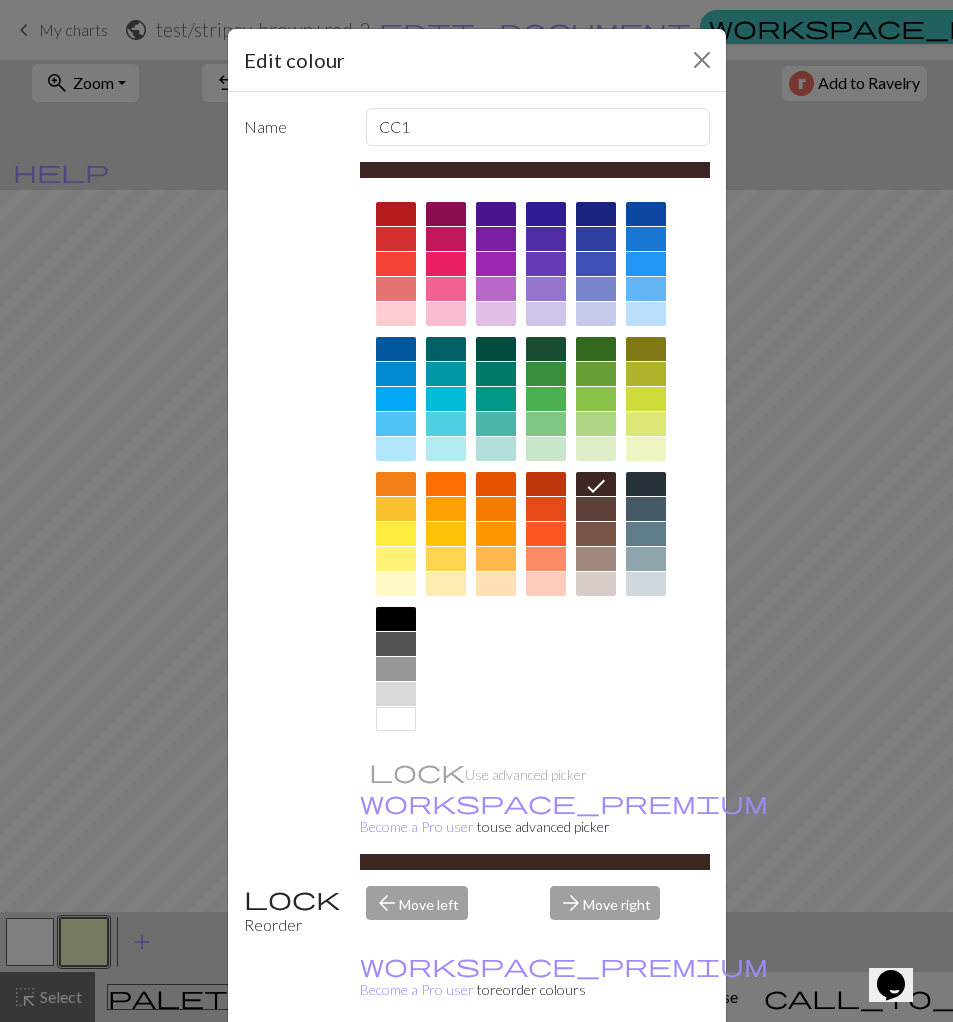 click on "Done" at bounding box center (597, 1069) 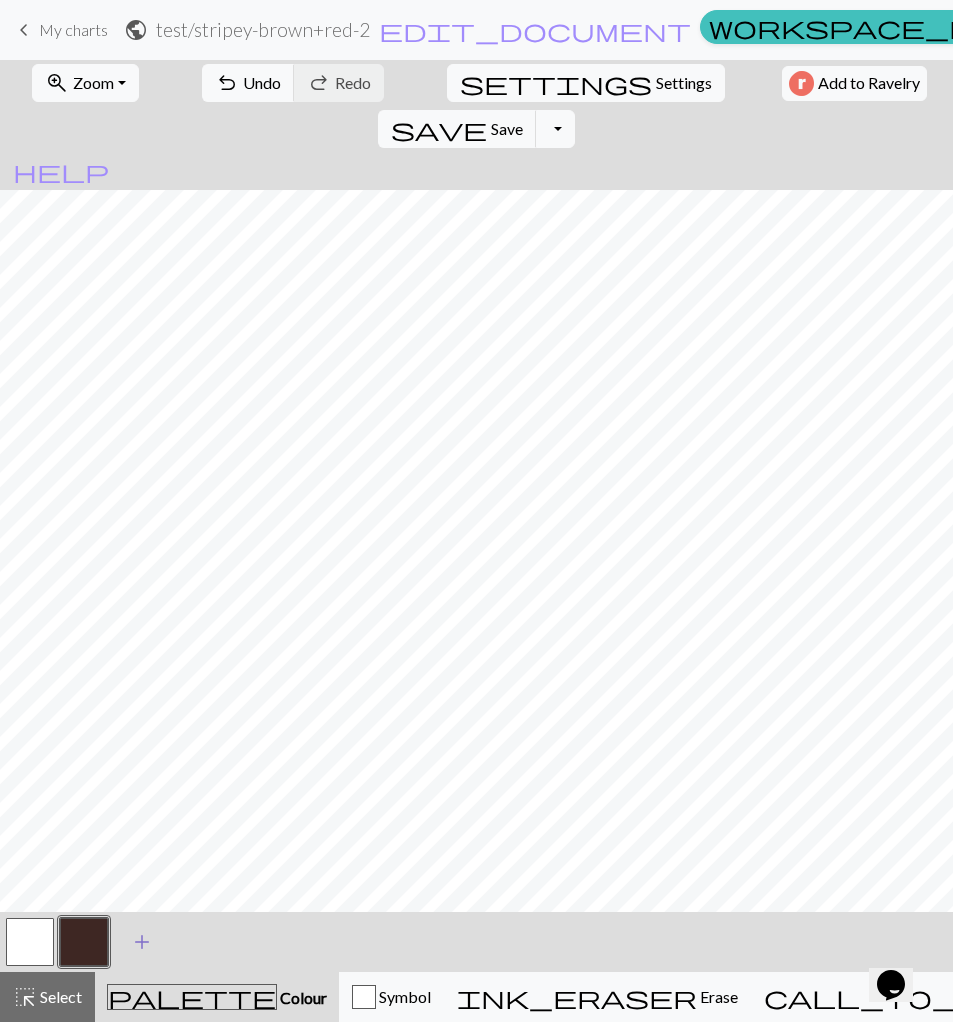 click on "add" at bounding box center [142, 942] 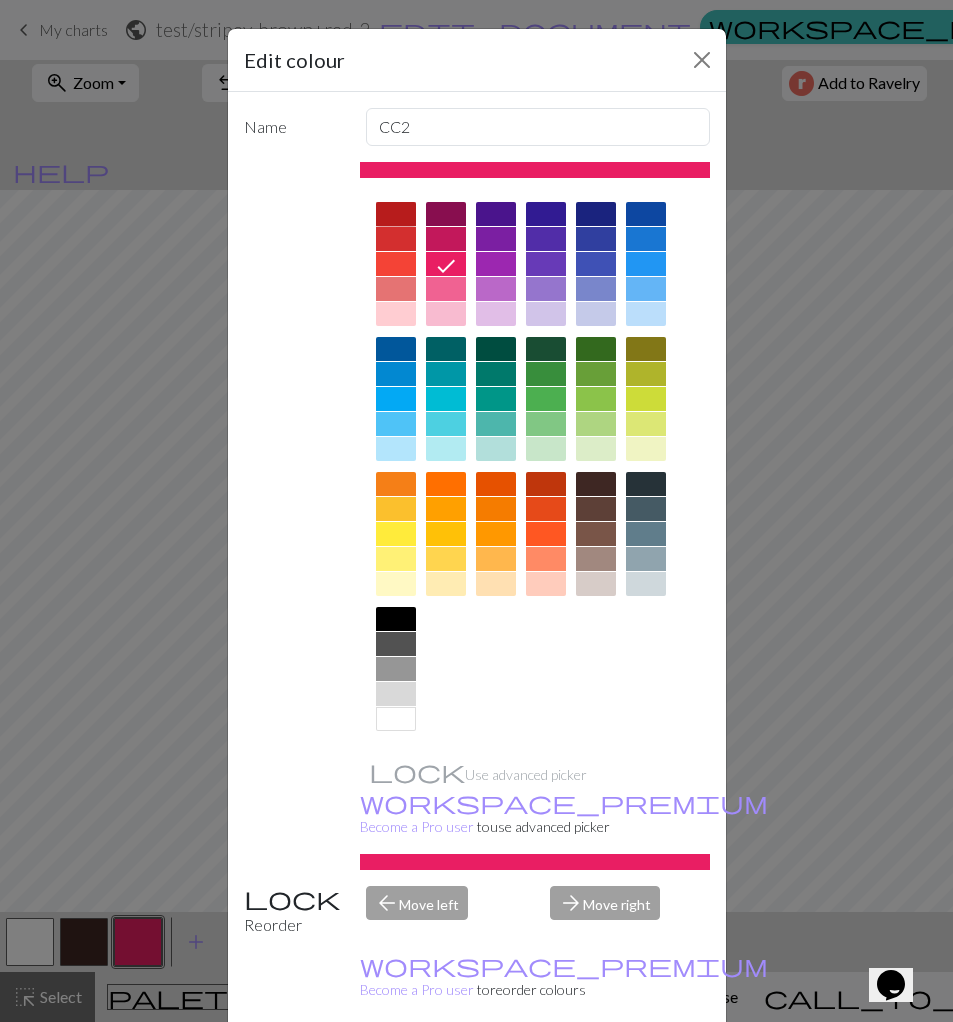 click at bounding box center (396, 214) 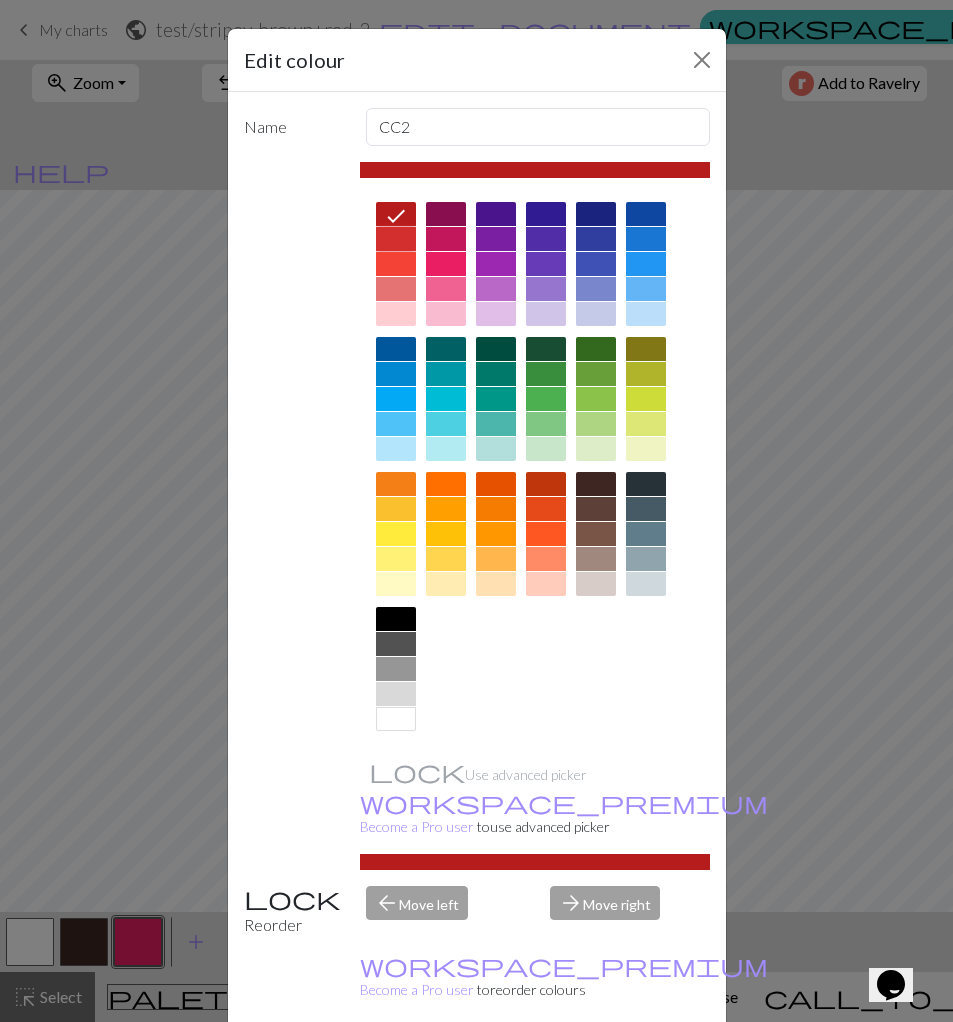 click at bounding box center (396, 239) 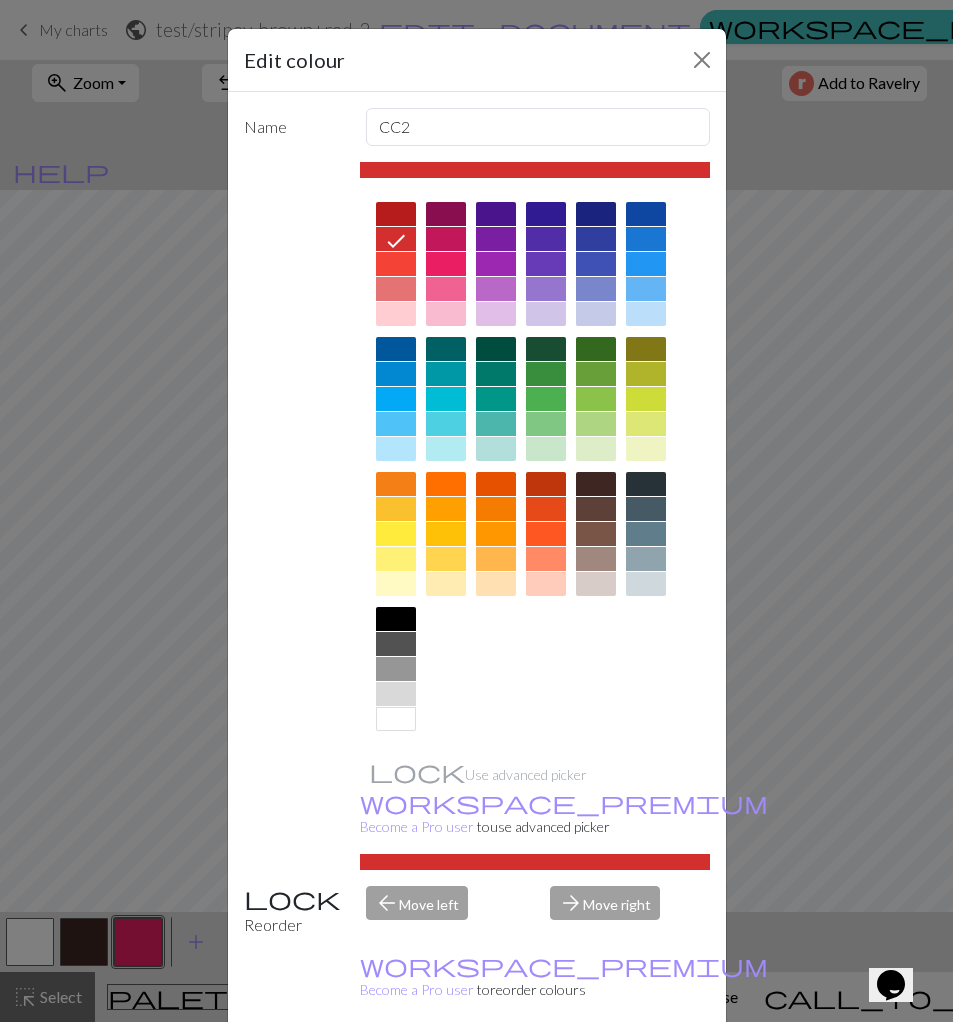 click on "Done" at bounding box center (597, 1069) 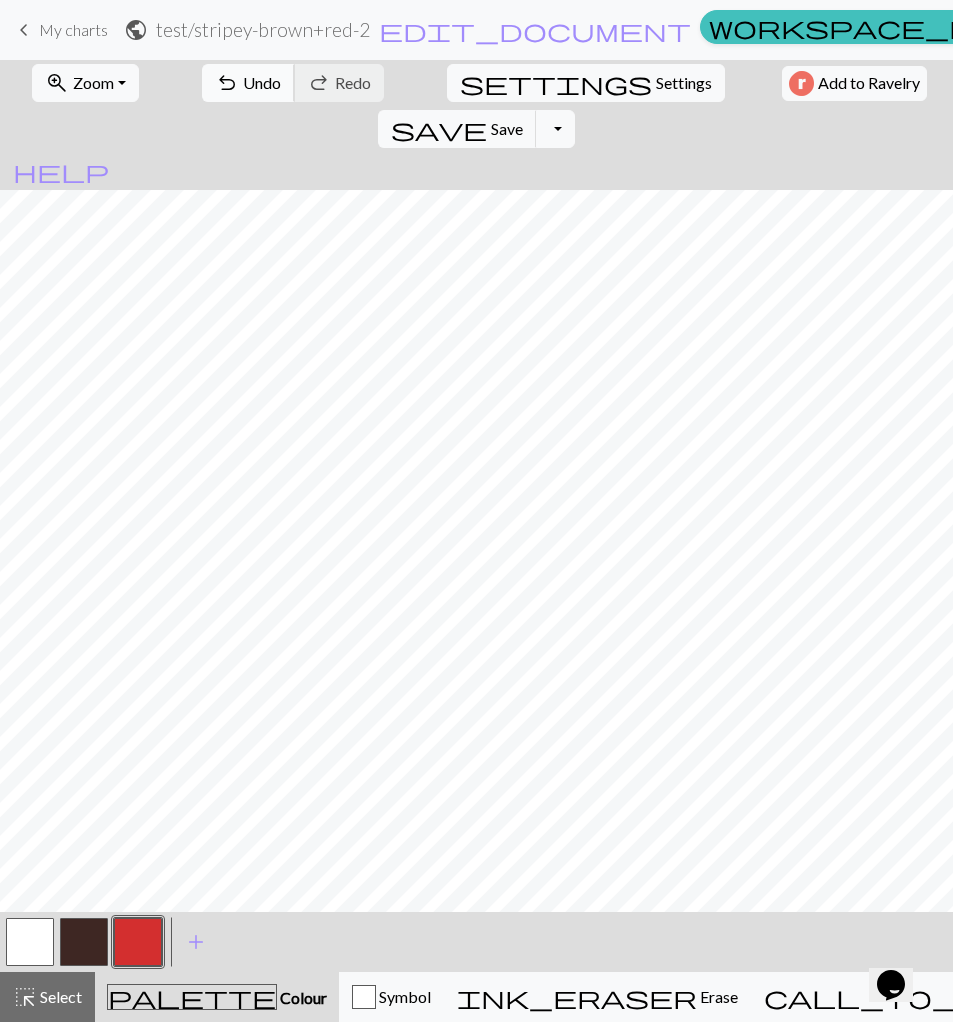 click on "undo Undo Undo" at bounding box center [248, 83] 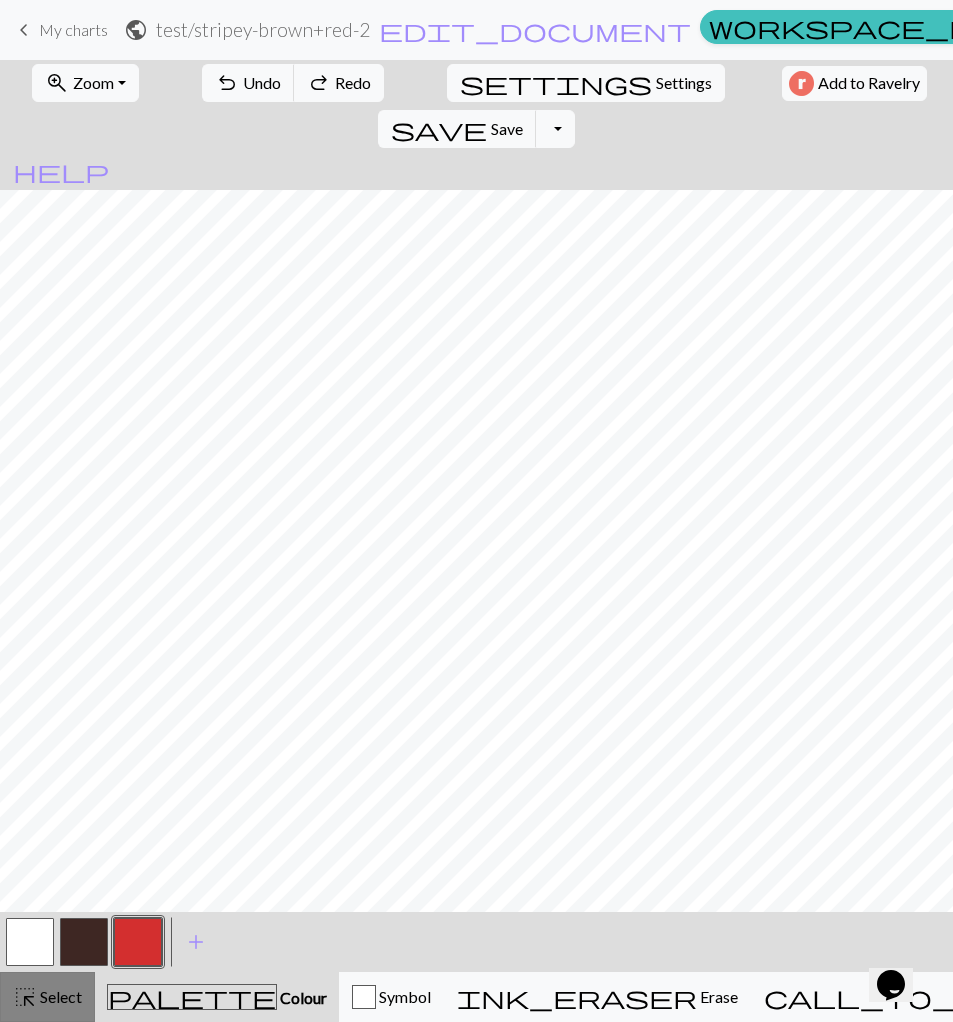 click on "highlight_alt   Select   Select" at bounding box center (47, 997) 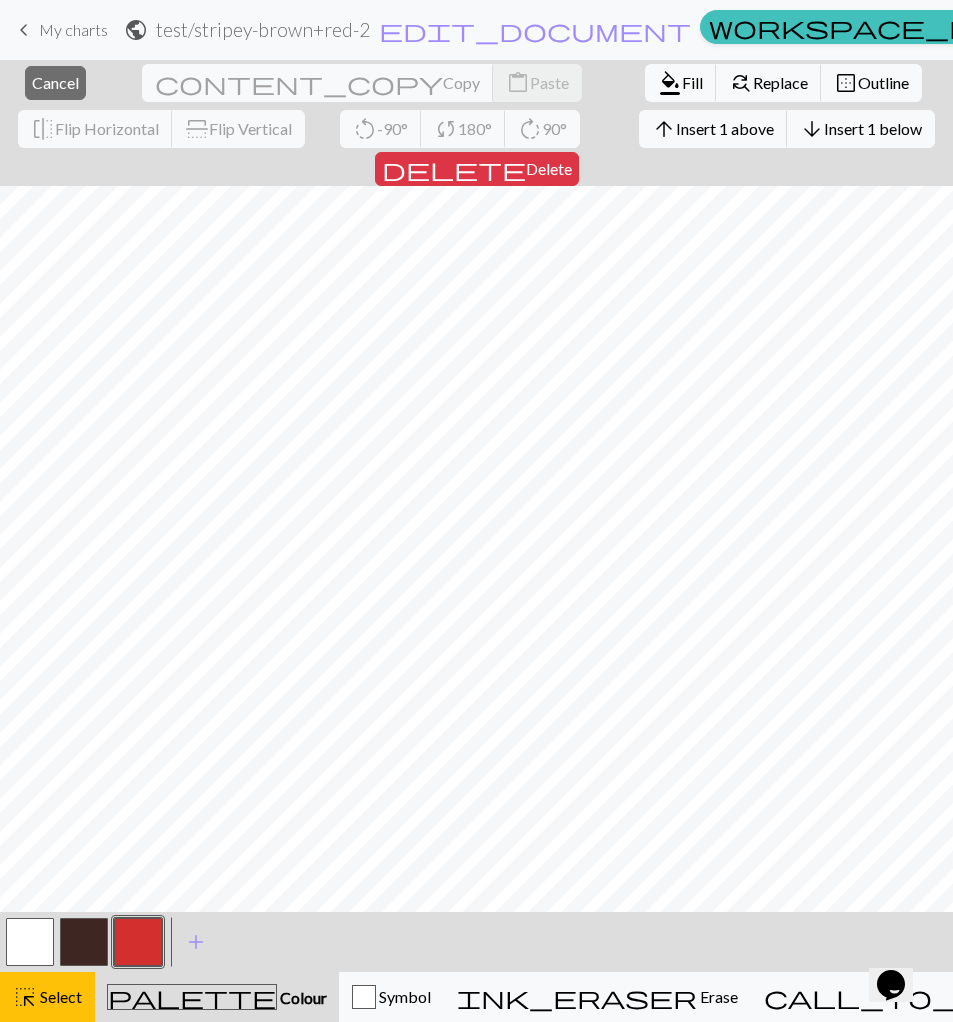 click at bounding box center [138, 942] 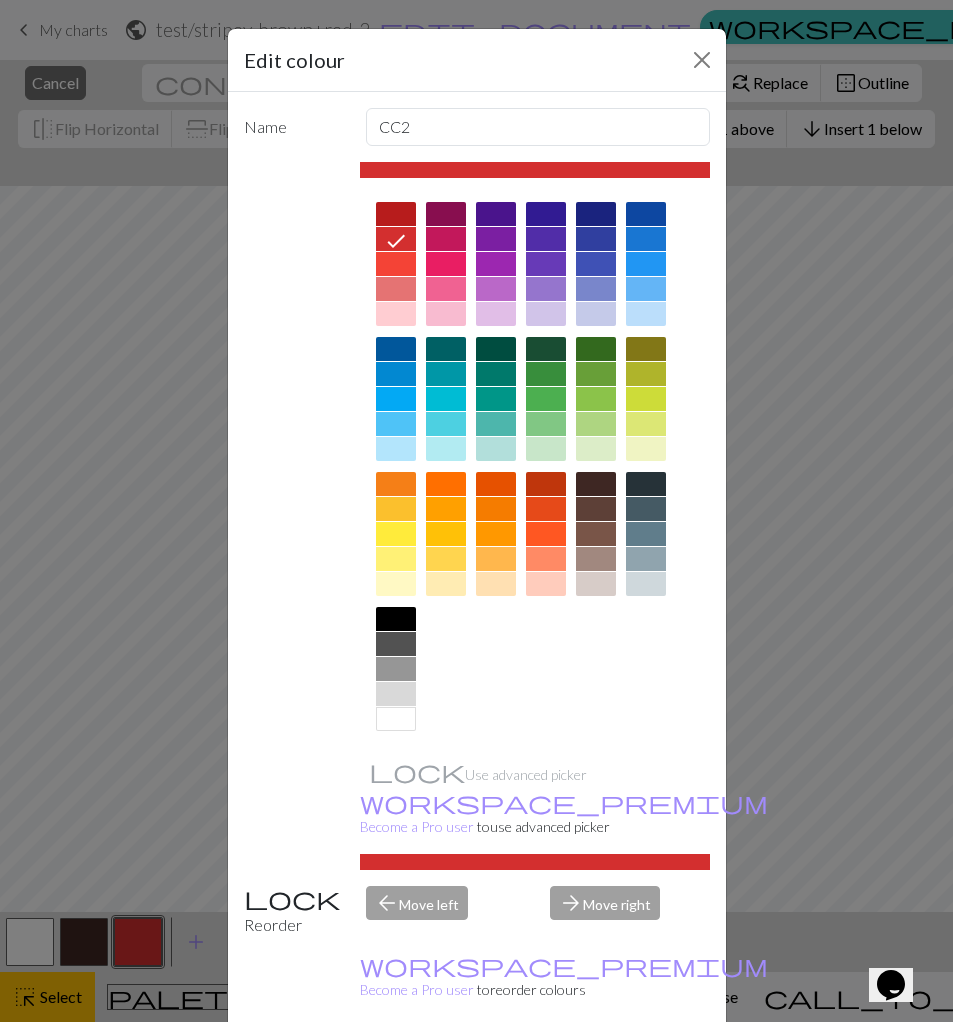 click on "Done" at bounding box center [597, 1069] 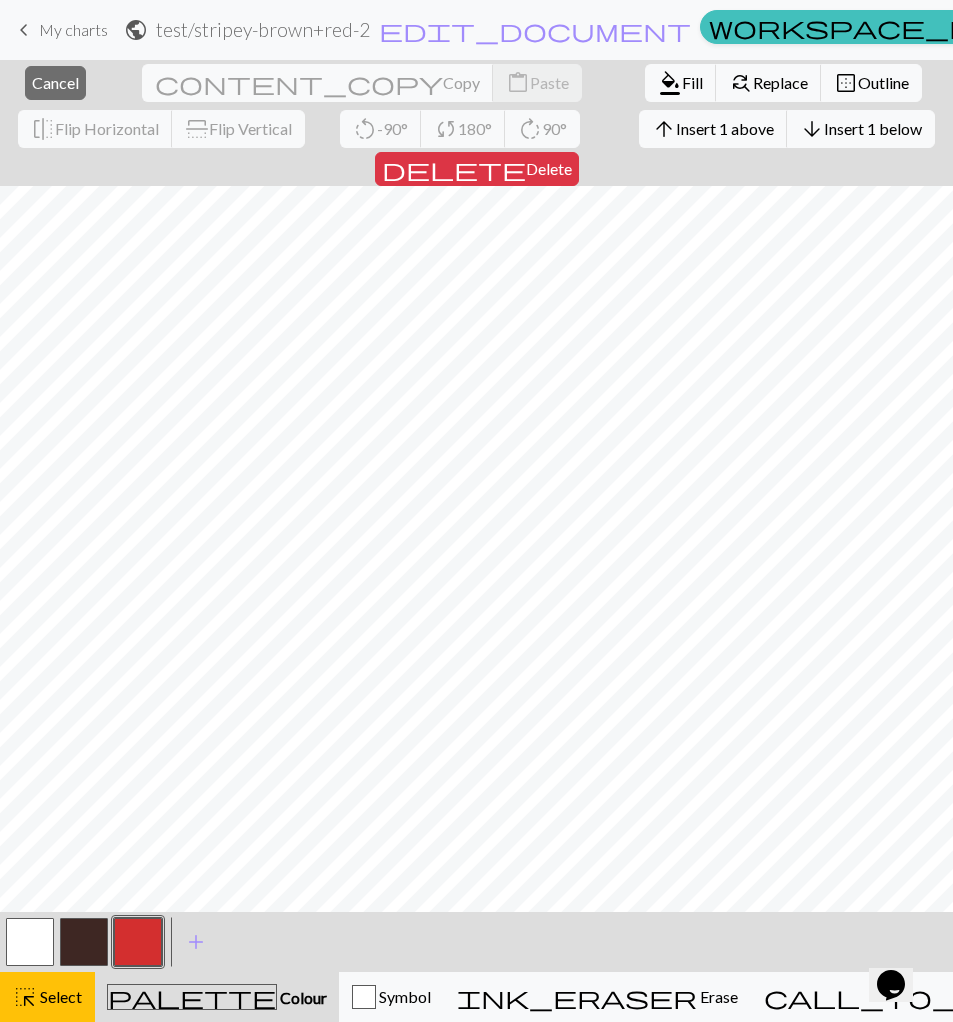 click at bounding box center [84, 942] 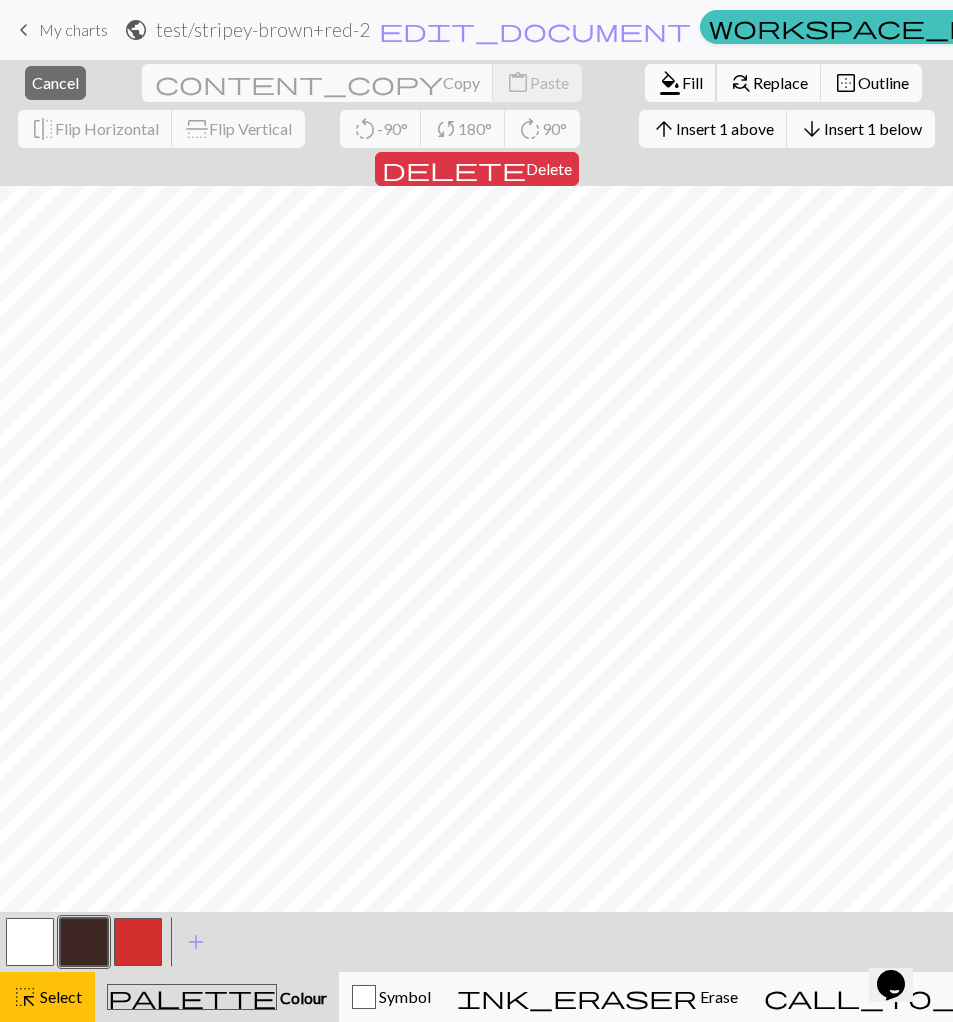 click on "Fill" at bounding box center [692, 82] 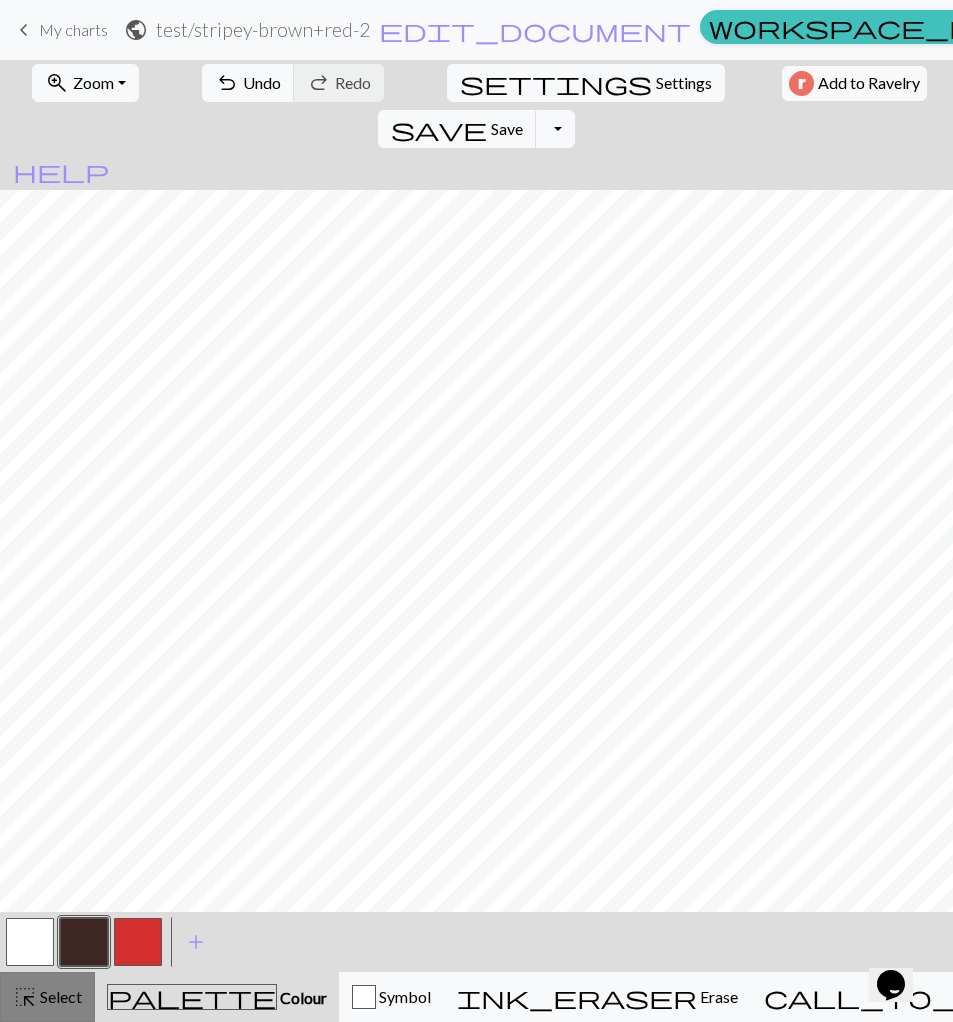 click on "highlight_alt   Select   Select" at bounding box center (47, 997) 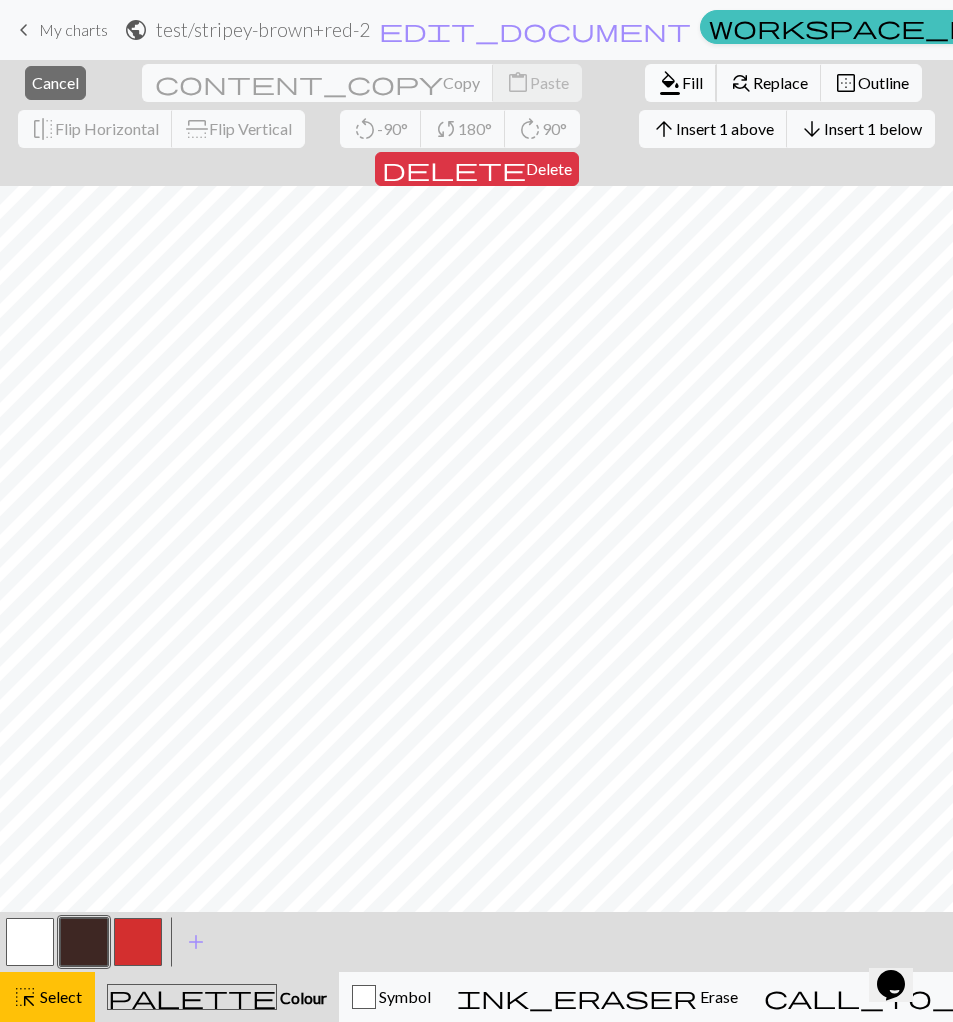 click on "format_color_fill" at bounding box center [670, 83] 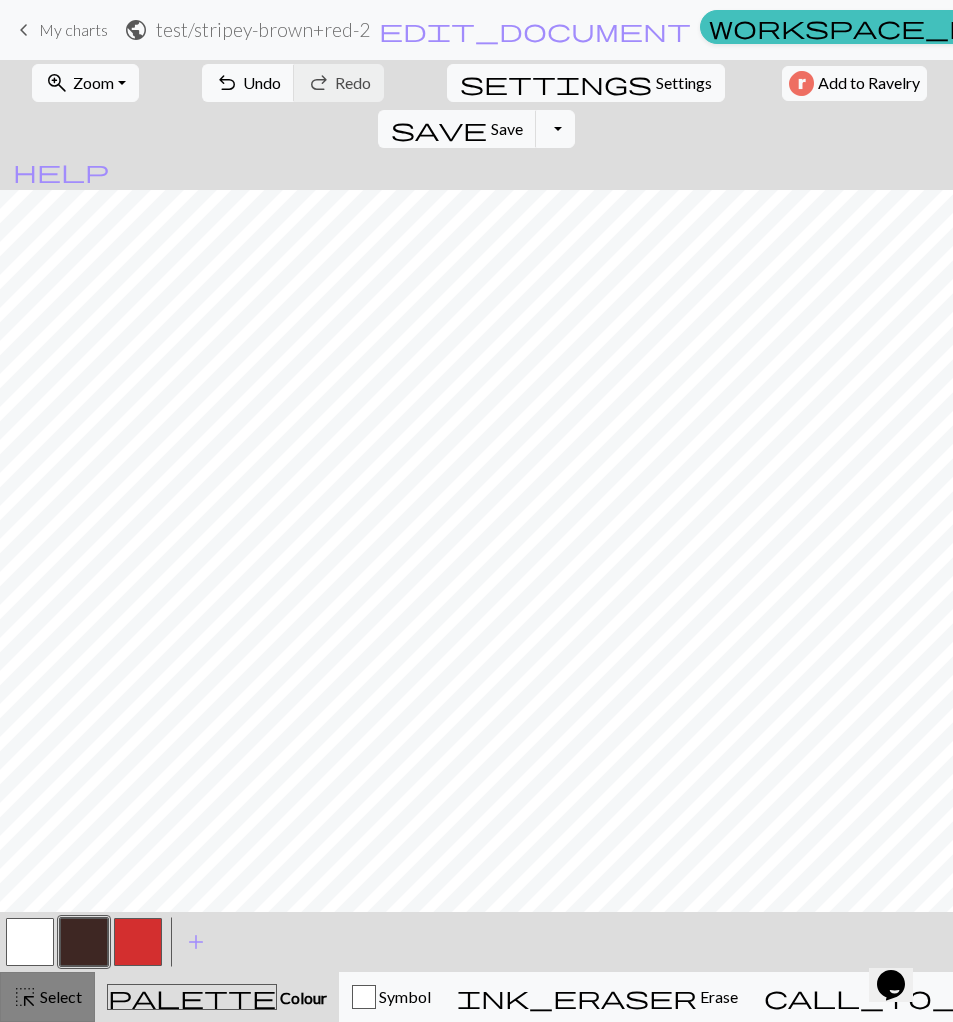 click on "highlight_alt   Select   Select" at bounding box center [47, 997] 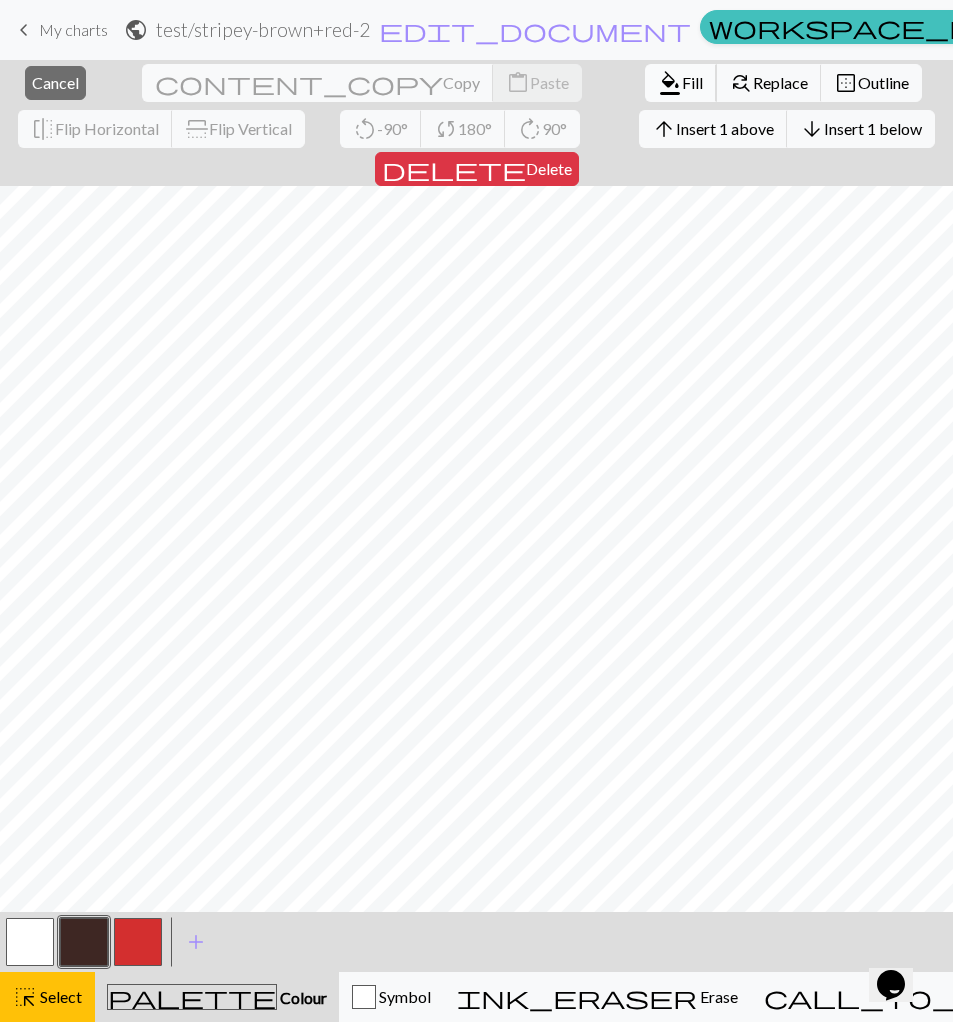 click on "Fill" at bounding box center (692, 82) 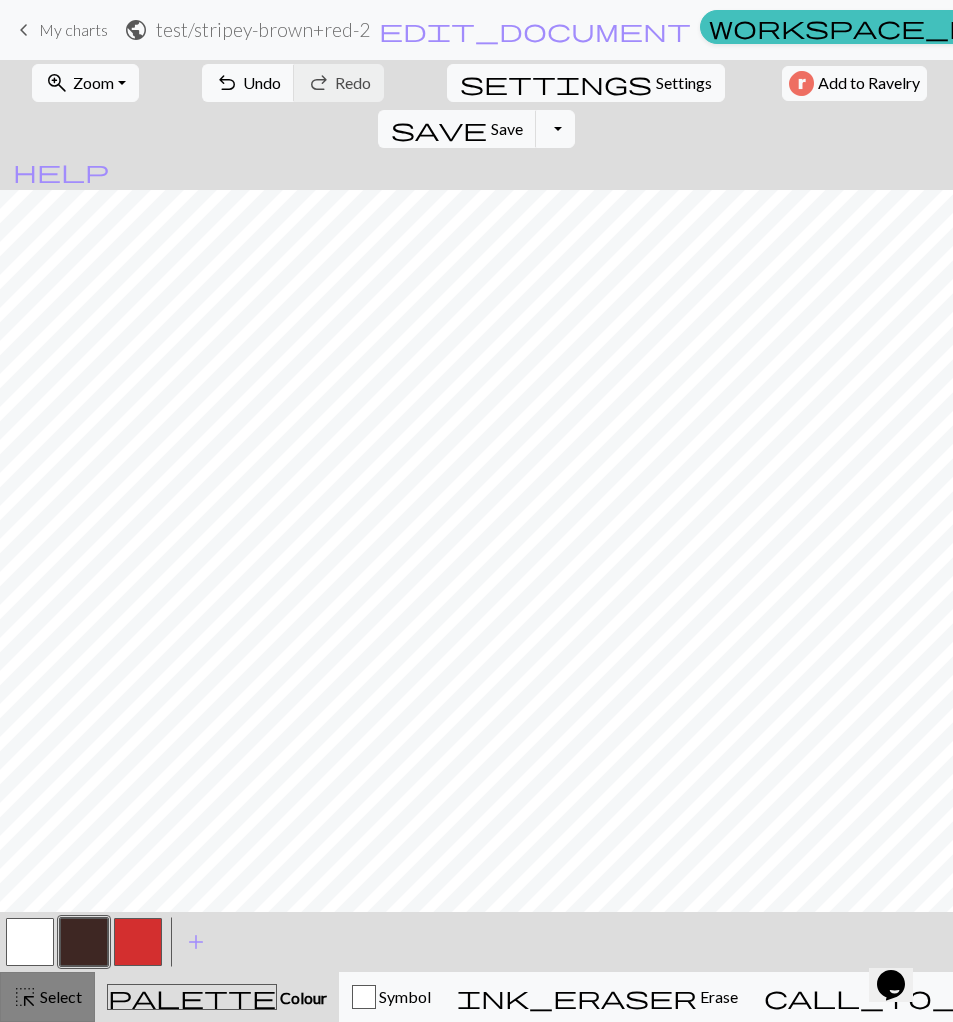 click on "highlight_alt   Select   Select" at bounding box center (47, 997) 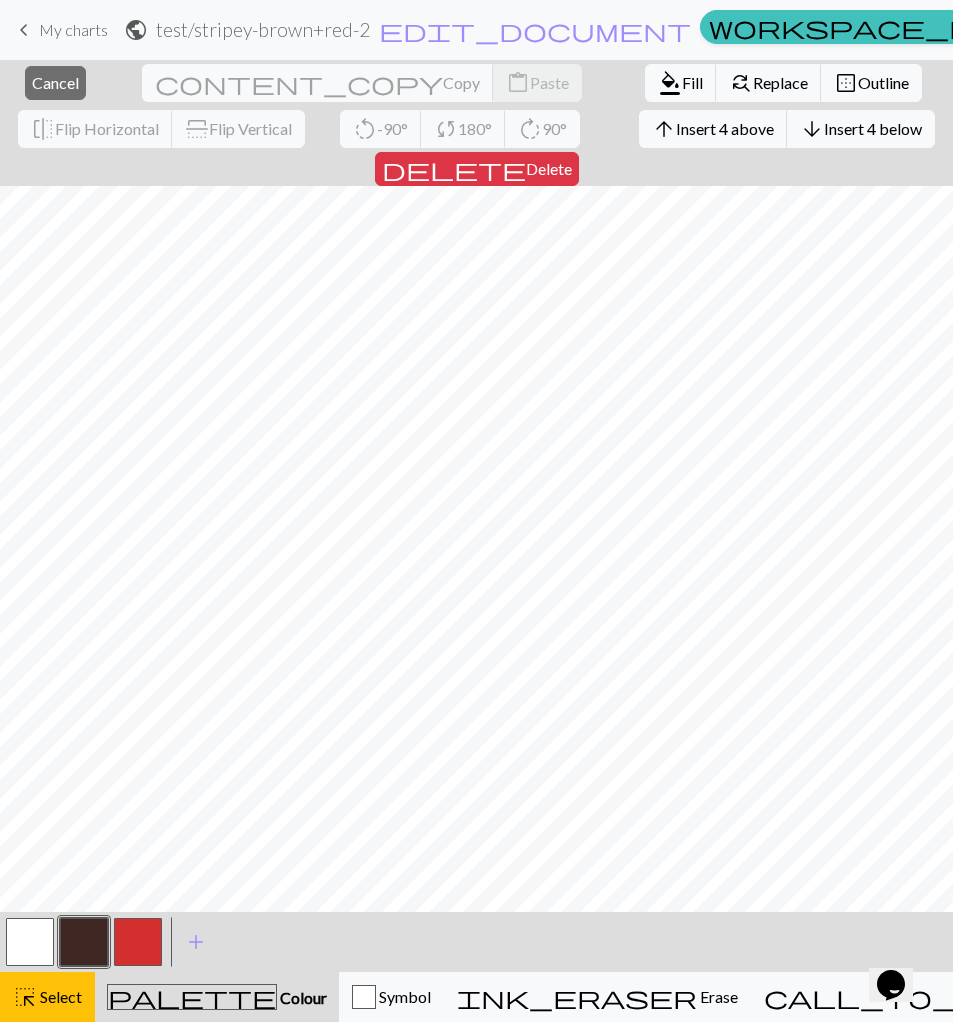 click at bounding box center [138, 942] 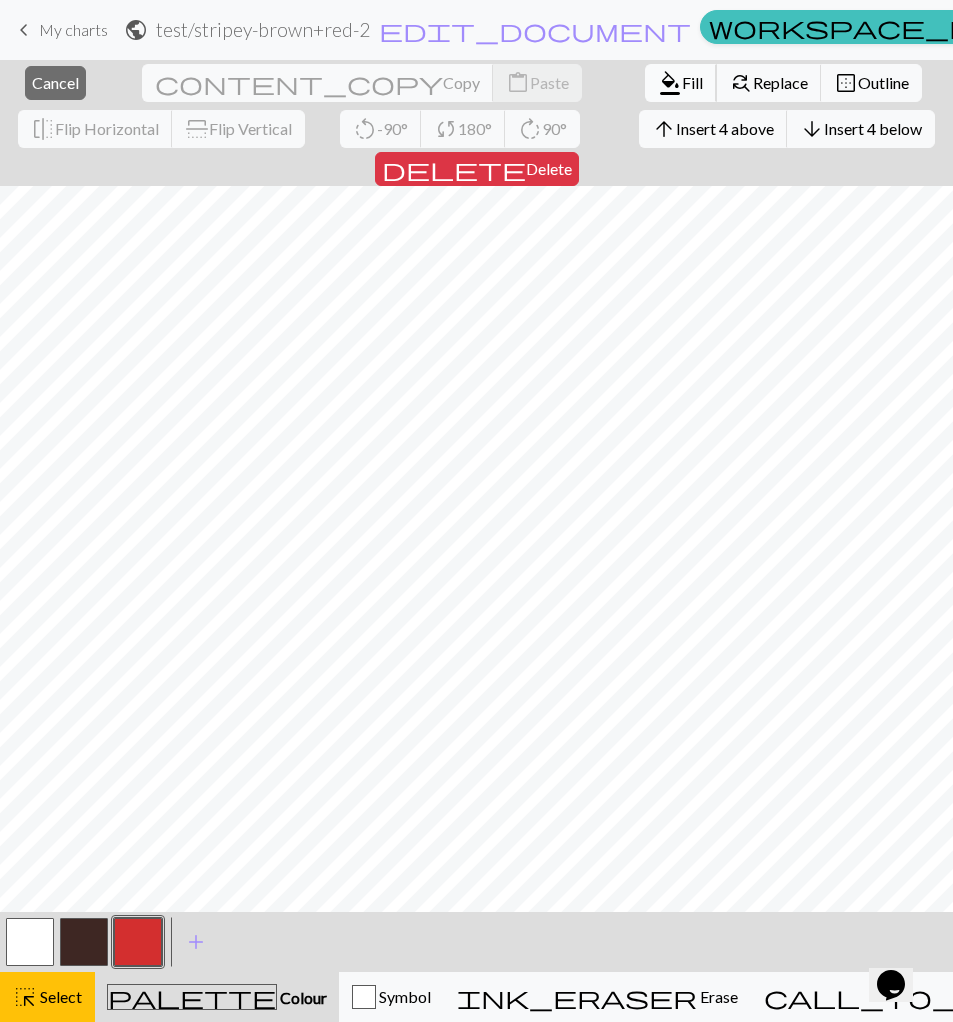 click on "Fill" at bounding box center [692, 82] 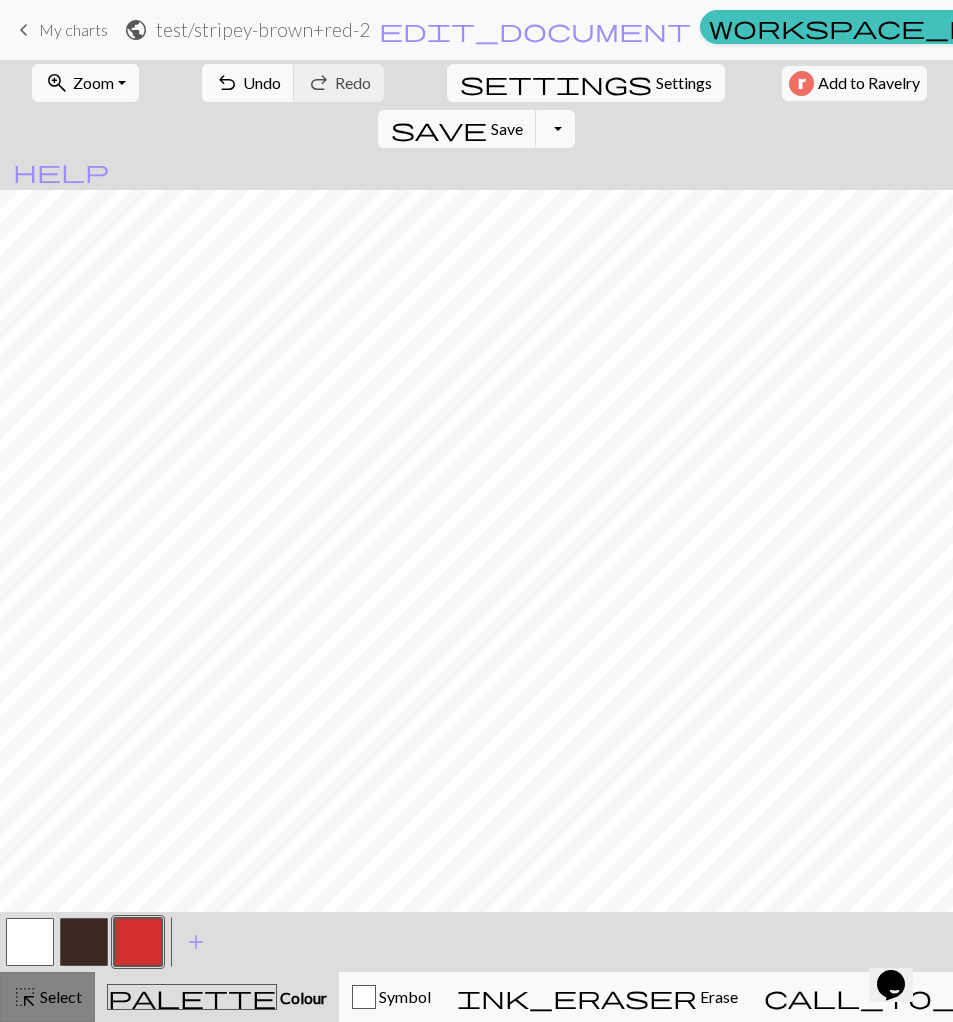 click on "highlight_alt   Select   Select" at bounding box center [47, 997] 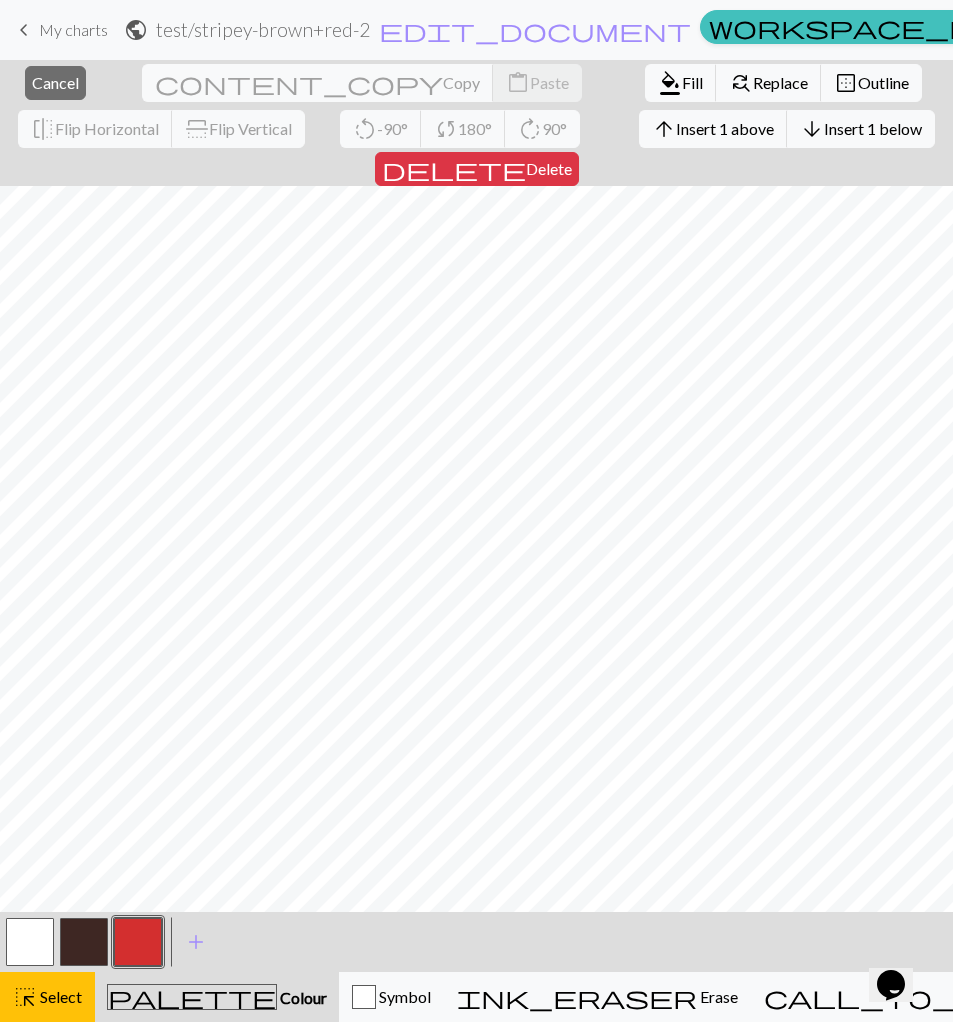 click at bounding box center [30, 942] 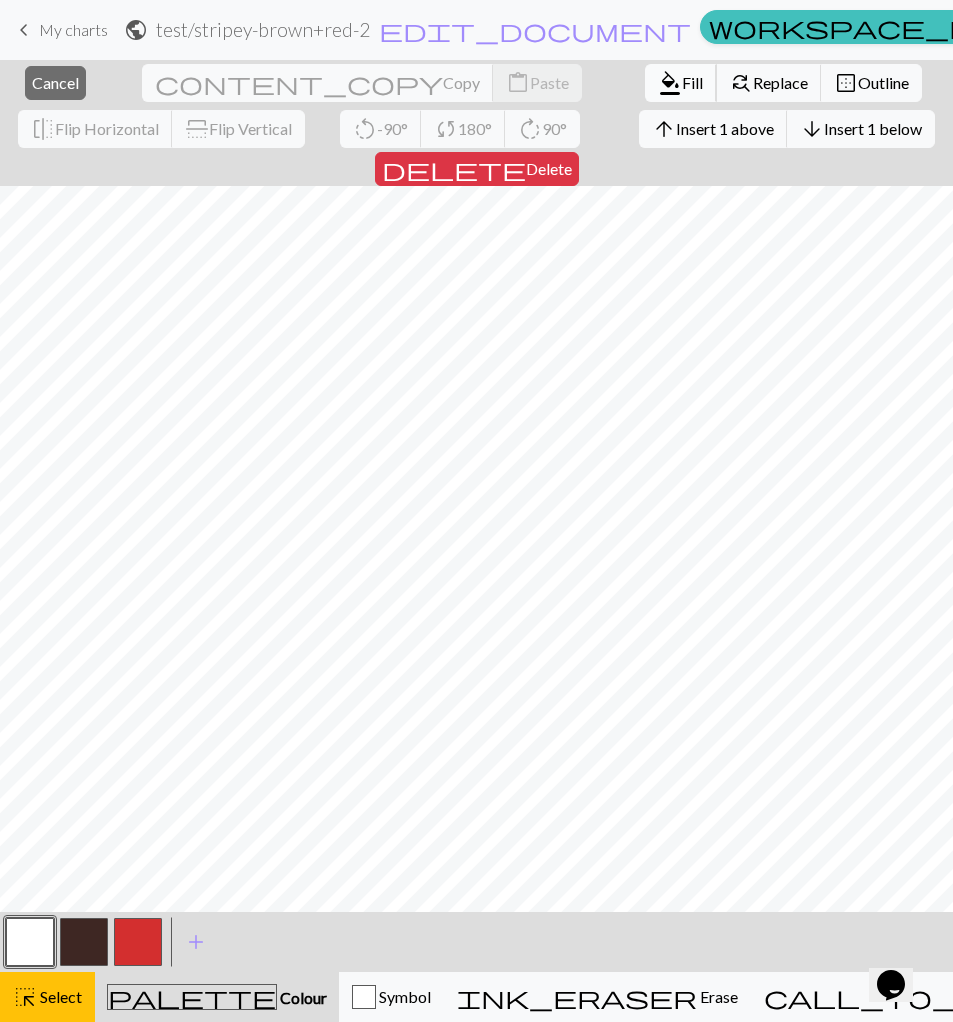 click on "Fill" at bounding box center [692, 82] 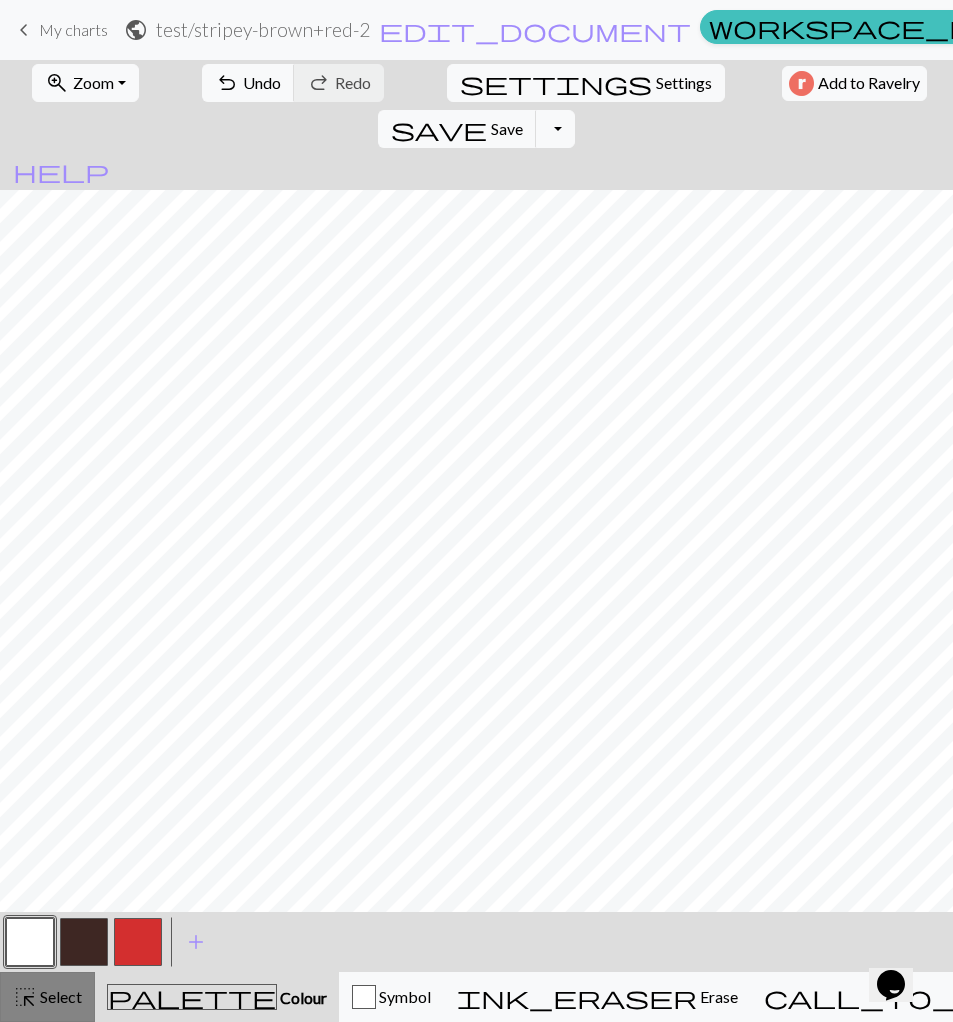 click on "Select" at bounding box center [59, 996] 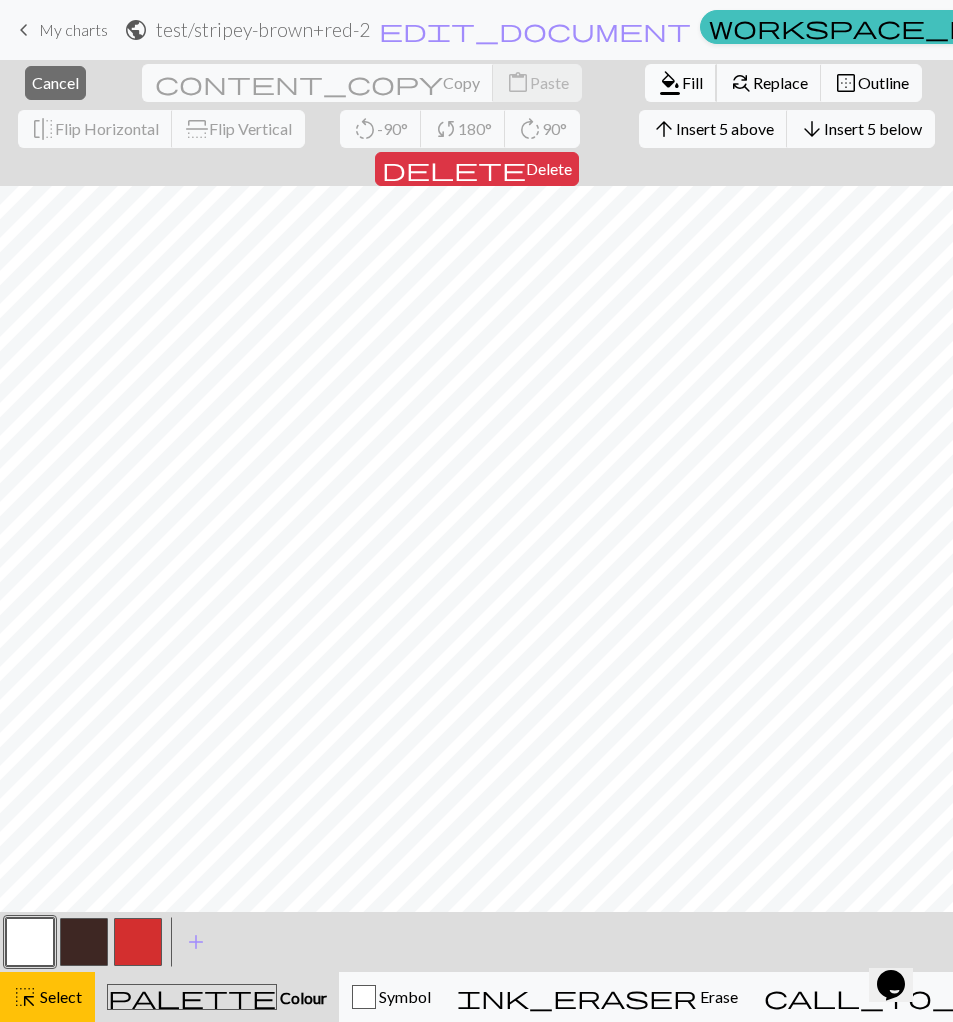 click on "Fill" at bounding box center [692, 82] 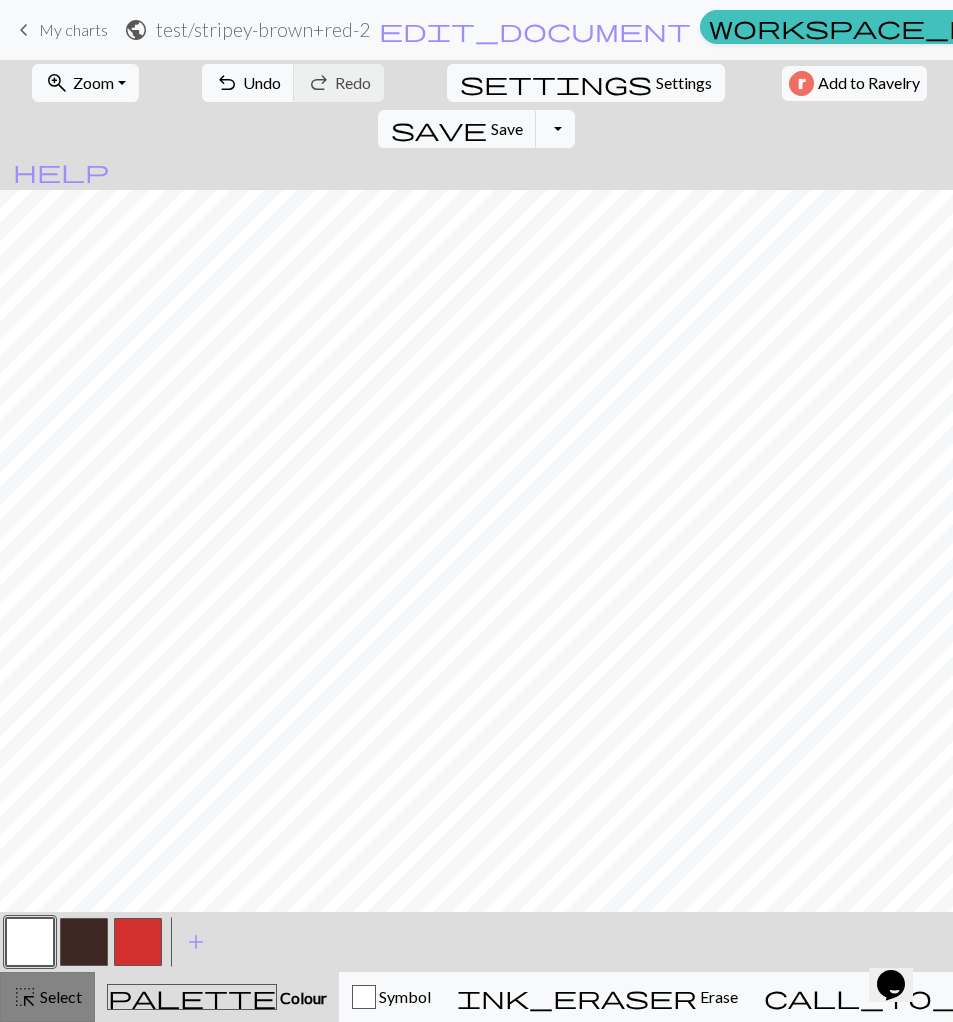 click on "highlight_alt   Select   Select" at bounding box center (47, 997) 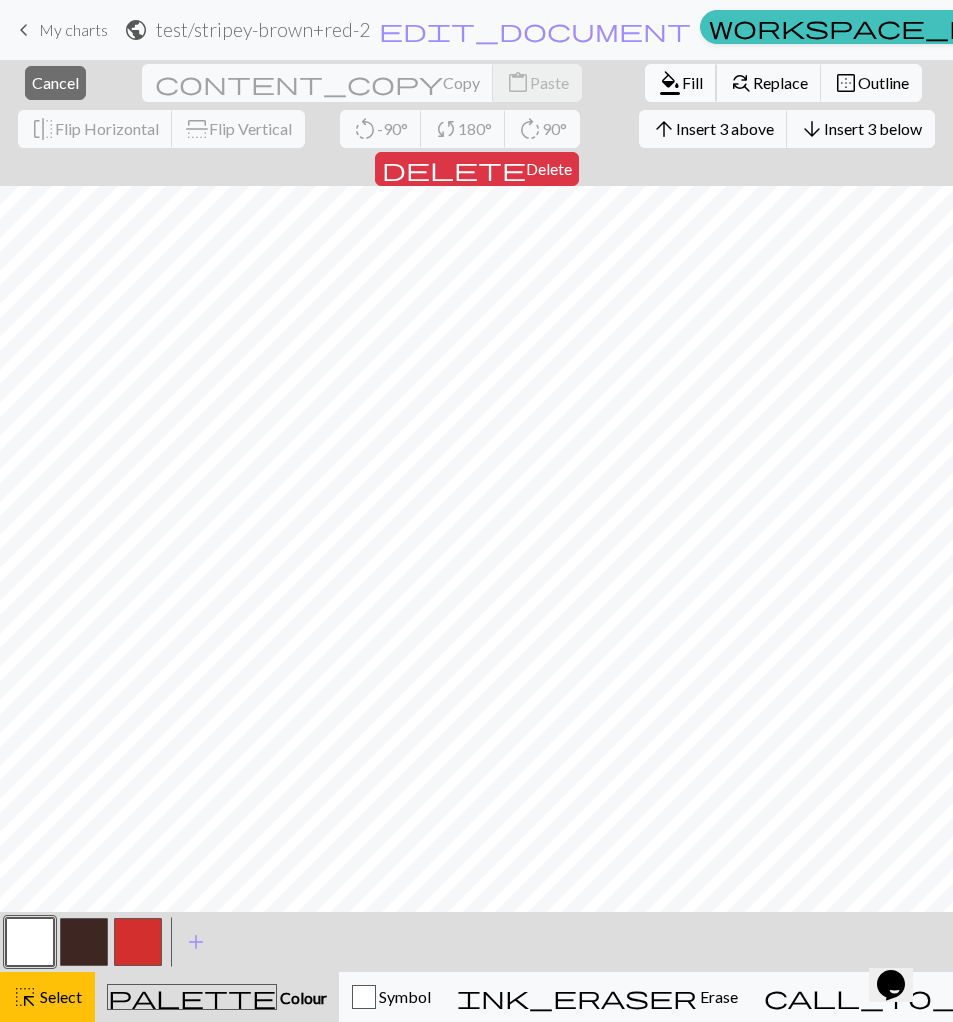 click on "Fill" at bounding box center (692, 82) 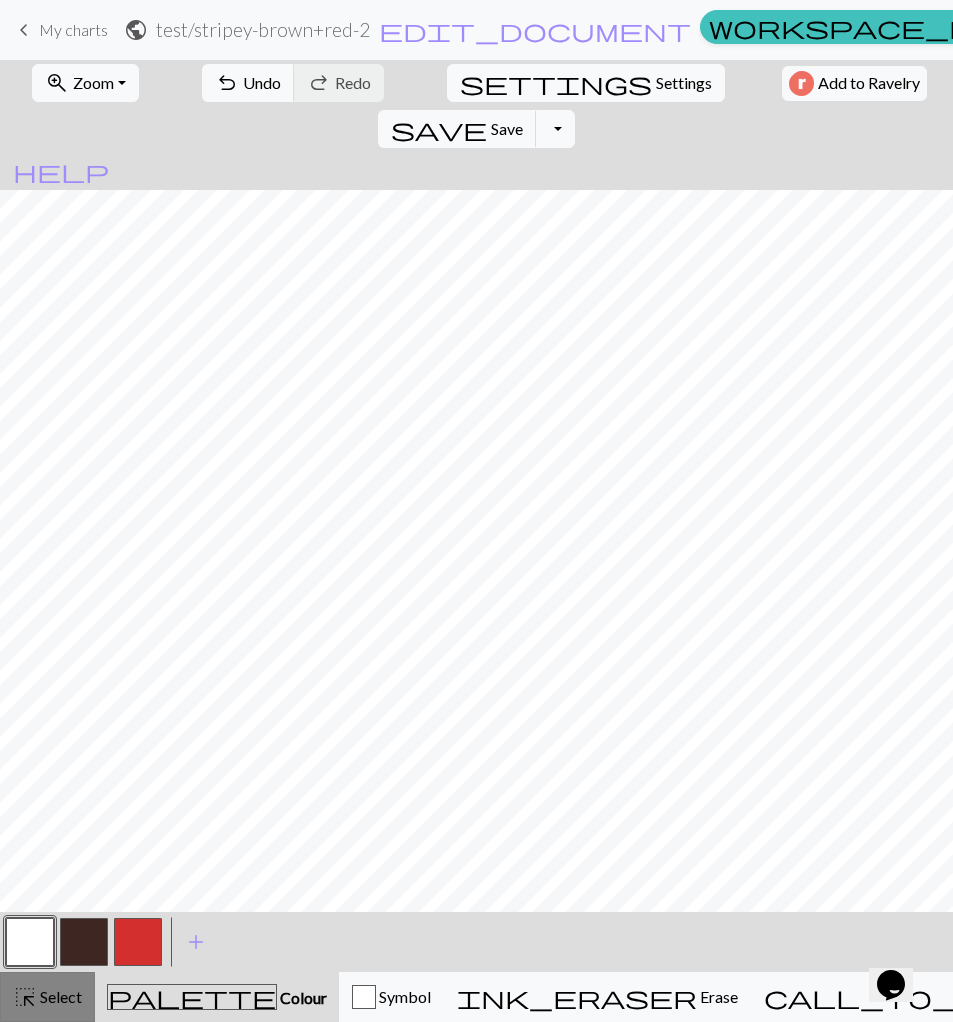 click on "highlight_alt   Select   Select" at bounding box center (47, 997) 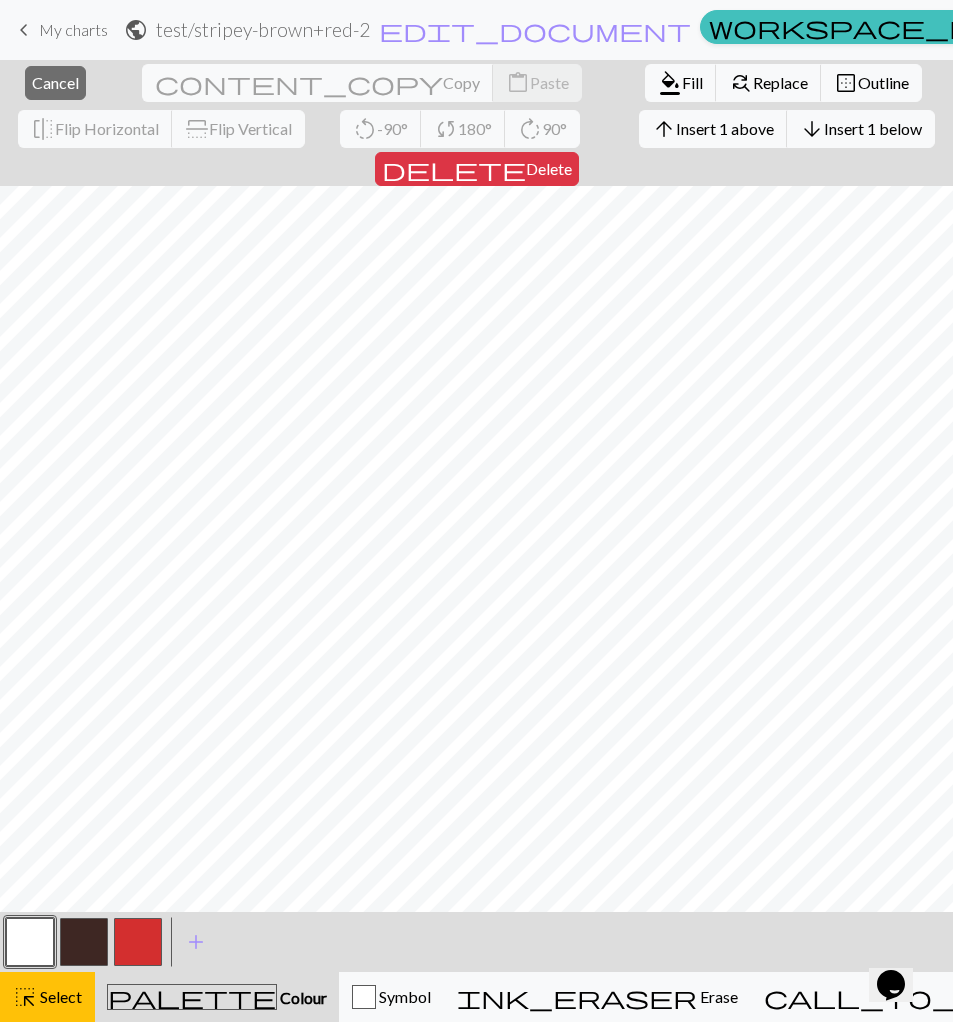 click at bounding box center [84, 942] 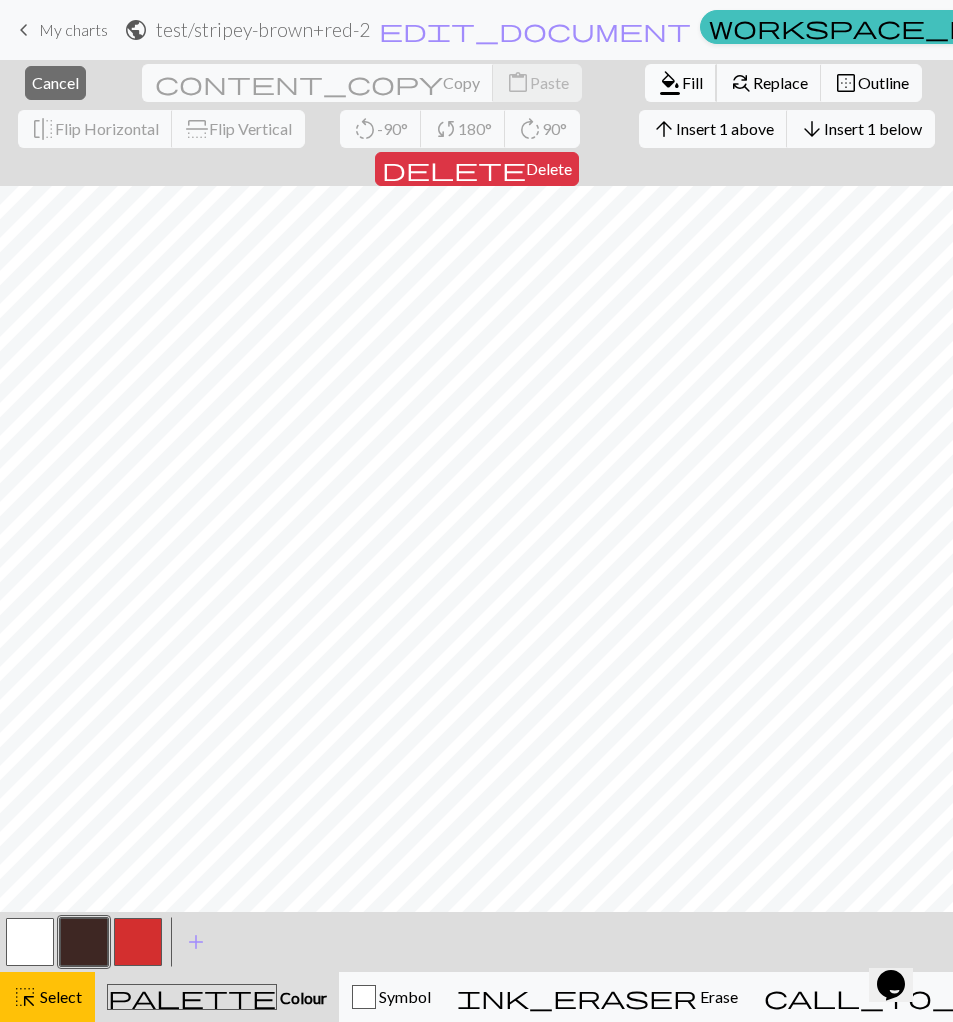 click on "Fill" at bounding box center (692, 82) 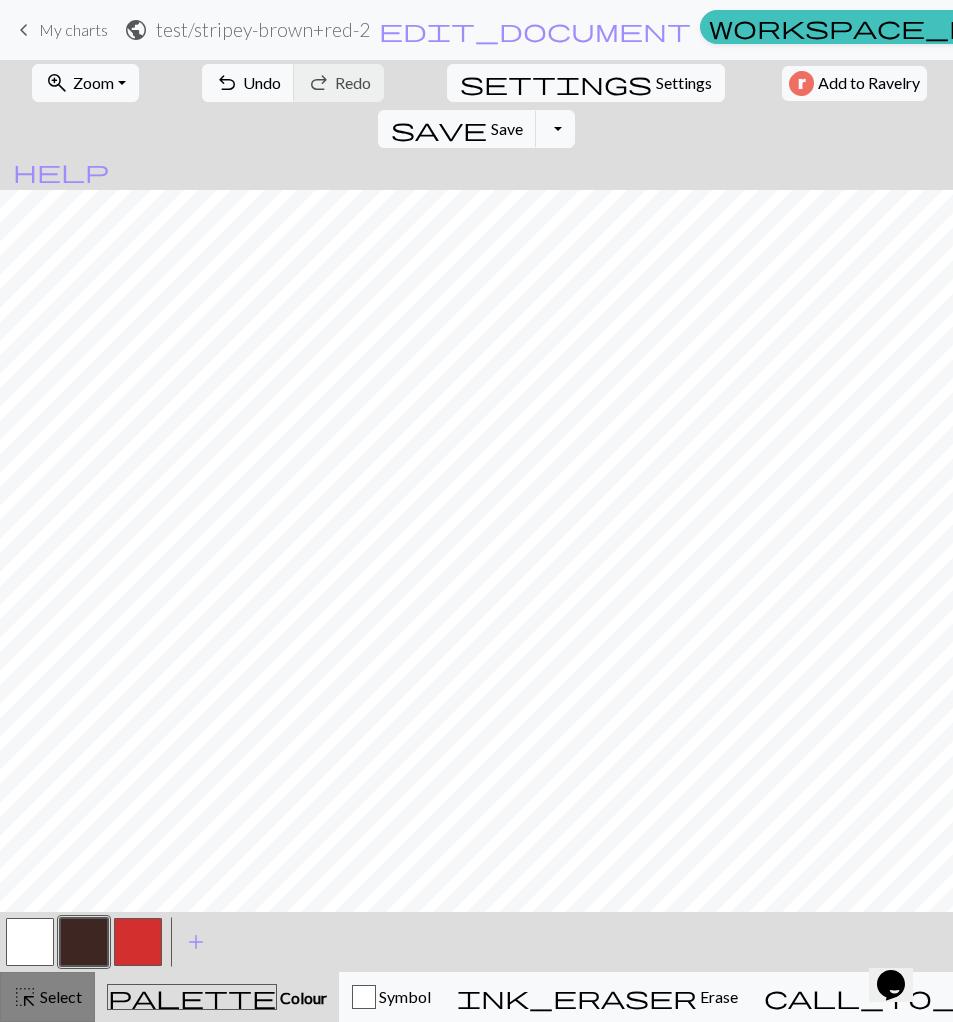 click on "Select" at bounding box center (59, 996) 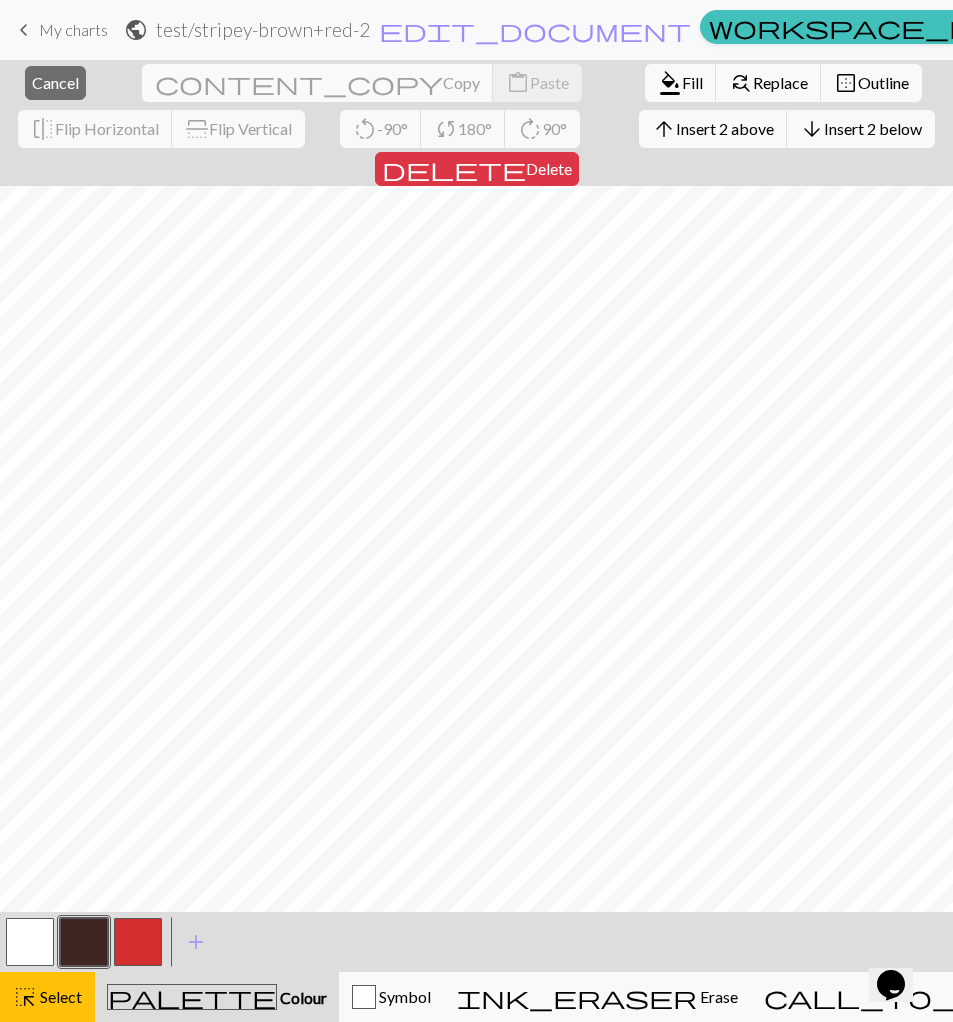 click at bounding box center [138, 942] 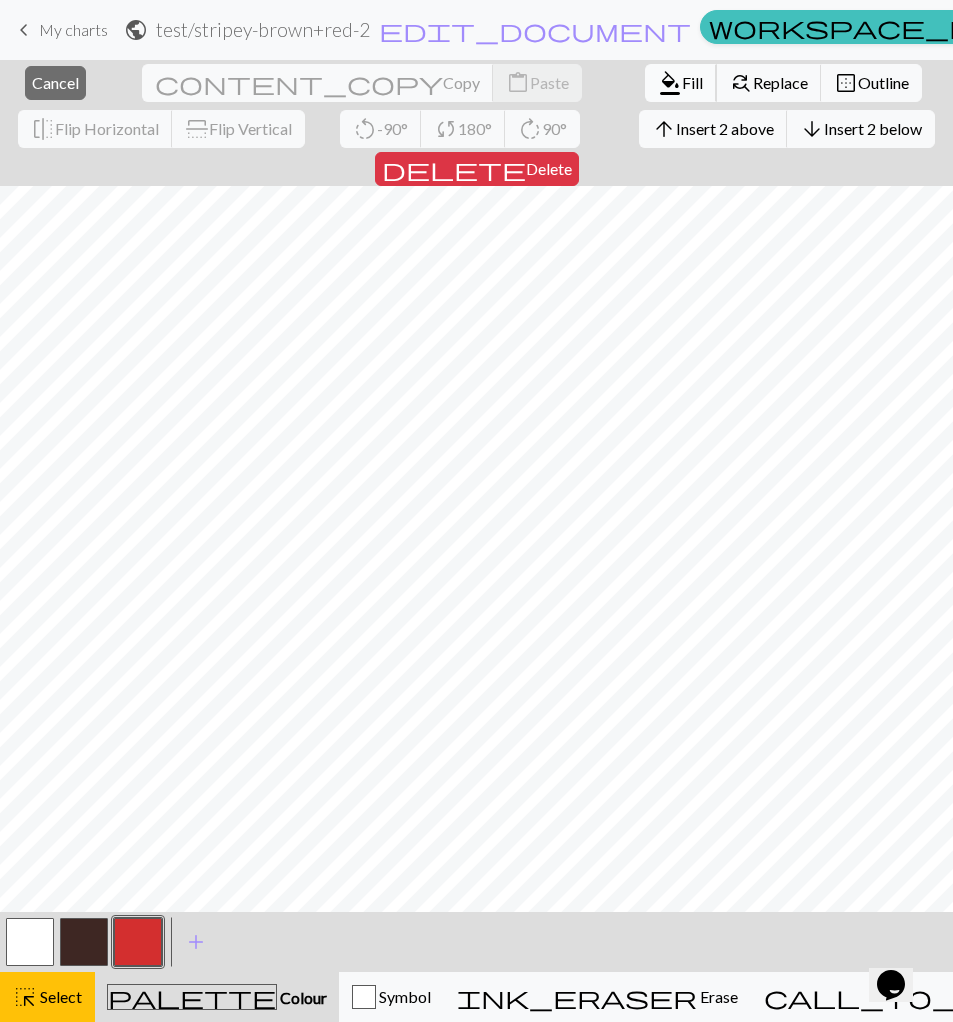 click on "format_color_fill  Fill" at bounding box center (681, 83) 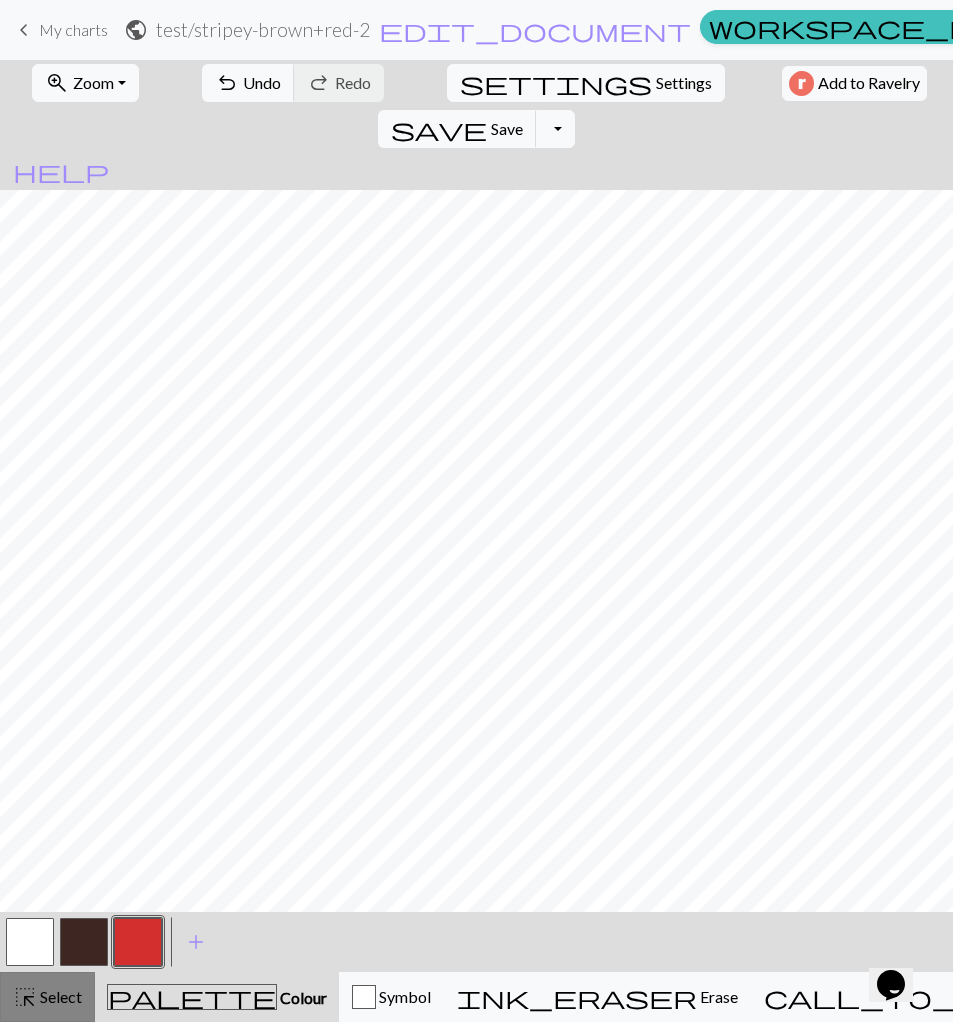 click on "highlight_alt" at bounding box center (25, 997) 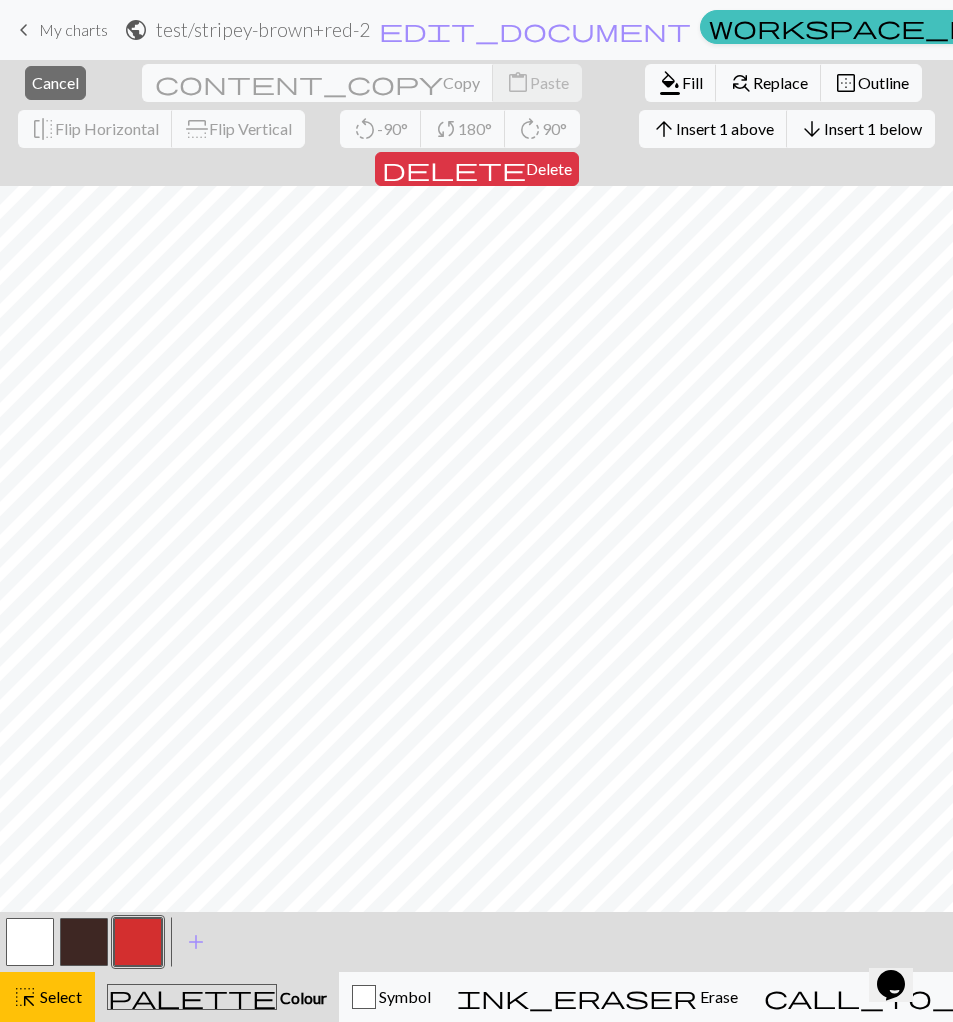 click at bounding box center (84, 942) 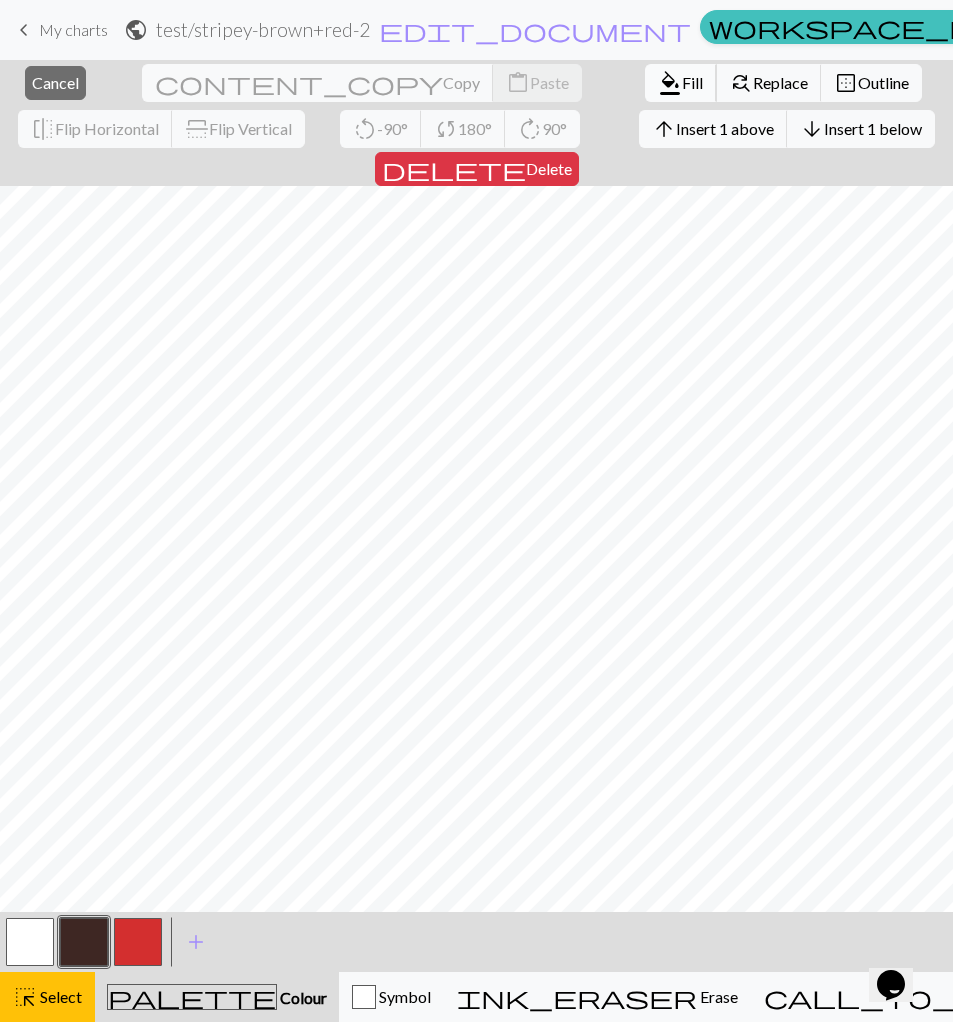 click on "Fill" at bounding box center [692, 82] 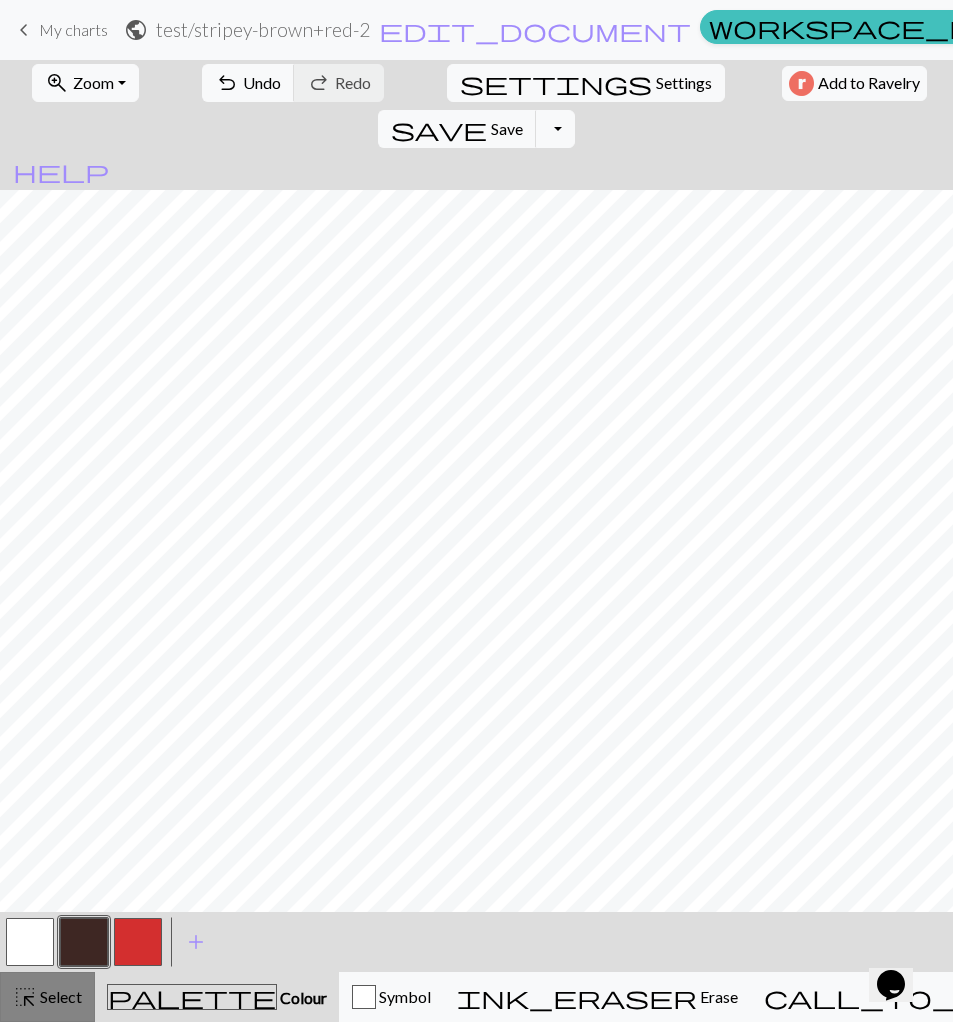 click on "highlight_alt   Select   Select" at bounding box center (47, 997) 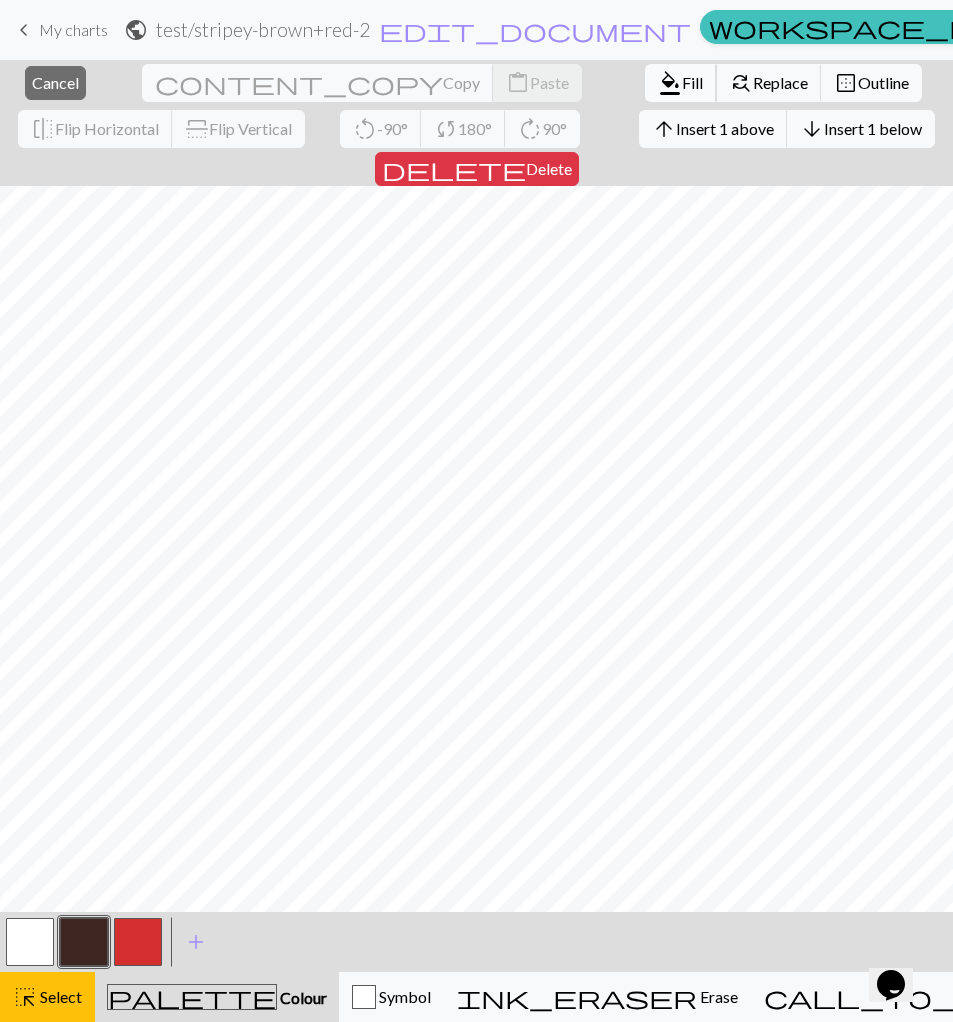 click on "format_color_fill  Fill" at bounding box center [681, 83] 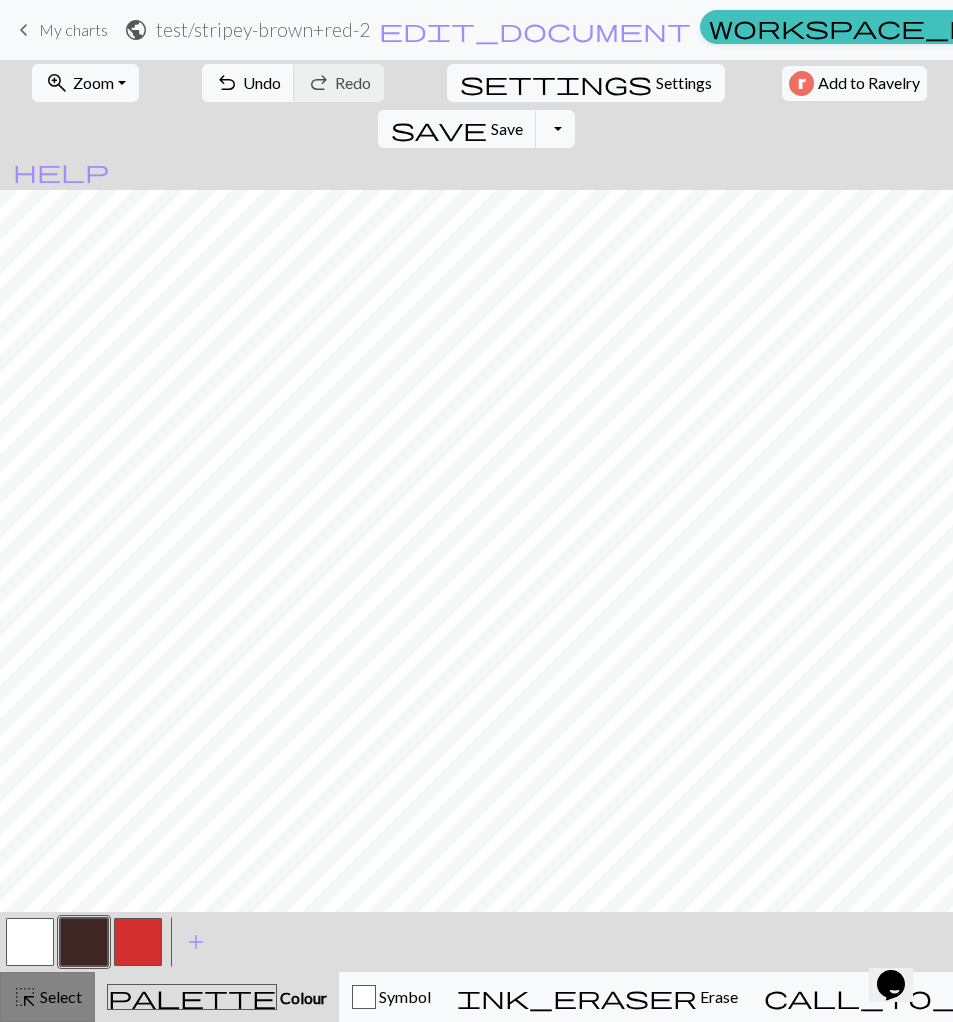 click on "highlight_alt   Select   Select" at bounding box center [47, 997] 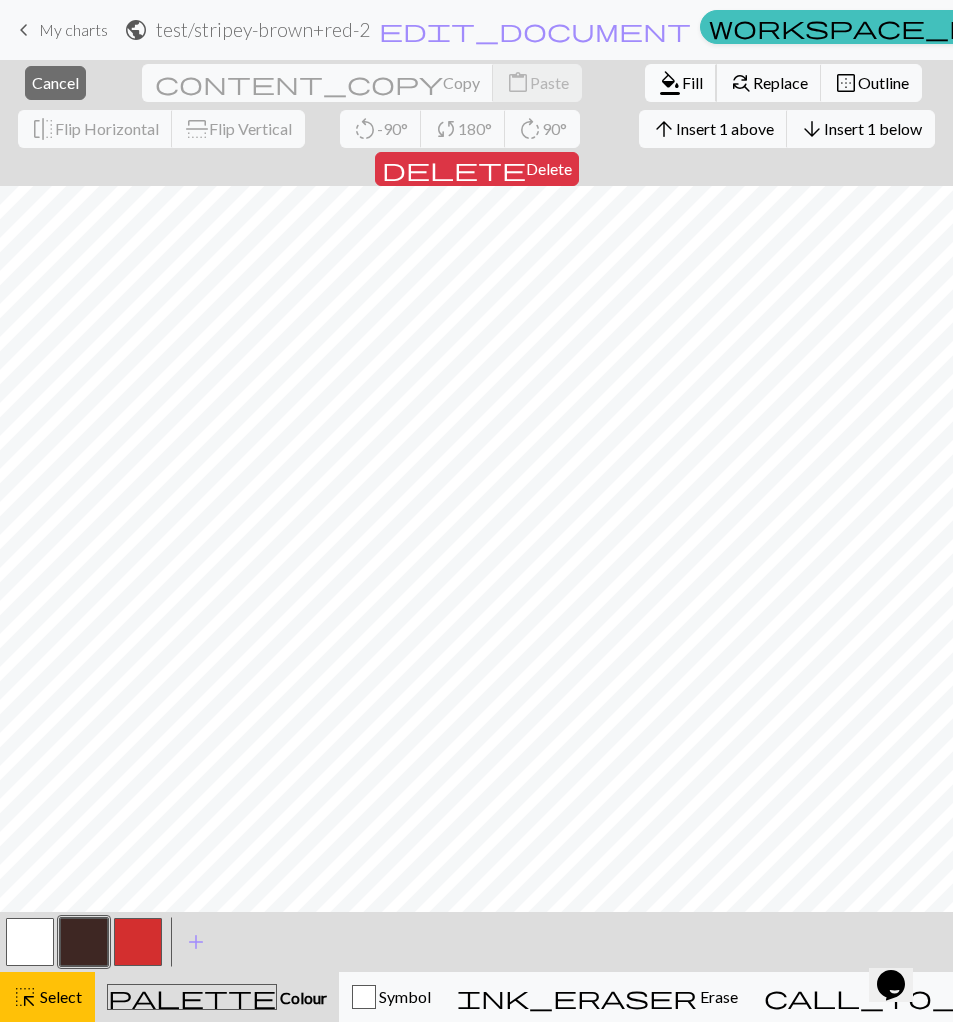click on "Fill" at bounding box center [692, 82] 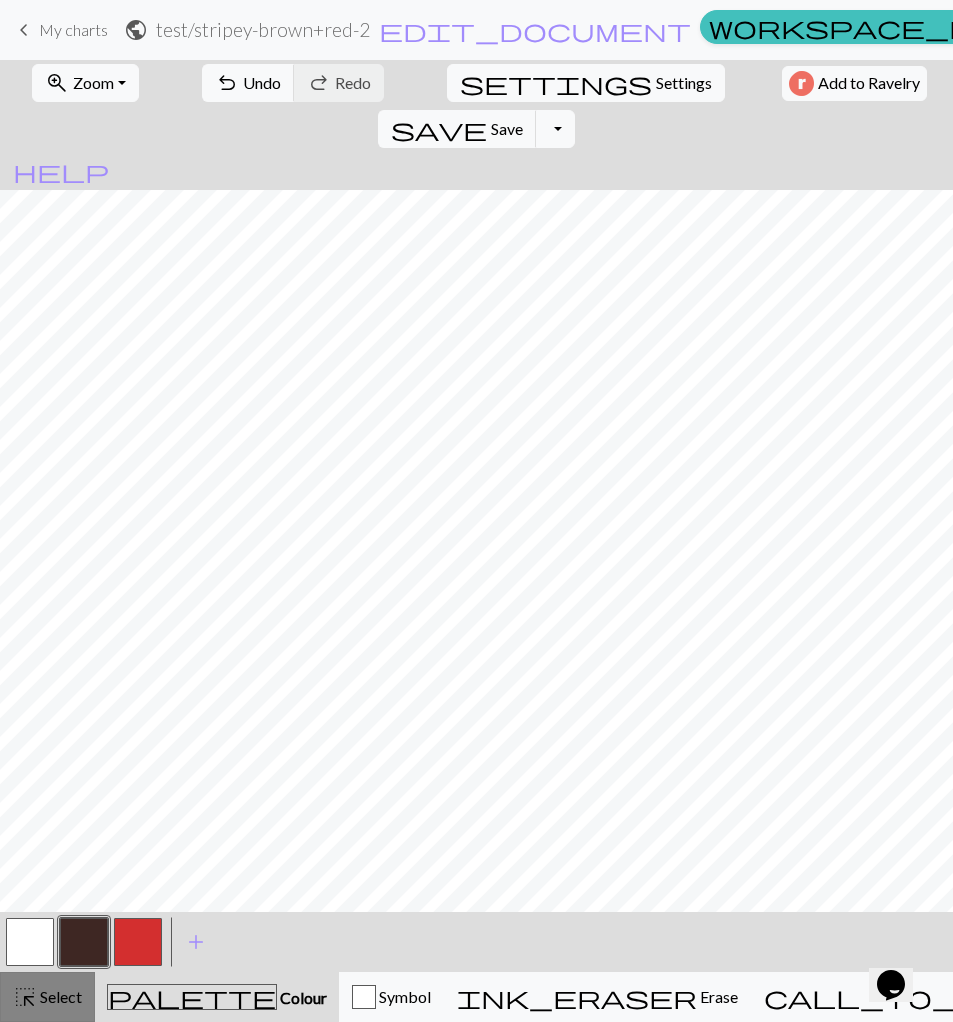 click on "highlight_alt   Select   Select" at bounding box center (47, 997) 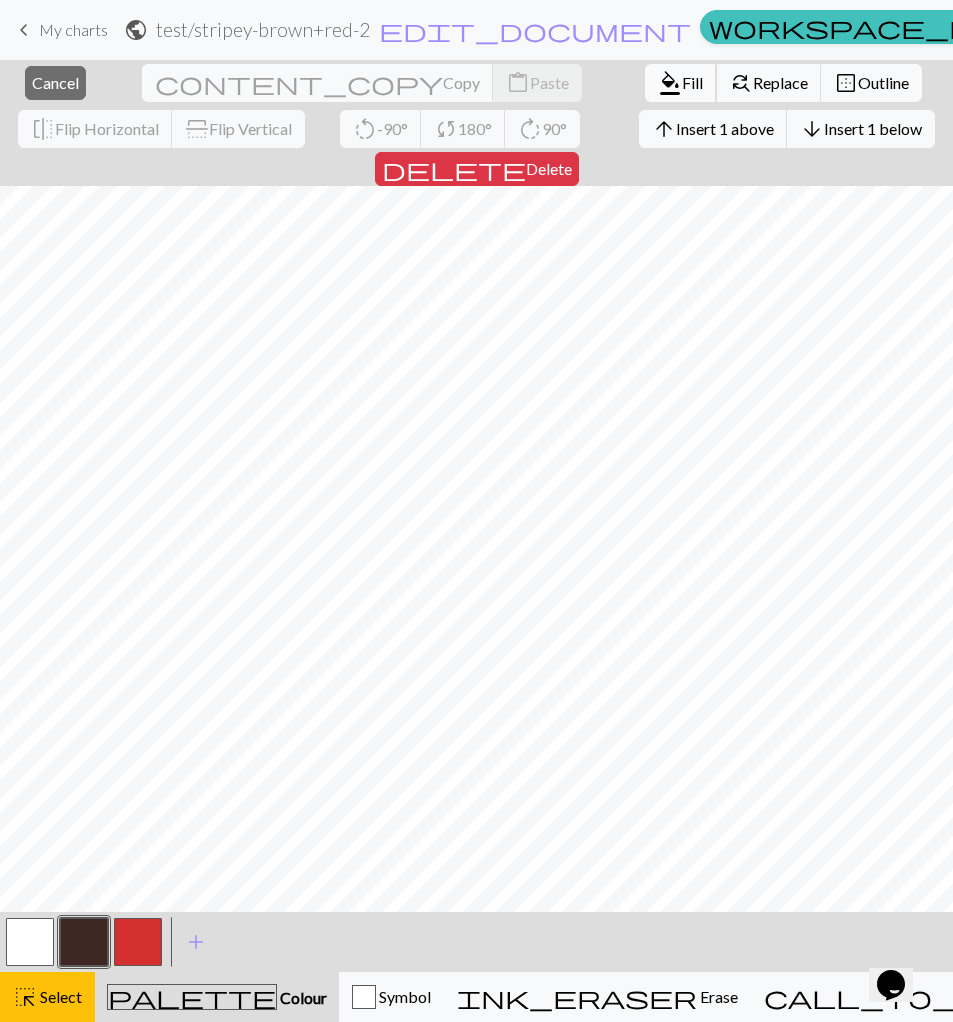 click on "Fill" at bounding box center (692, 82) 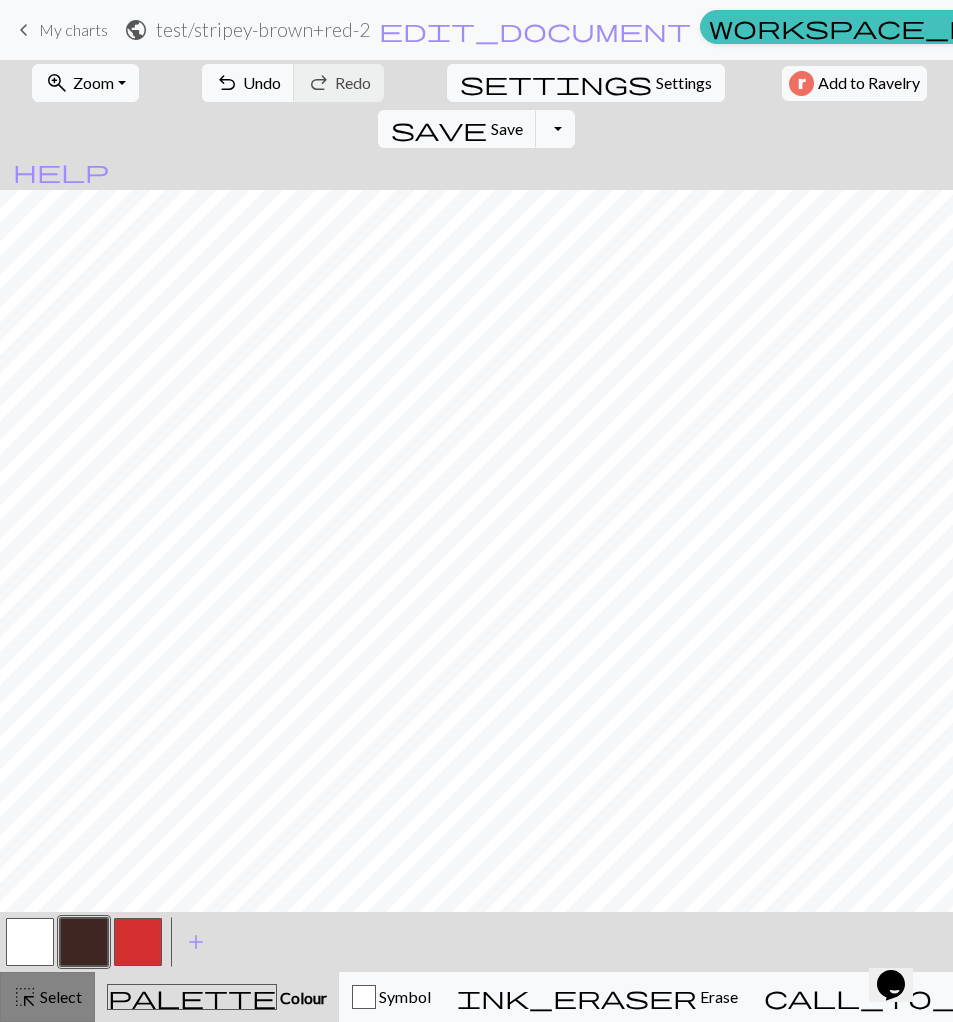 click on "Select" at bounding box center (59, 996) 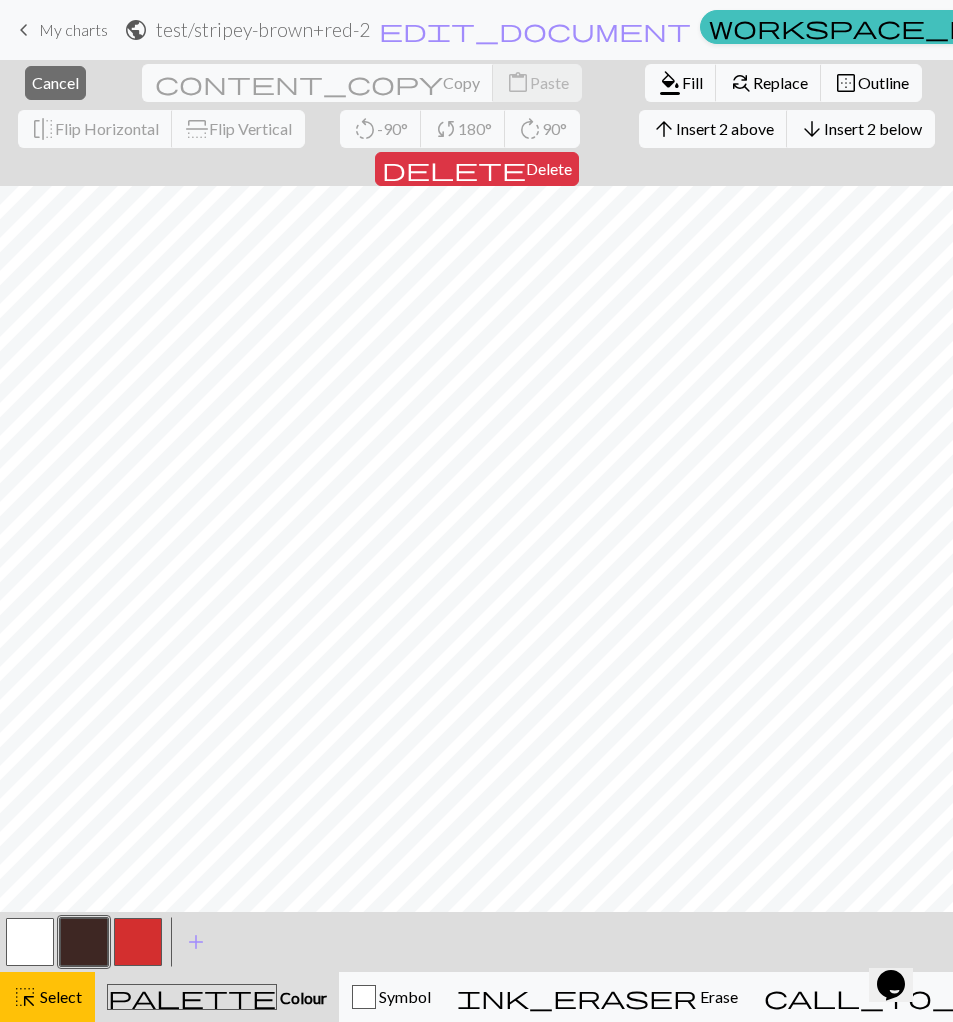 click at bounding box center (138, 942) 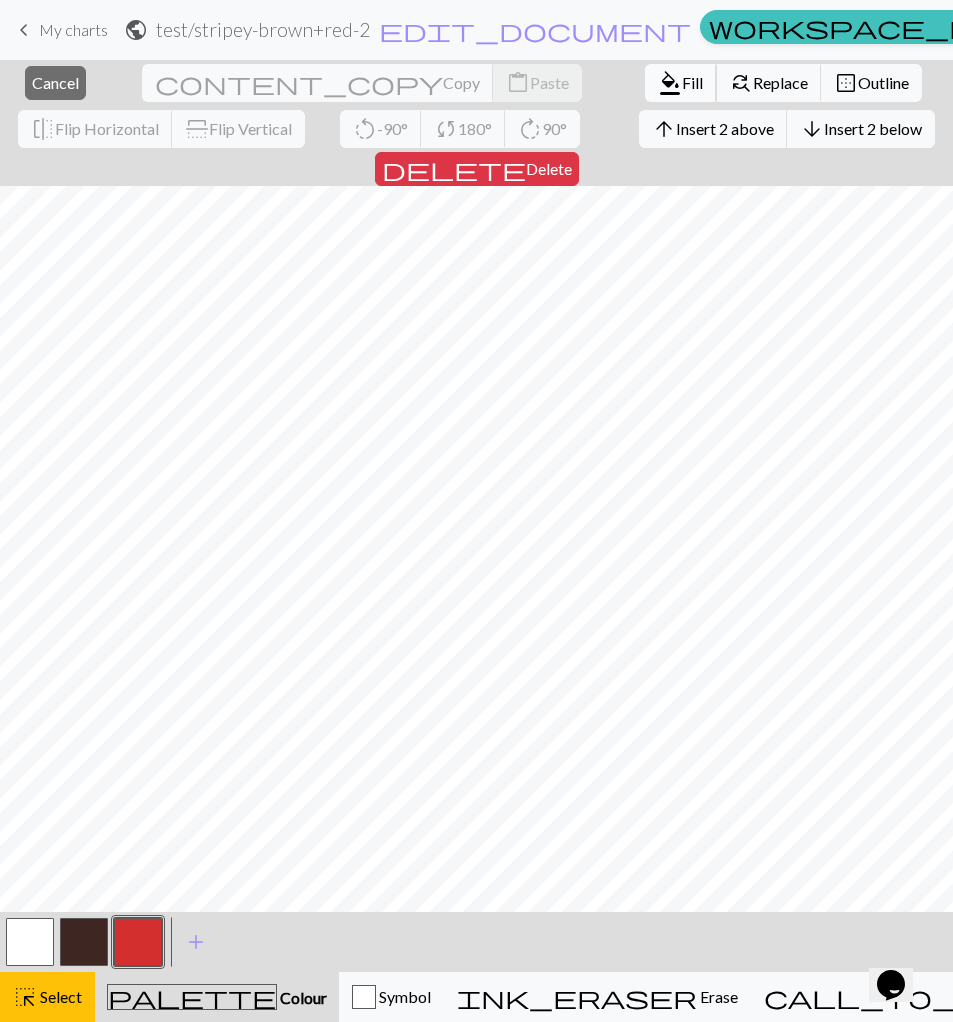 click on "format_color_fill  Fill" at bounding box center (681, 83) 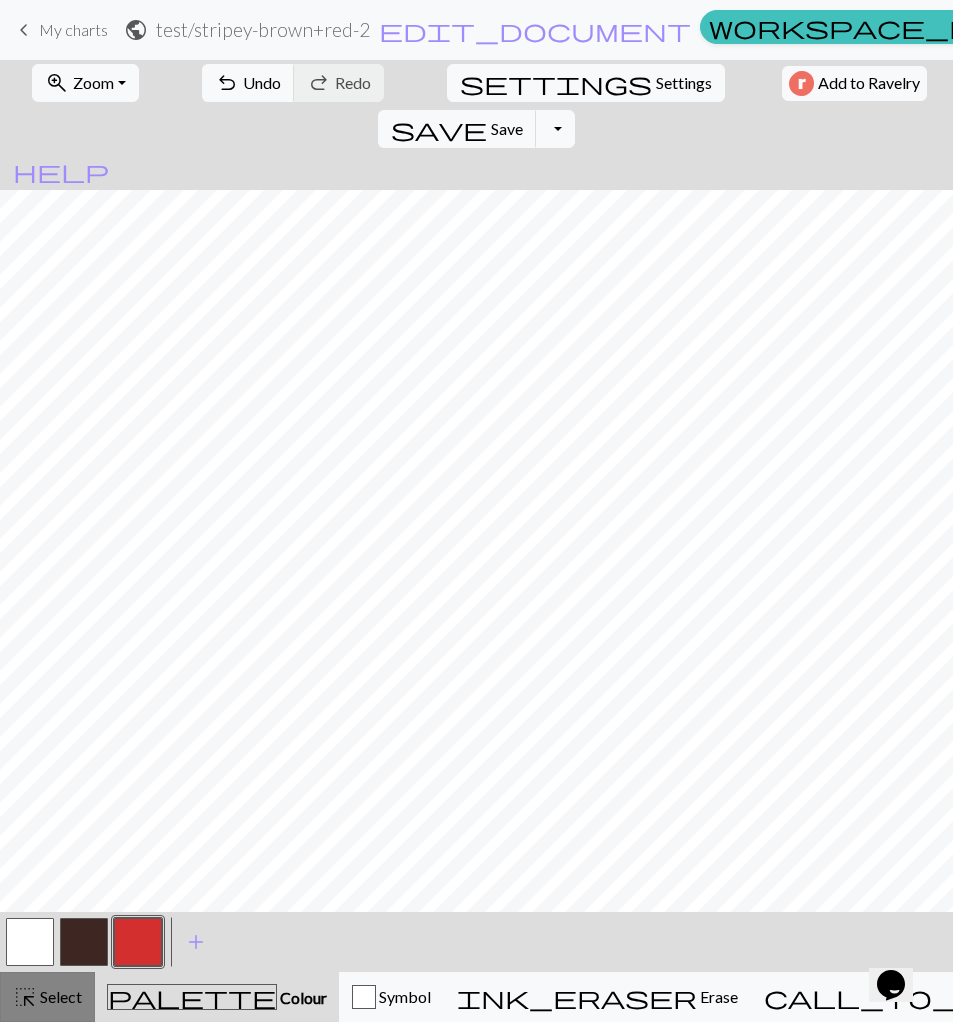 click on "Select" at bounding box center [59, 996] 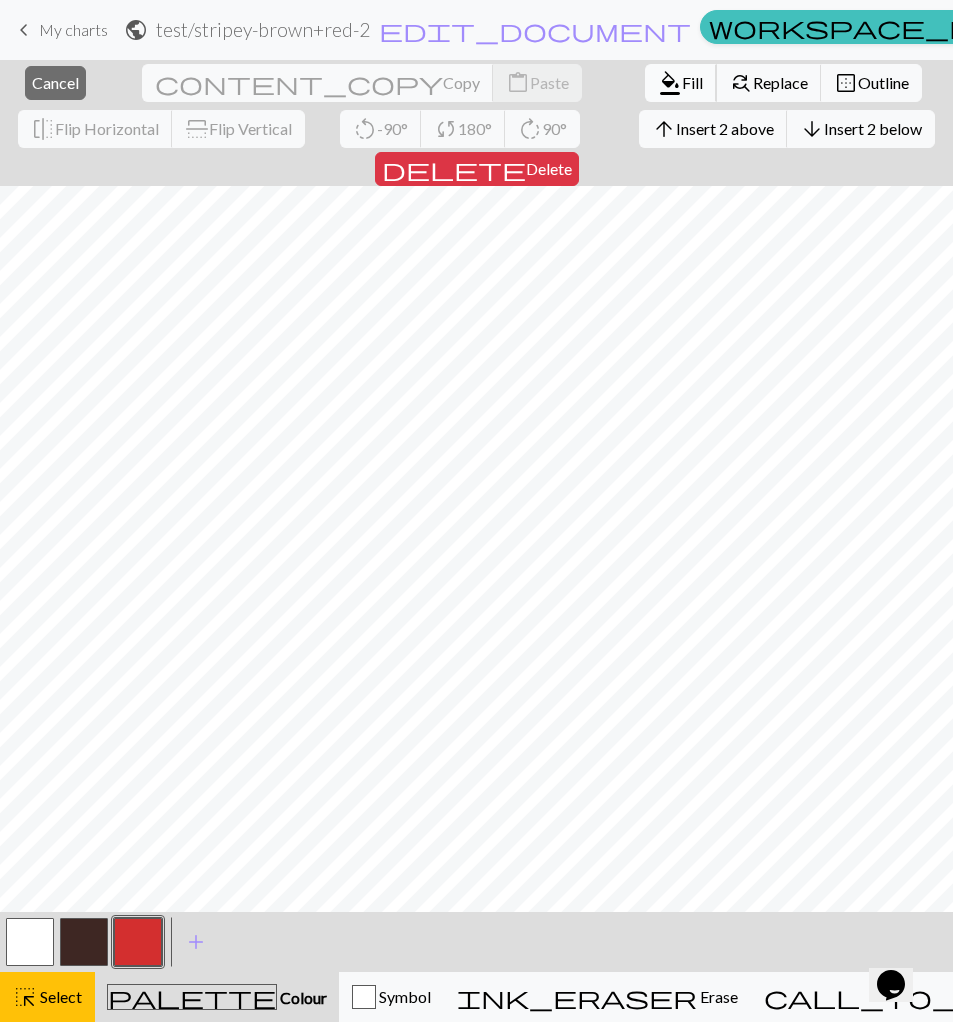 click on "Fill" at bounding box center (692, 82) 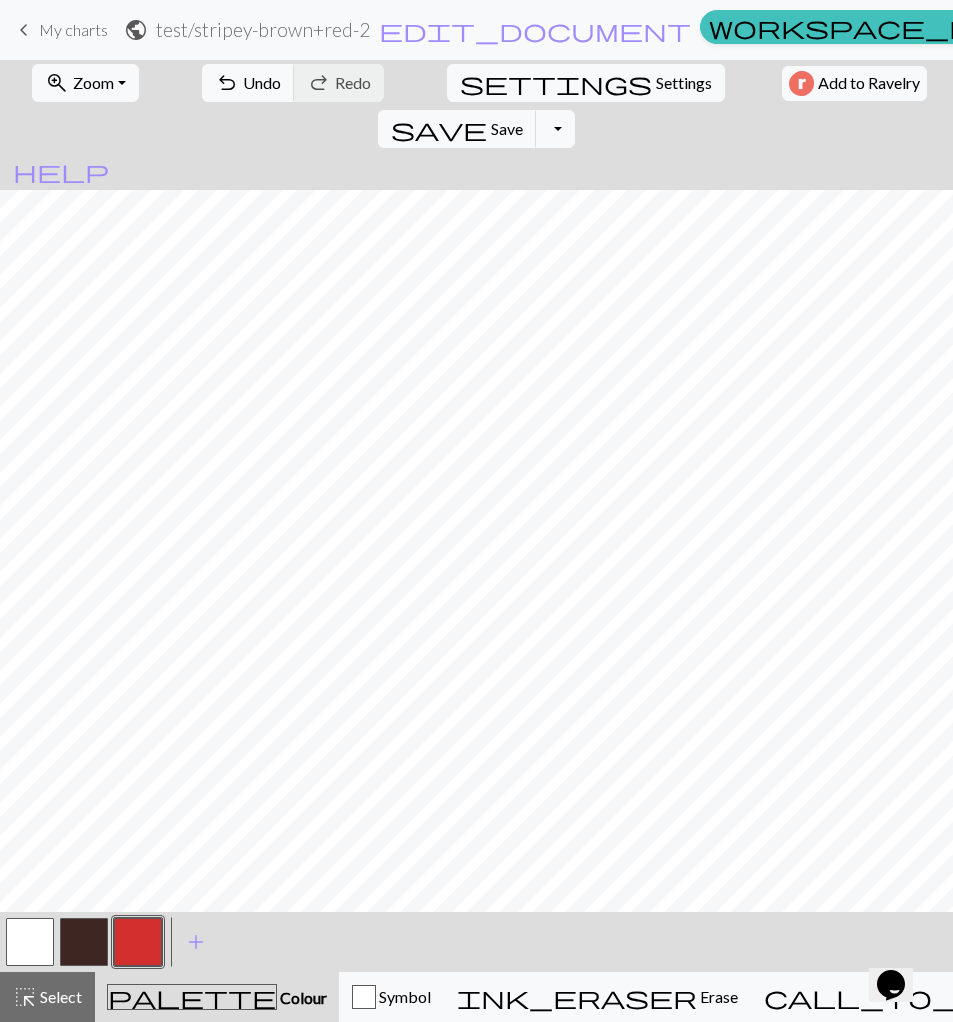 click at bounding box center (84, 942) 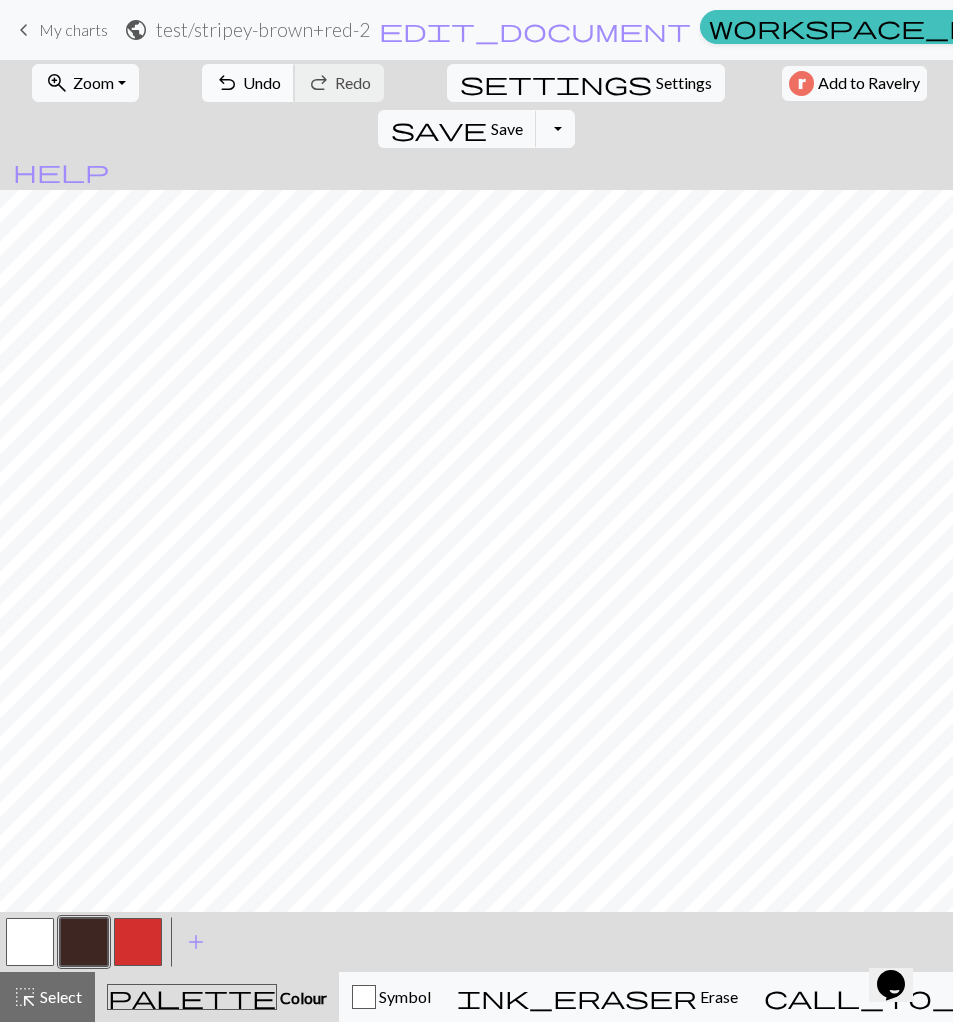 click on "undo Undo Undo" at bounding box center [248, 83] 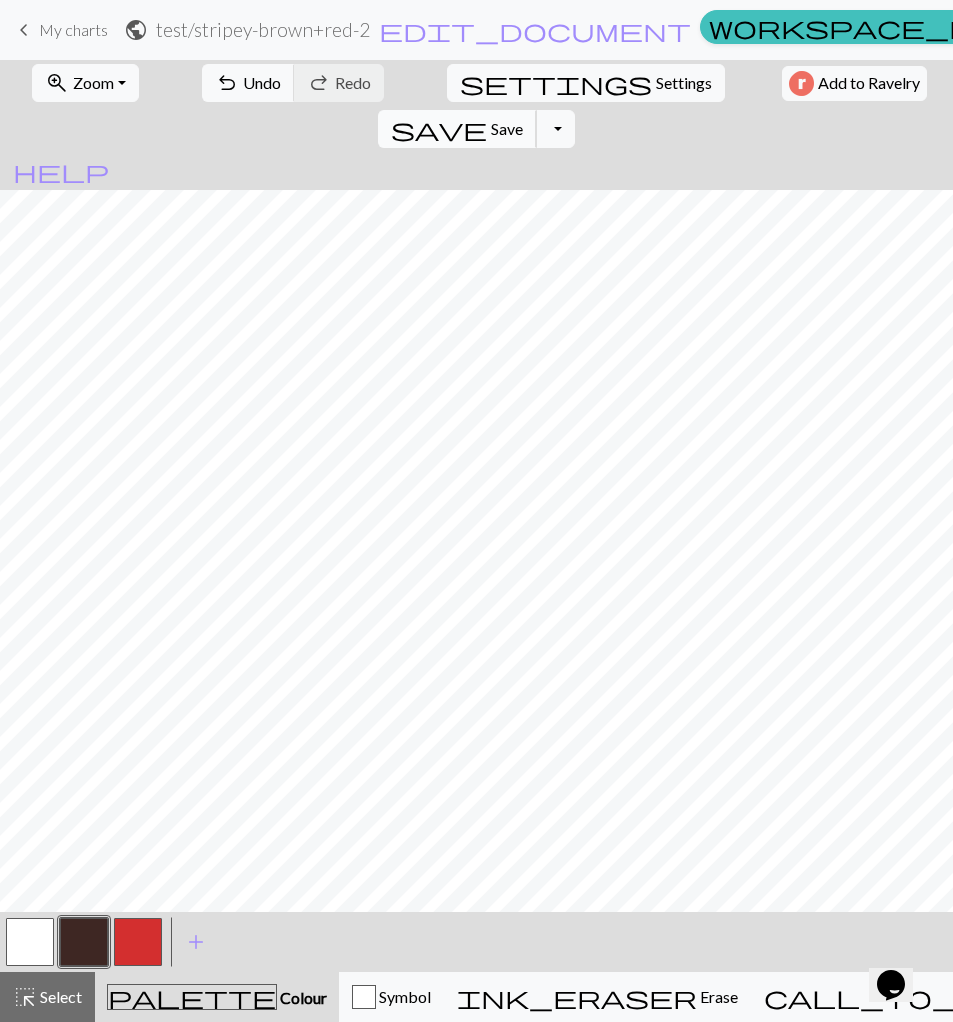 click on "save Save Save" at bounding box center (457, 129) 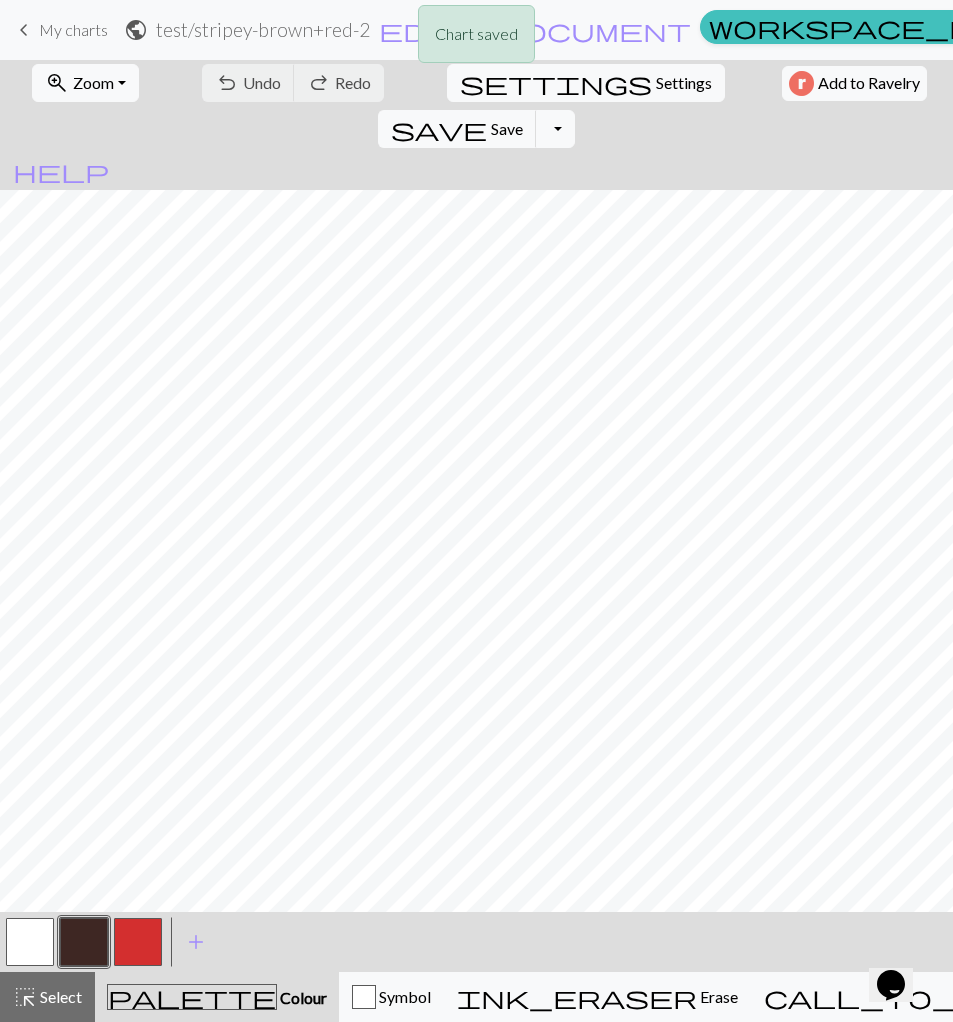 click on "Chart saved" at bounding box center [476, 39] 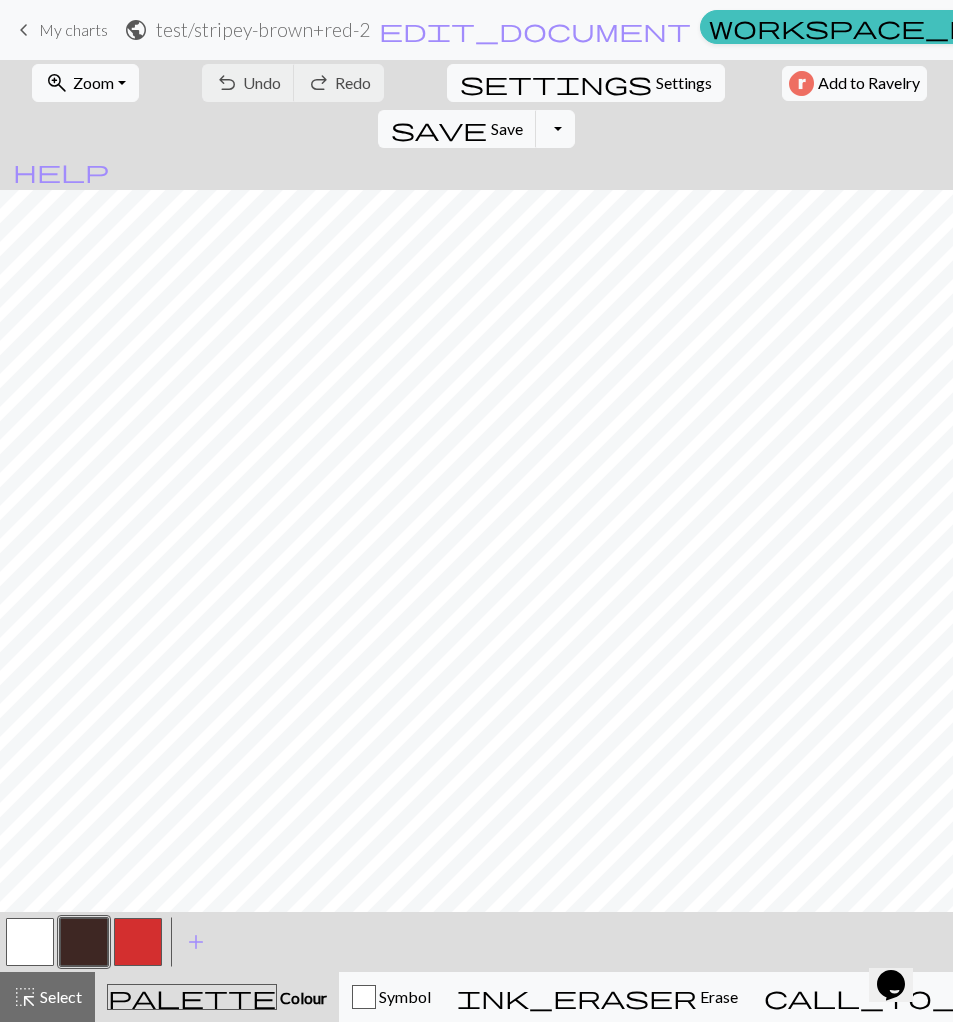 click on "keyboard_arrow_left   My charts" at bounding box center (60, 30) 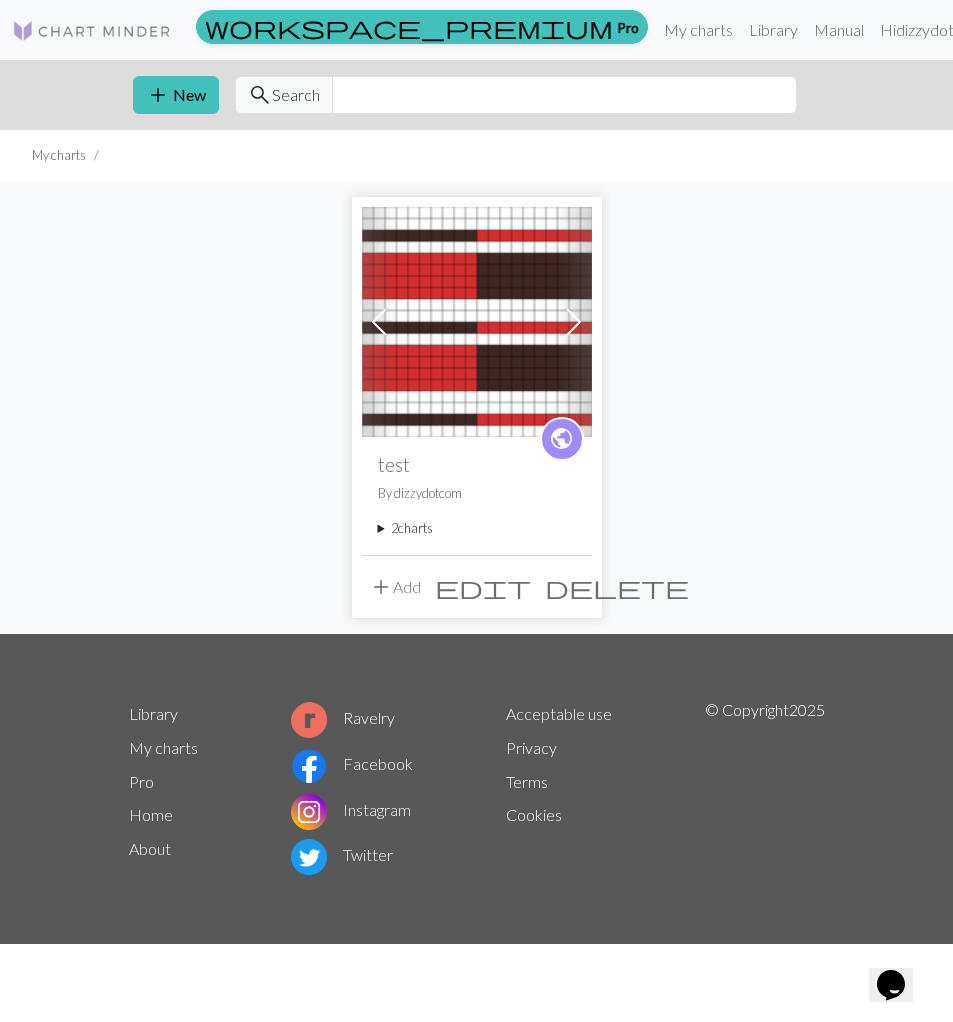 click on "add  Add" at bounding box center [395, 587] 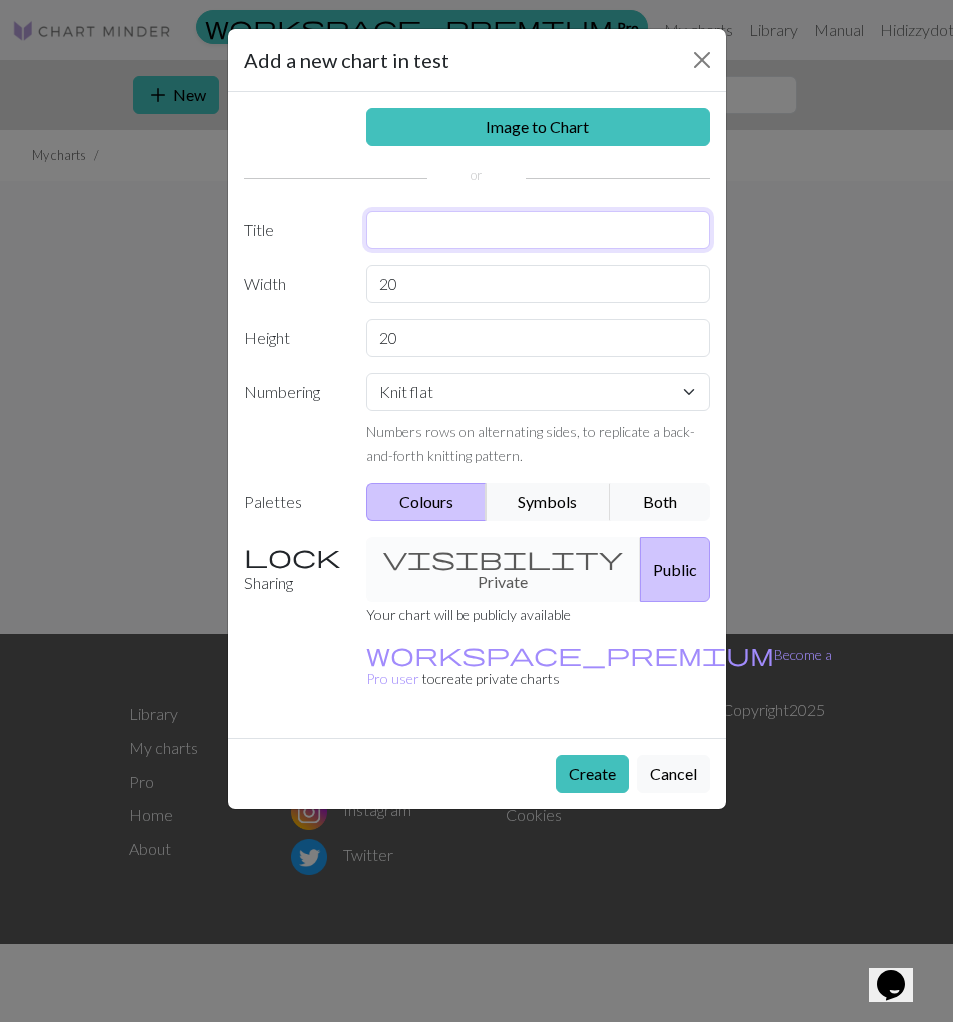 click at bounding box center (538, 230) 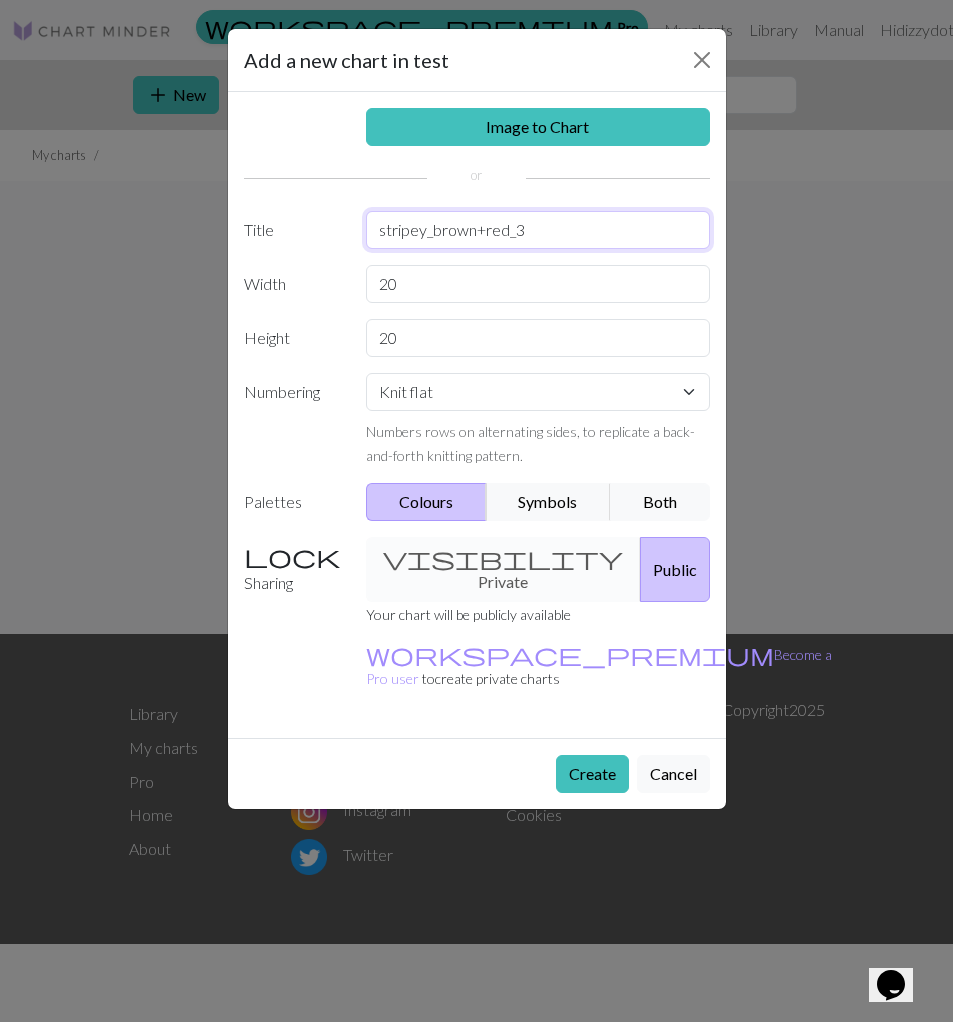 click on "stripey_brown+red_3" at bounding box center (538, 230) 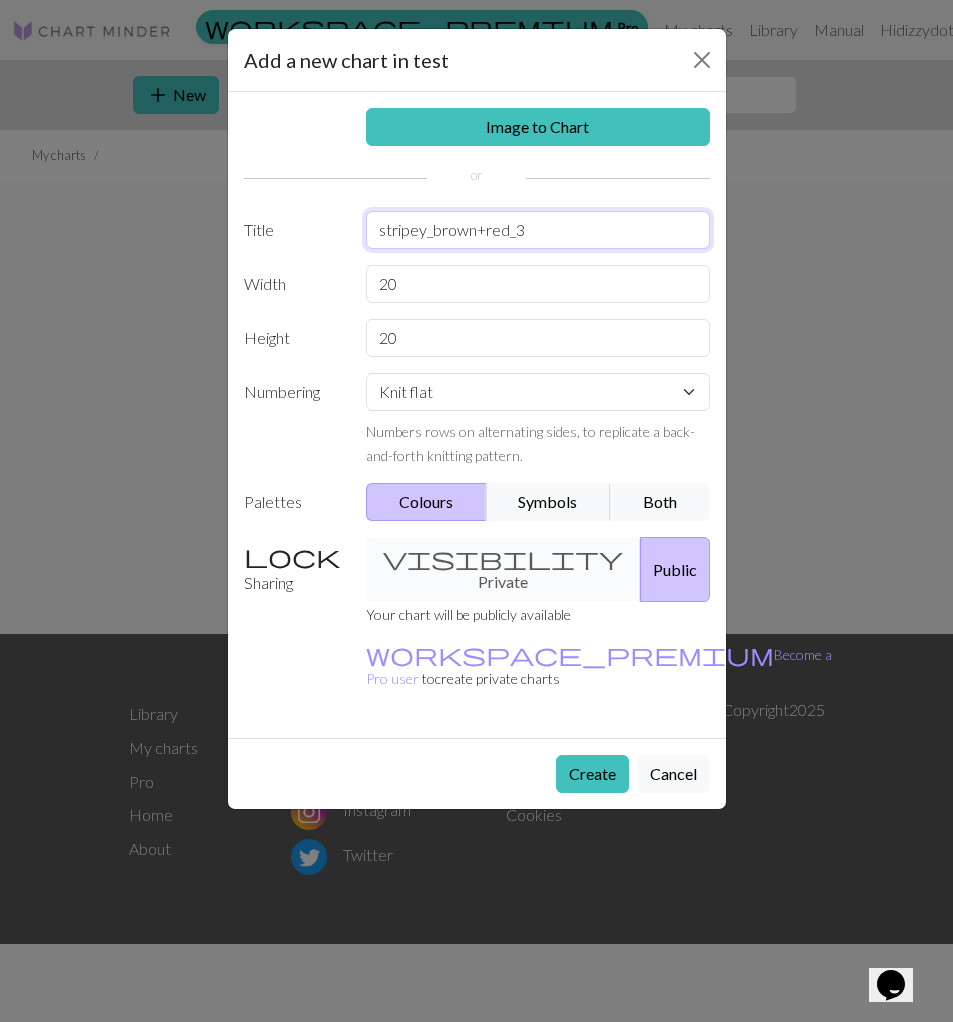 type on "stripey_brown+red_3" 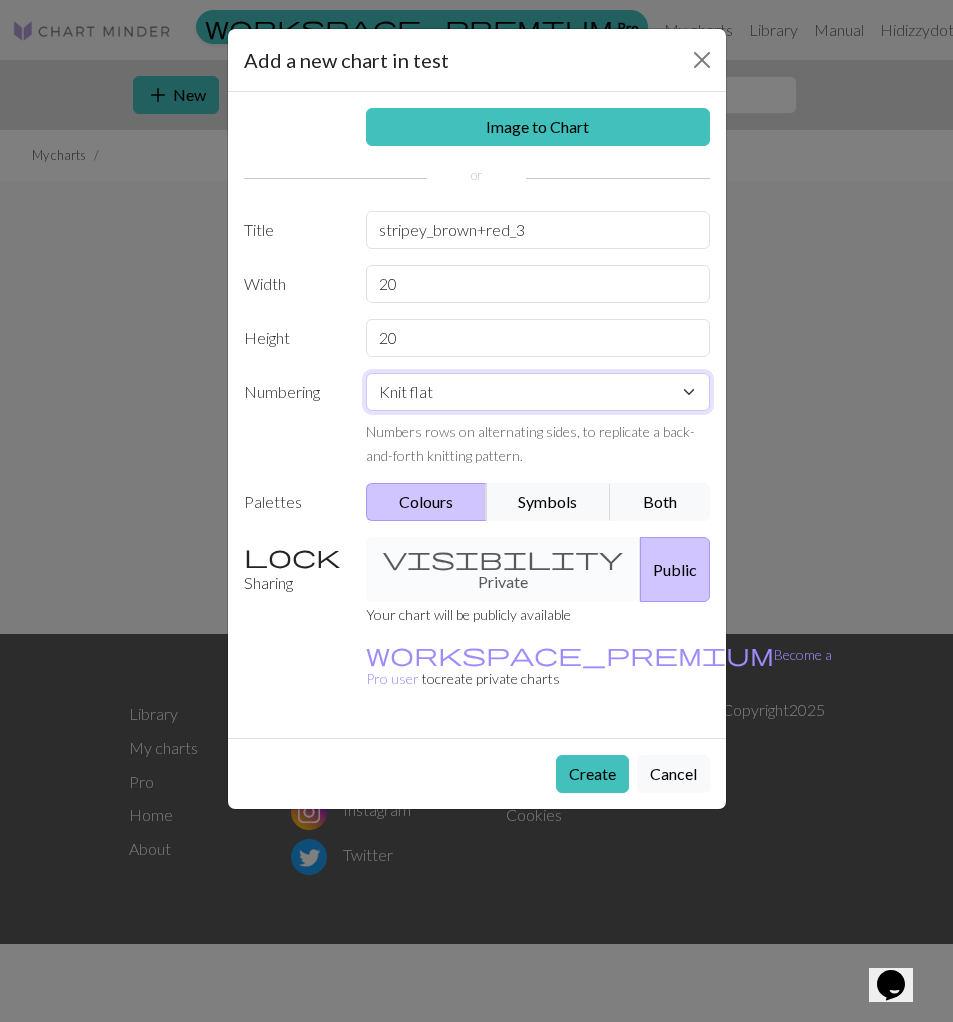 click on "Knit flat Knit in the round Lace knitting Cross stitch" at bounding box center [538, 392] 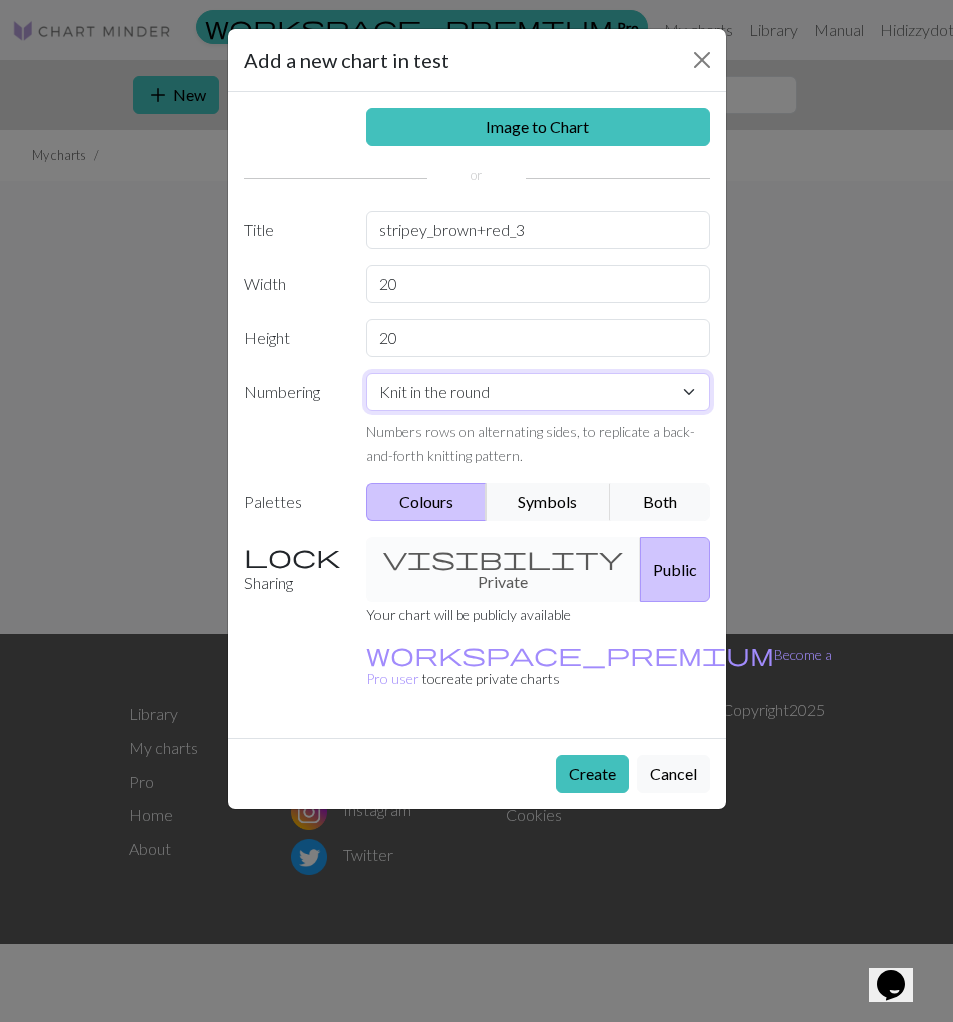 click on "Knit flat Knit in the round Lace knitting Cross stitch" at bounding box center [538, 392] 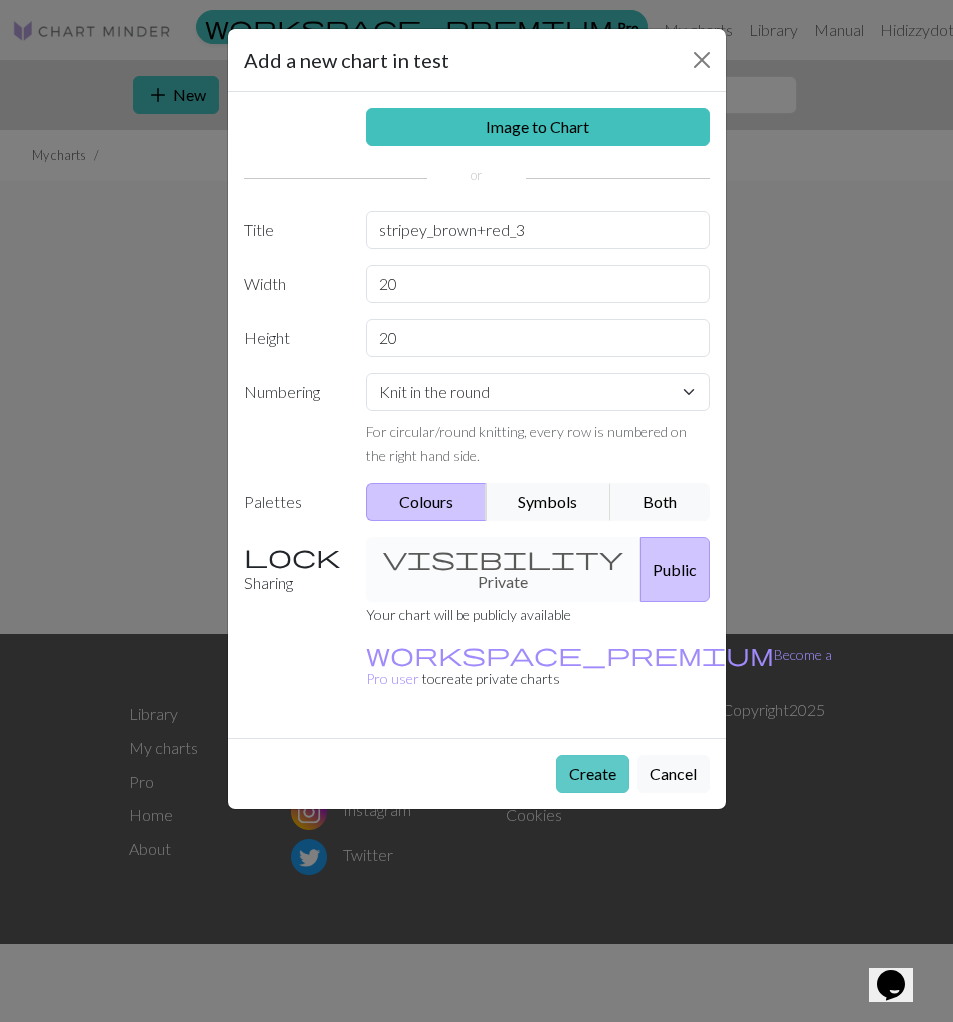 click on "Create" at bounding box center [592, 774] 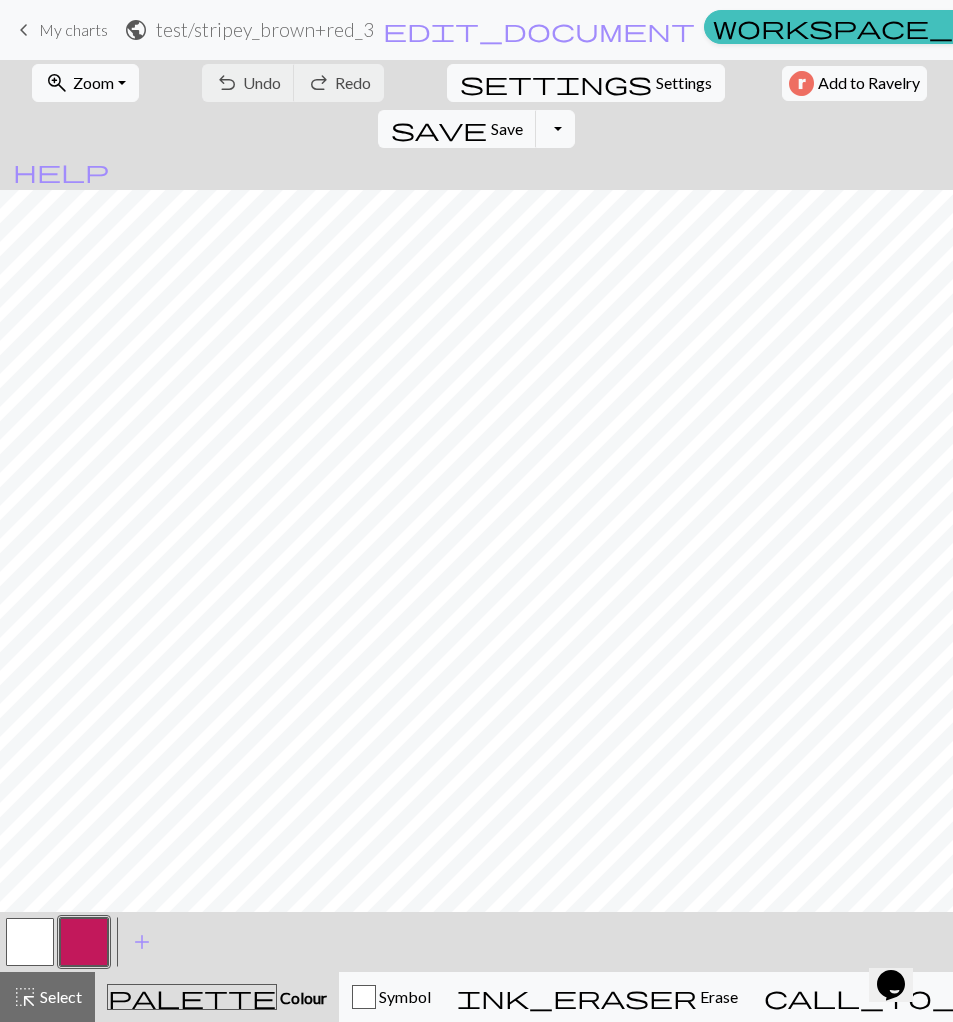 click at bounding box center [84, 942] 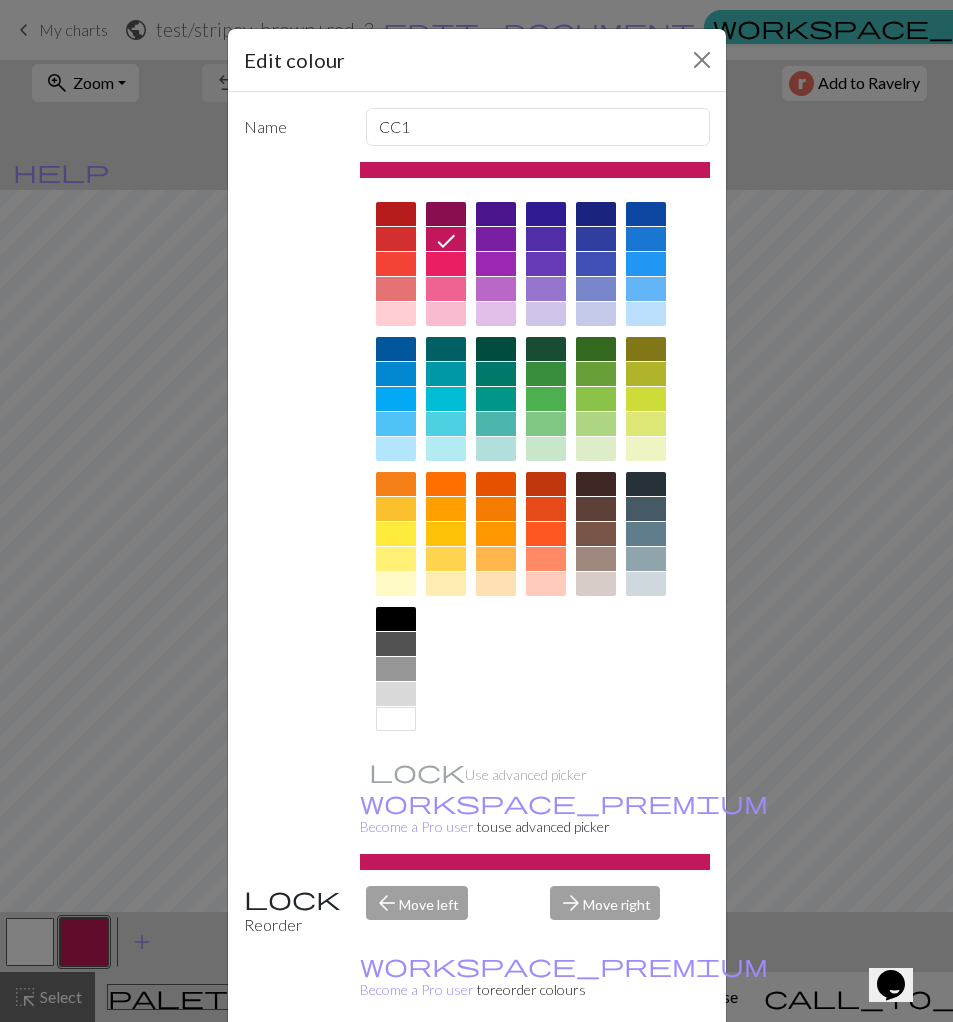 click at bounding box center [596, 484] 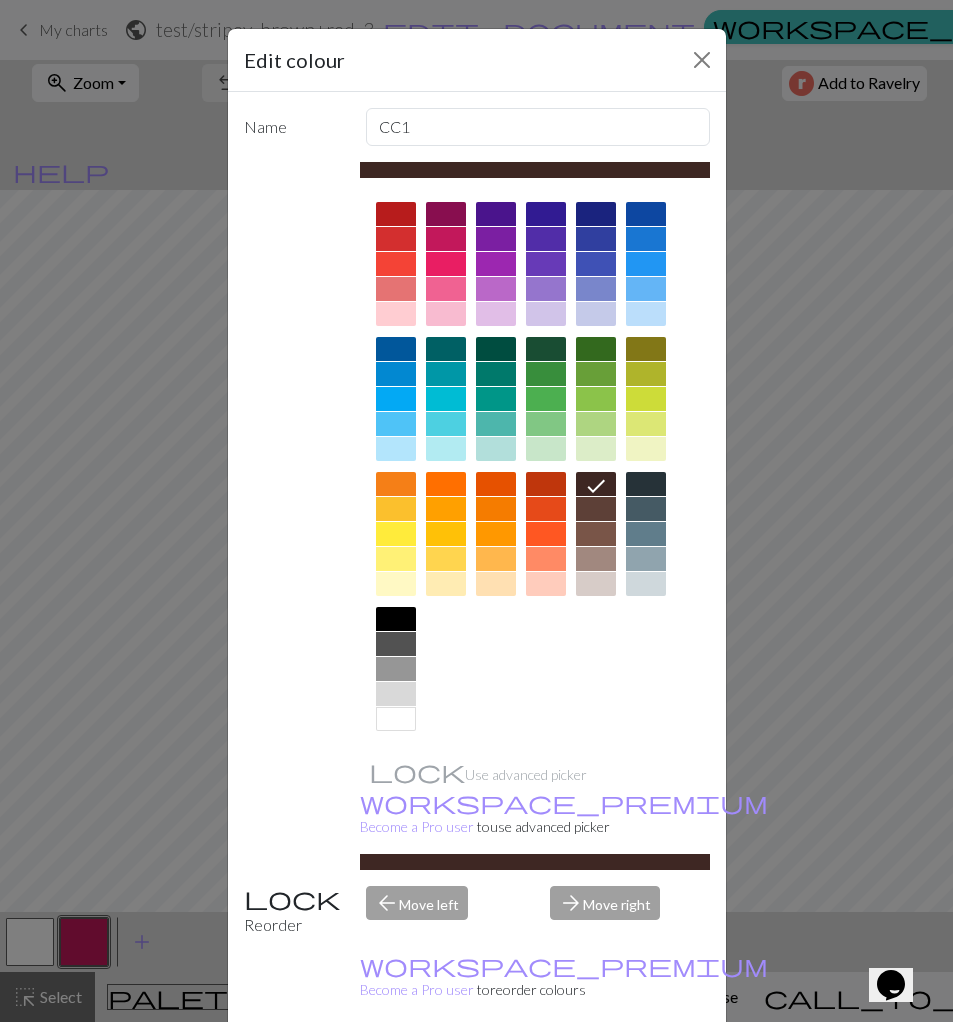 click on "Done" at bounding box center [597, 1069] 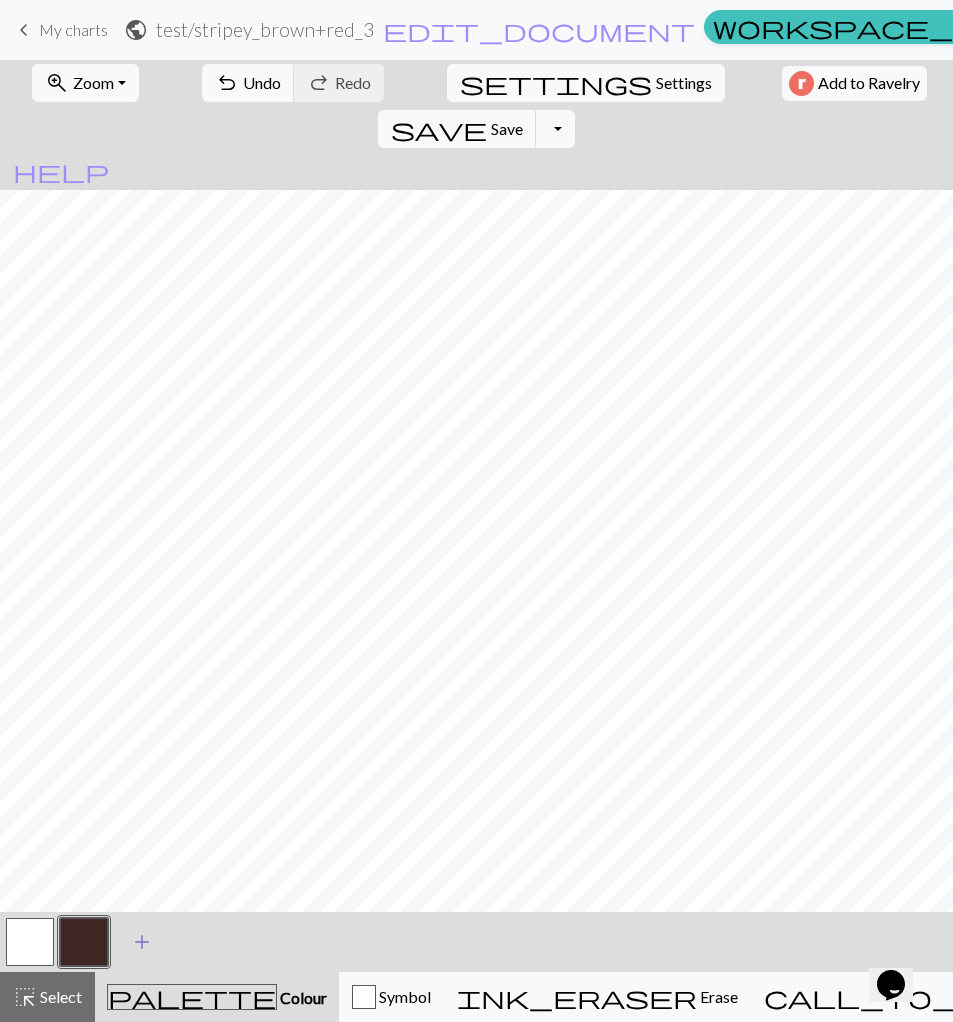 click on "add" at bounding box center [142, 942] 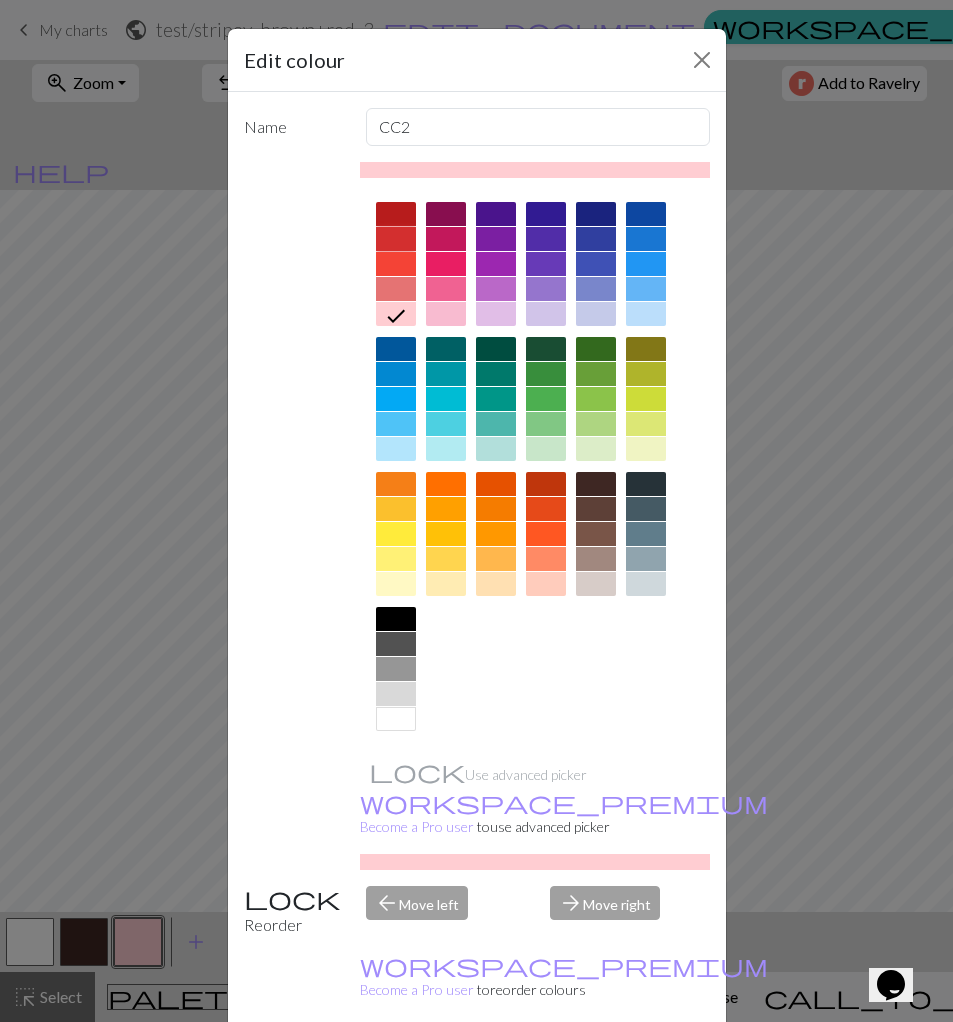 click at bounding box center [396, 239] 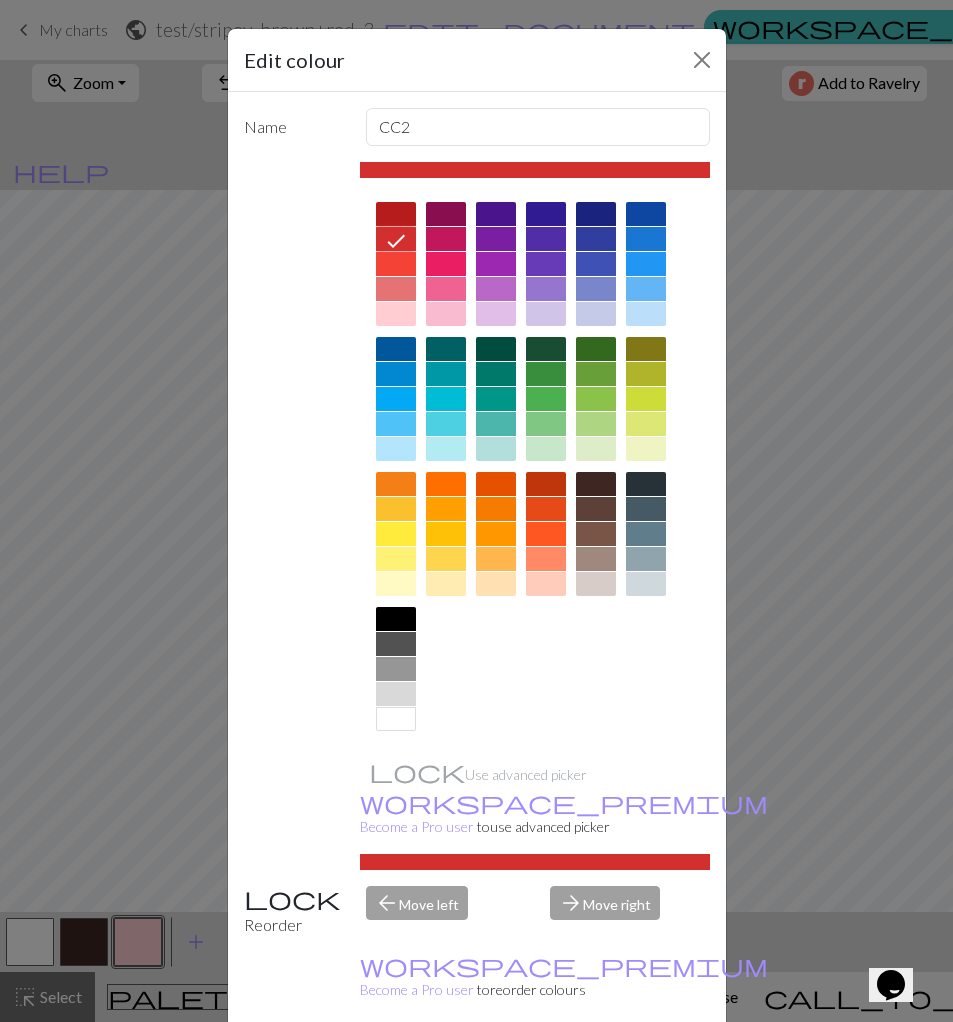 click on "Done" at bounding box center [597, 1069] 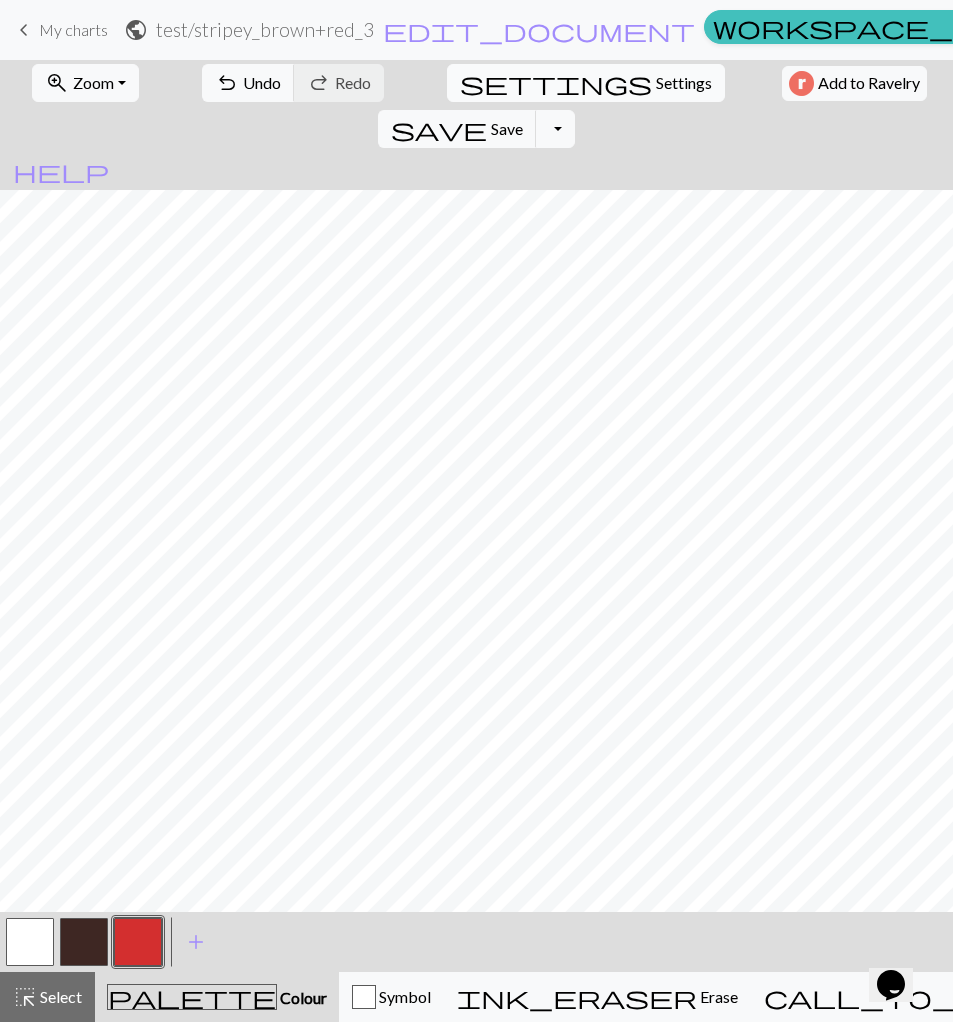 click on "Settings" at bounding box center (684, 83) 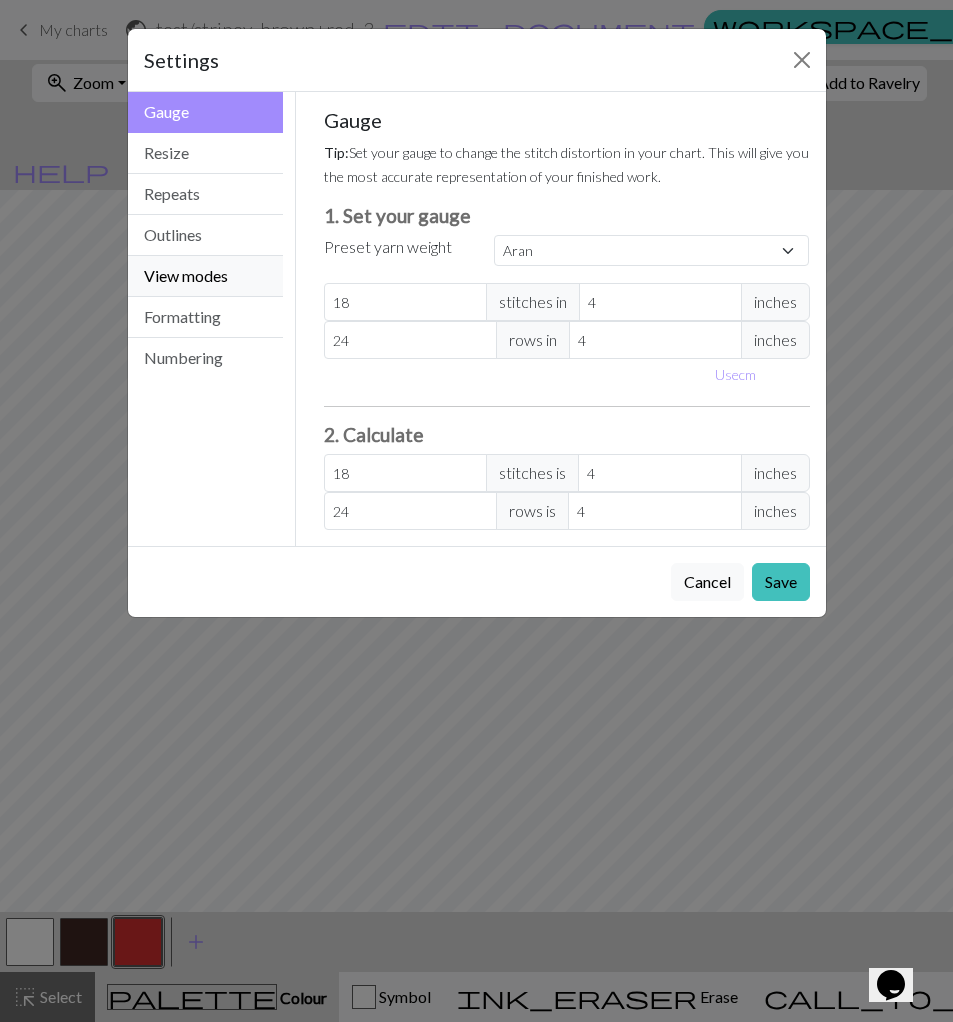 click on "View modes" at bounding box center (206, 276) 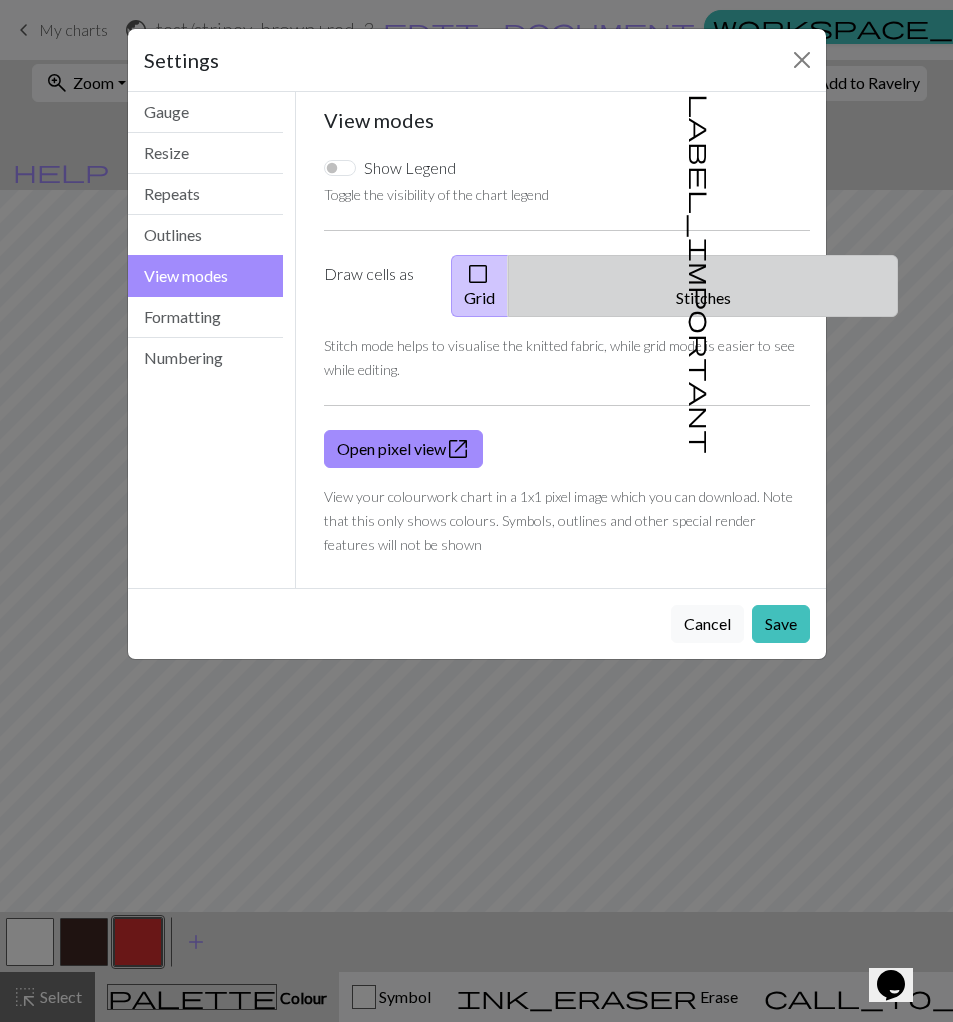 click on "label_important Stitches" at bounding box center [703, 286] 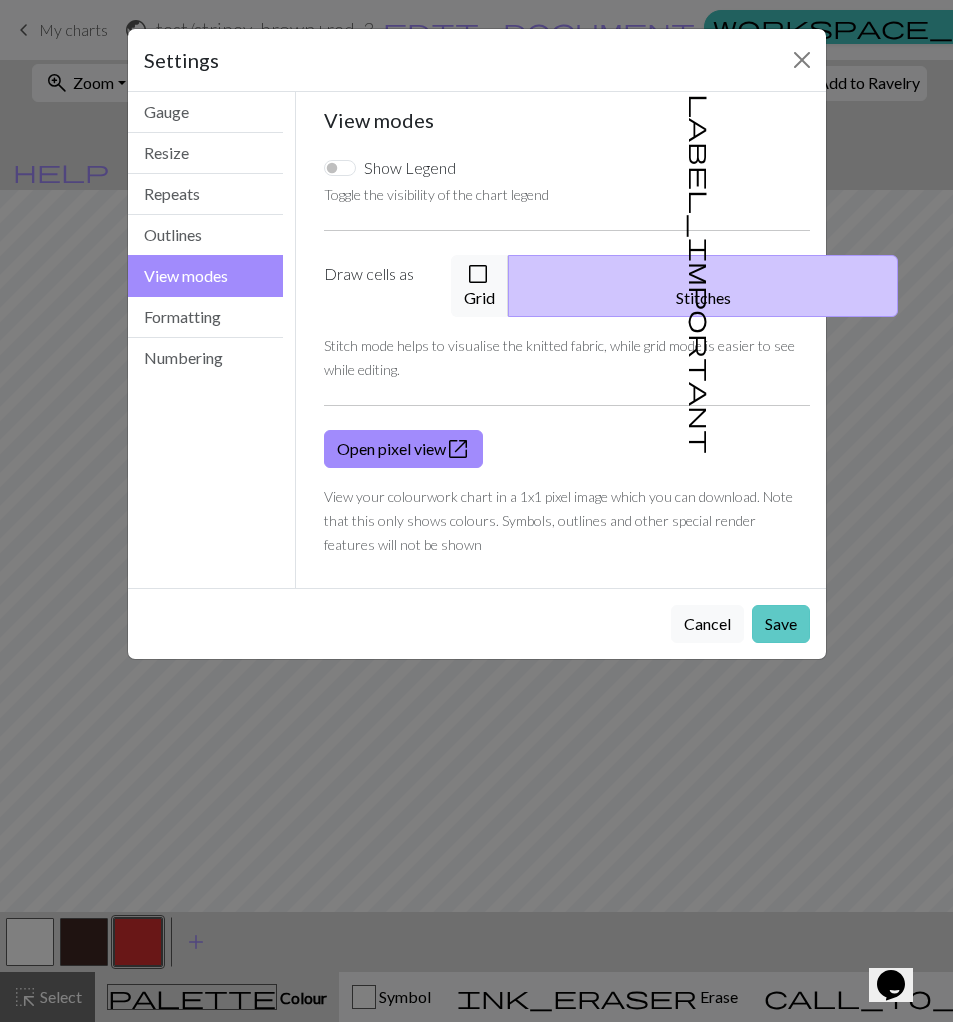 click on "Save" at bounding box center [781, 624] 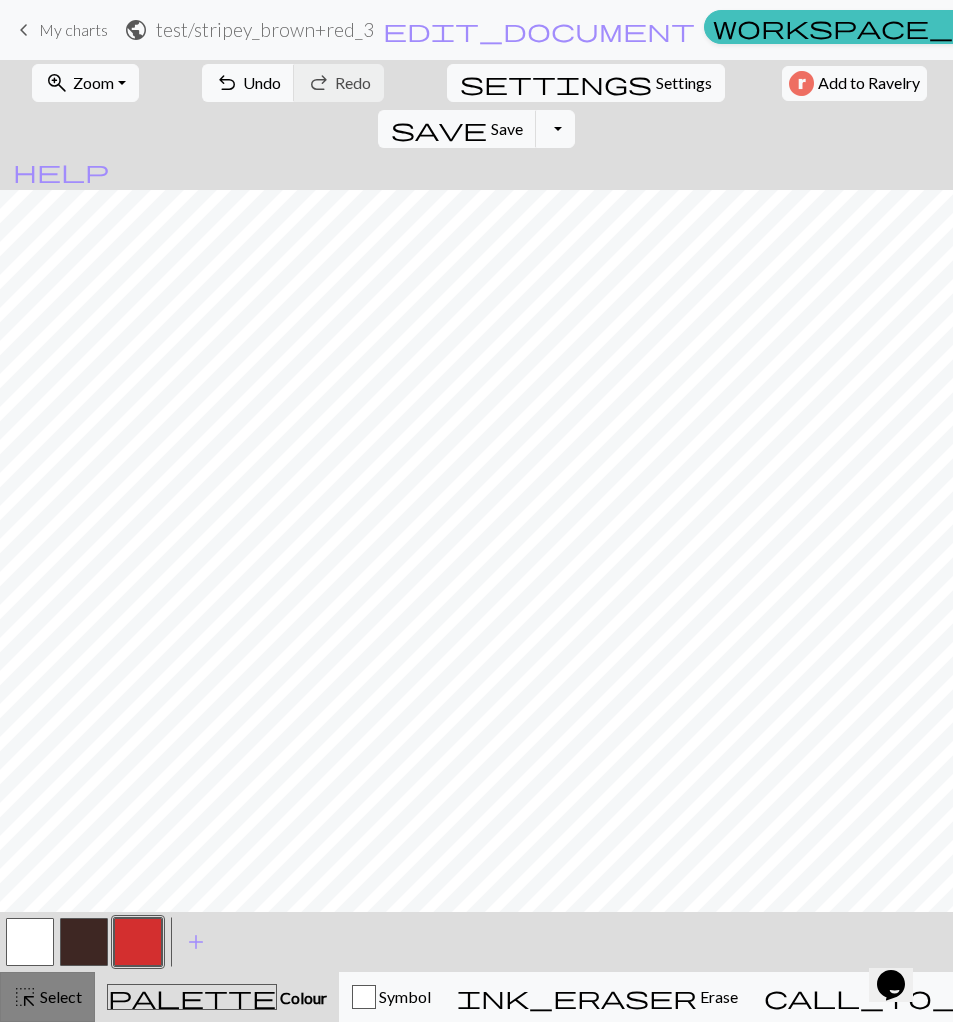 click on "highlight_alt   Select   Select" at bounding box center (47, 997) 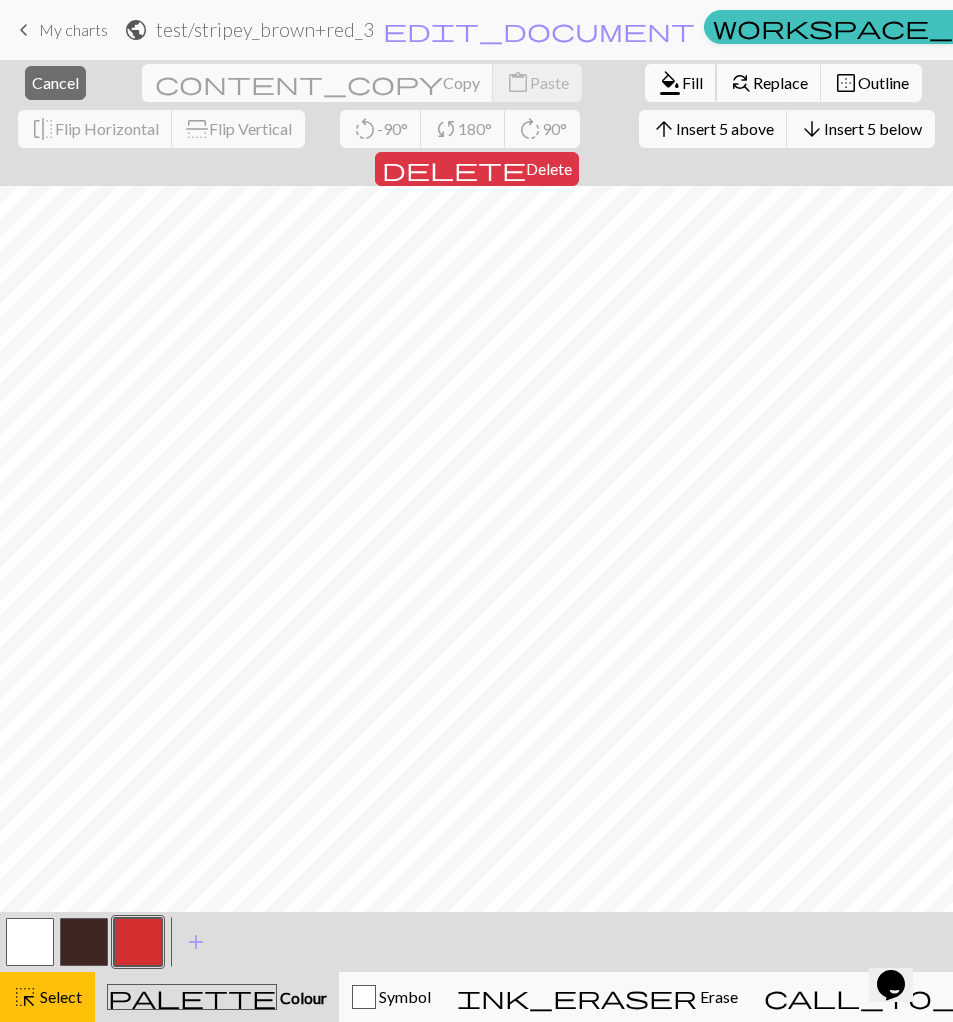 click on "Fill" at bounding box center [692, 82] 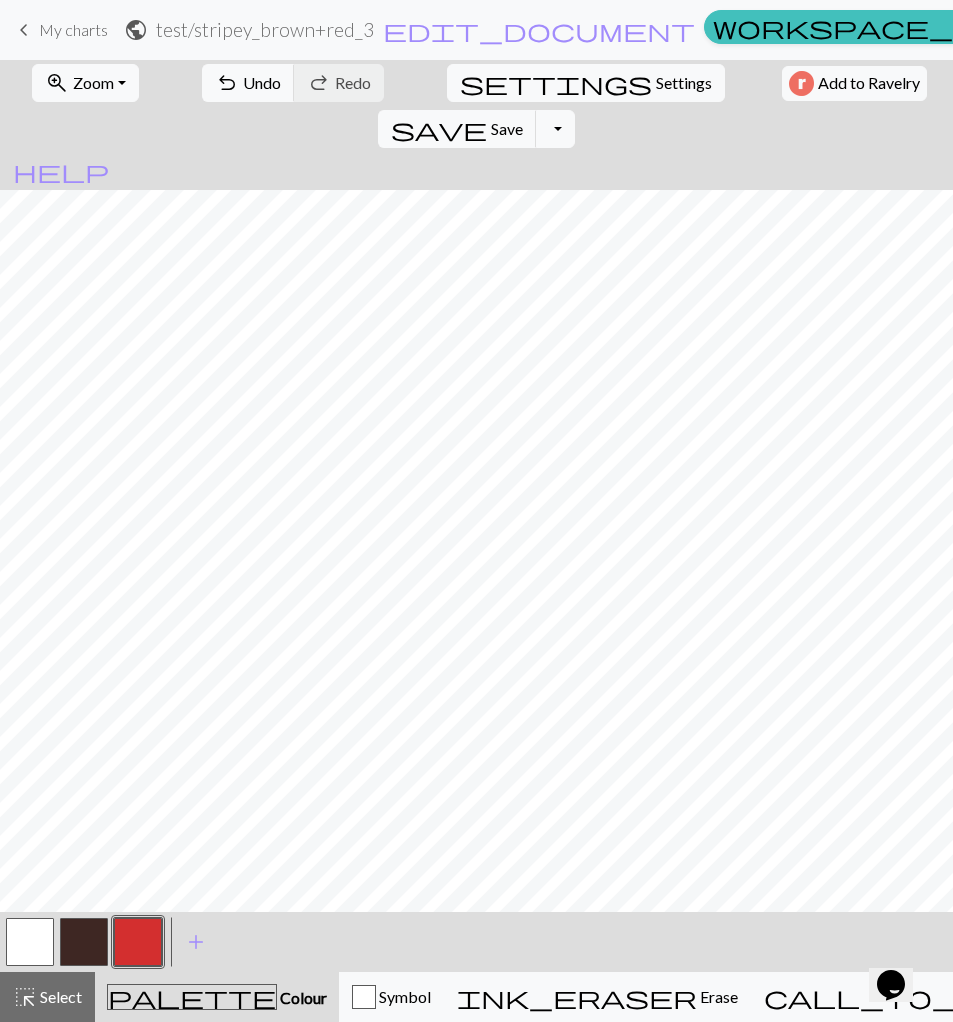 click at bounding box center [84, 942] 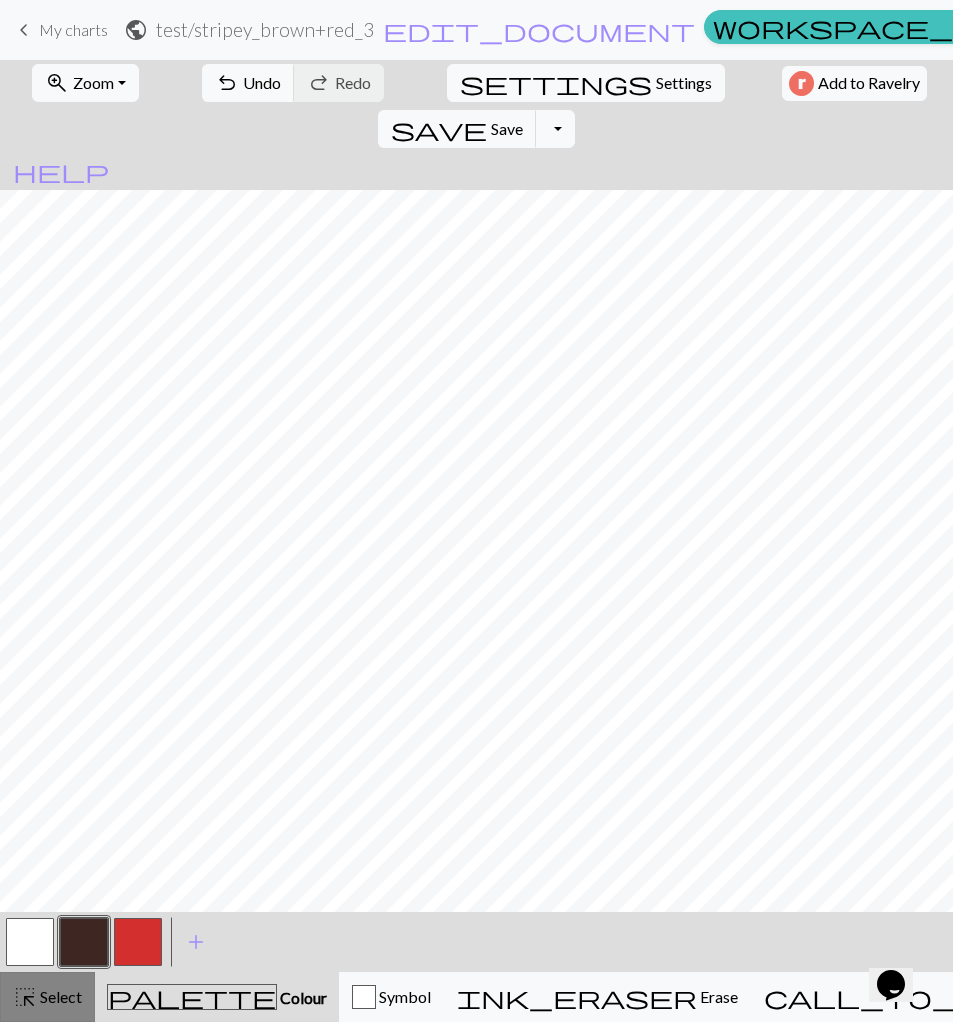 click on "highlight_alt   Select   Select" at bounding box center (47, 997) 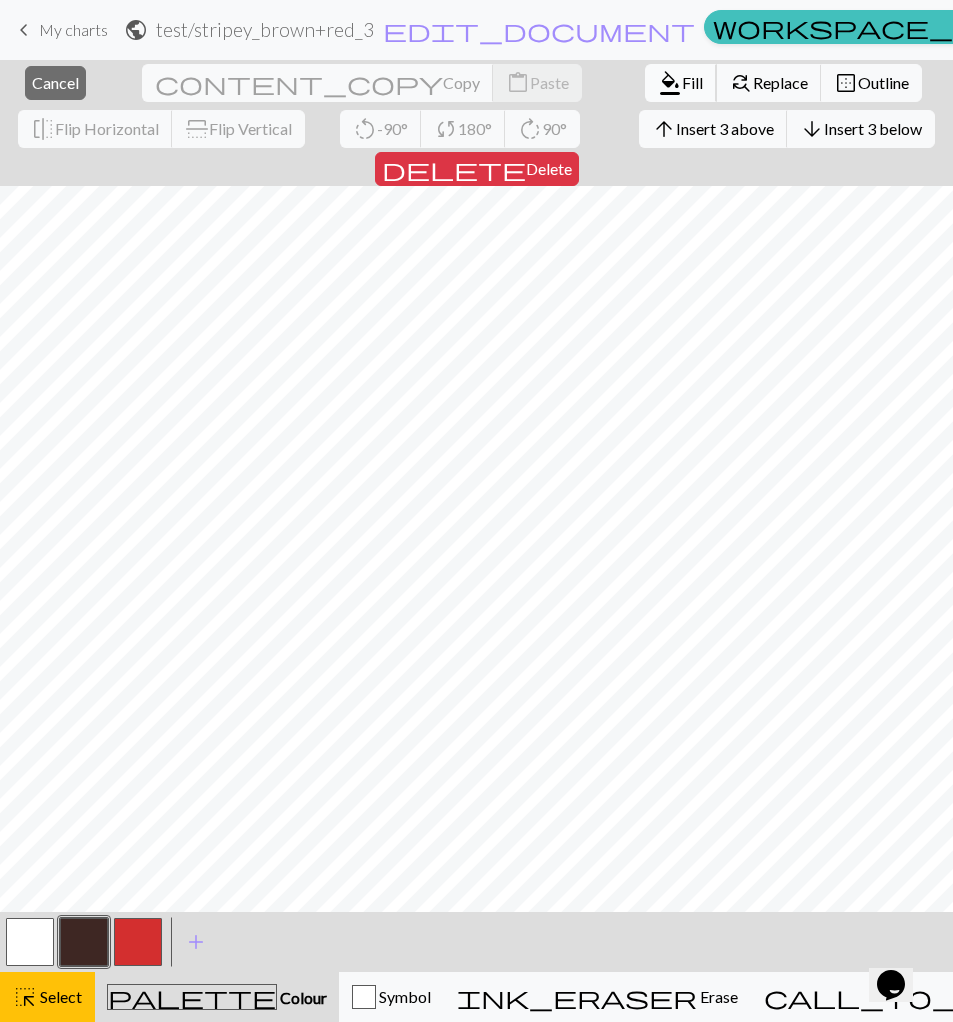 click on "Fill" at bounding box center (692, 82) 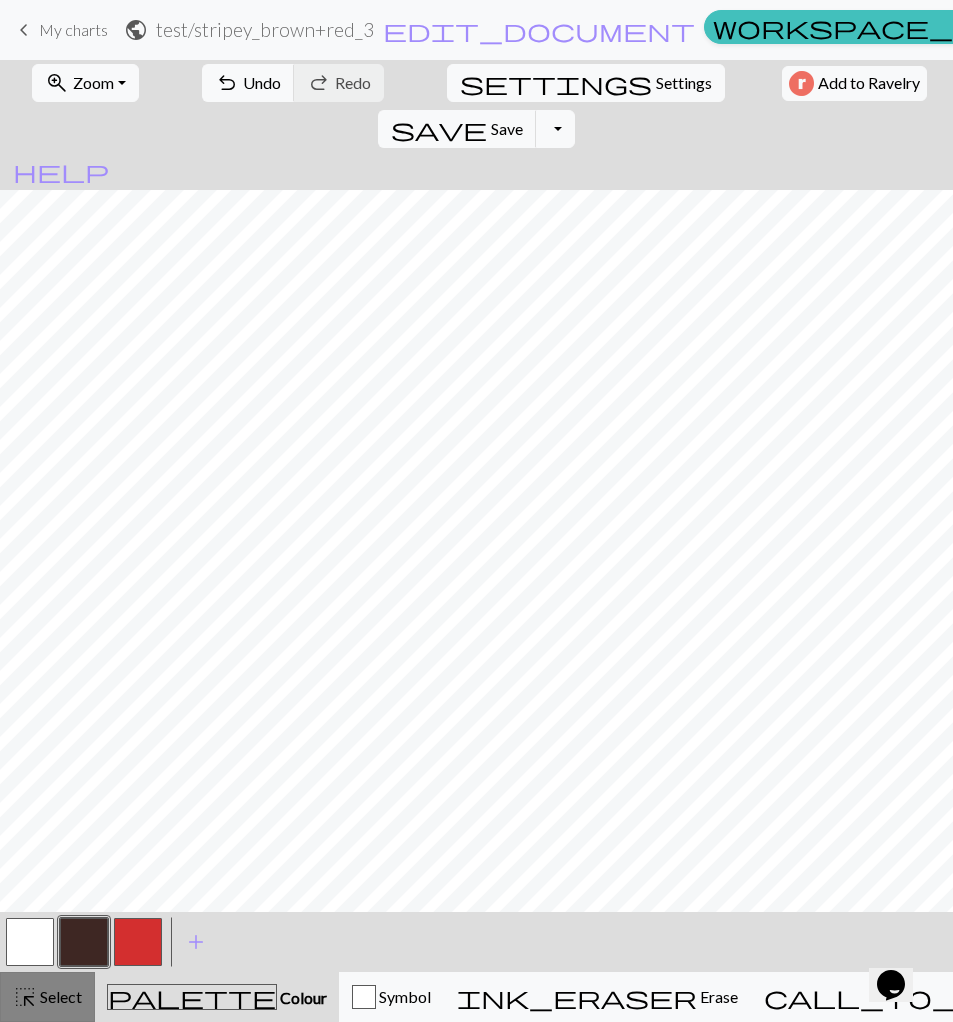click on "highlight_alt   Select   Select" at bounding box center [47, 997] 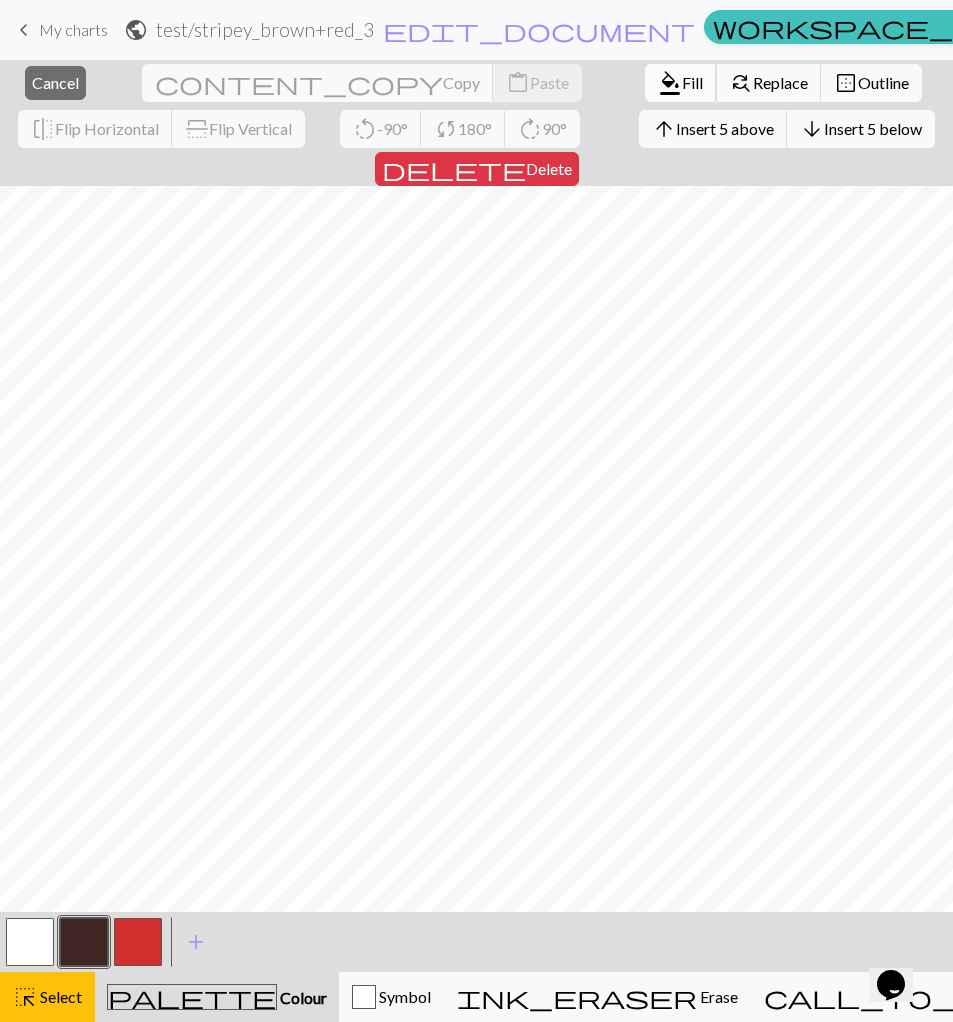 click on "Fill" at bounding box center (692, 82) 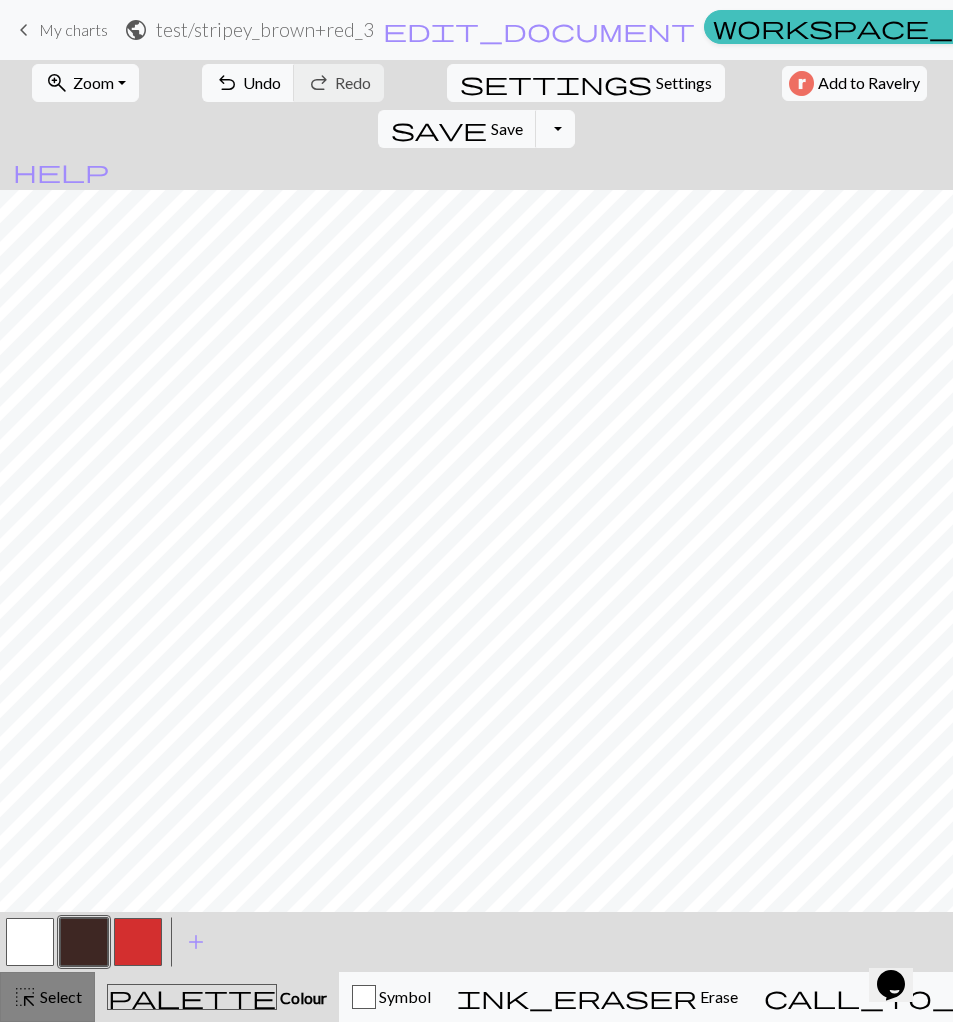 click on "highlight_alt   Select   Select" at bounding box center (47, 997) 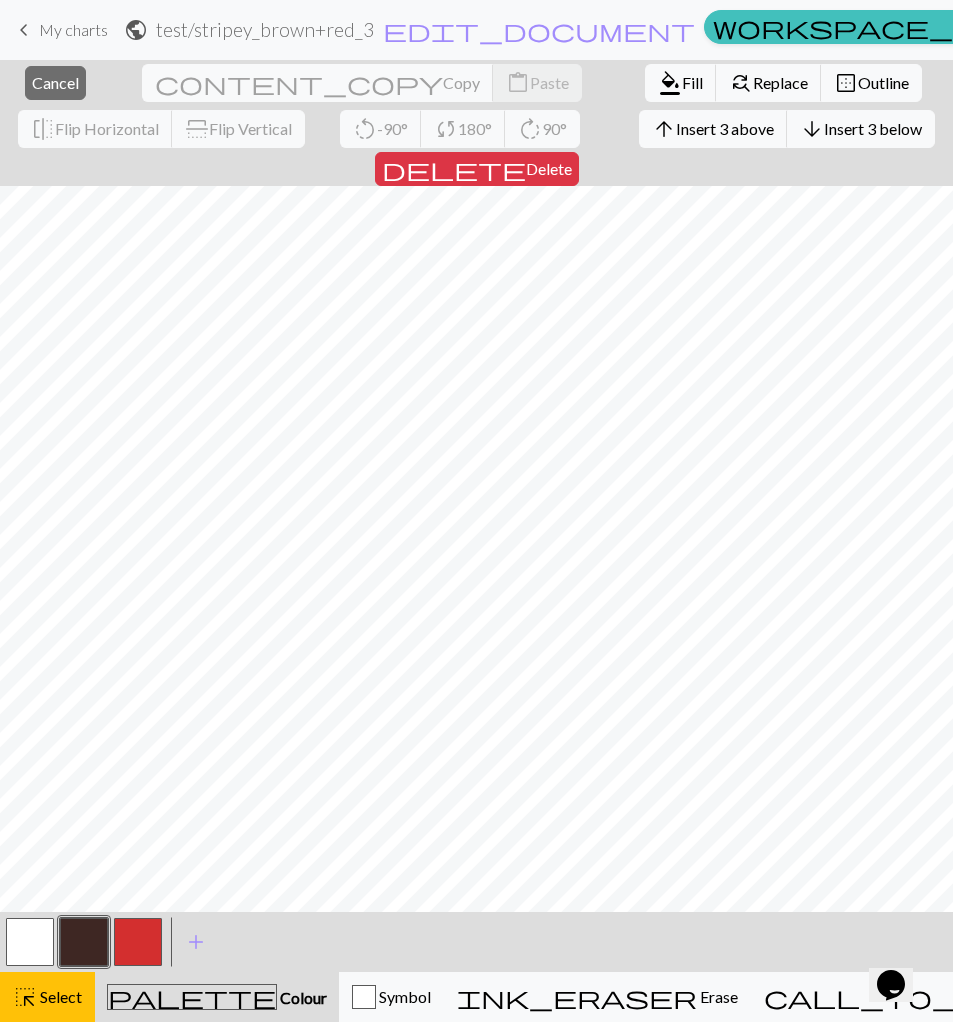 click at bounding box center [138, 942] 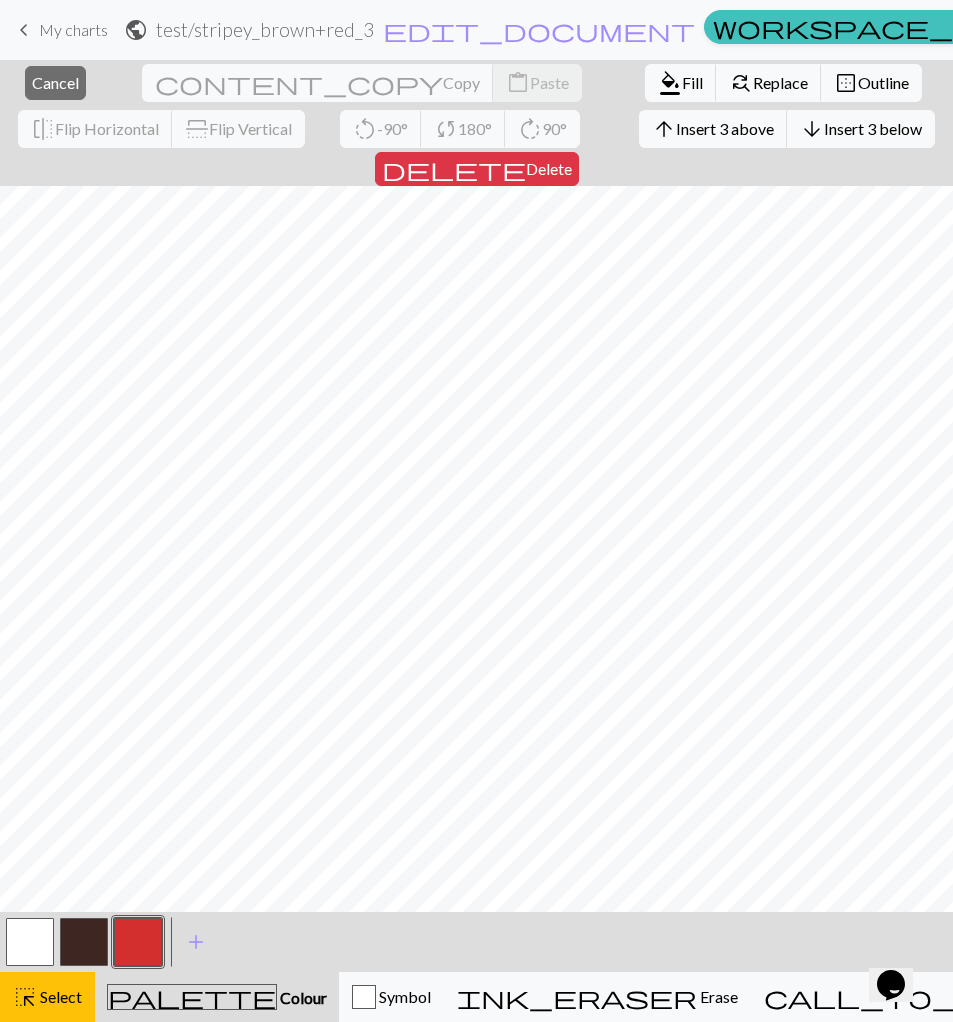 click at bounding box center [30, 942] 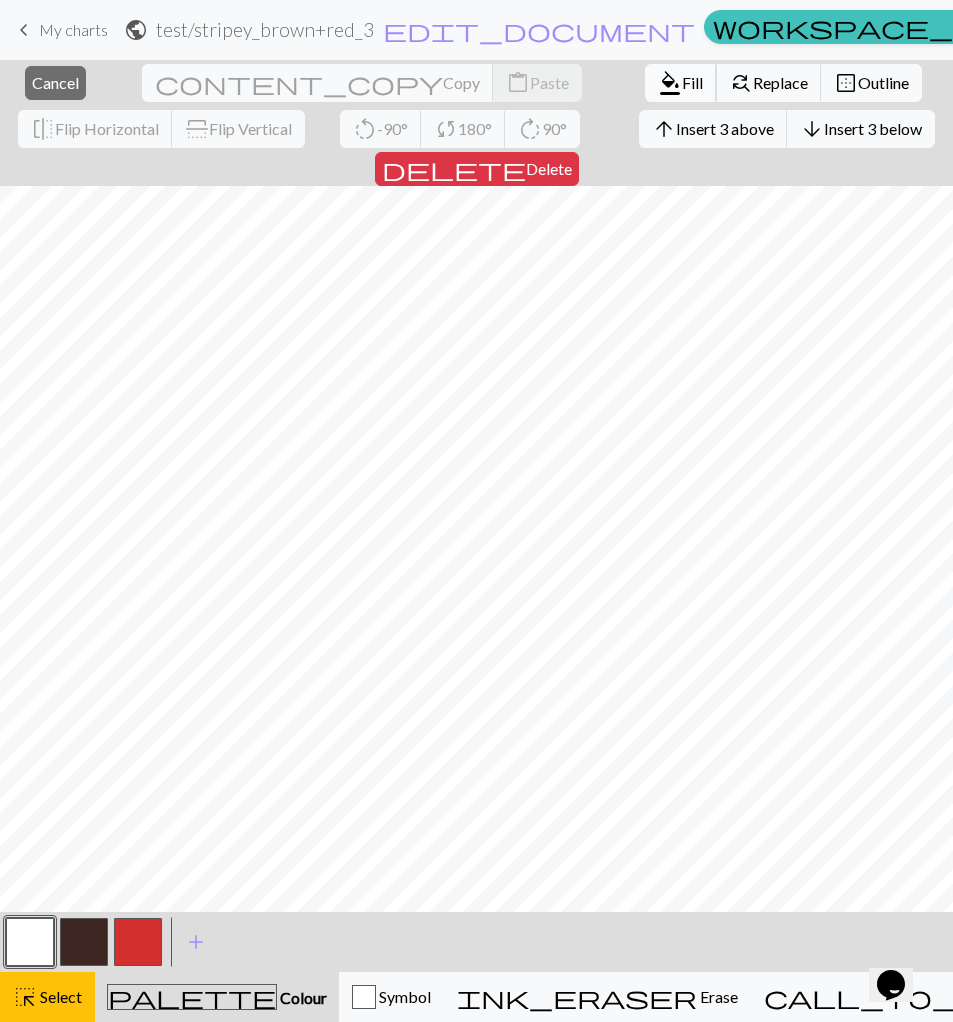 click on "Fill" at bounding box center [692, 82] 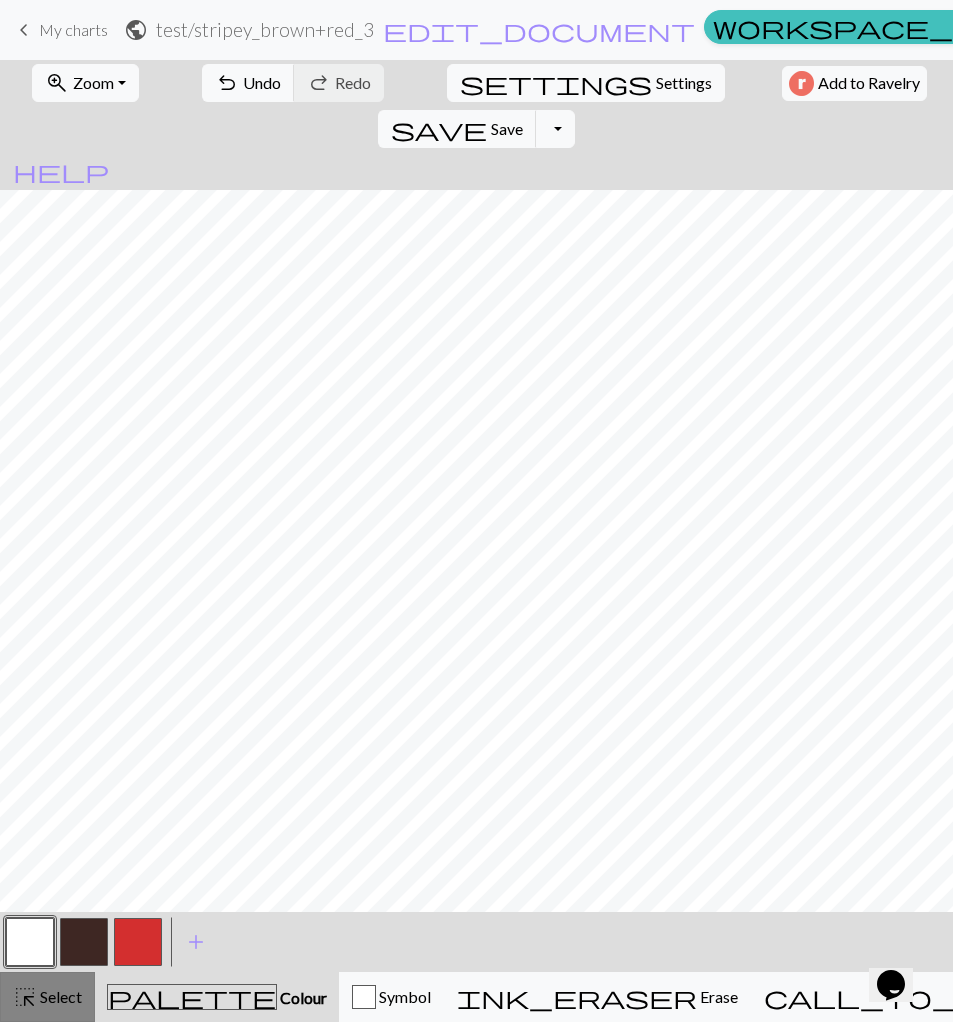 click on "Select" at bounding box center [59, 996] 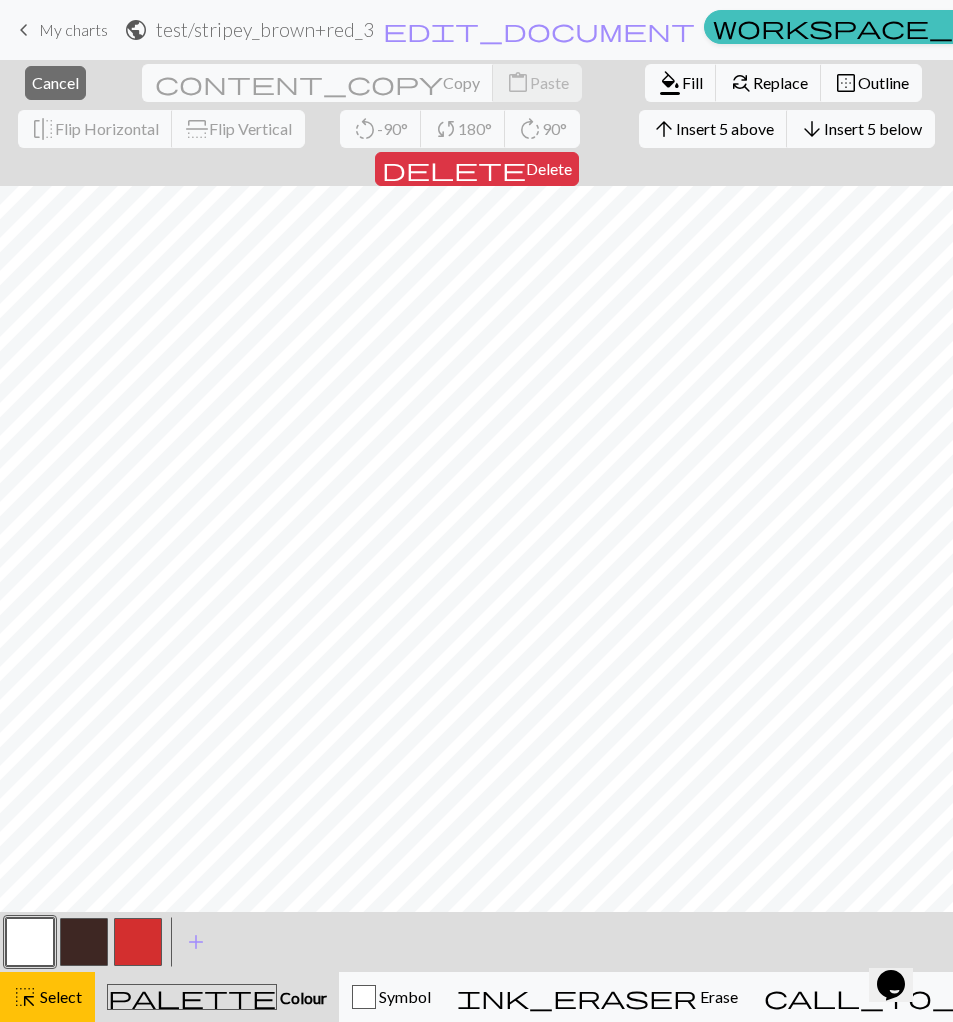 click at bounding box center [84, 942] 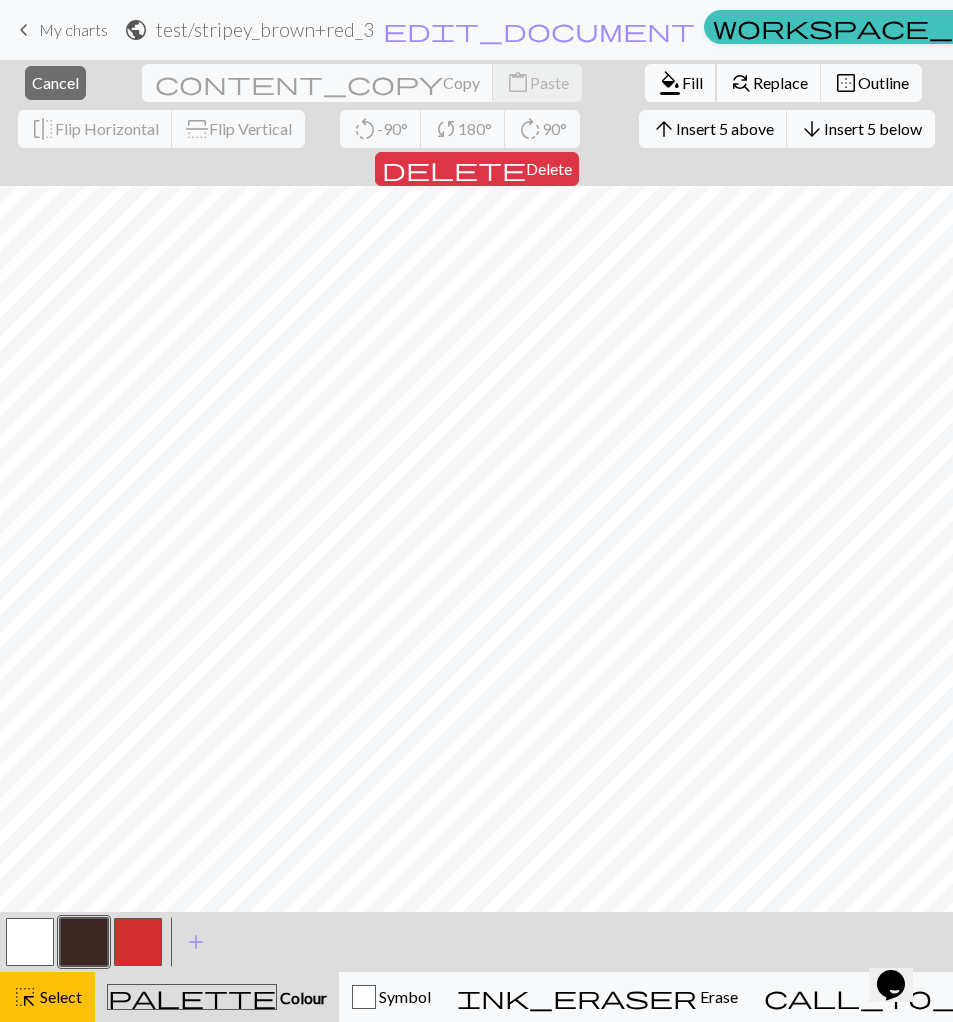 click on "format_color_fill  Fill" at bounding box center (681, 83) 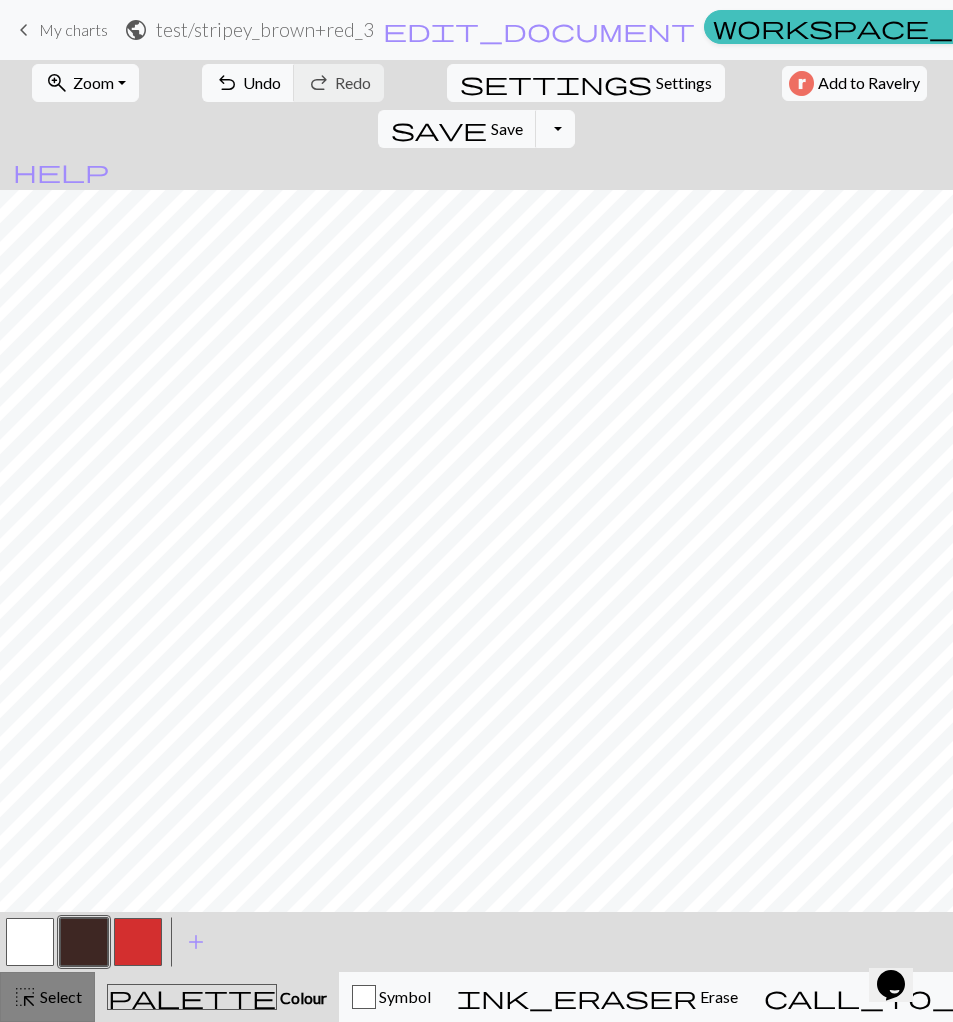 click on "highlight_alt   Select   Select" at bounding box center (47, 997) 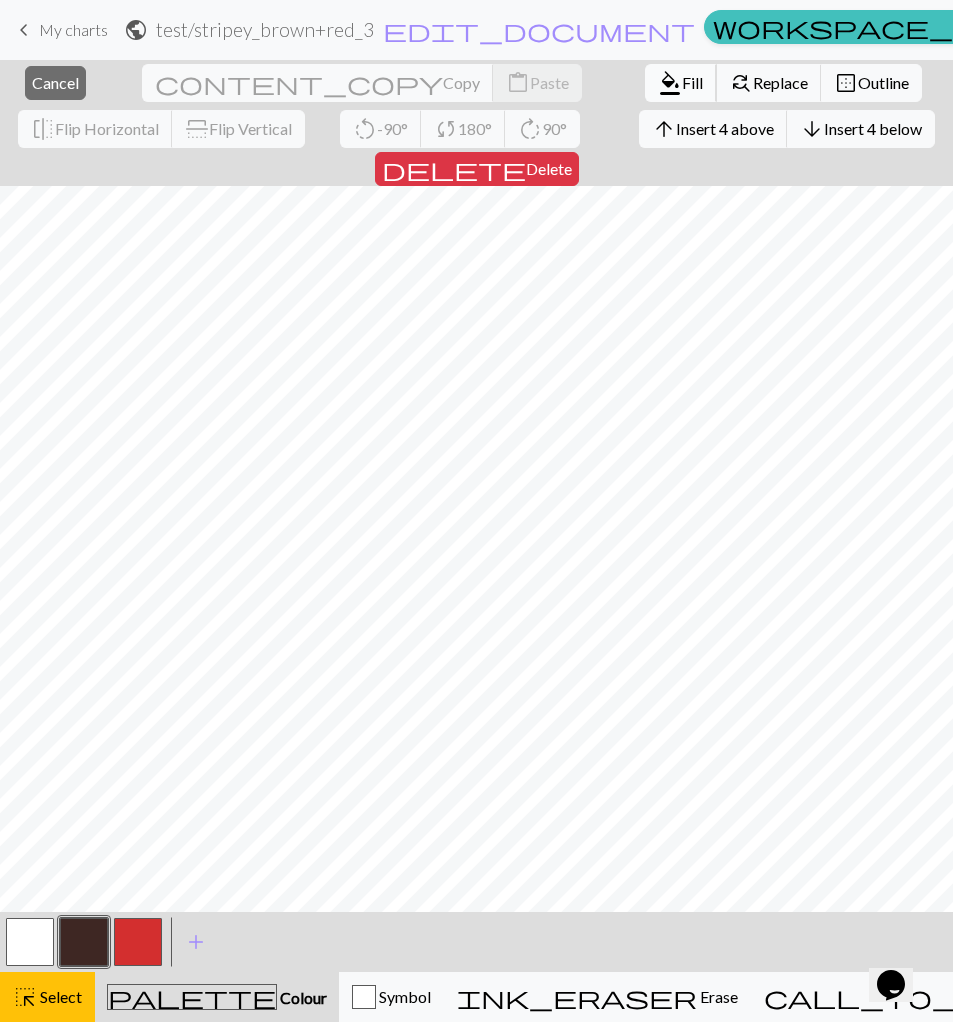 click on "Fill" at bounding box center [692, 82] 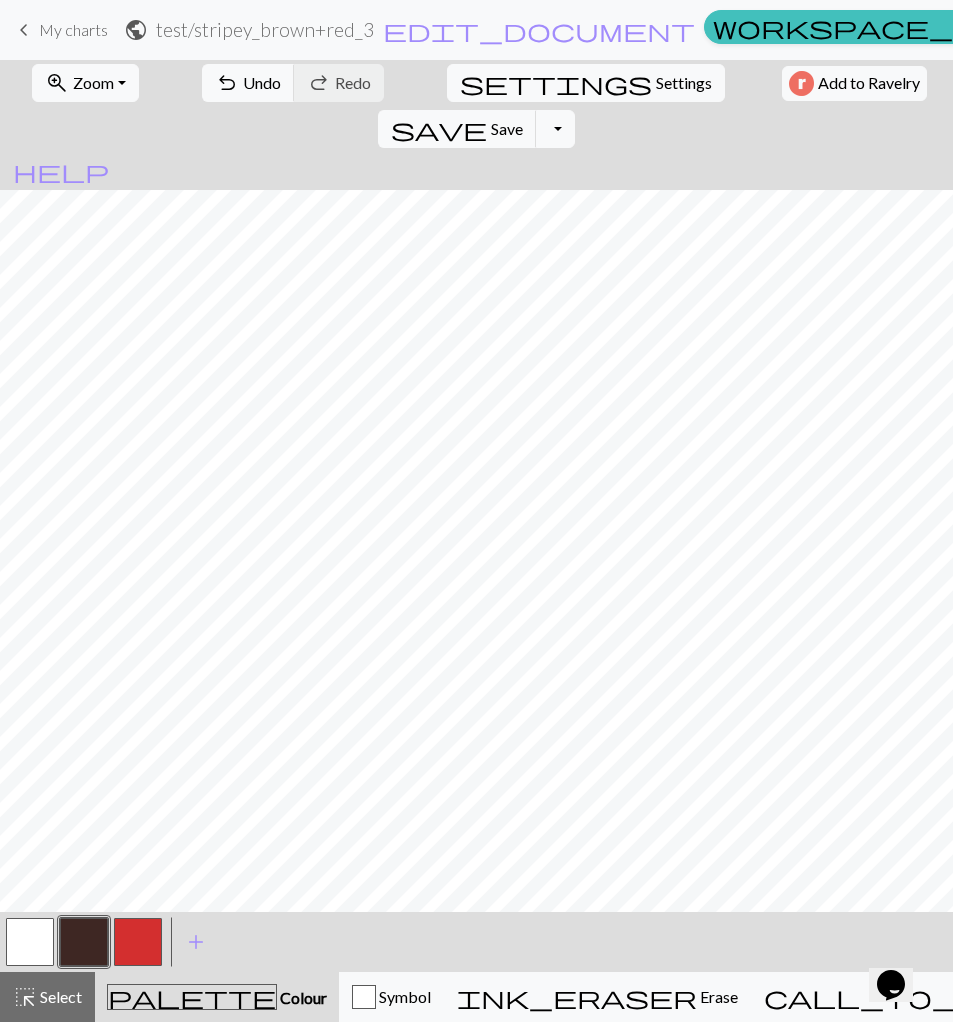 click at bounding box center [138, 942] 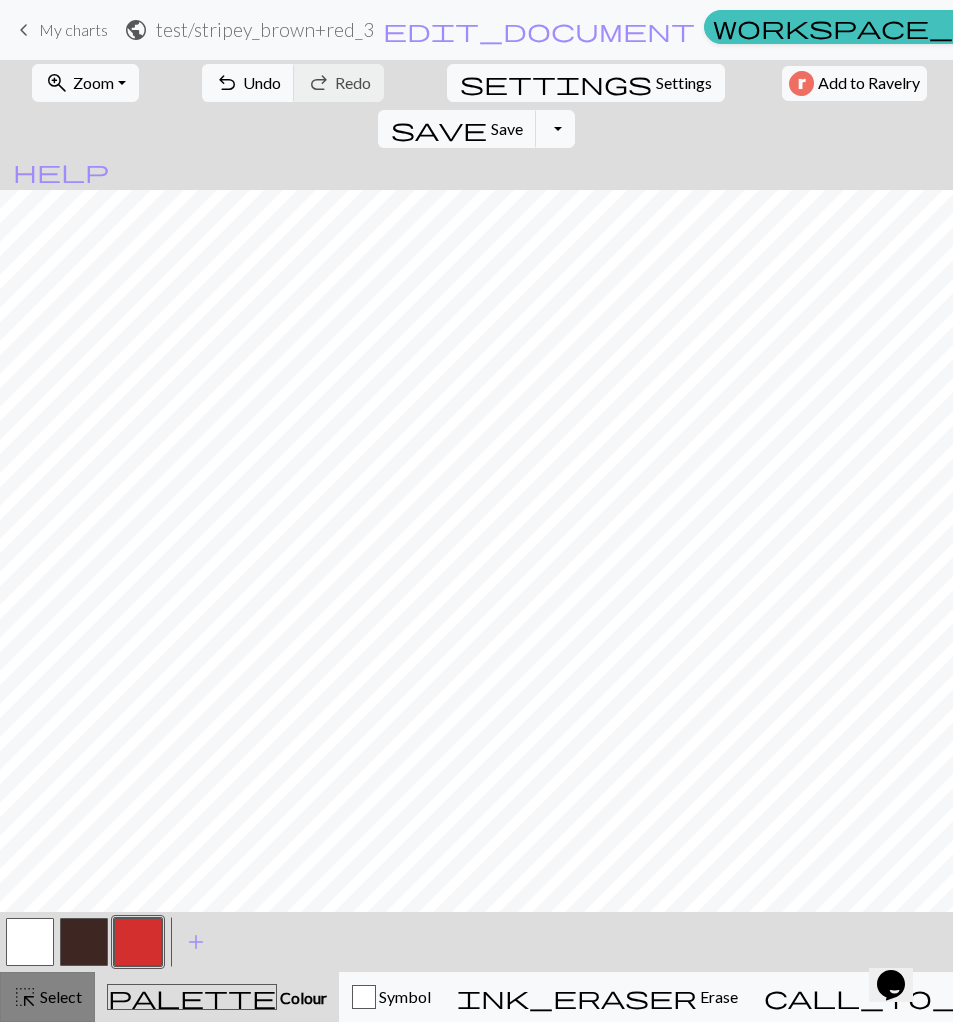 click on "Select" at bounding box center (59, 996) 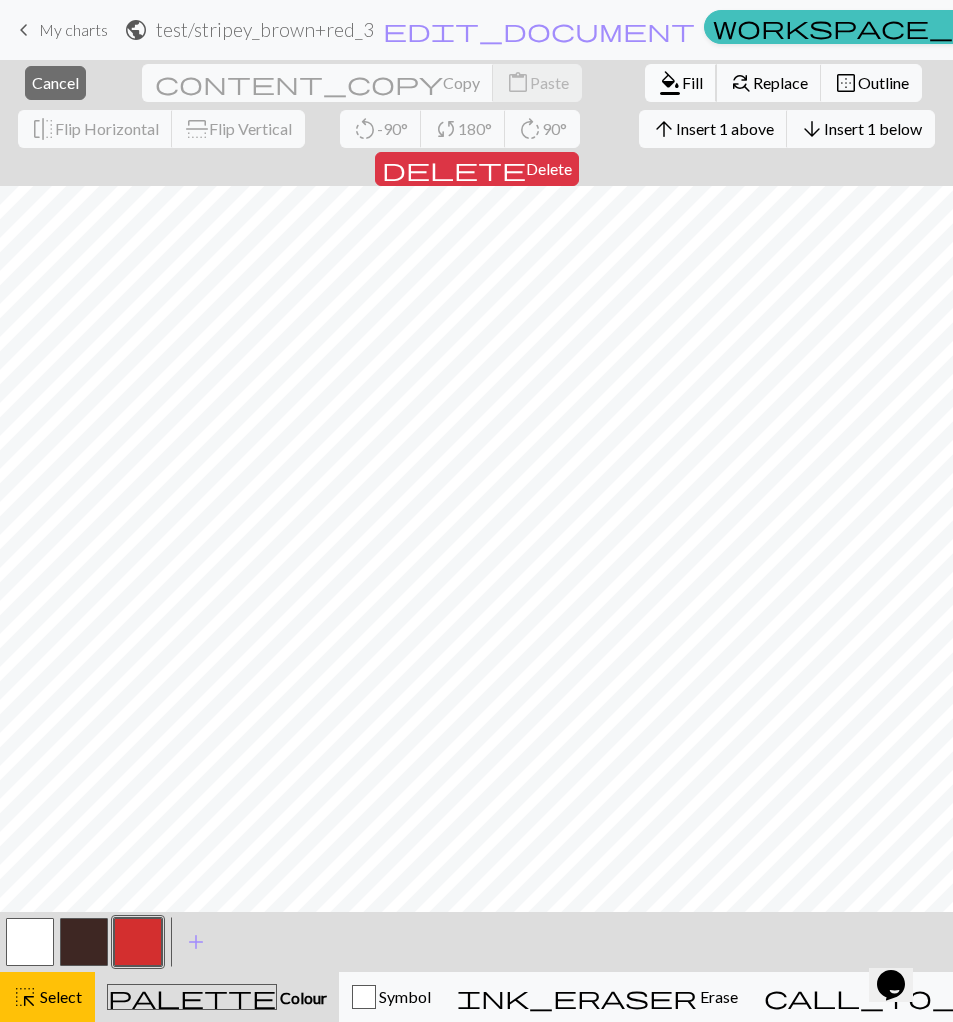 click on "format_color_fill  Fill" at bounding box center (681, 83) 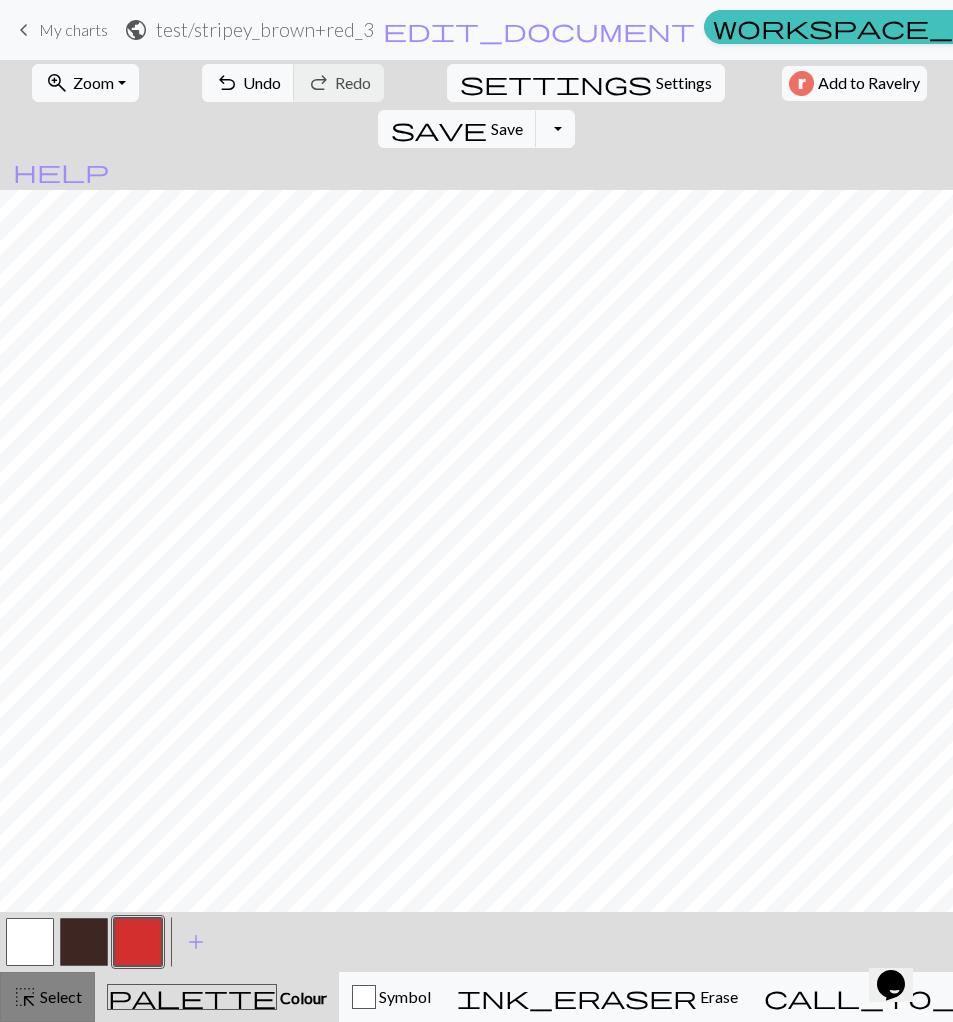 click on "highlight_alt   Select   Select" at bounding box center (47, 997) 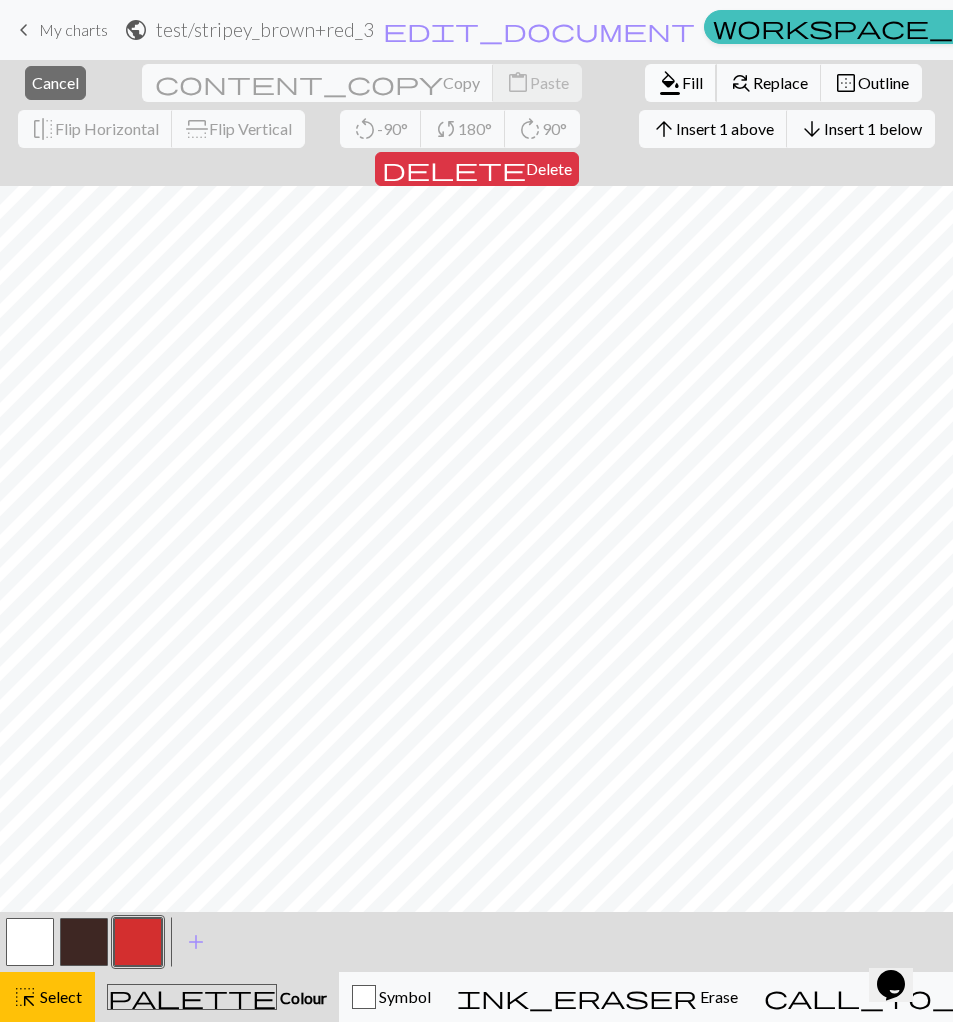 click on "format_color_fill  Fill" at bounding box center [681, 83] 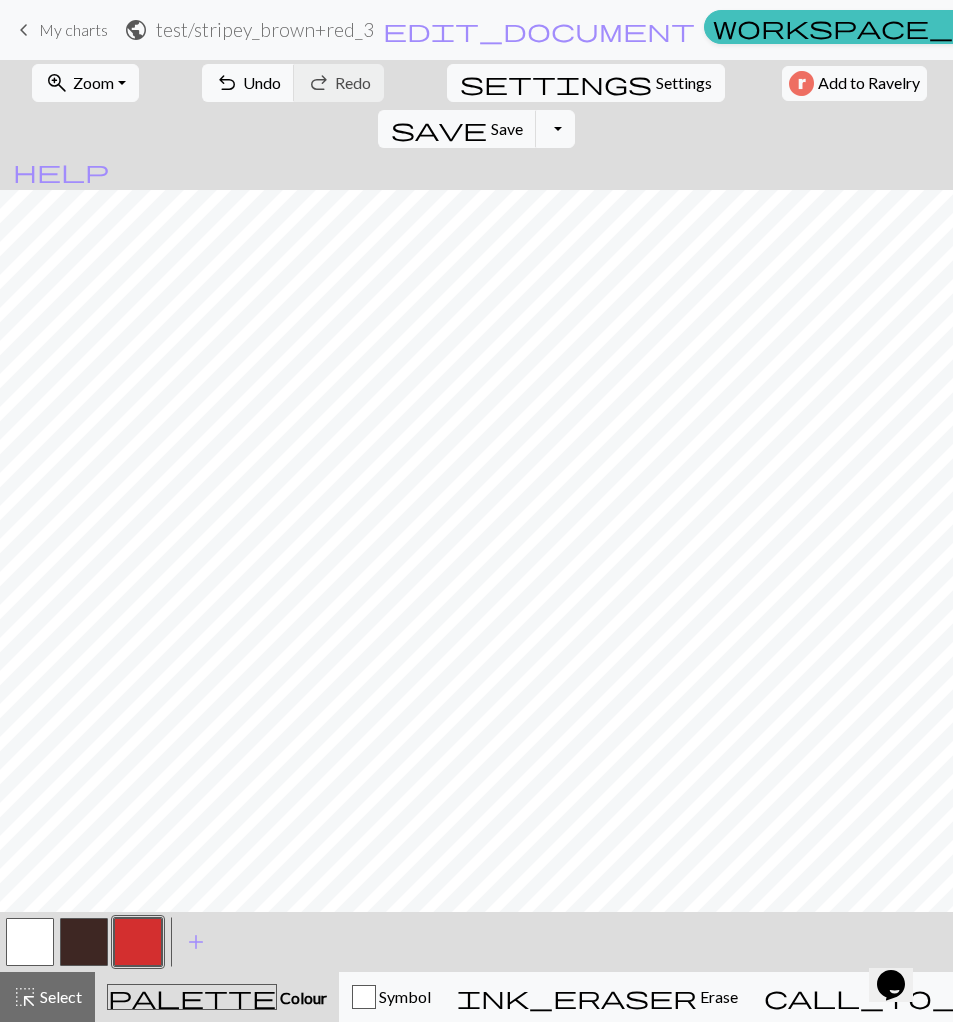 click at bounding box center (30, 942) 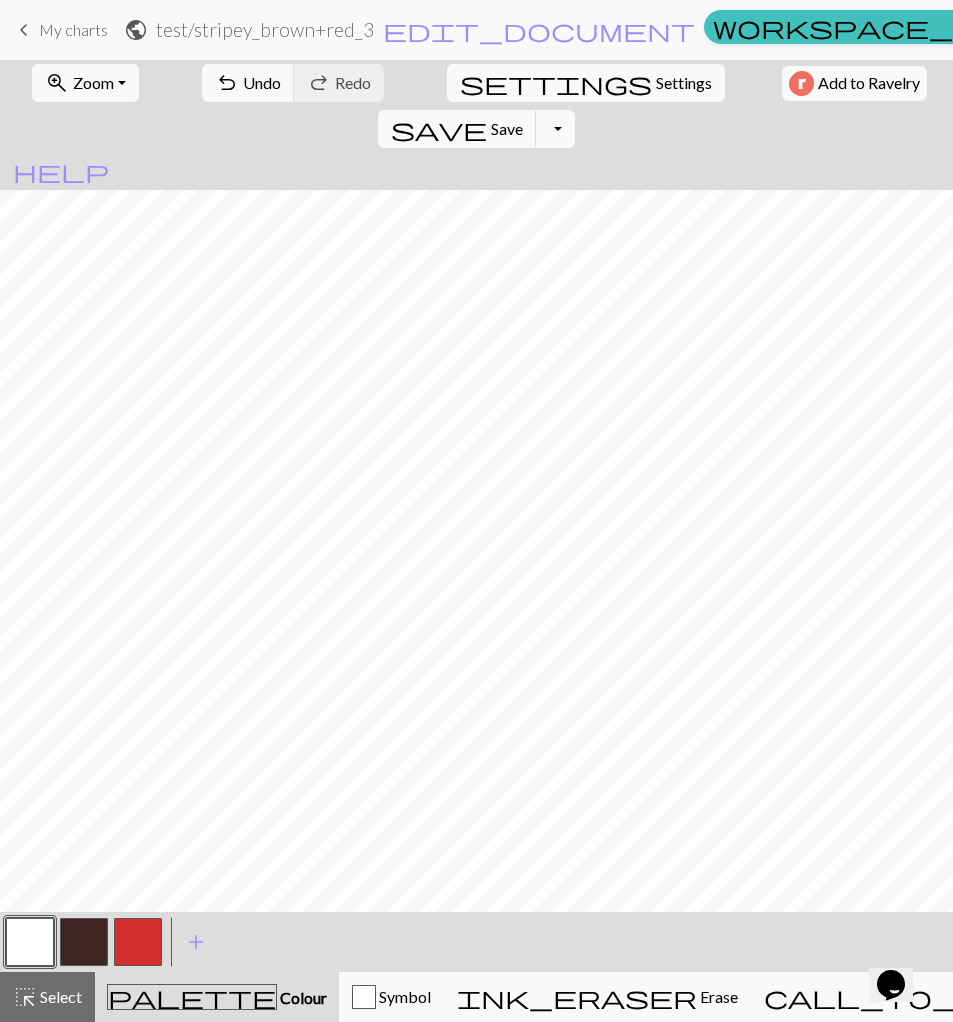 click at bounding box center (30, 942) 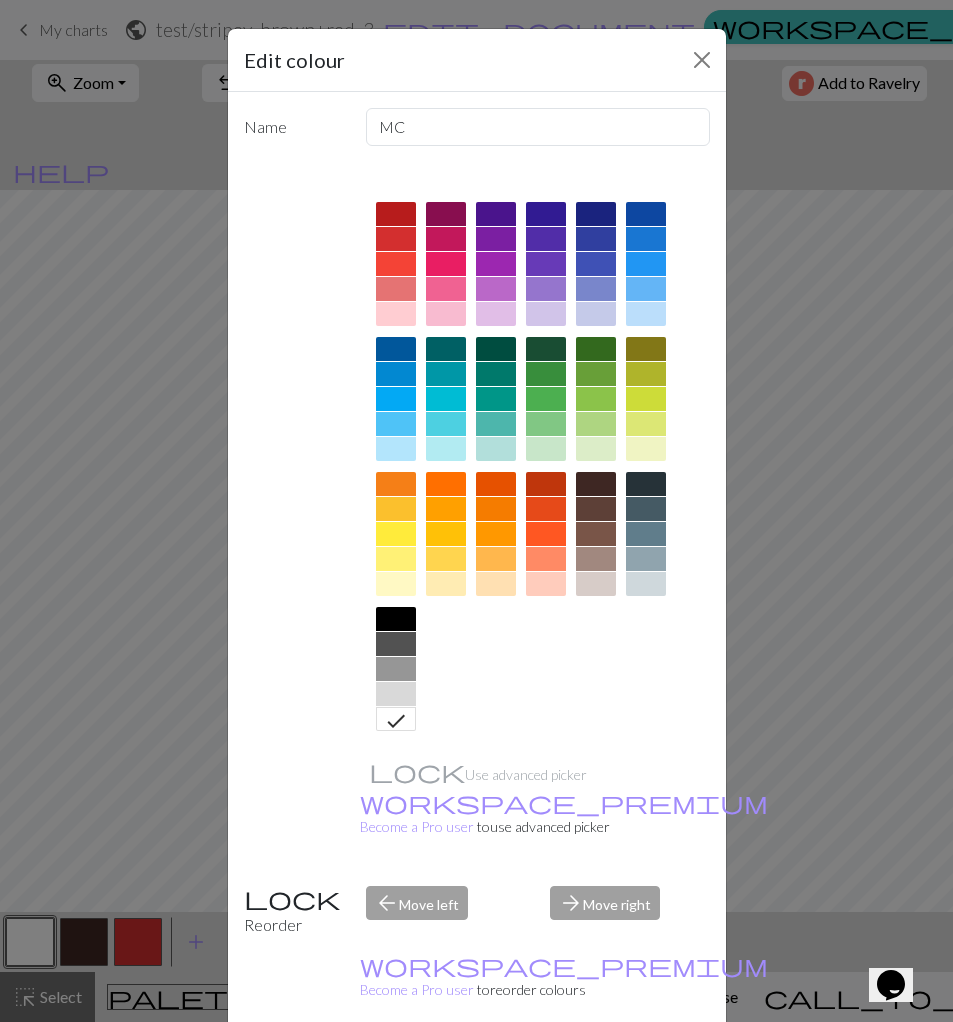 click at bounding box center [596, 584] 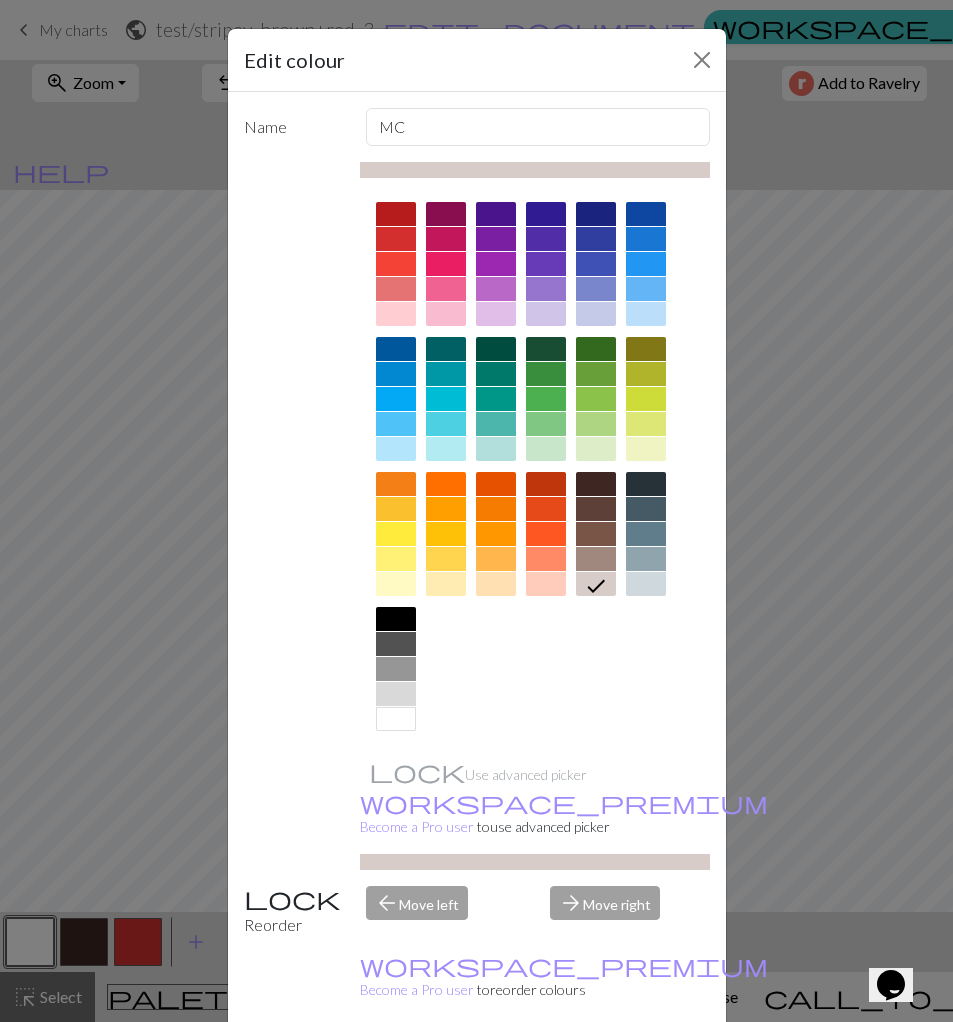 click on "Done" at bounding box center (597, 1069) 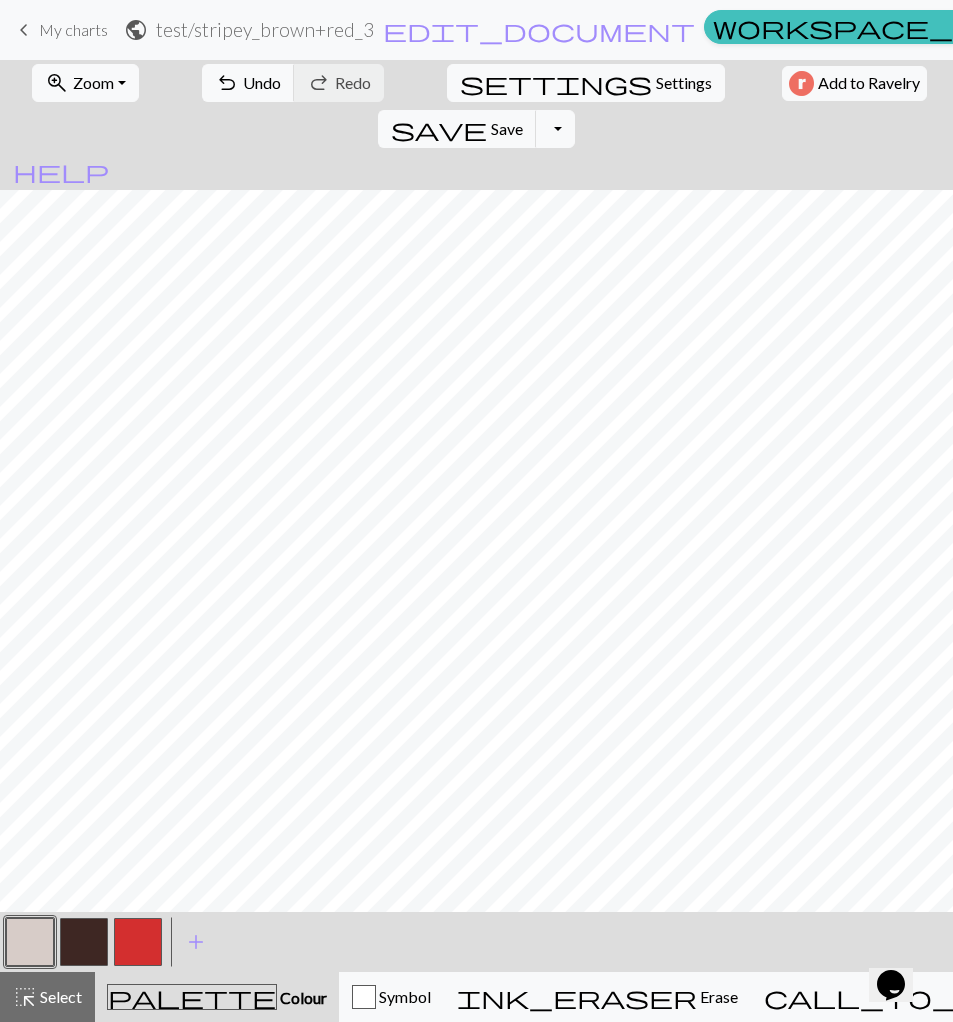 click at bounding box center (30, 942) 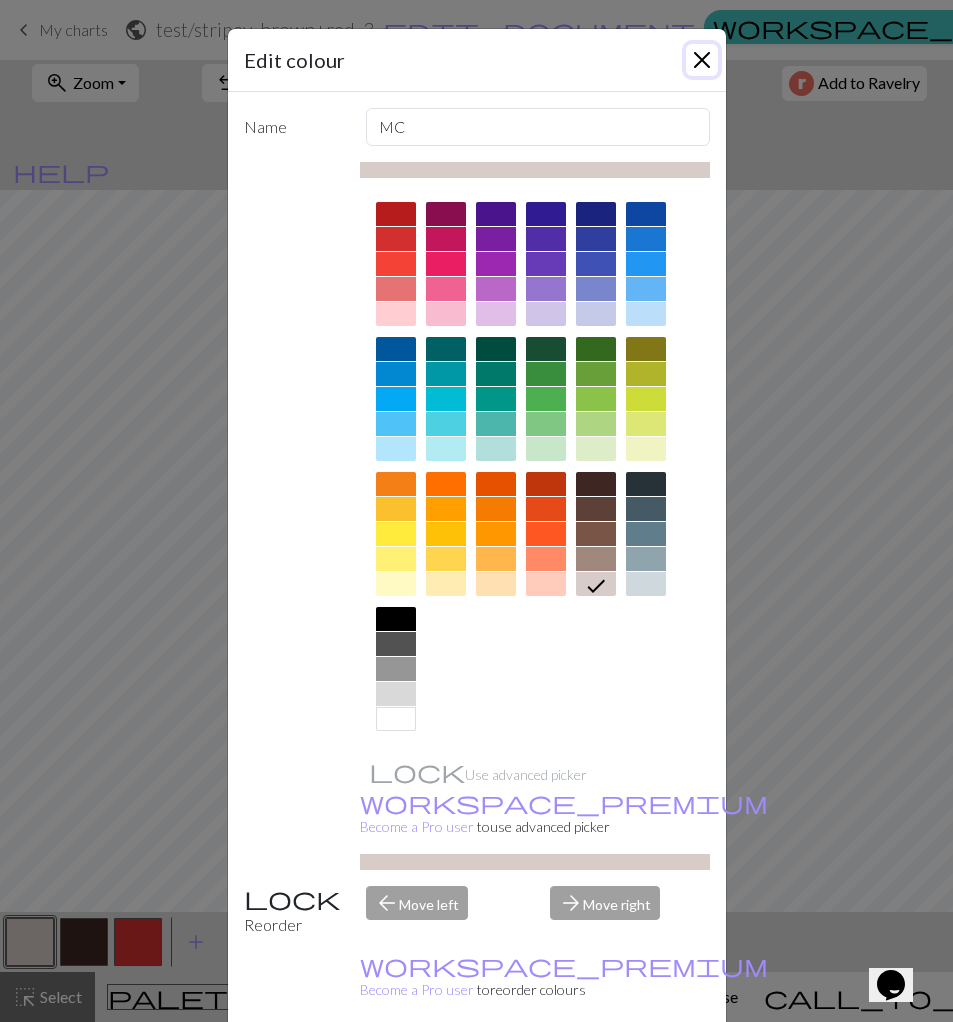 click at bounding box center [702, 60] 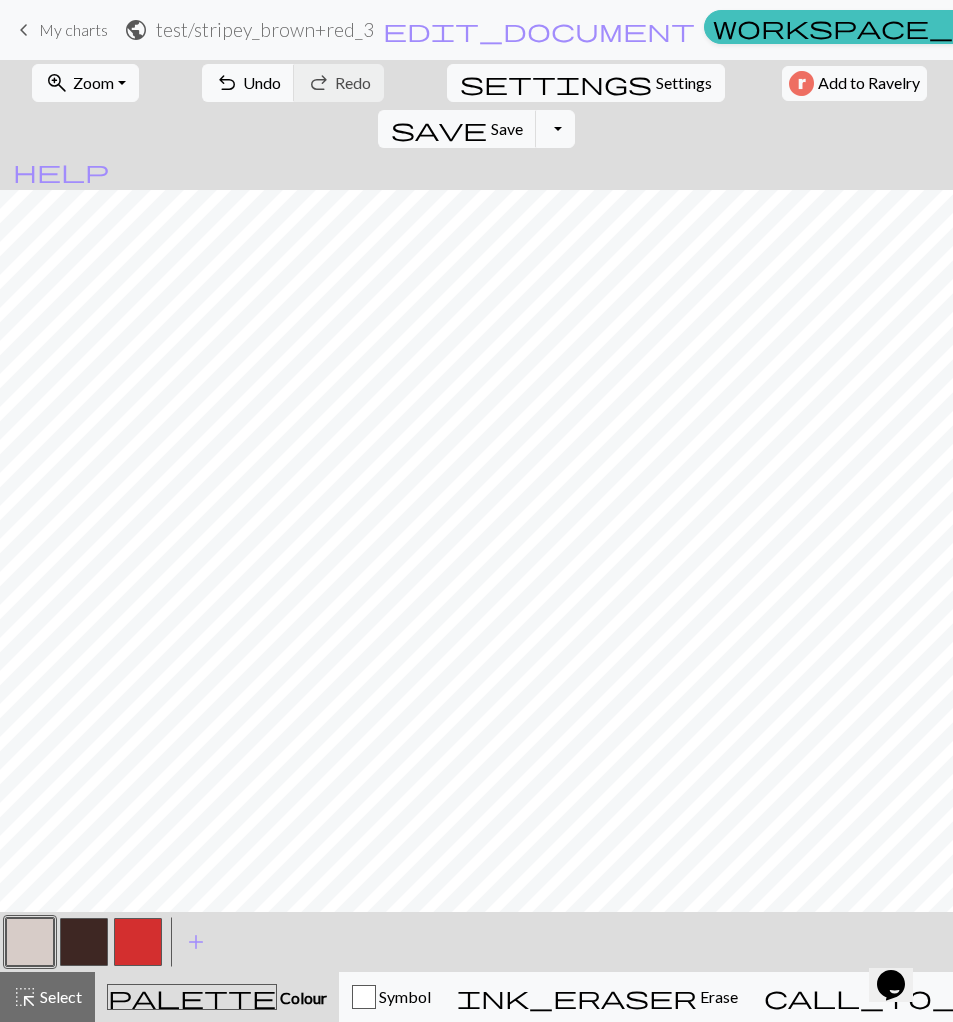 click at bounding box center [30, 942] 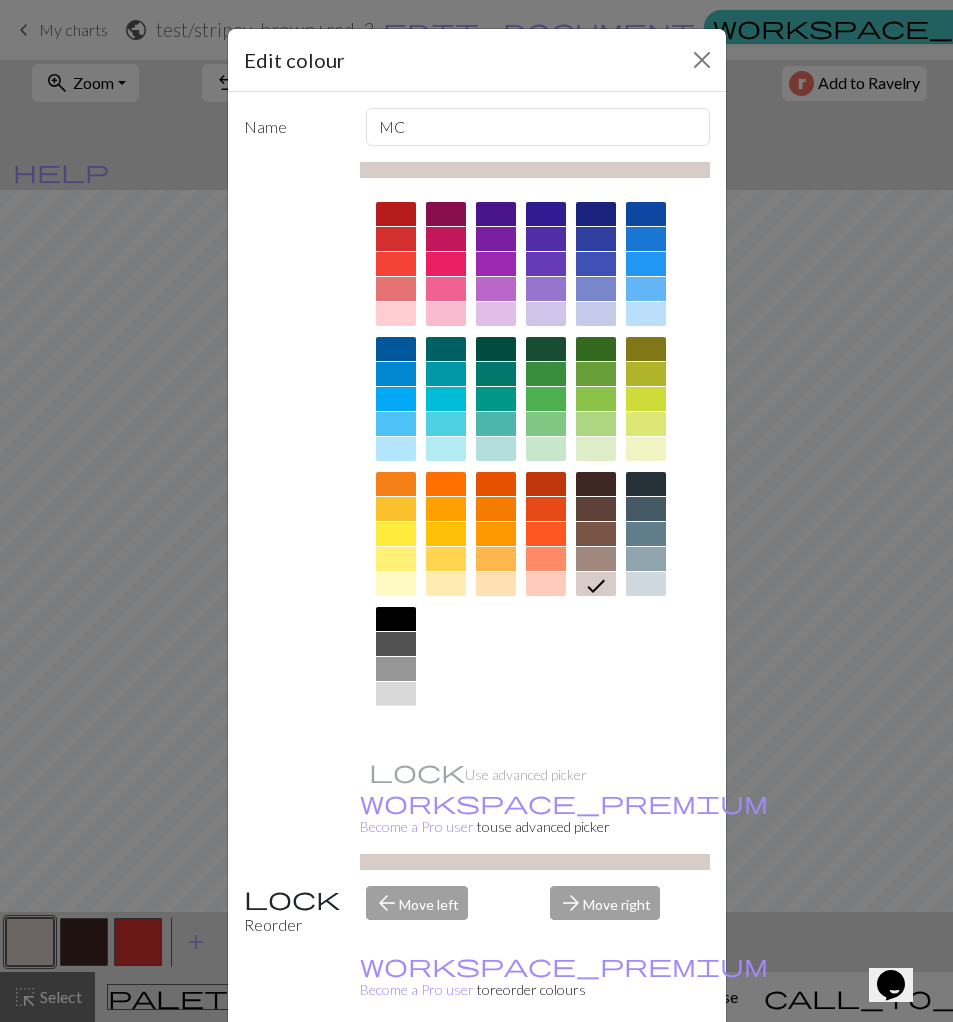 click at bounding box center (396, 719) 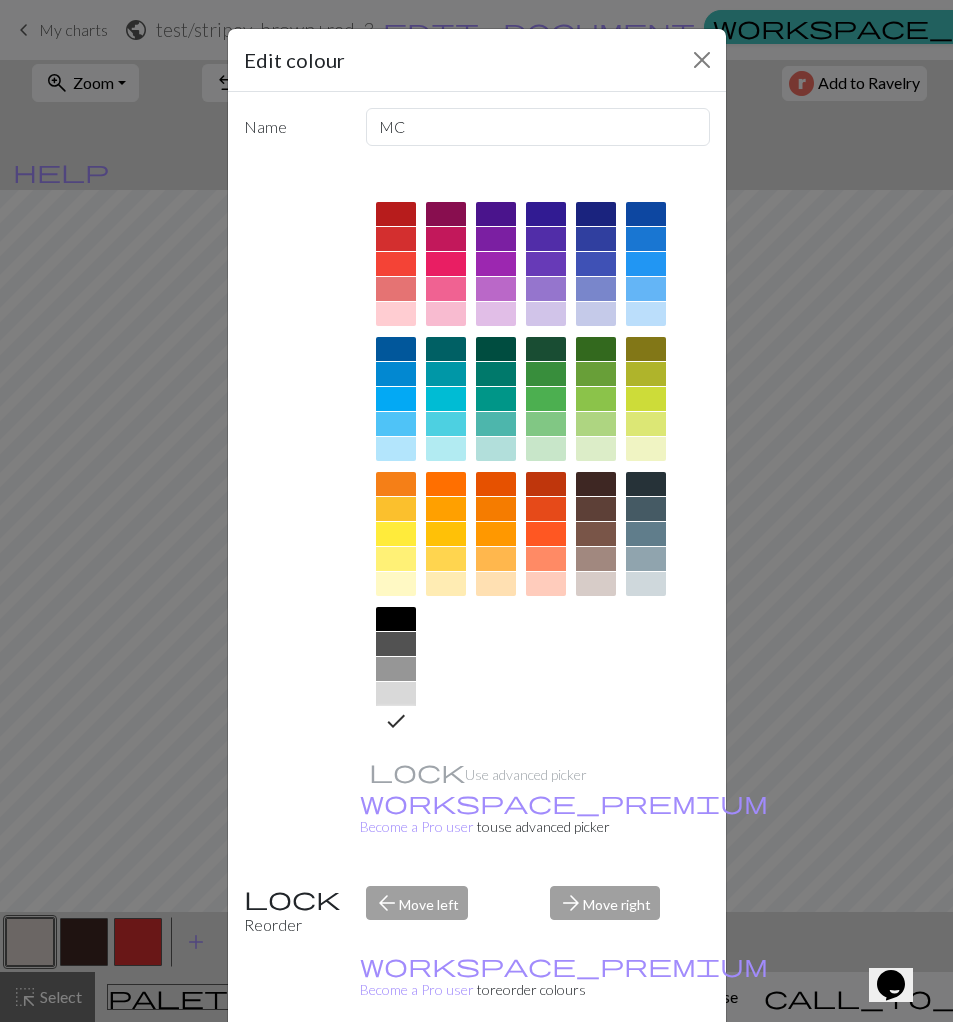 click on "Done" at bounding box center [597, 1069] 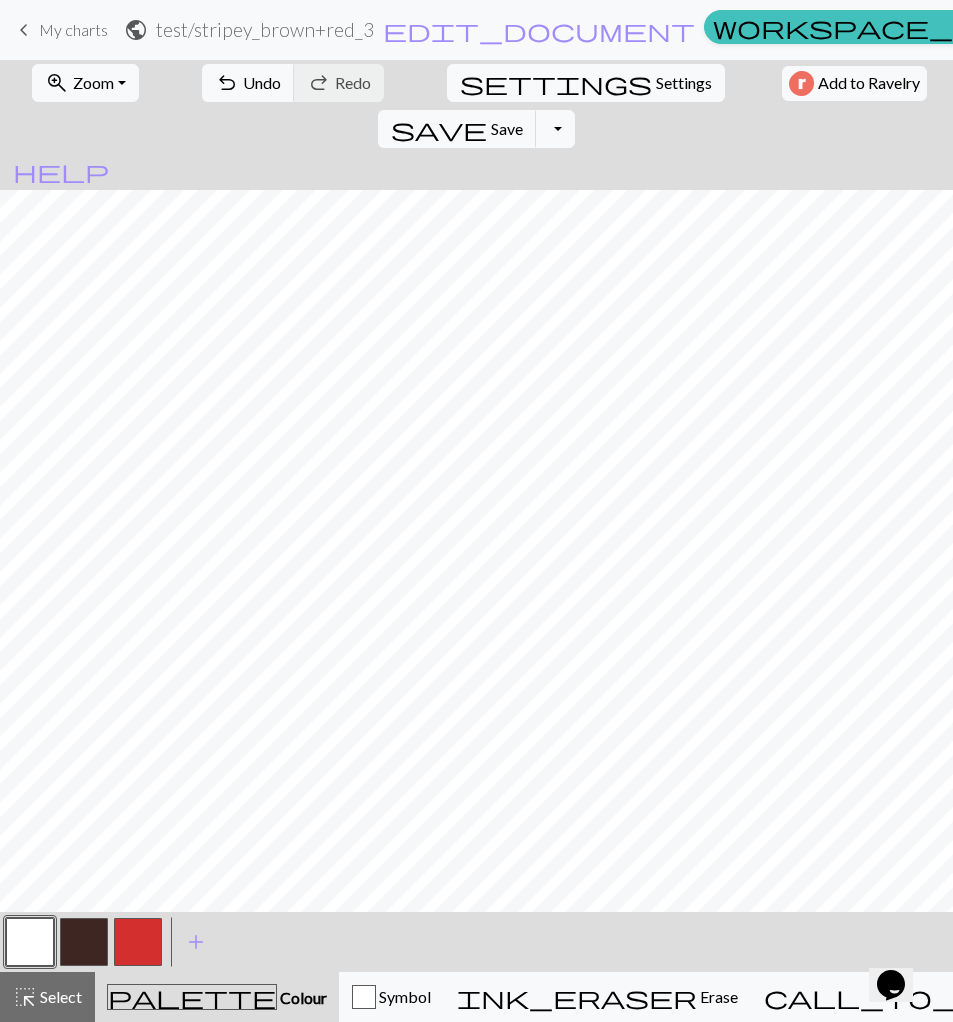 click at bounding box center [138, 942] 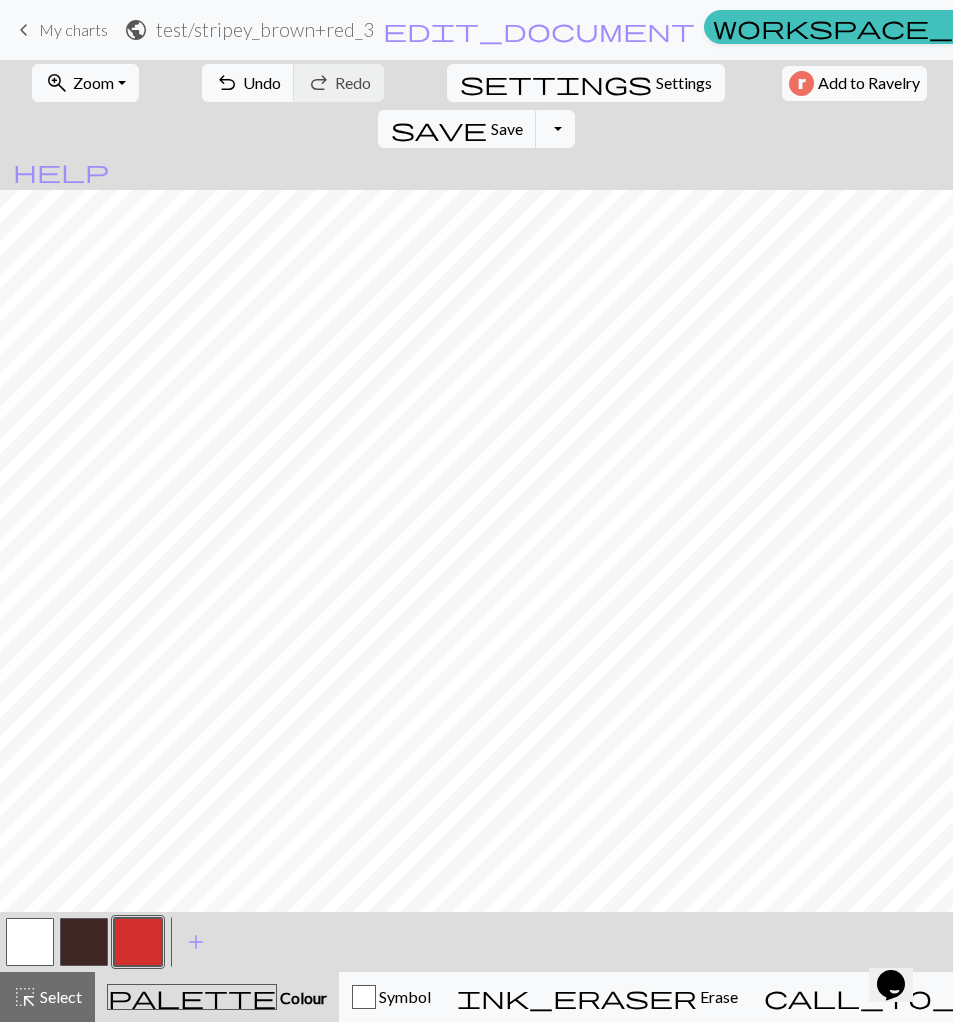 click at bounding box center [84, 942] 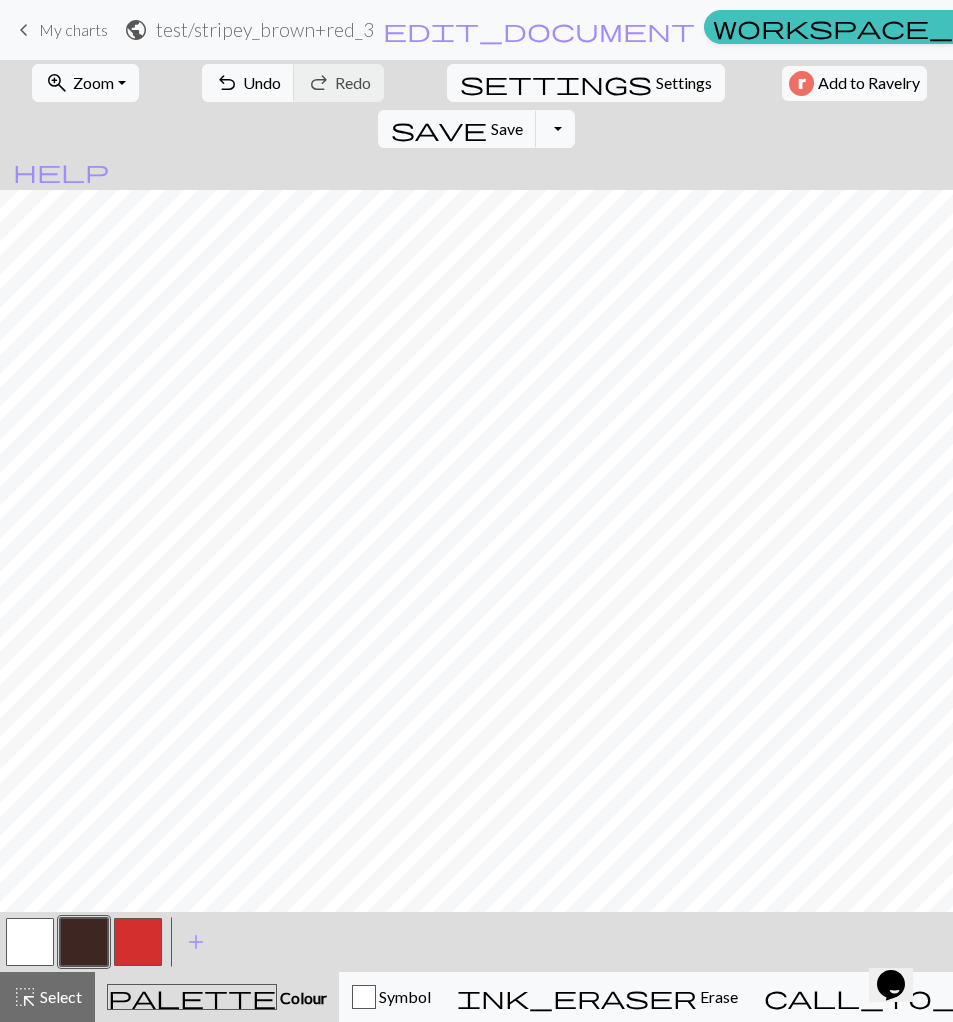 click at bounding box center (30, 942) 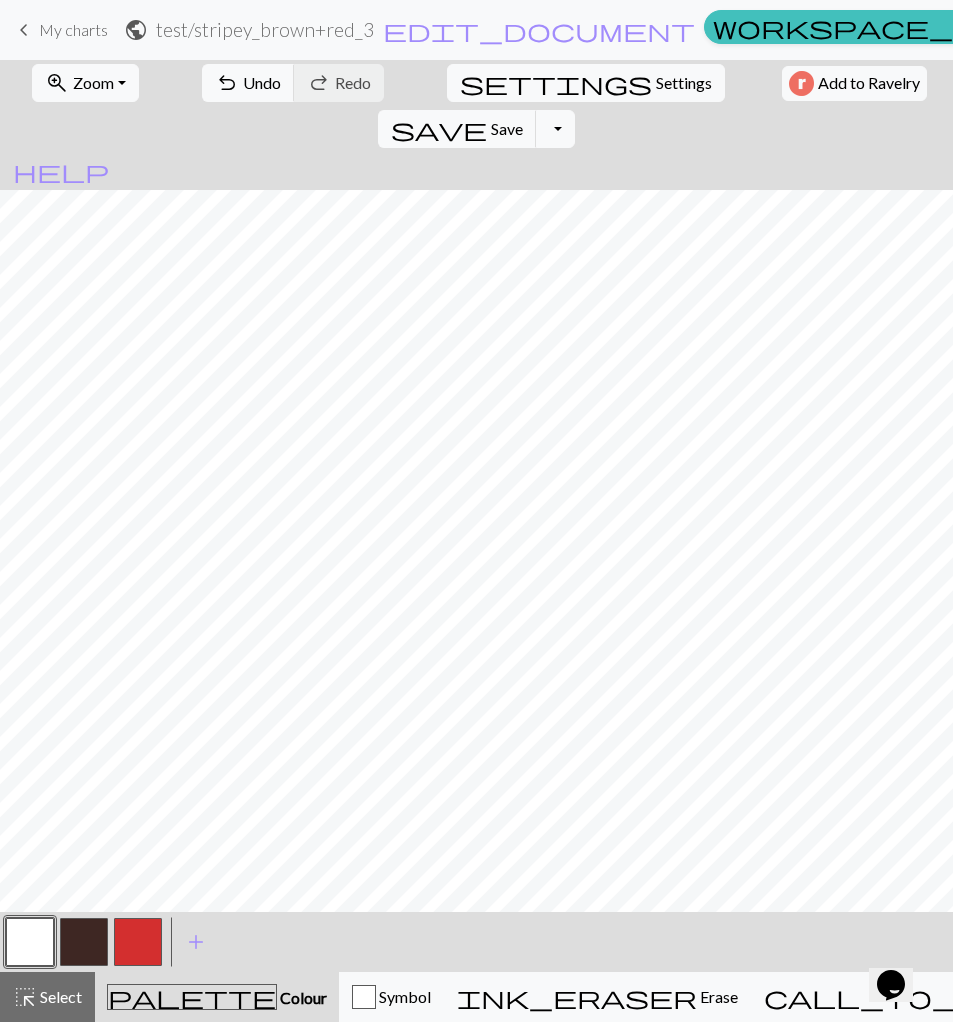 click at bounding box center [138, 942] 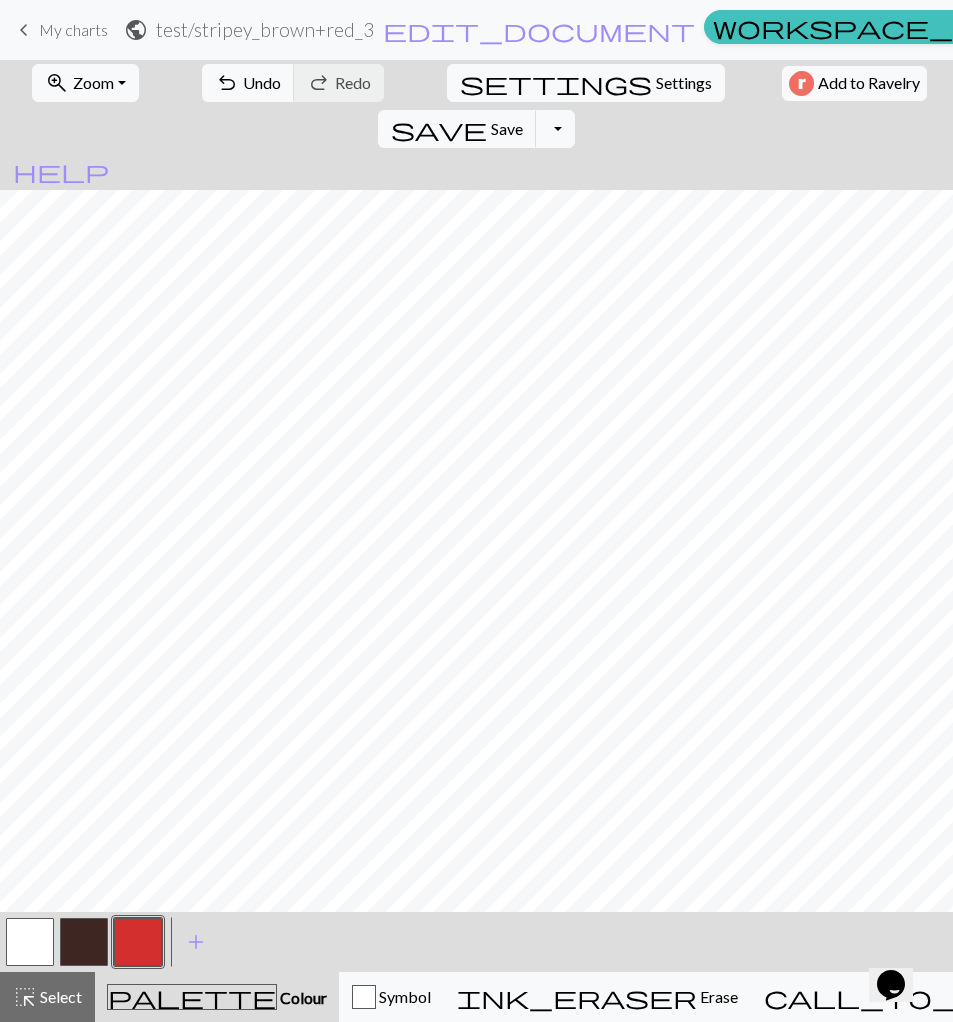 click at bounding box center [30, 942] 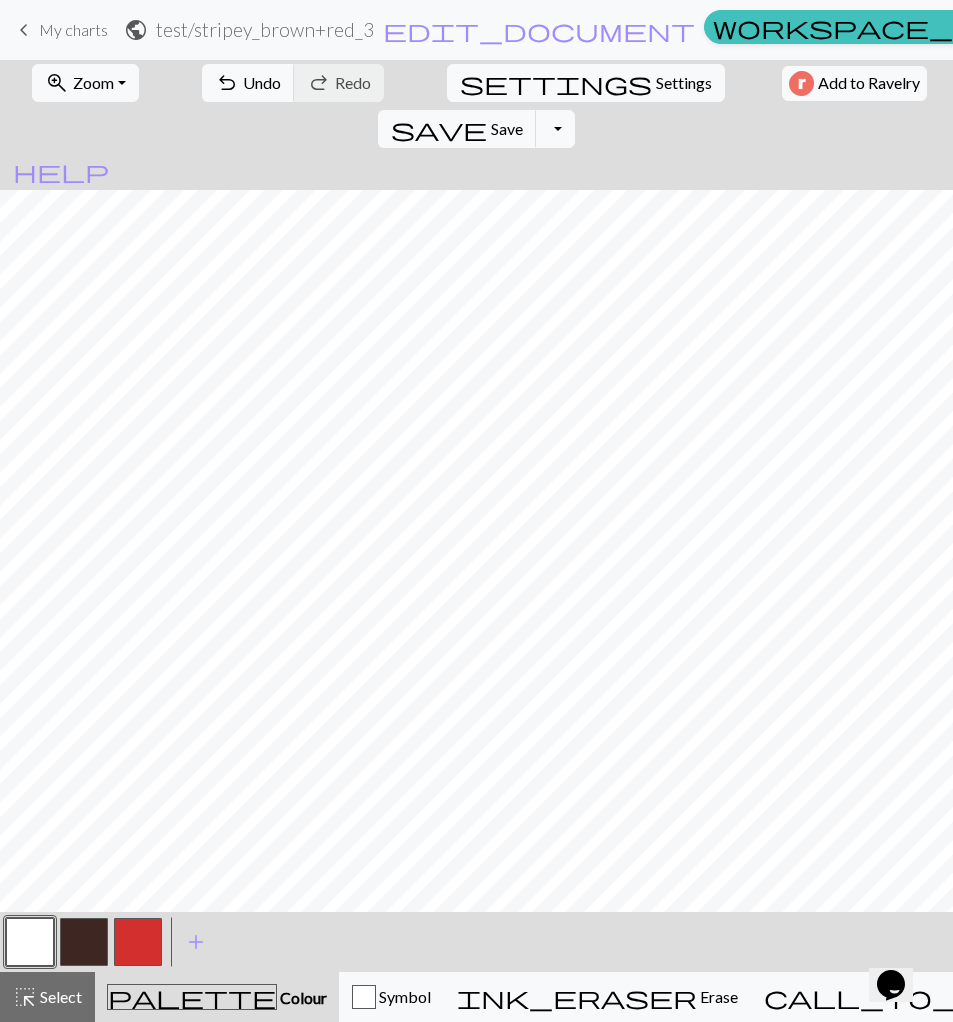 click at bounding box center [84, 942] 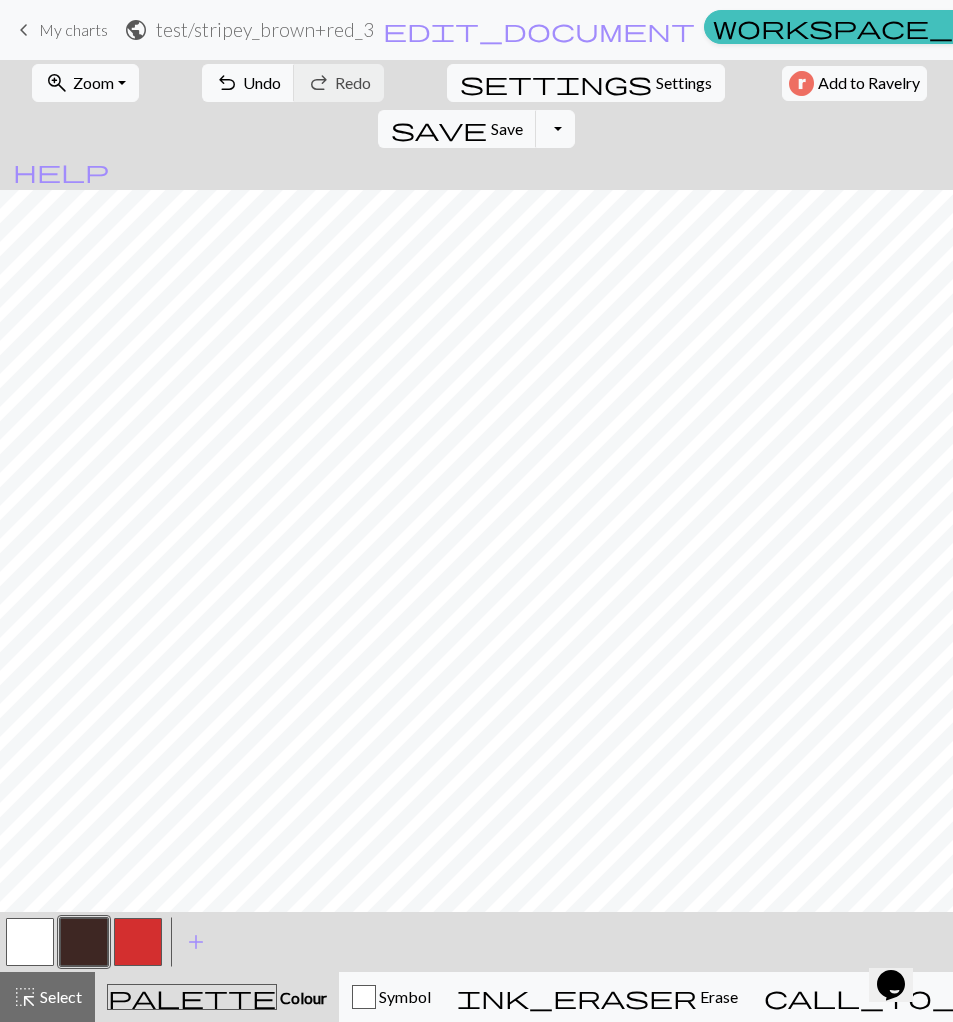 click at bounding box center (30, 942) 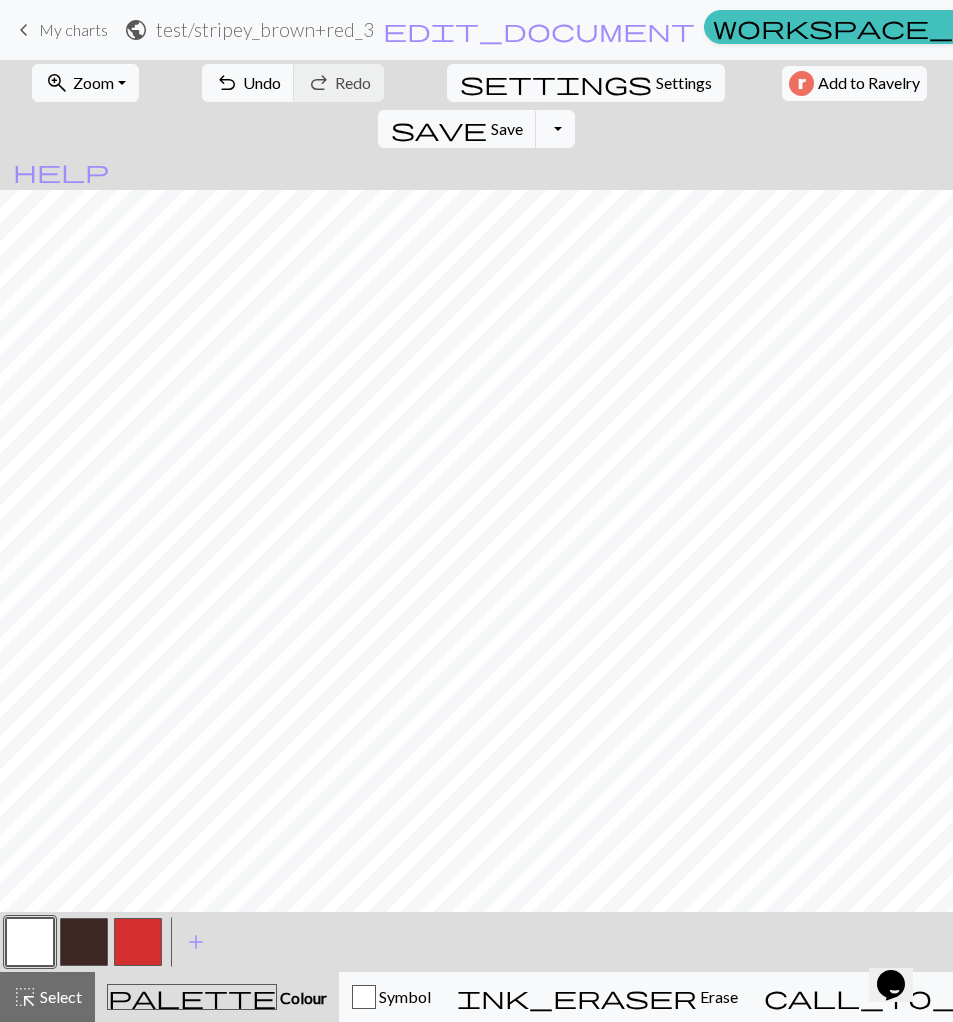 click at bounding box center (138, 942) 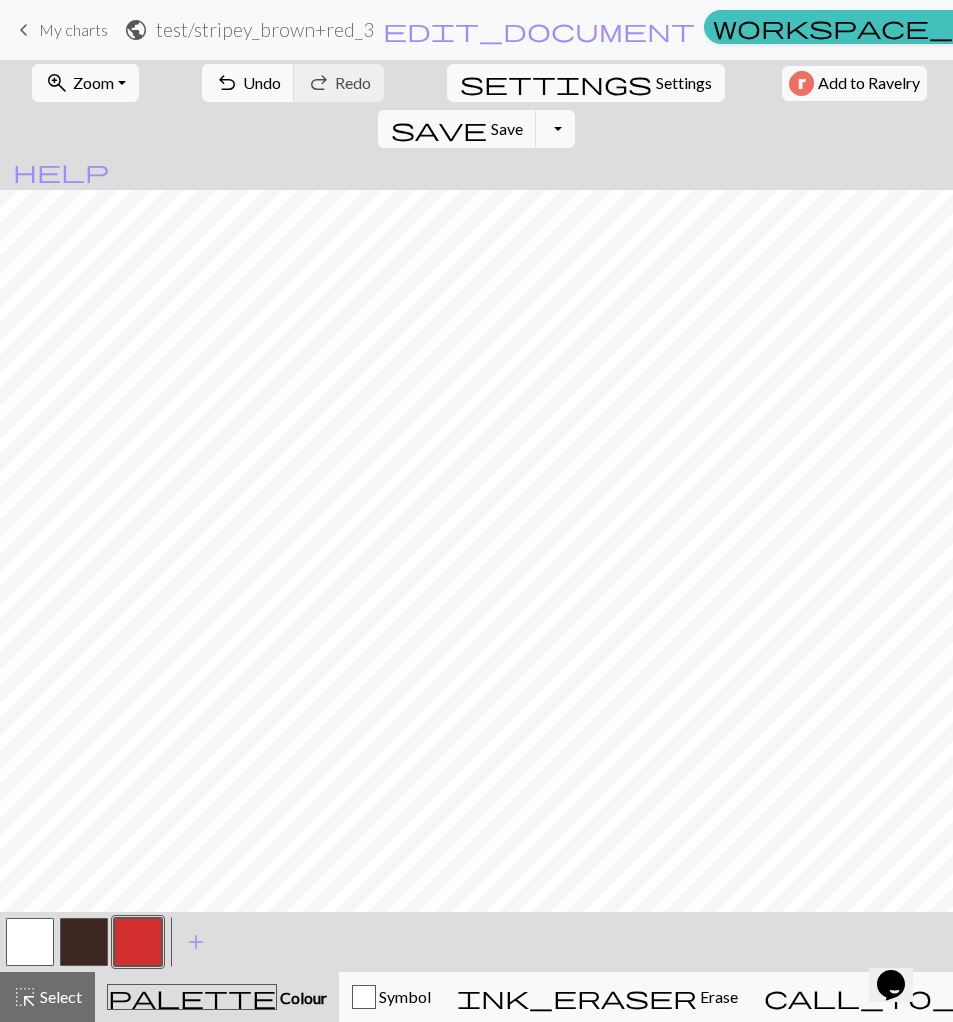 click at bounding box center (84, 942) 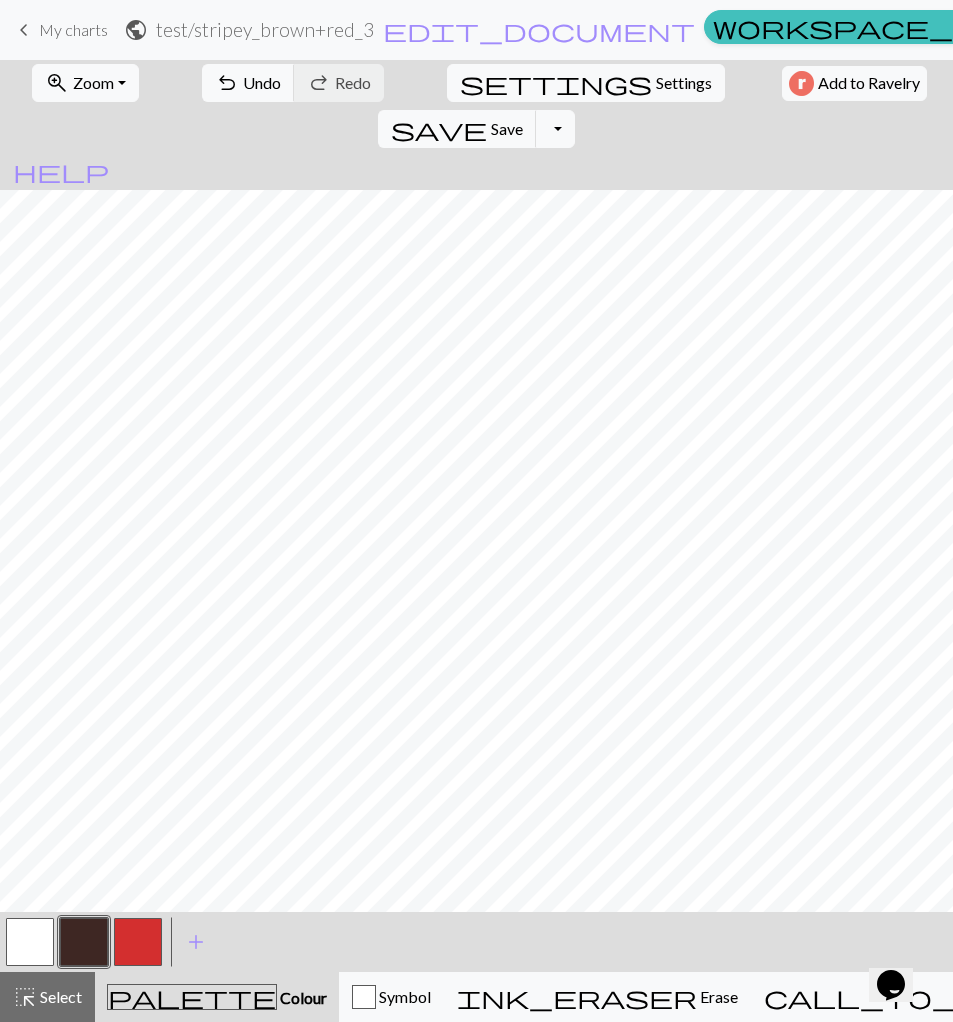 click at bounding box center (30, 942) 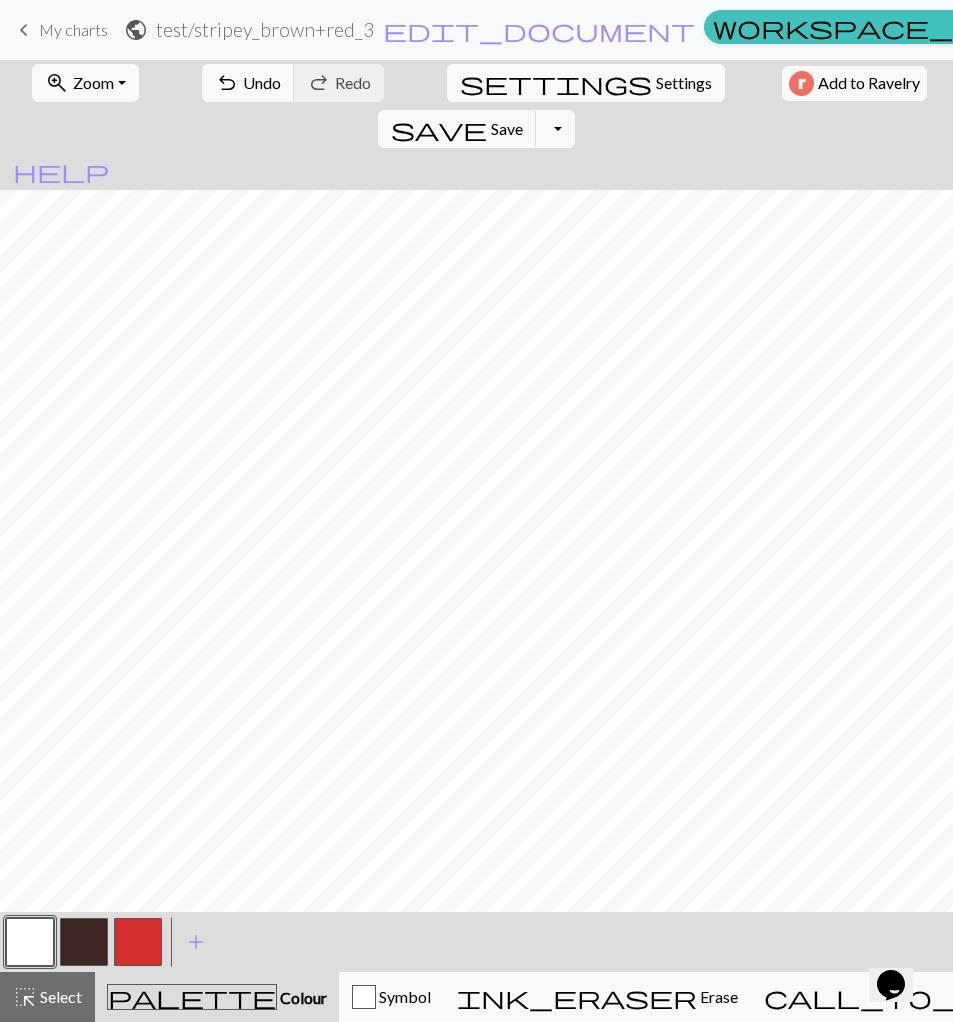 click at bounding box center (84, 942) 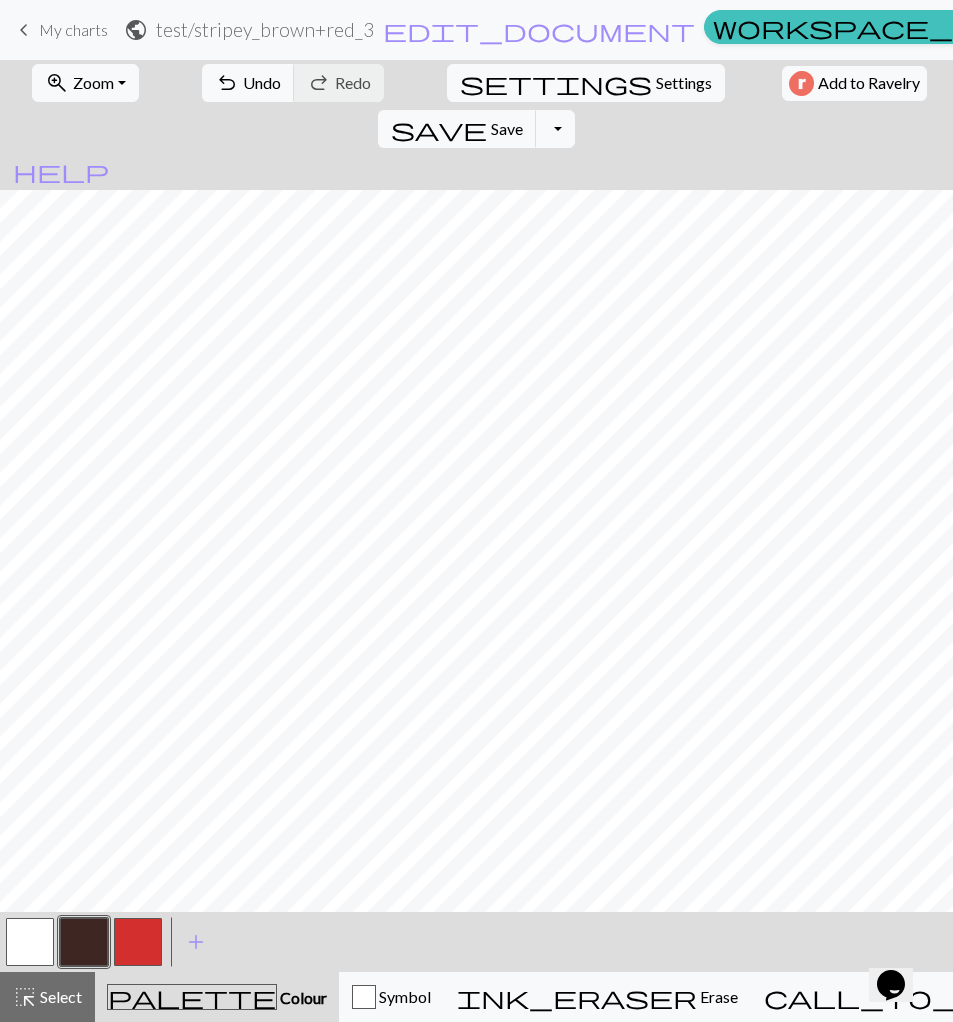 click at bounding box center [30, 942] 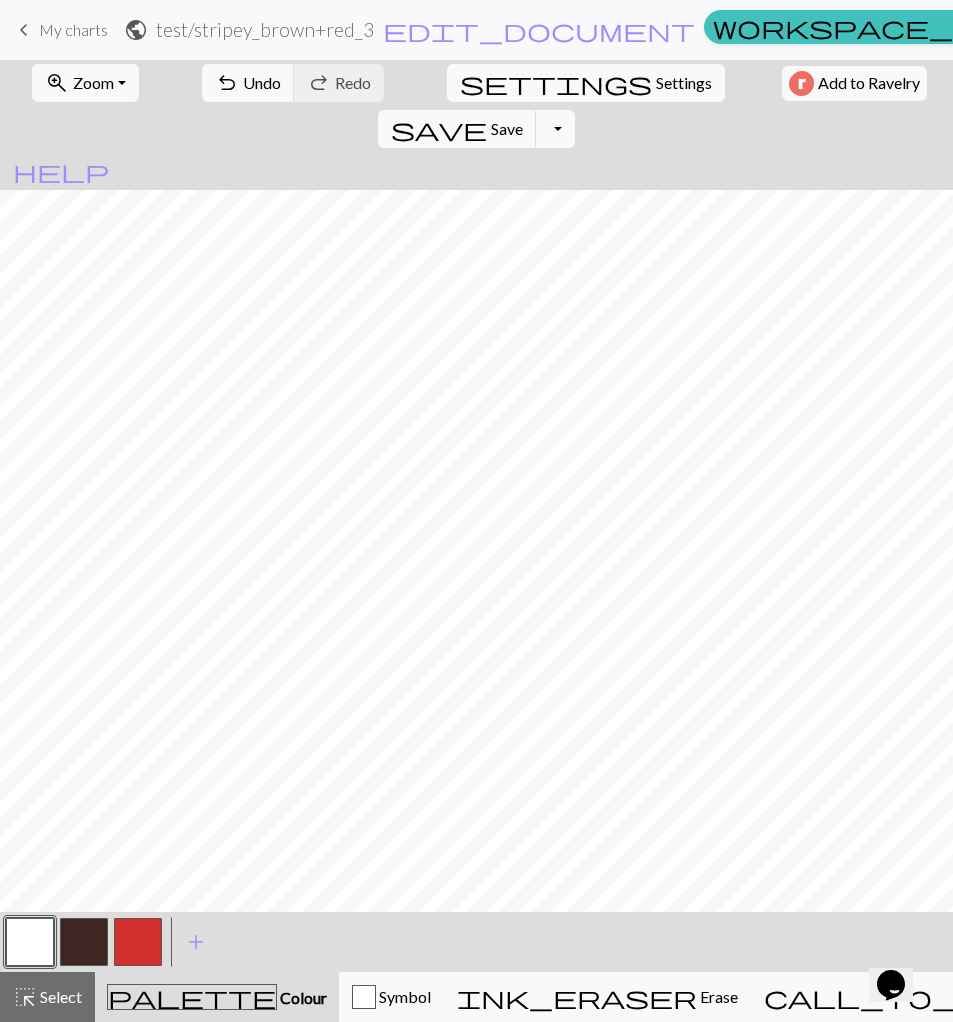 click at bounding box center [84, 942] 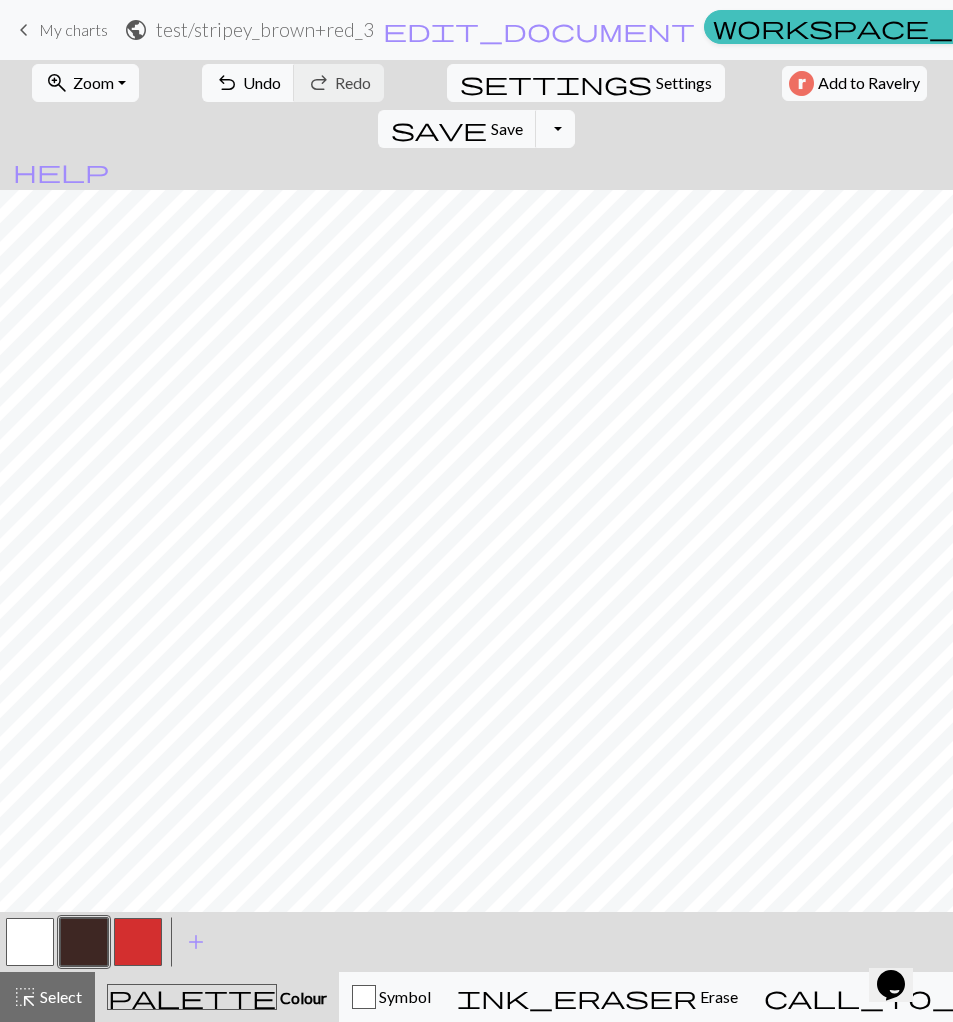 click at bounding box center (30, 942) 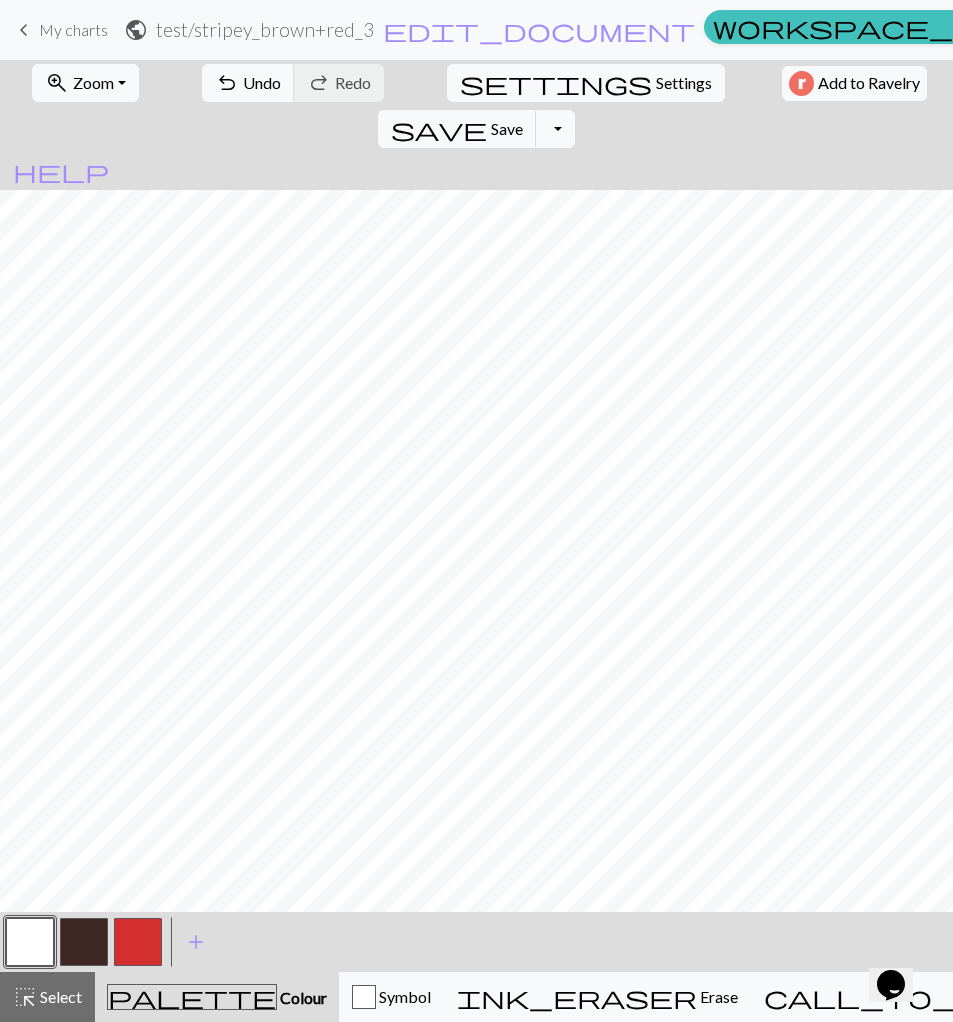 click at bounding box center (138, 942) 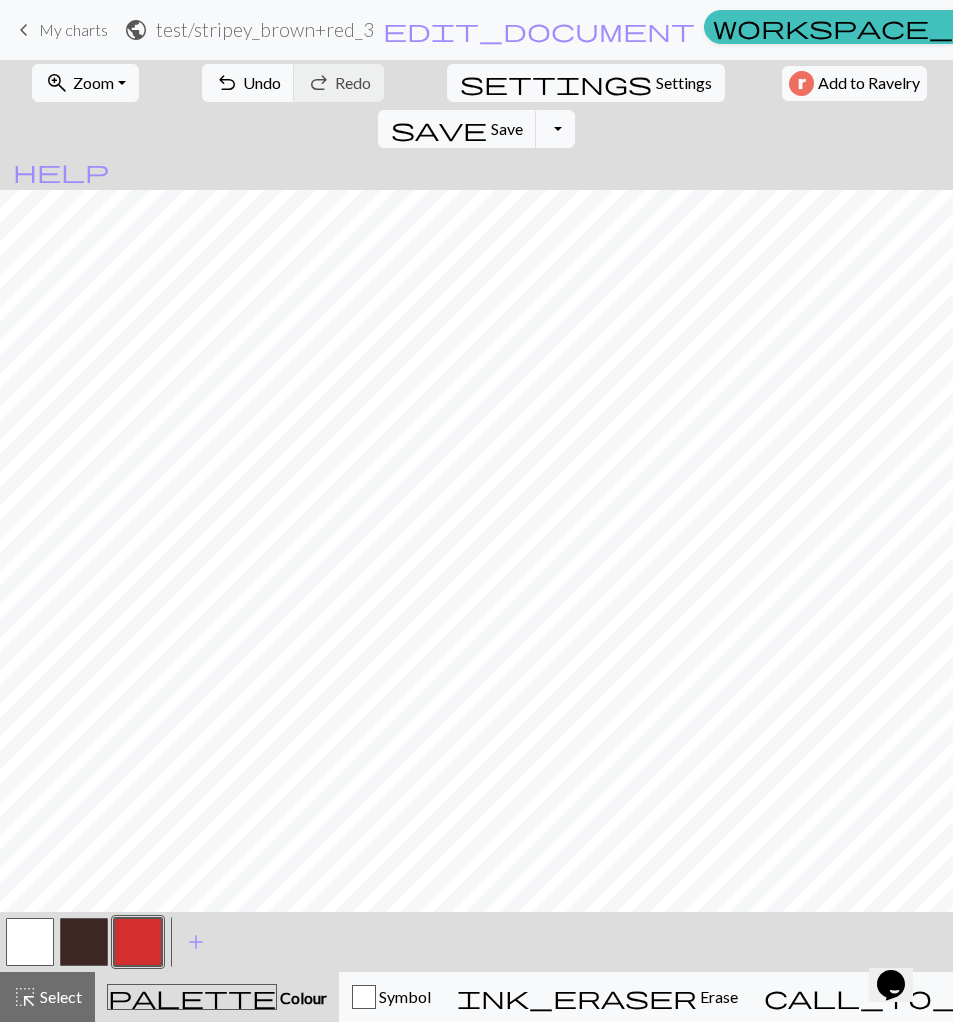 click at bounding box center [30, 942] 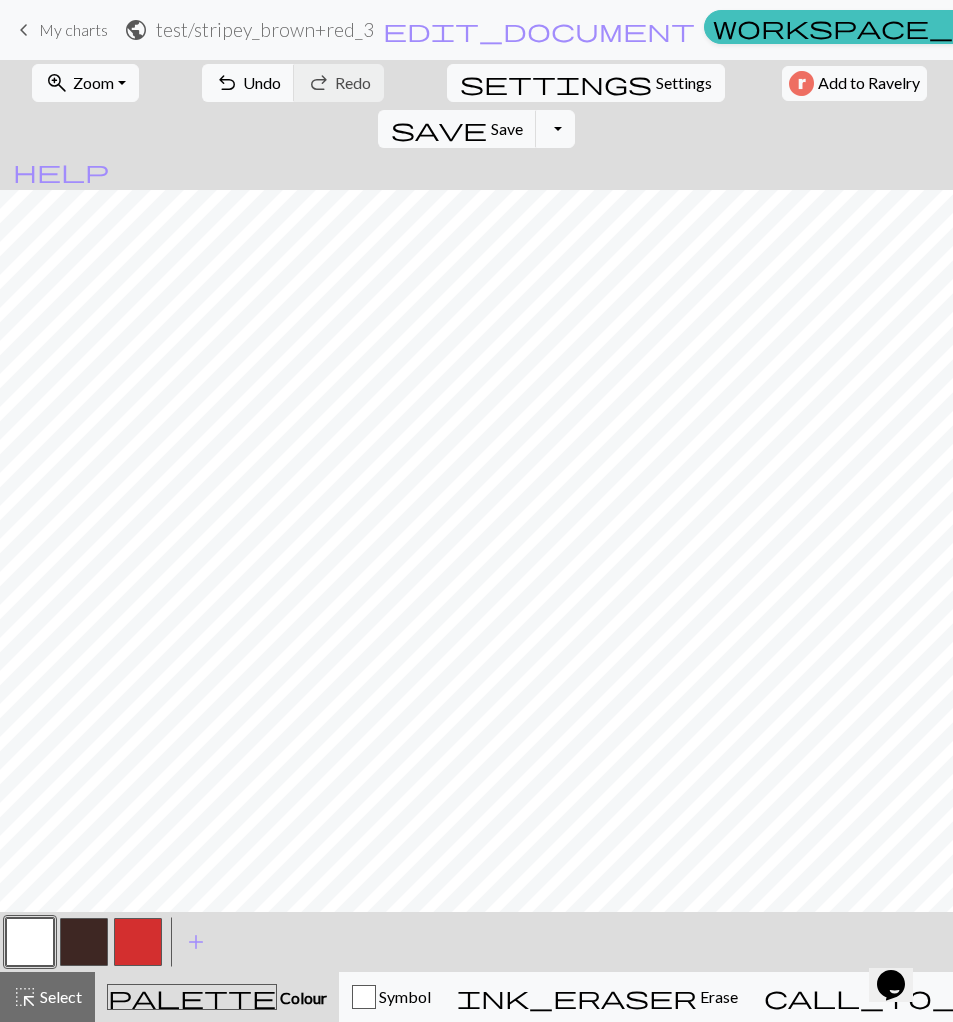 click on "My charts" at bounding box center (73, 29) 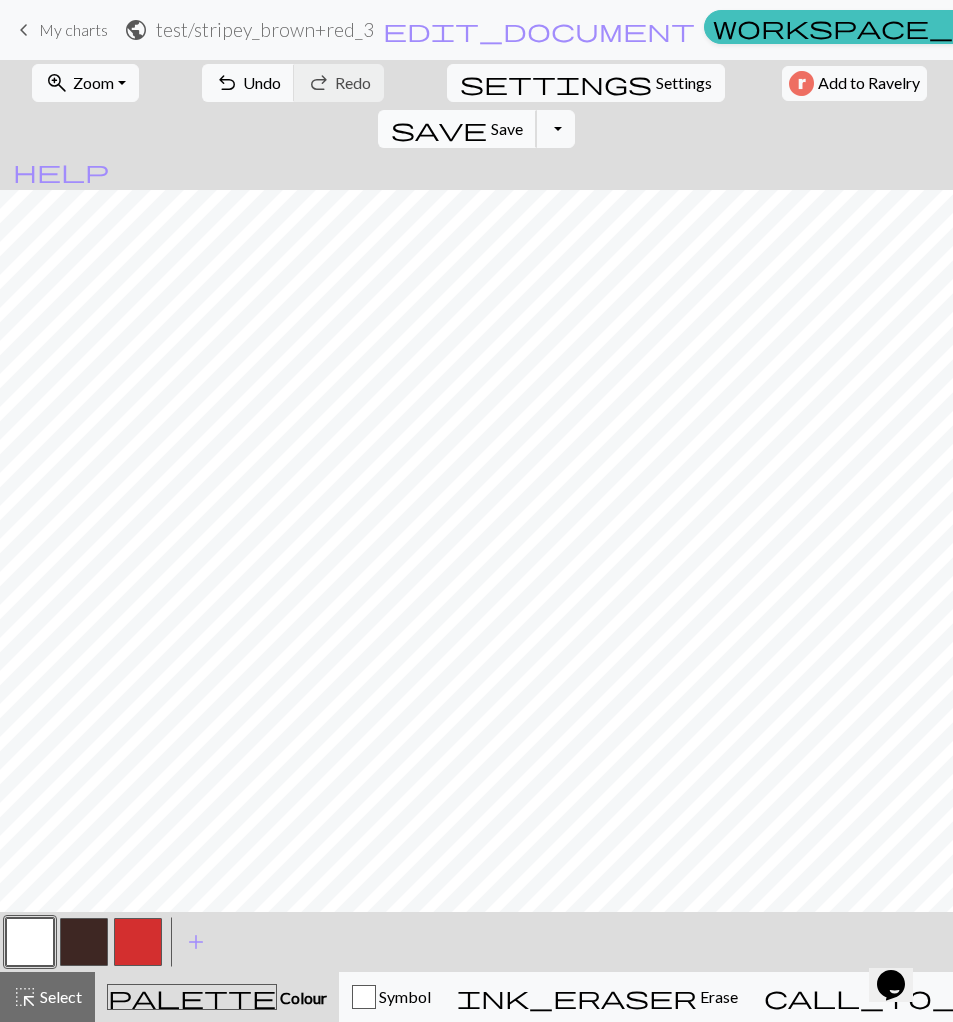 click on "save Save Save" at bounding box center [457, 129] 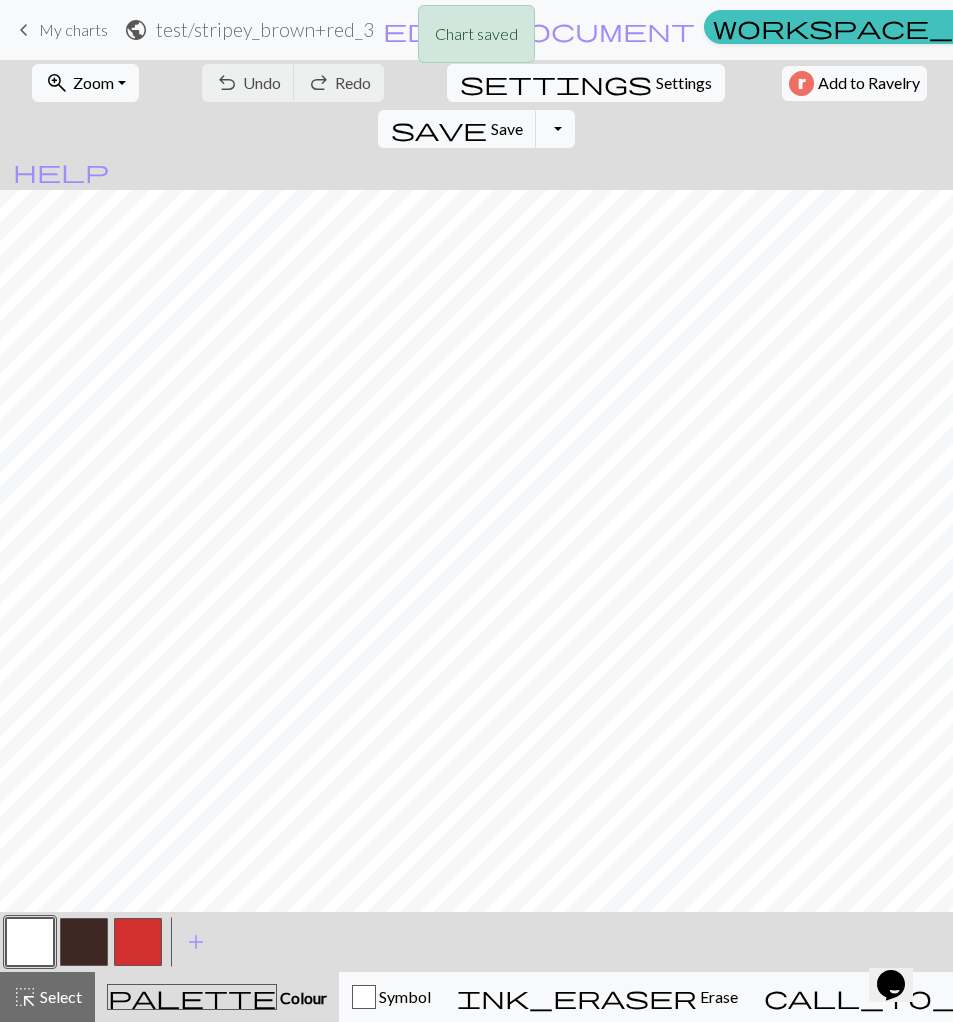 click on "Chart saved" at bounding box center [476, 39] 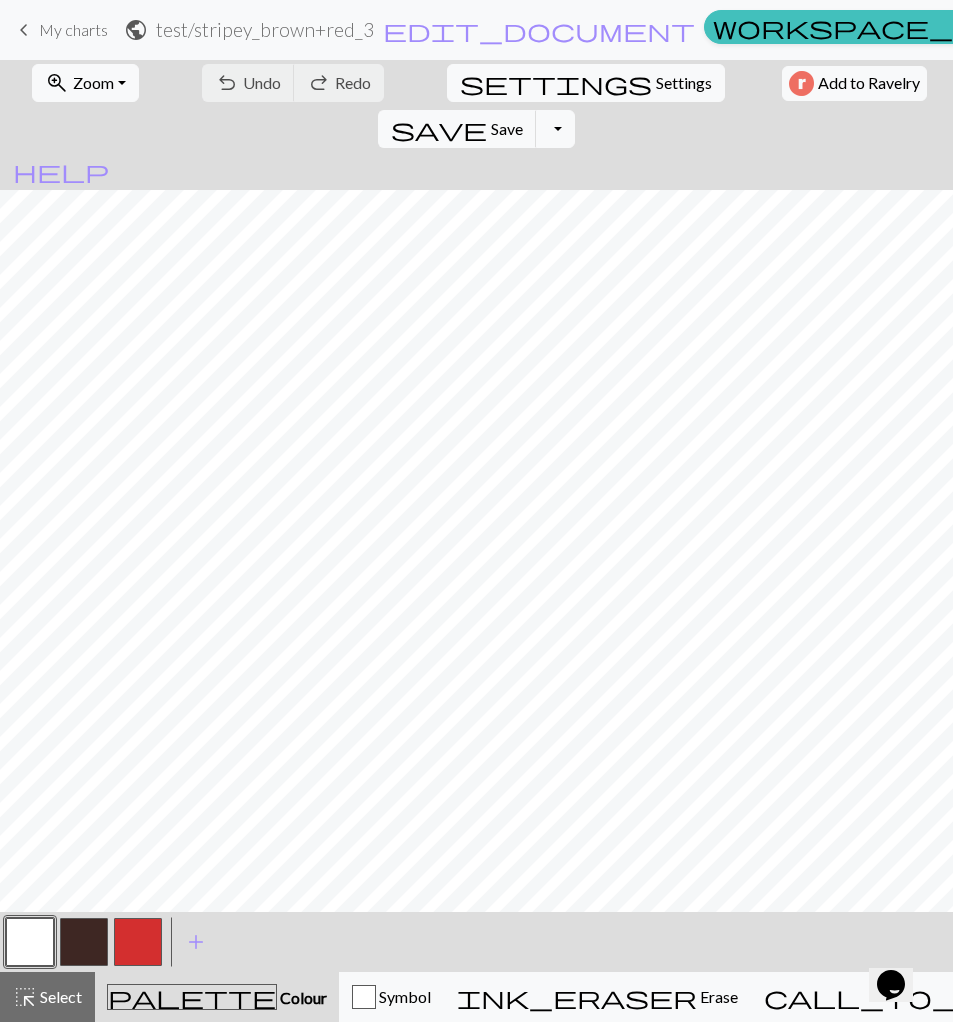 click on "keyboard_arrow_left" at bounding box center (24, 30) 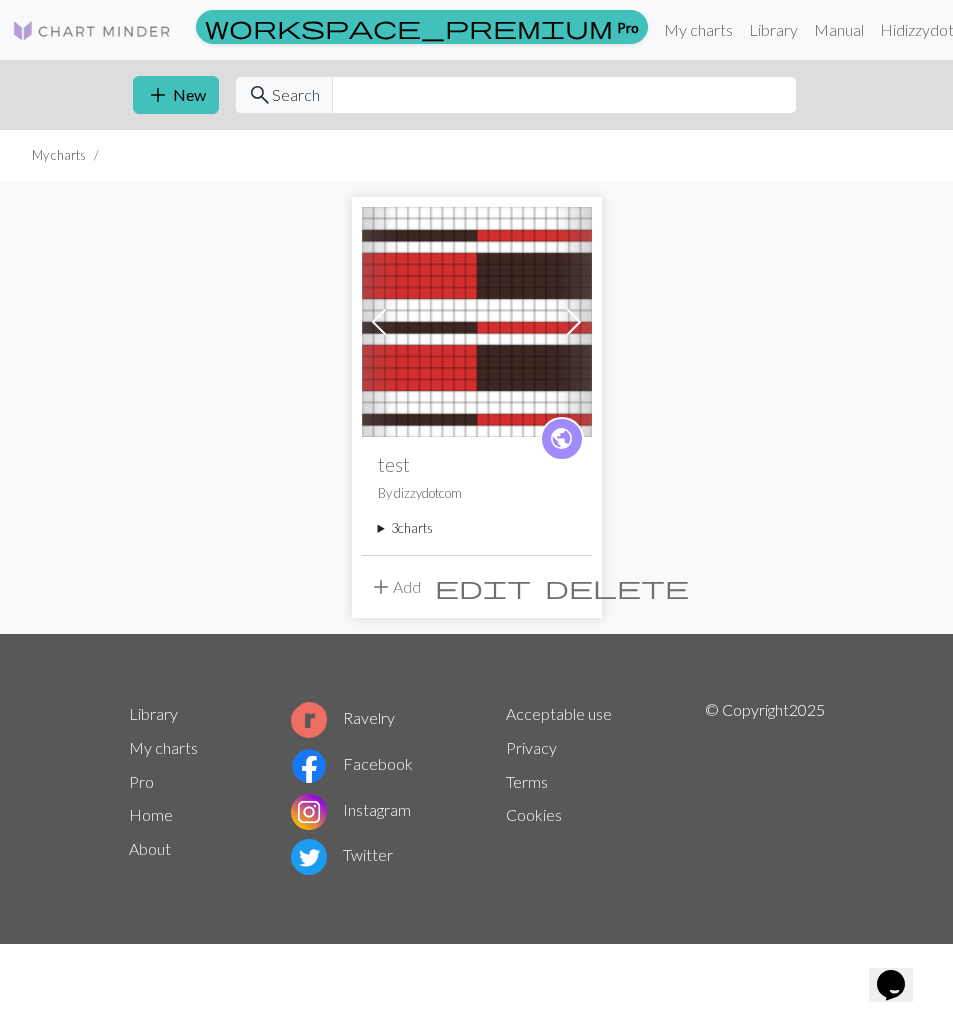 click at bounding box center [574, 322] 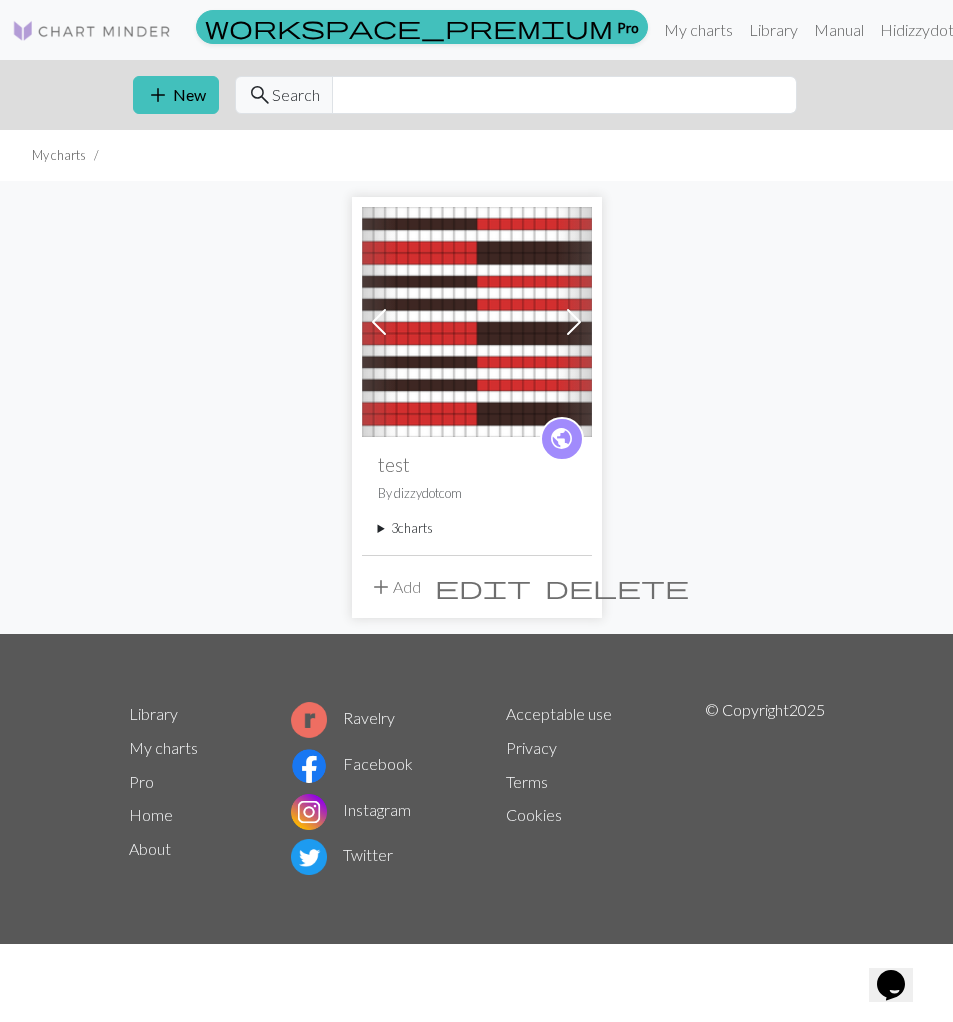 click at bounding box center (379, 322) 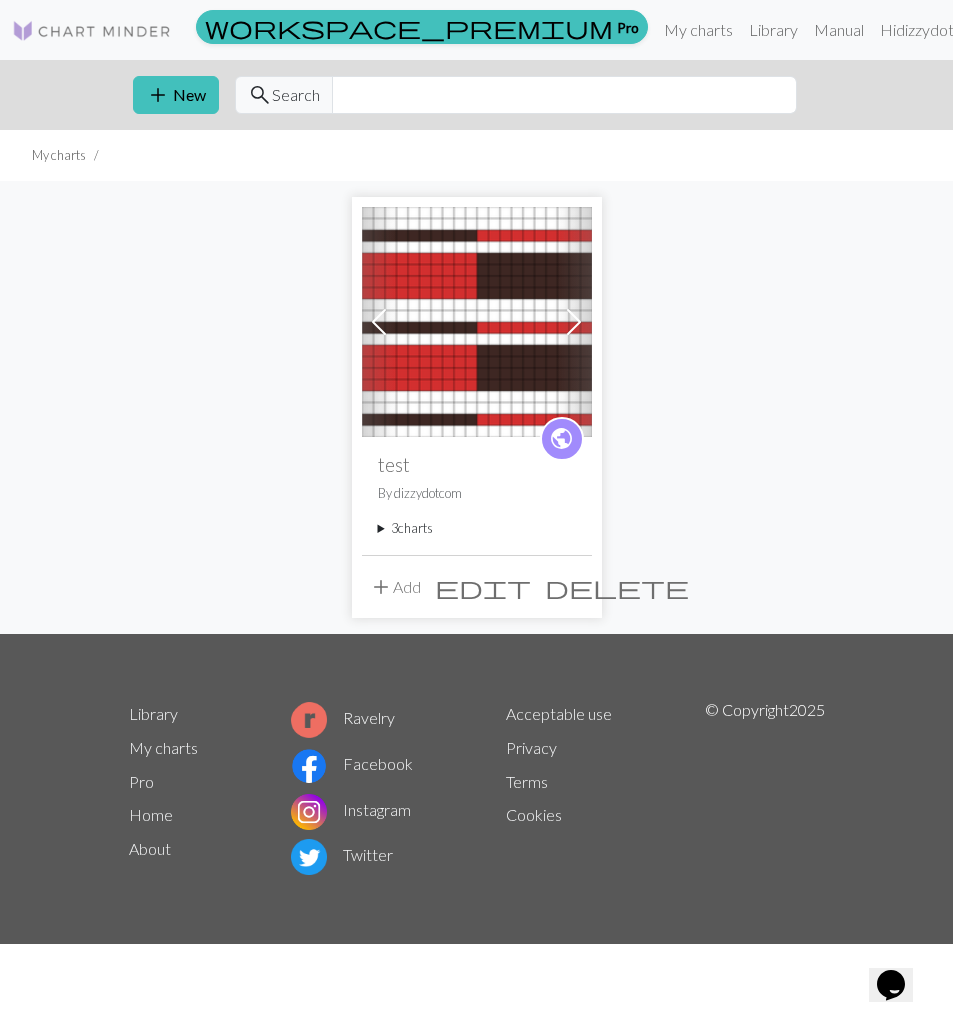 click on "Previous" at bounding box center [379, 322] 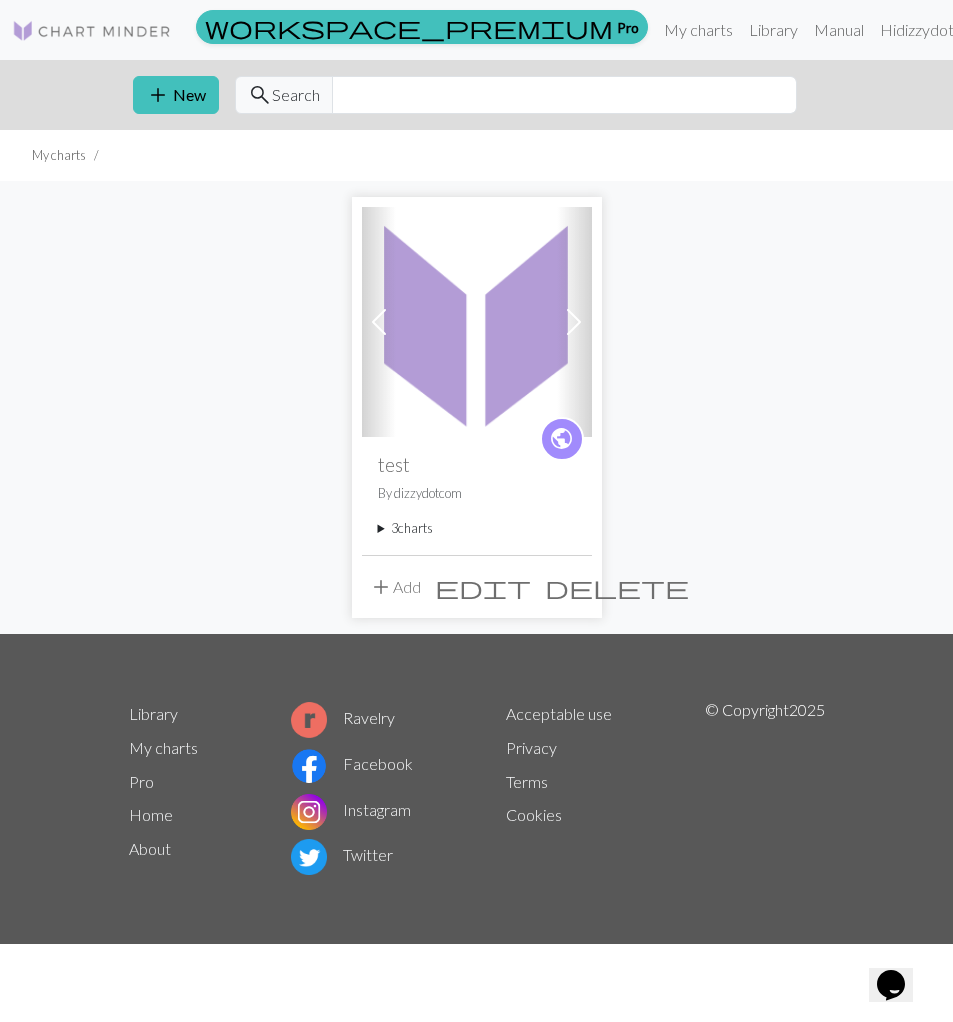 click on "public test By [USERNAME] [NUMBER]  charts [TEXT] delete [TEXT] delete [TEXT] delete" at bounding box center (477, 495) 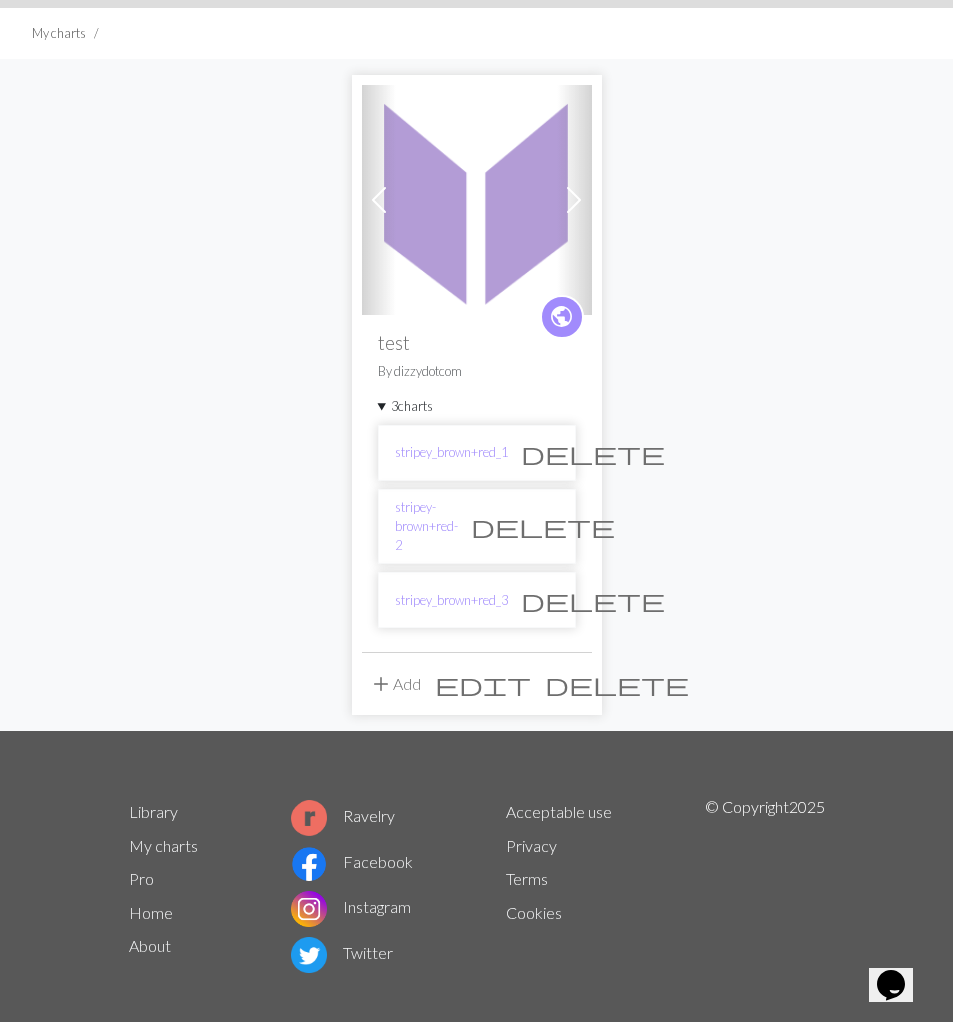 scroll, scrollTop: 0, scrollLeft: 0, axis: both 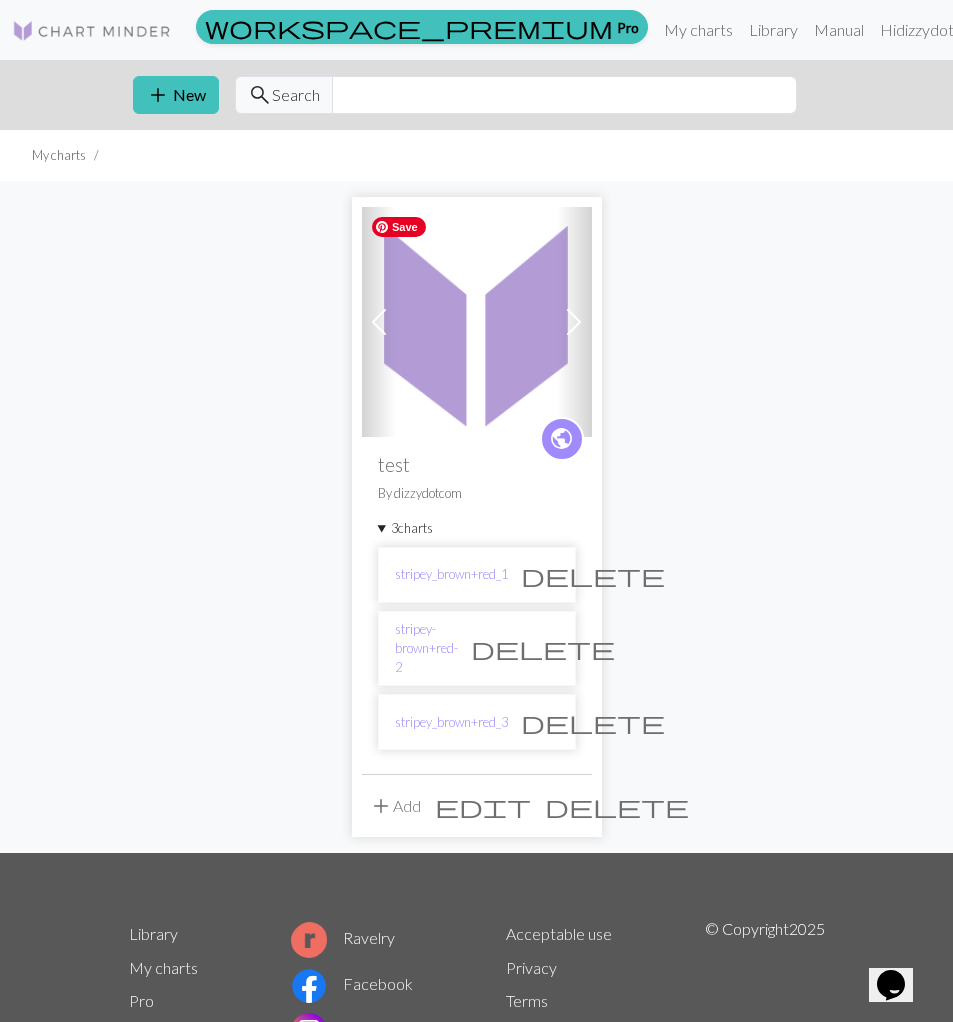 click at bounding box center (477, 322) 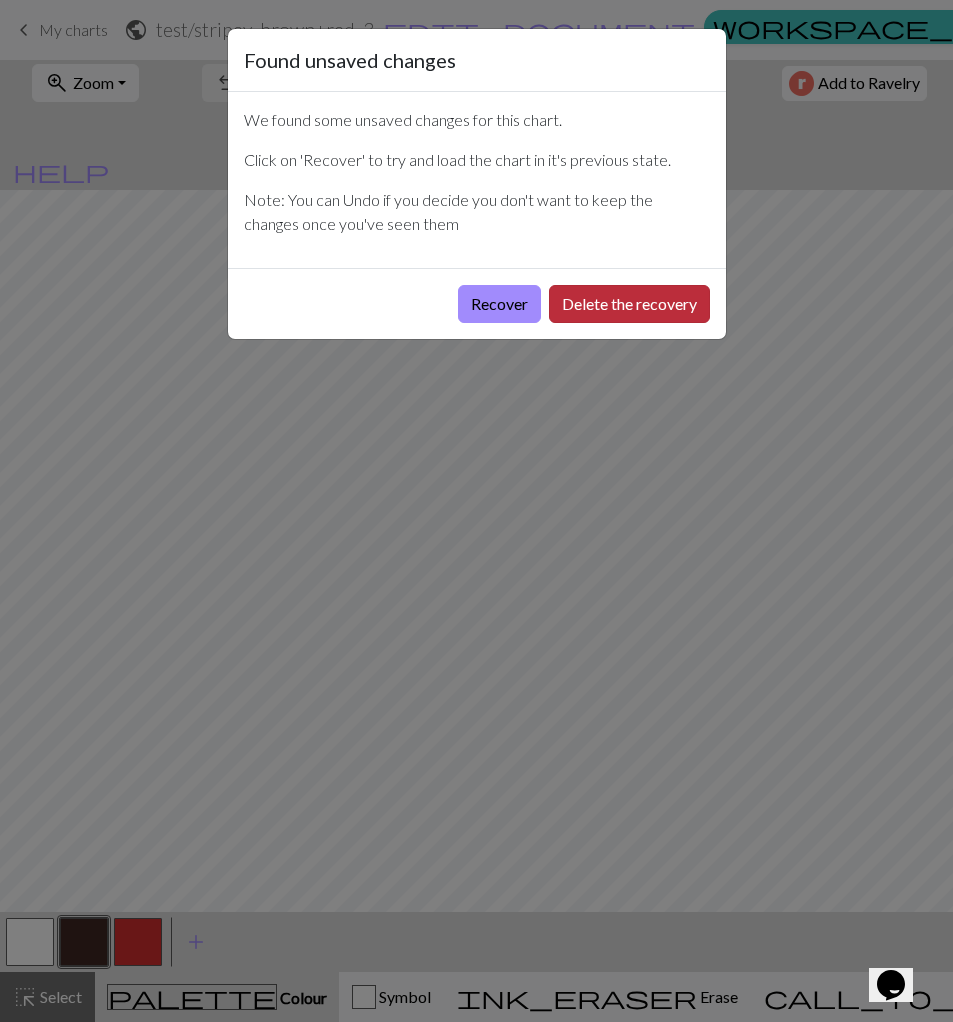click on "Delete the recovery" at bounding box center [629, 304] 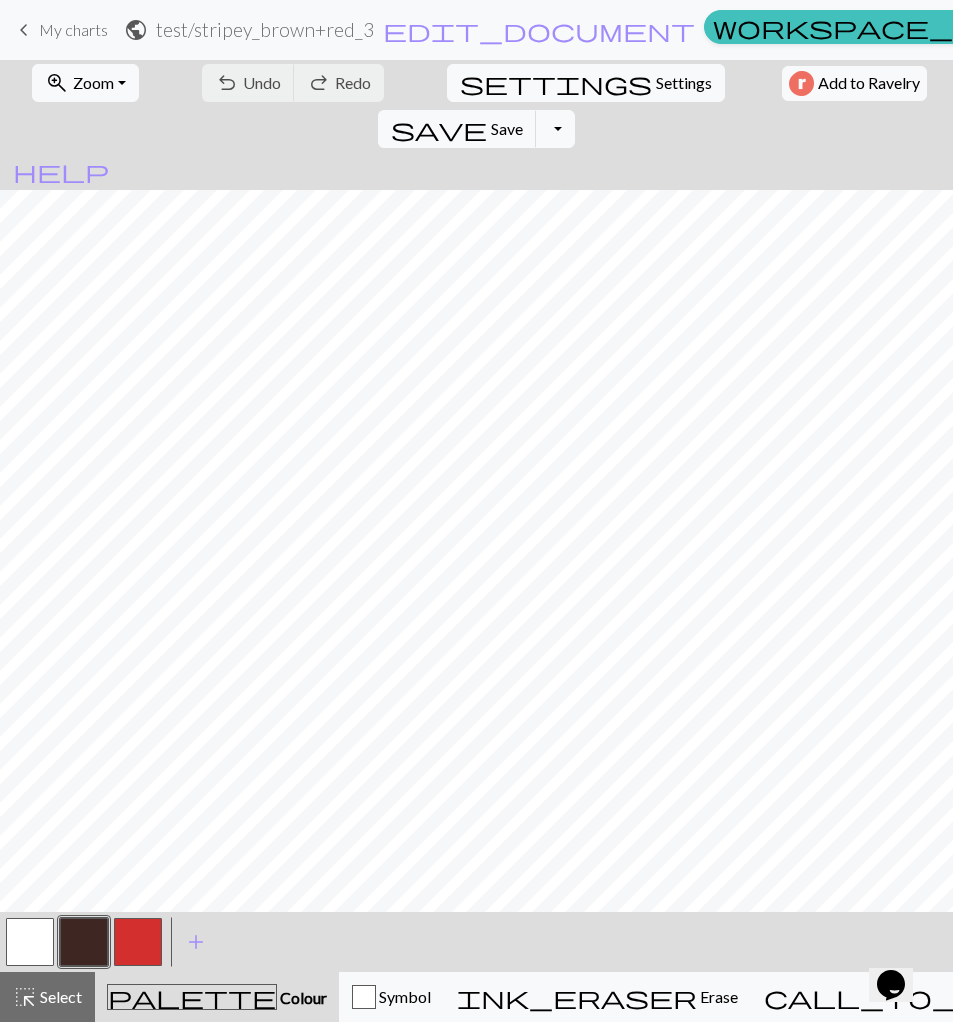 click on "test  /  [TEXT]" at bounding box center [265, 29] 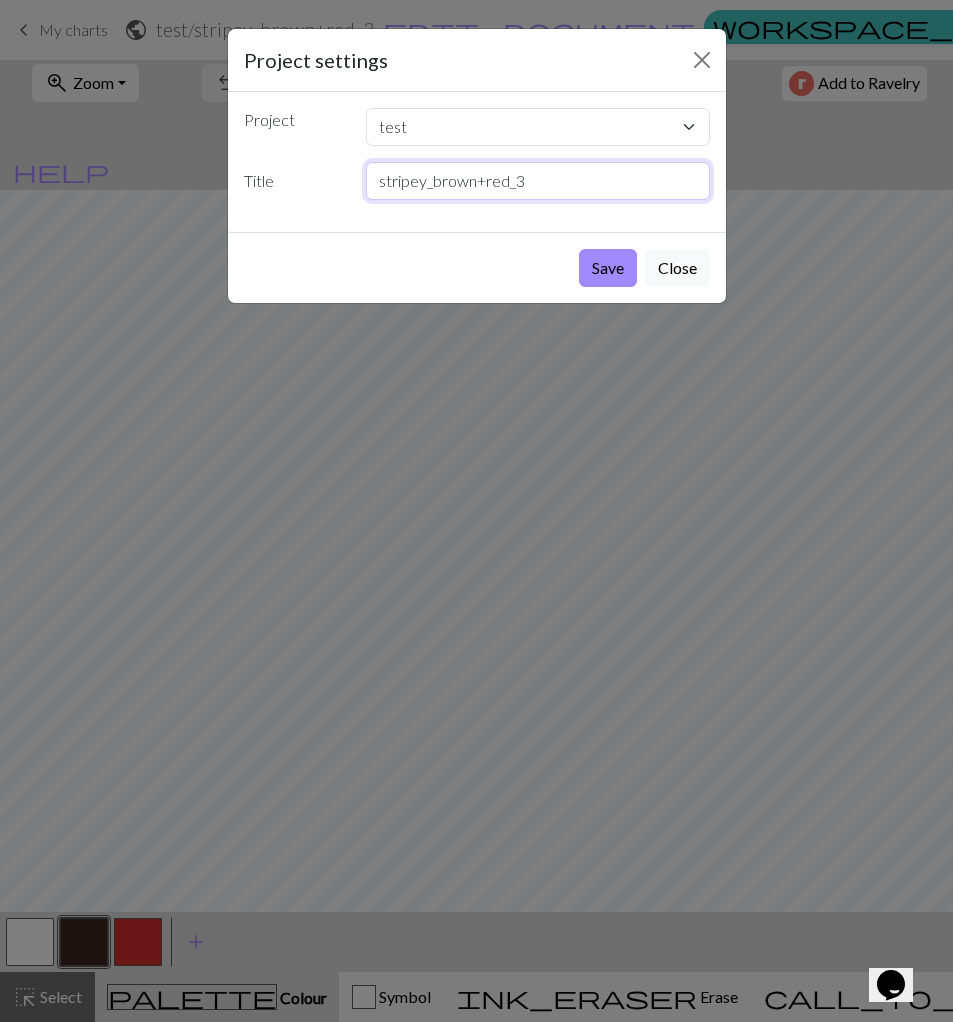 click on "stripey_brown+red_3" at bounding box center (538, 181) 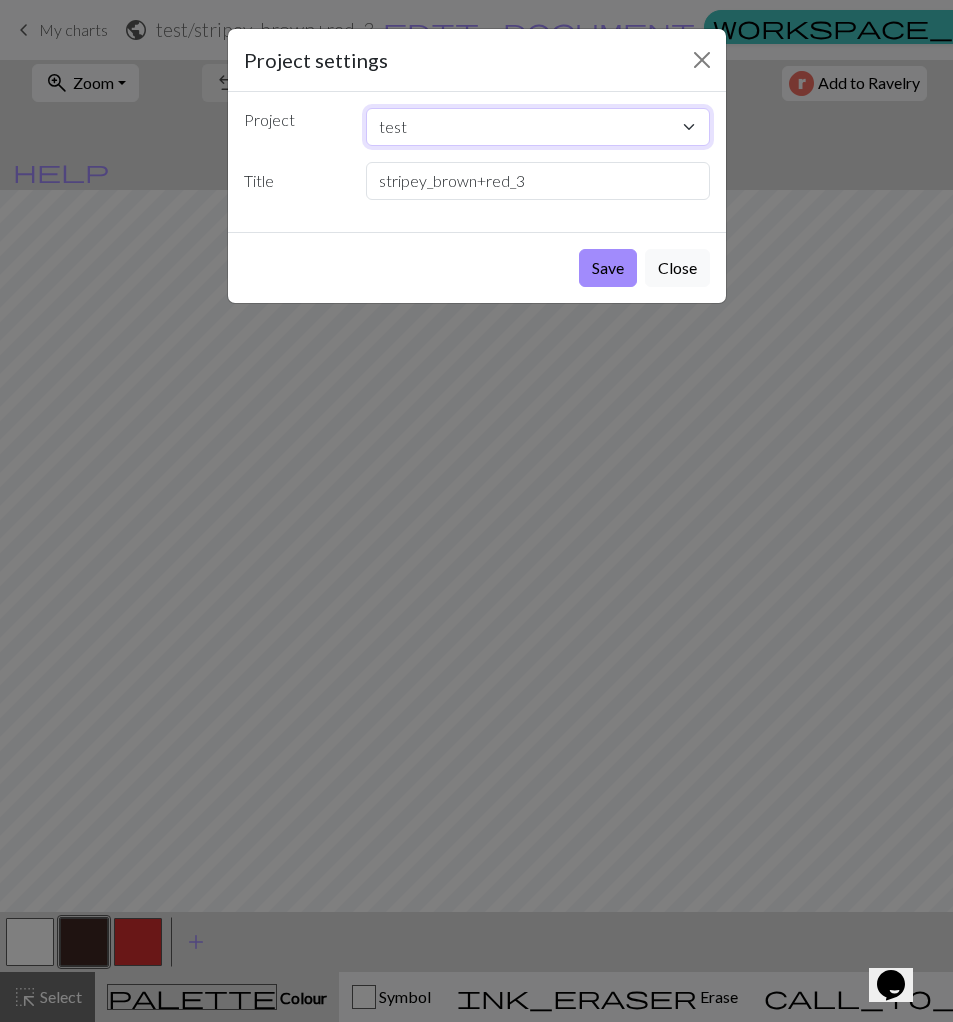 click on "test" at bounding box center (538, 127) 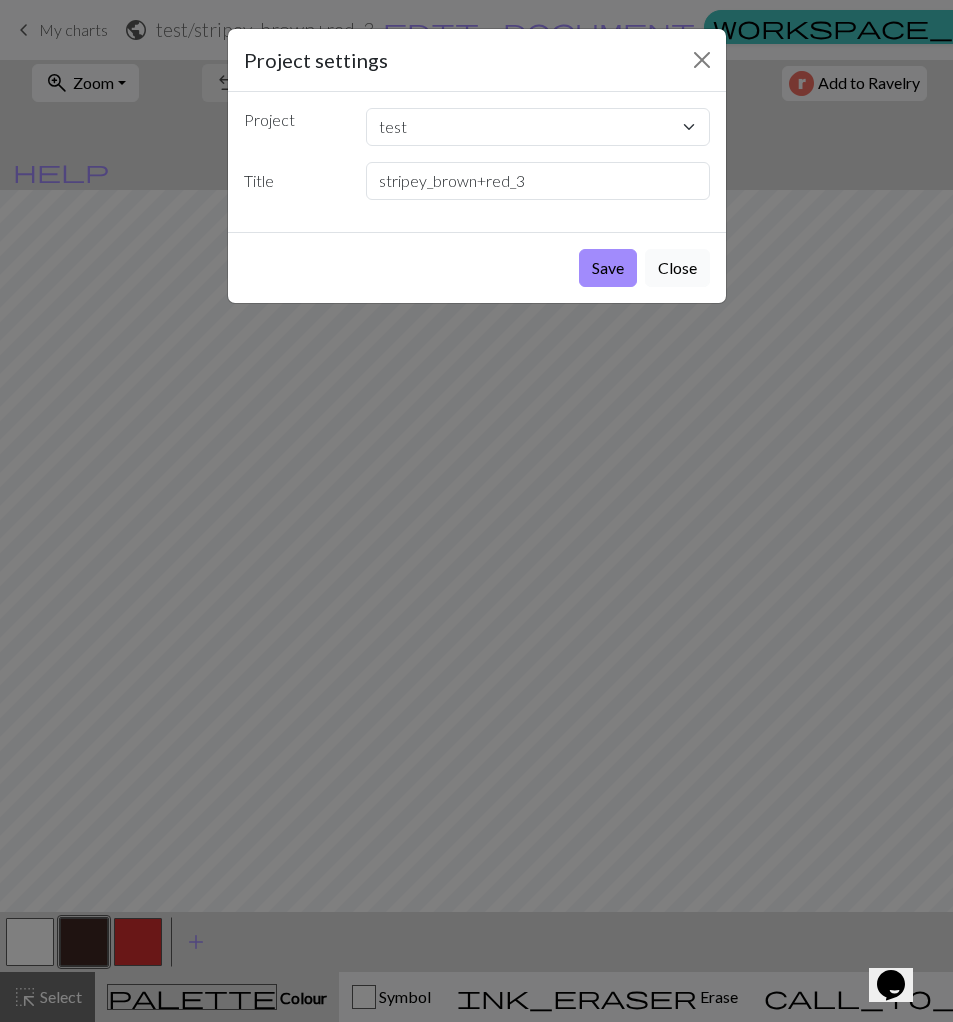 click on "Close" at bounding box center [677, 268] 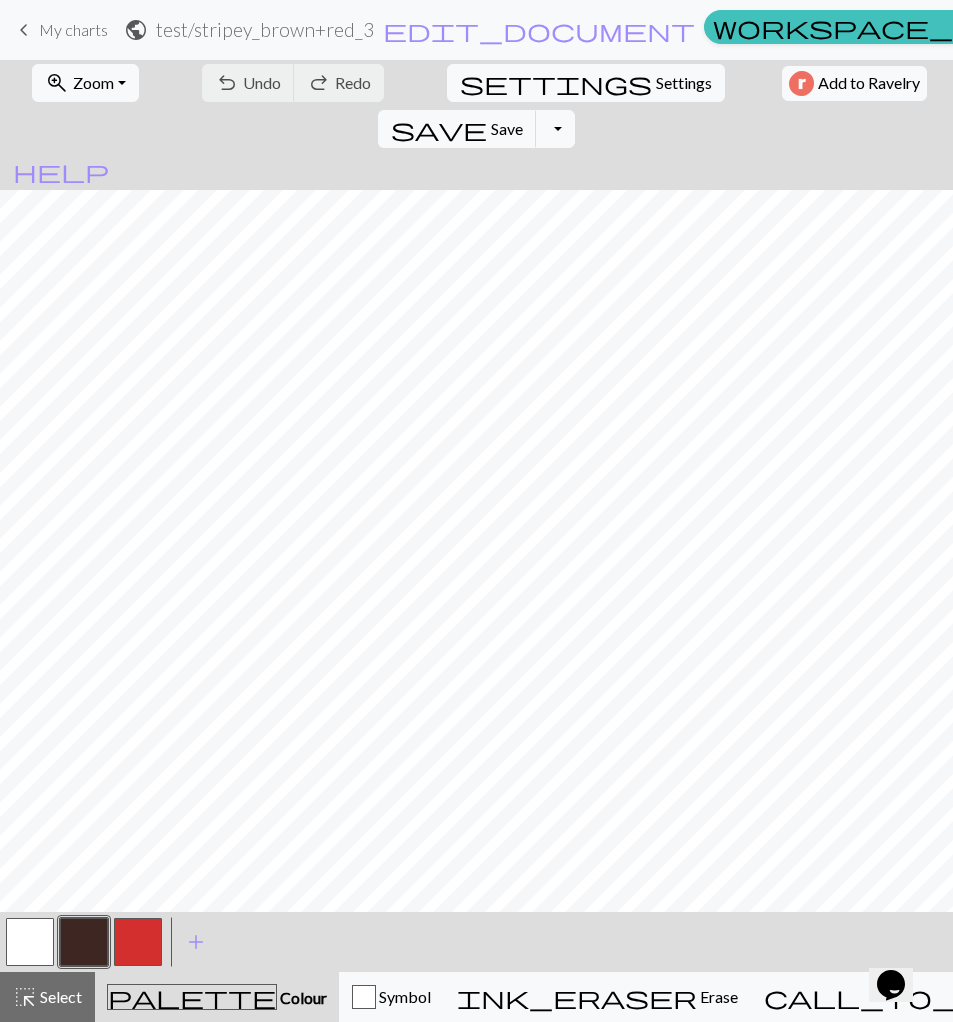 click on "My charts" at bounding box center (73, 29) 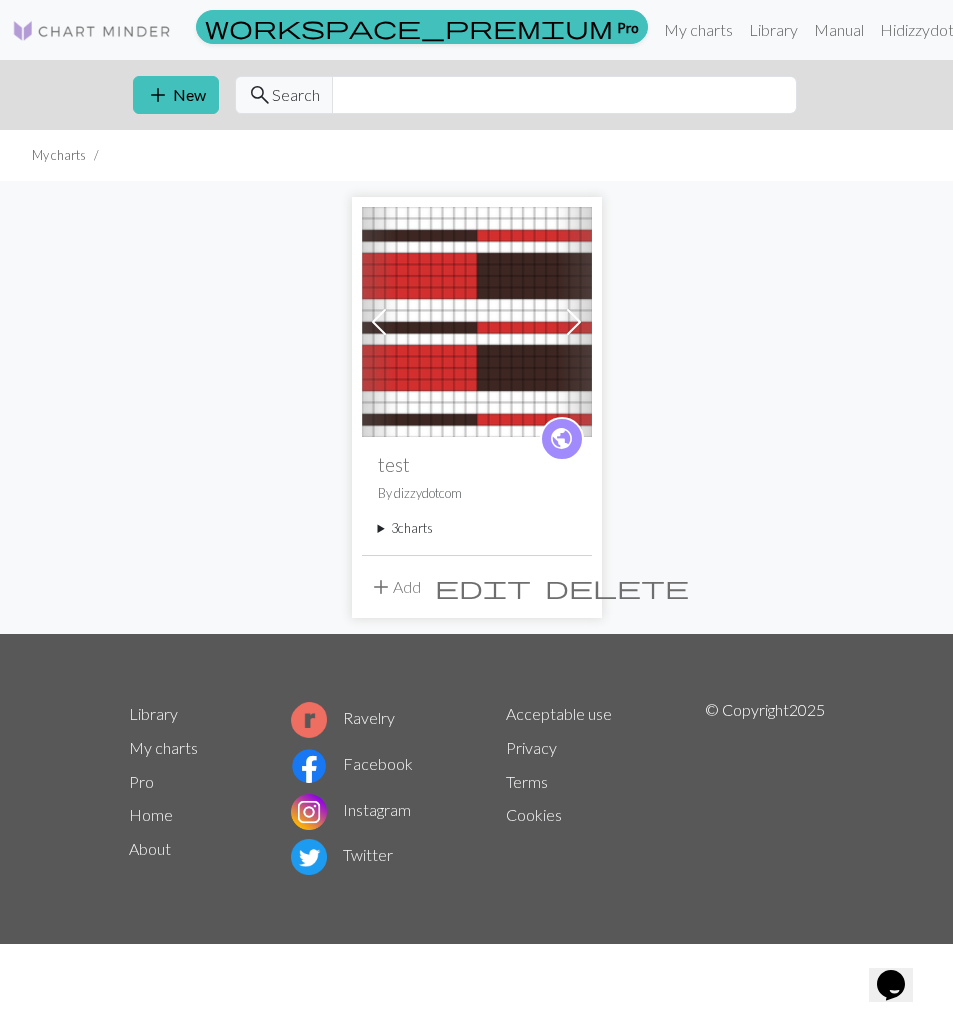 click at bounding box center [574, 322] 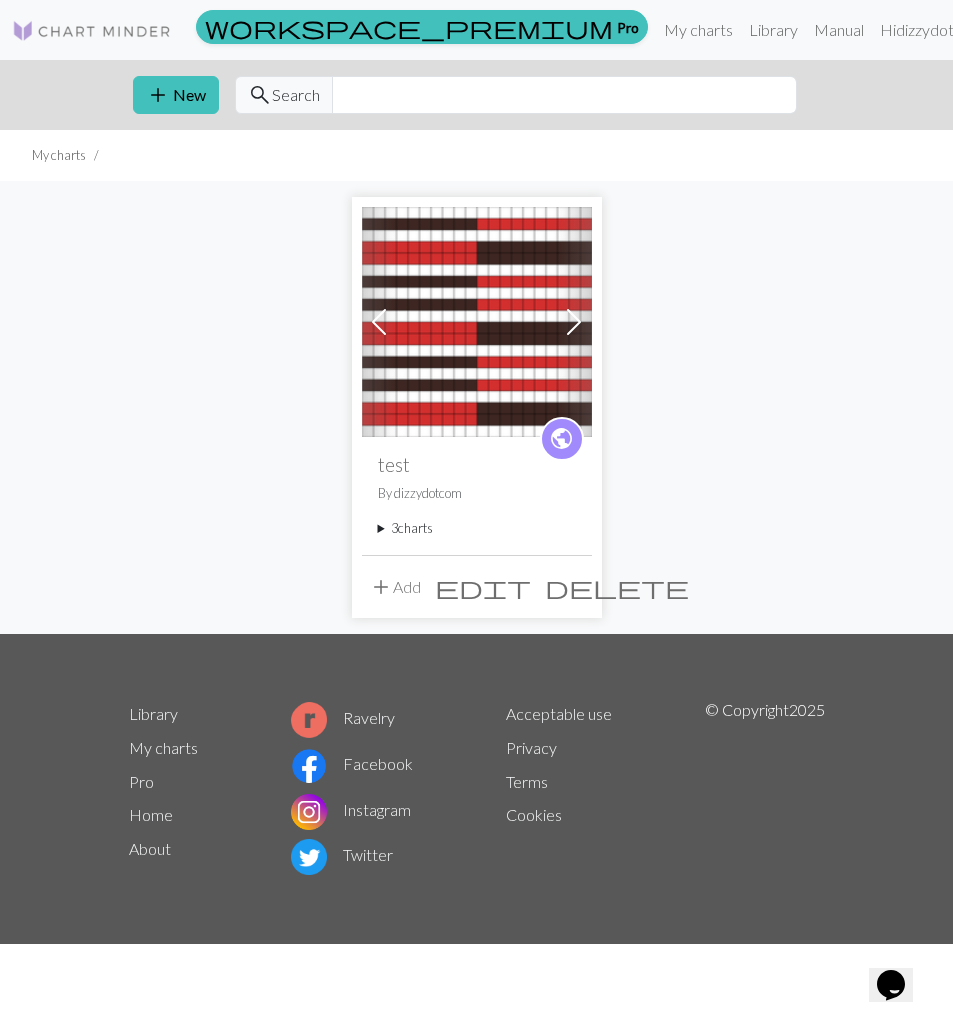 click at bounding box center [574, 322] 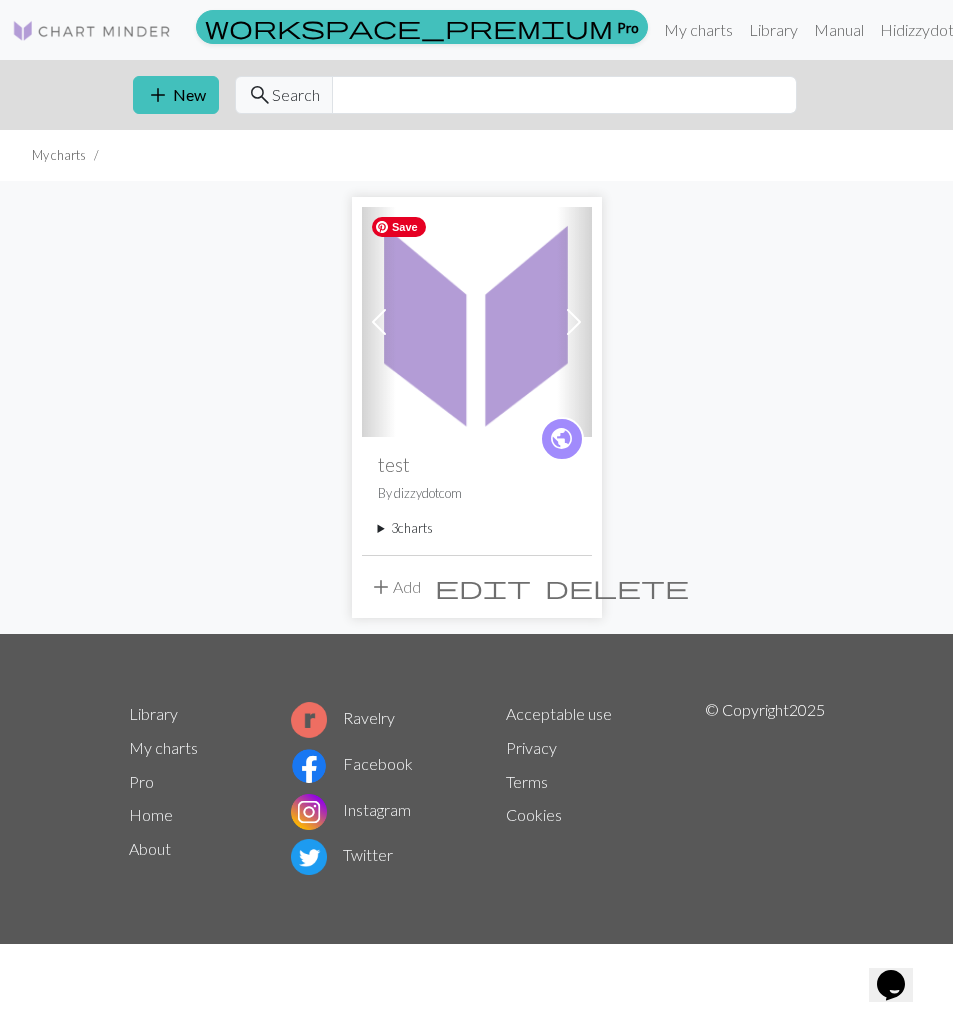 click at bounding box center [477, 322] 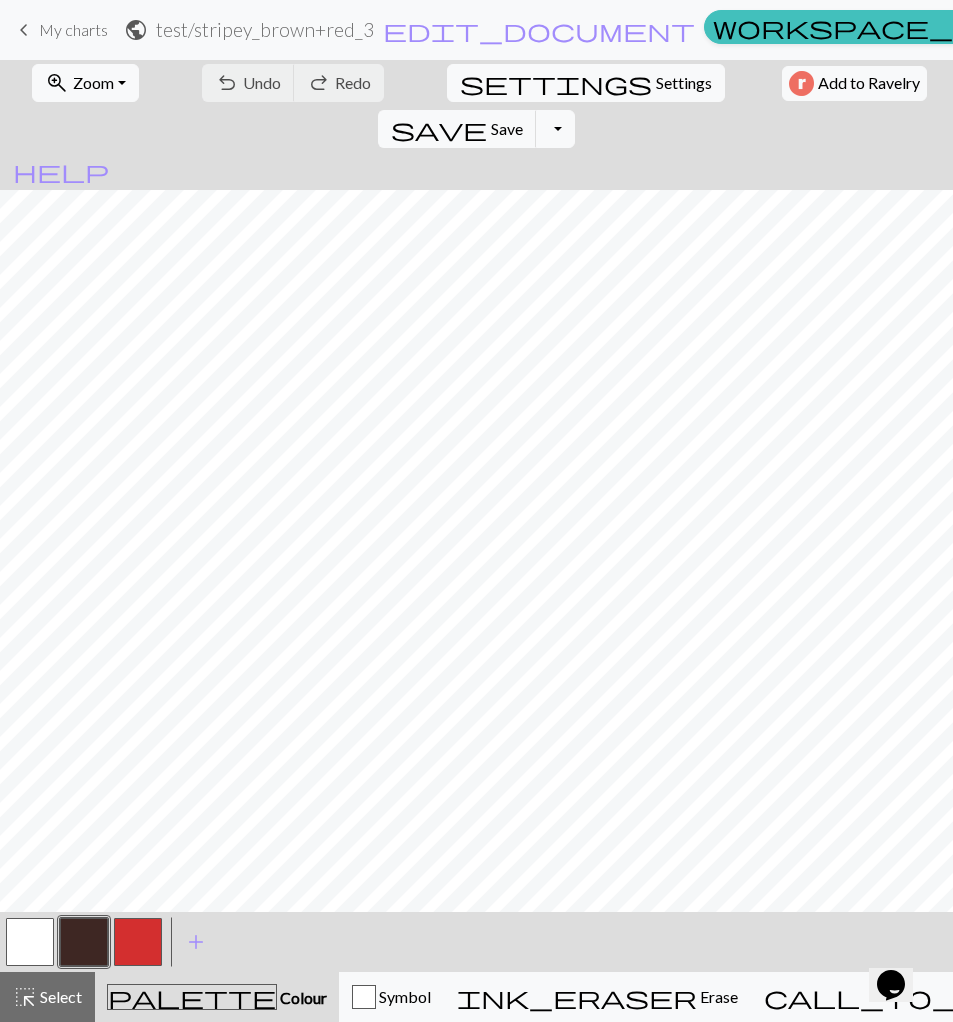 click on "My charts" at bounding box center [73, 29] 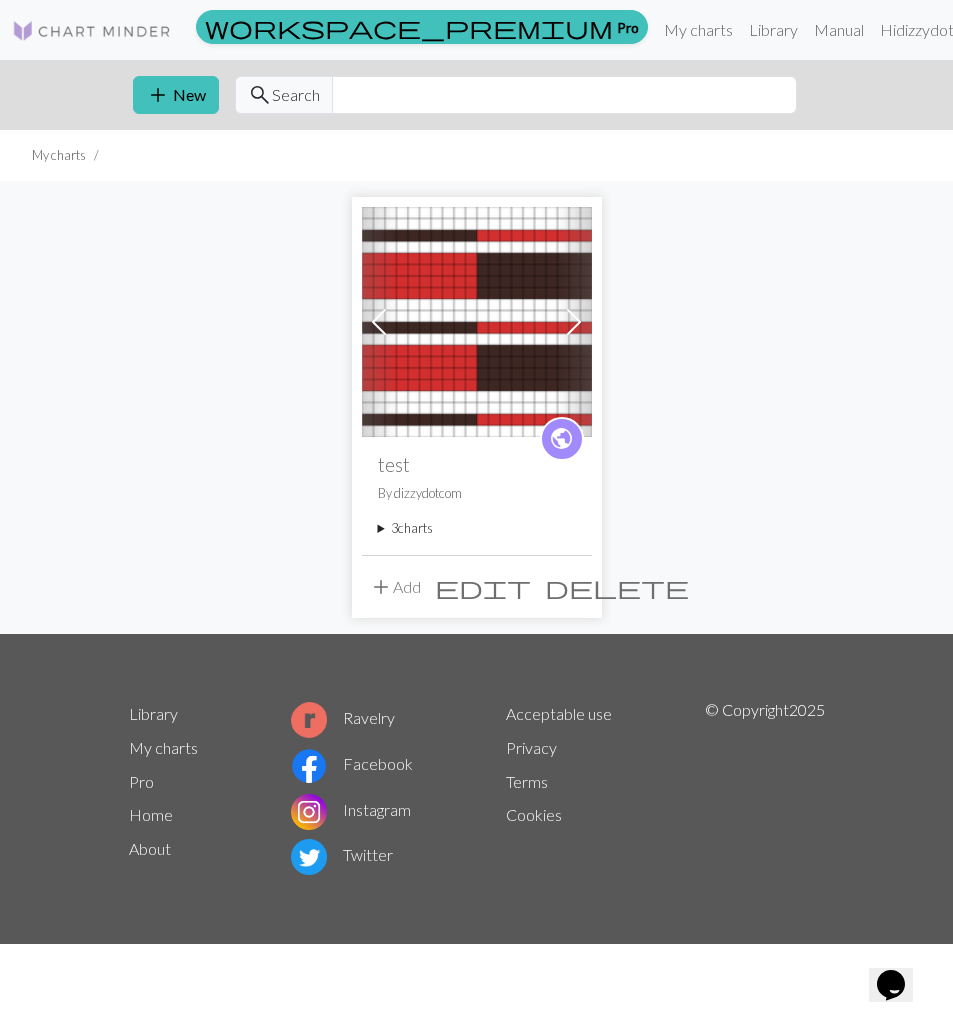 click on "add  Add" at bounding box center (395, 587) 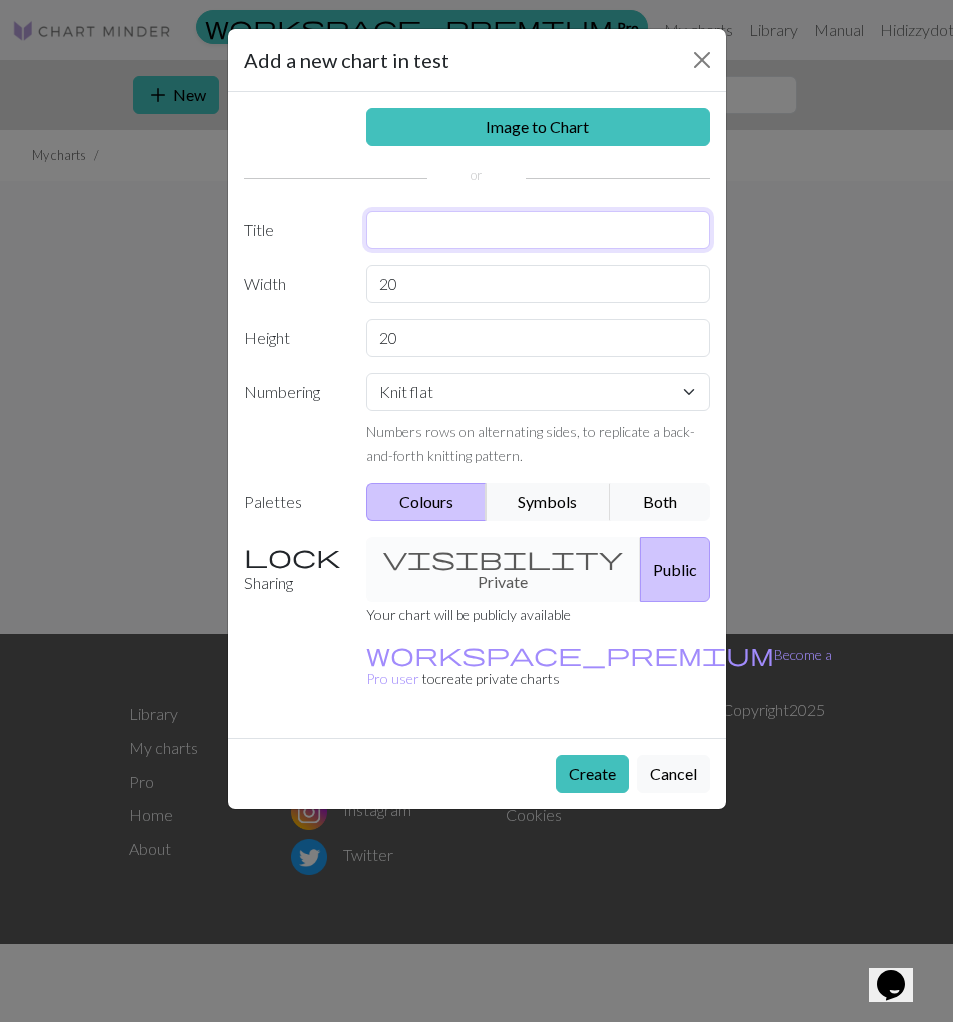 click at bounding box center (538, 230) 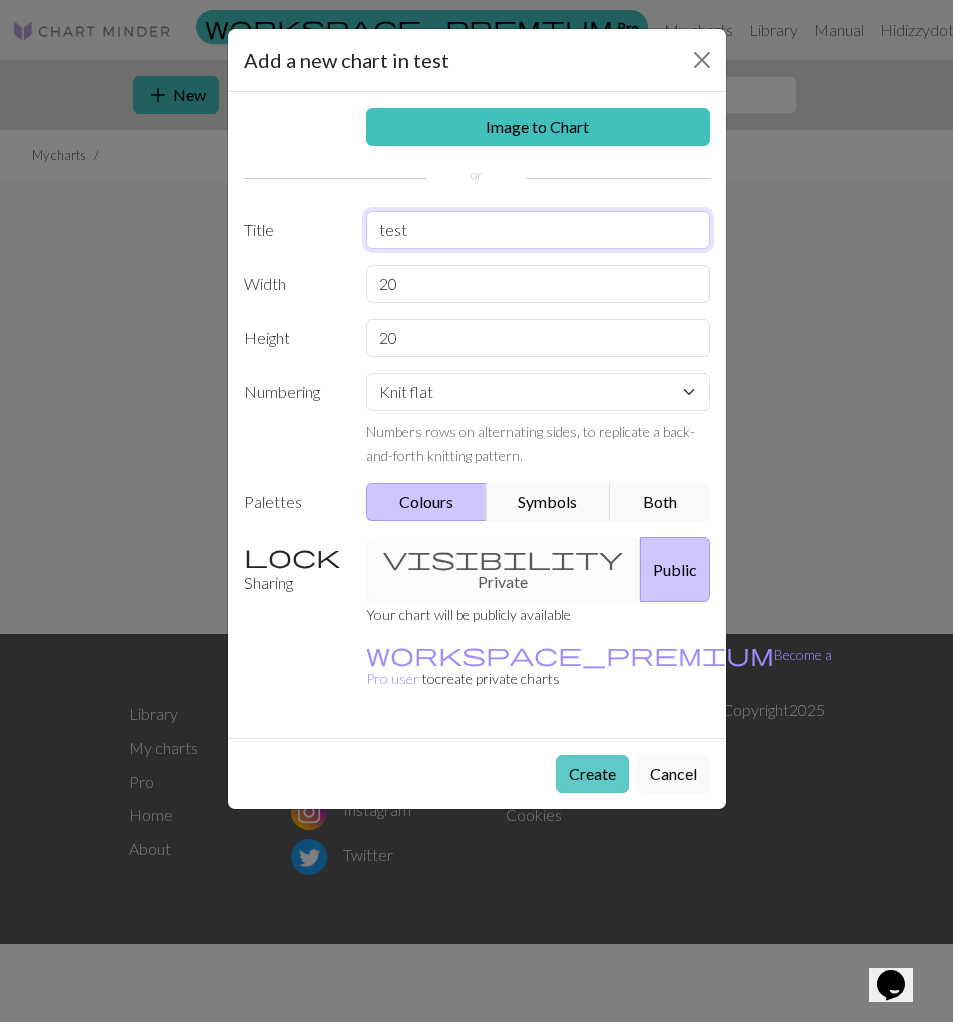 type on "test" 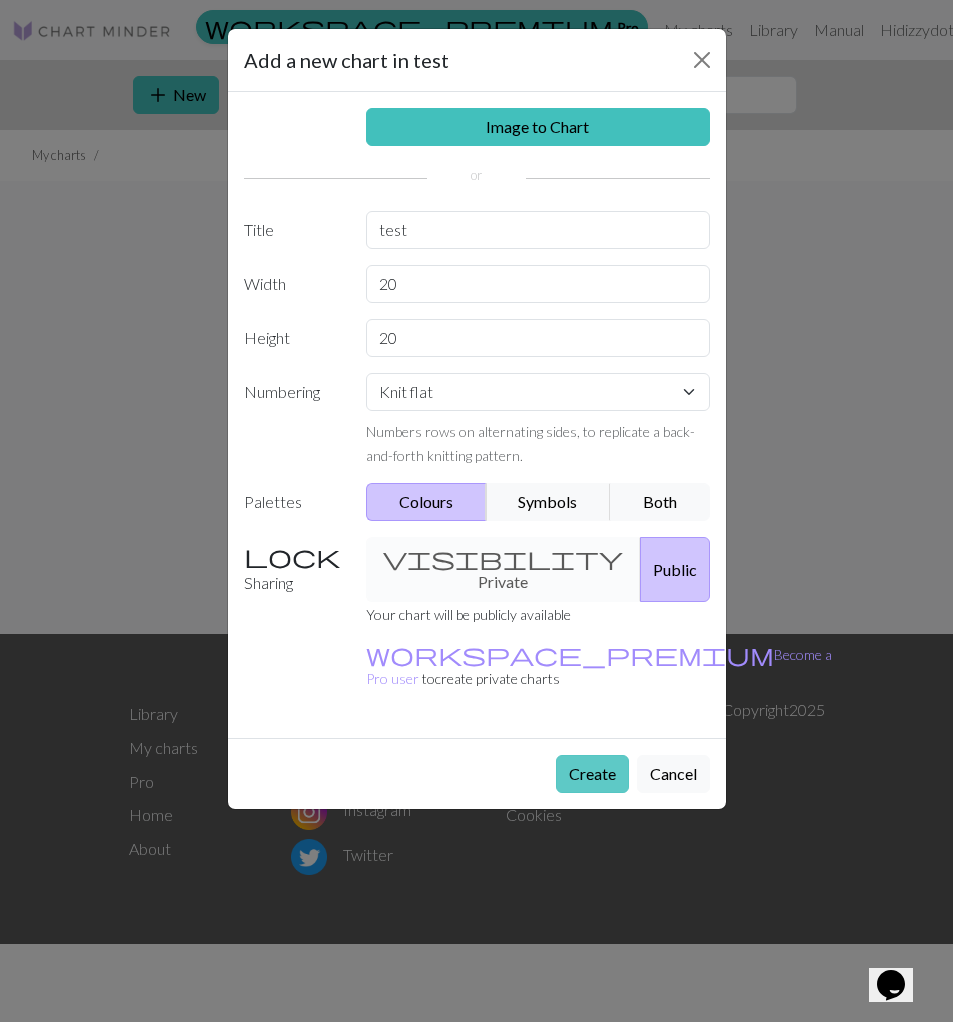 click on "Create" at bounding box center (592, 774) 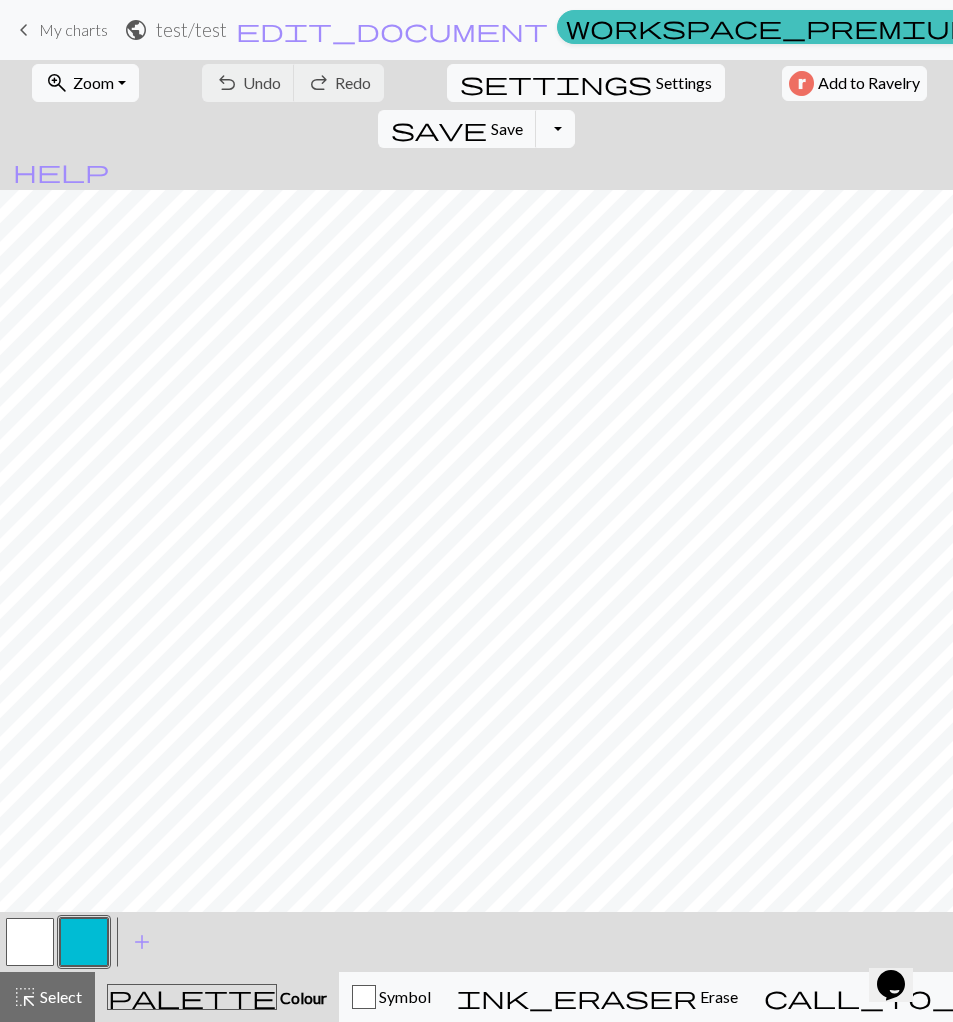 click at bounding box center [84, 942] 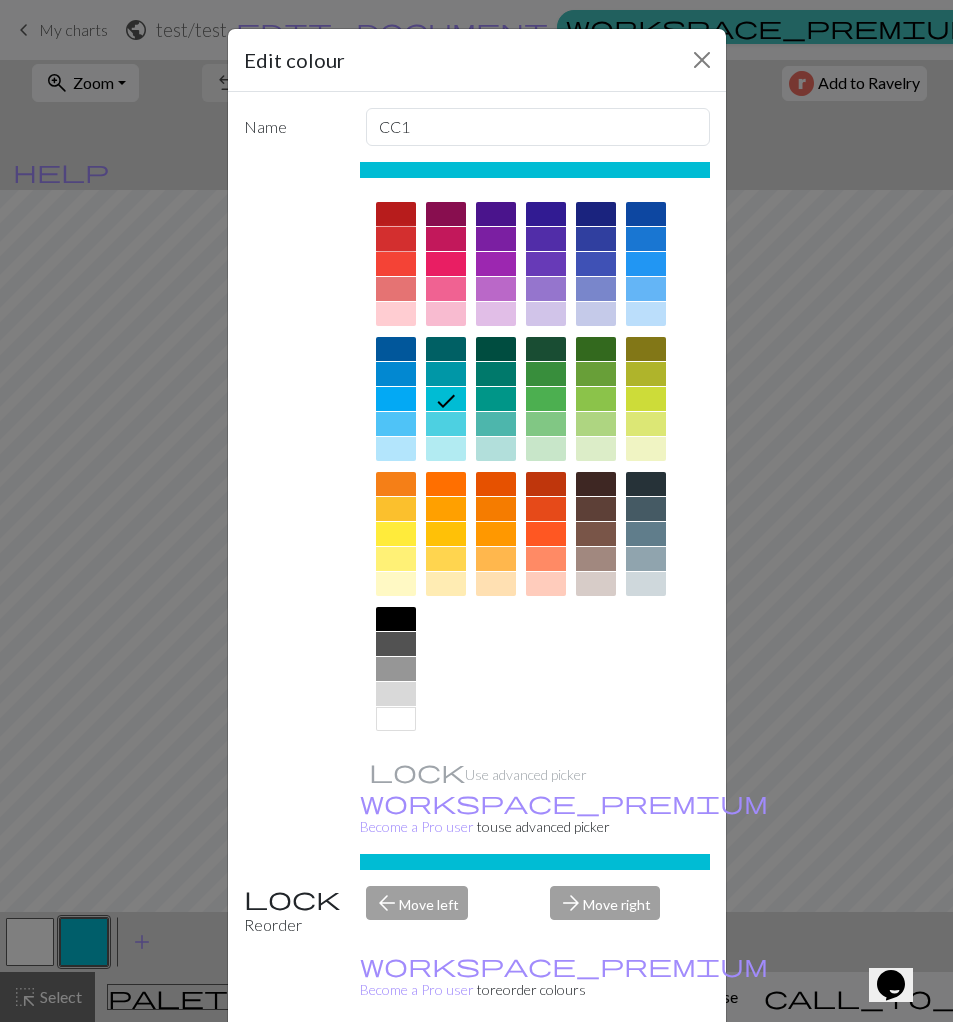 click at bounding box center (396, 239) 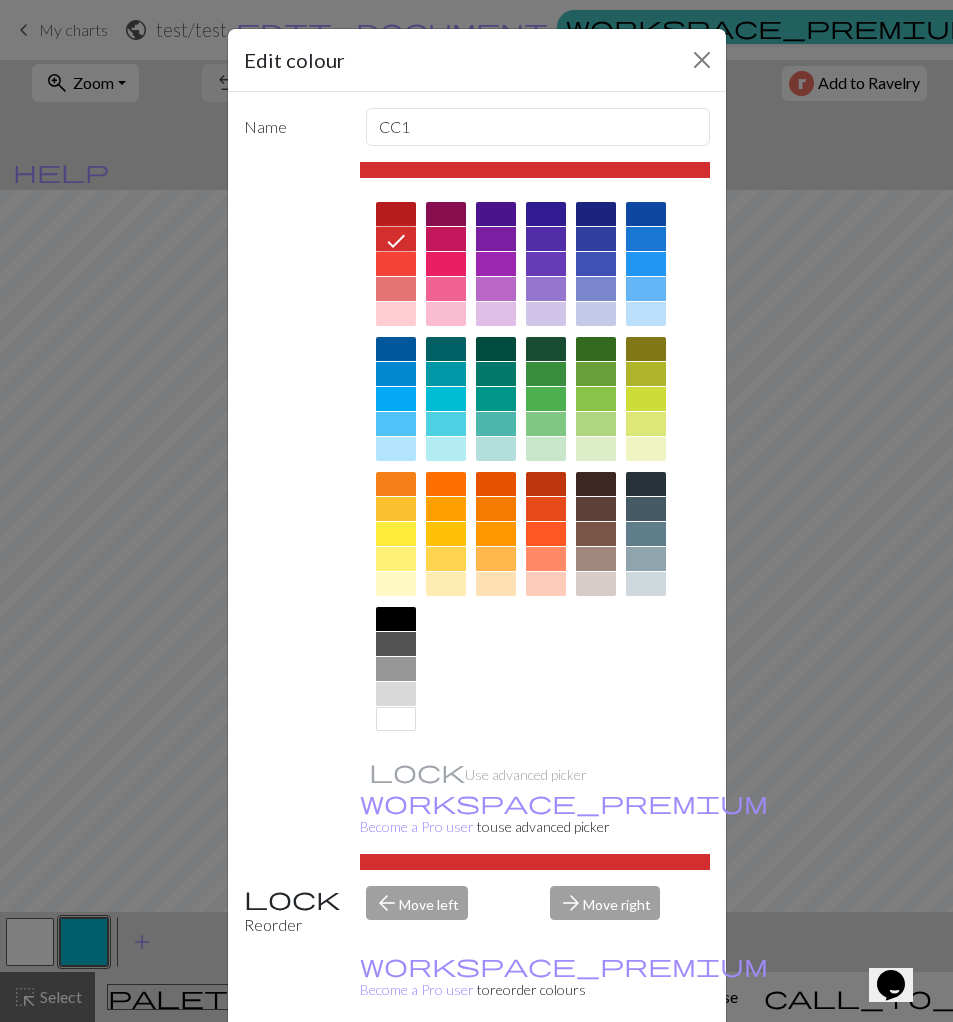click on "Done" at bounding box center (597, 1069) 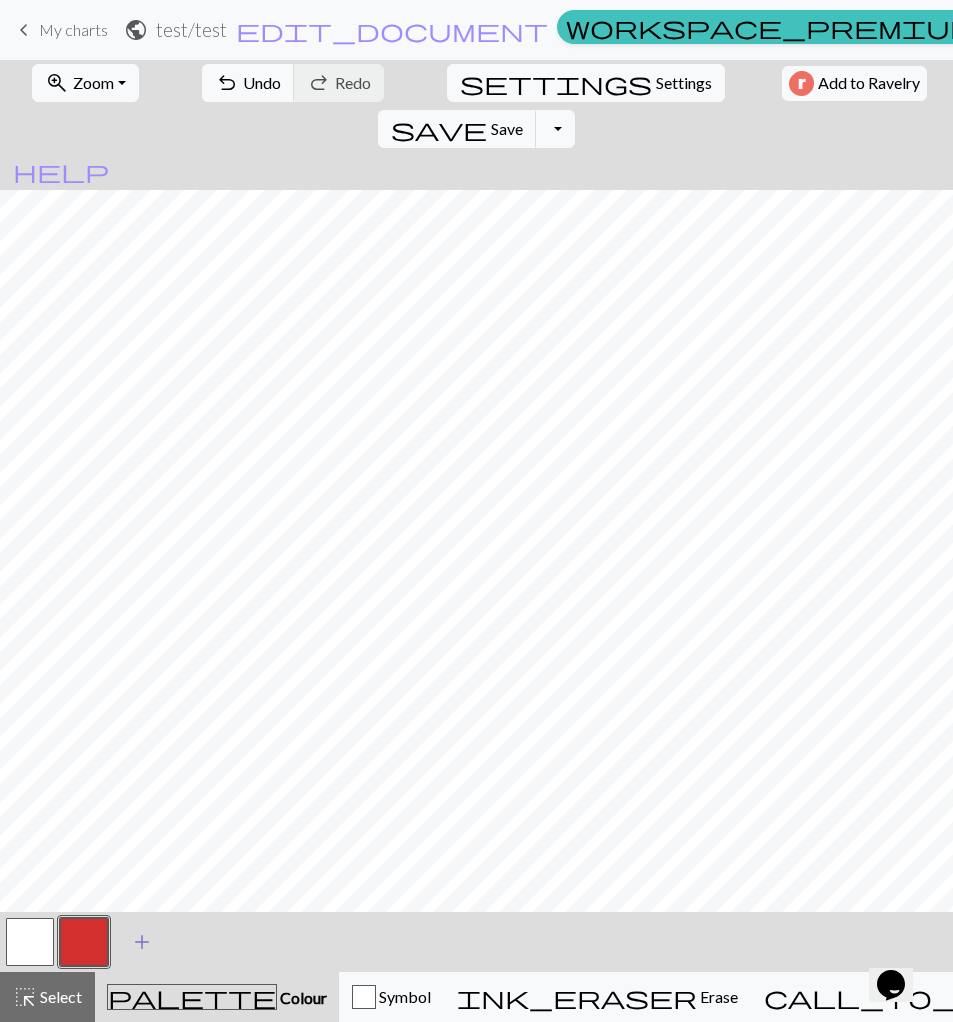 click on "add" at bounding box center (142, 942) 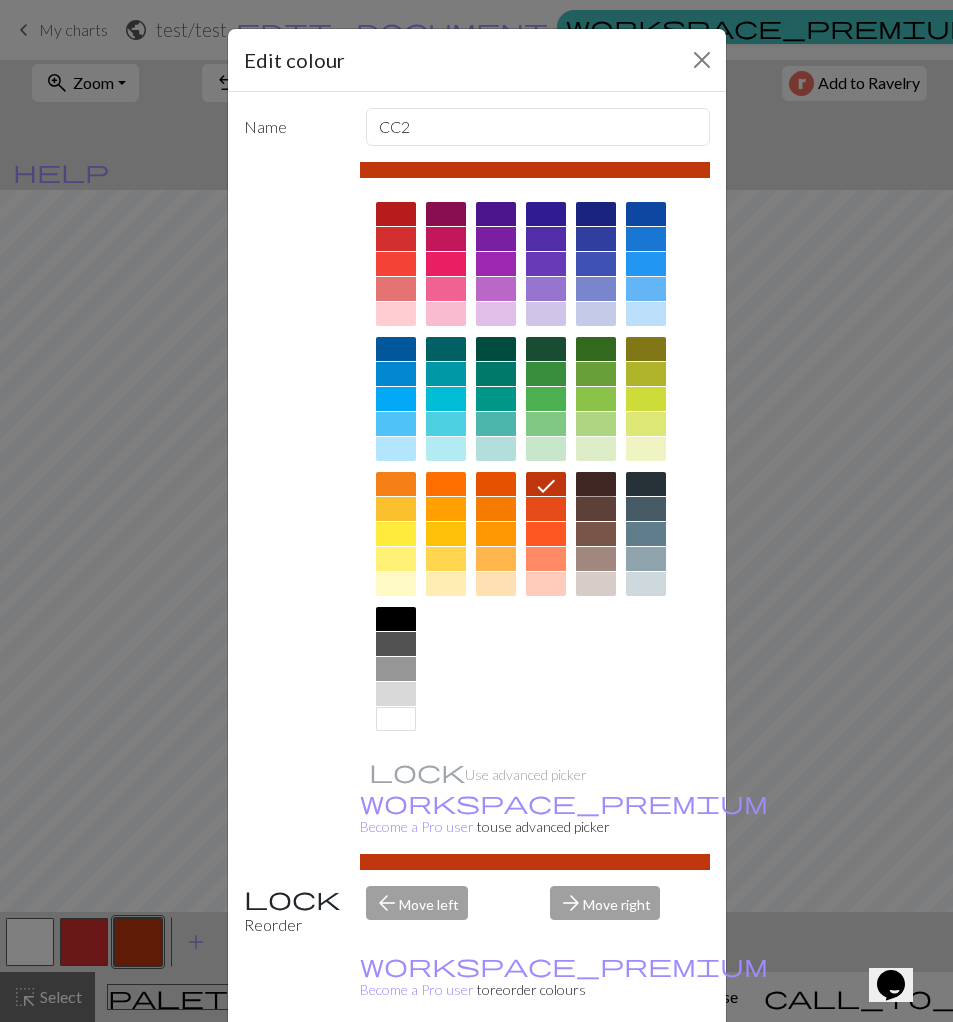 click at bounding box center [596, 484] 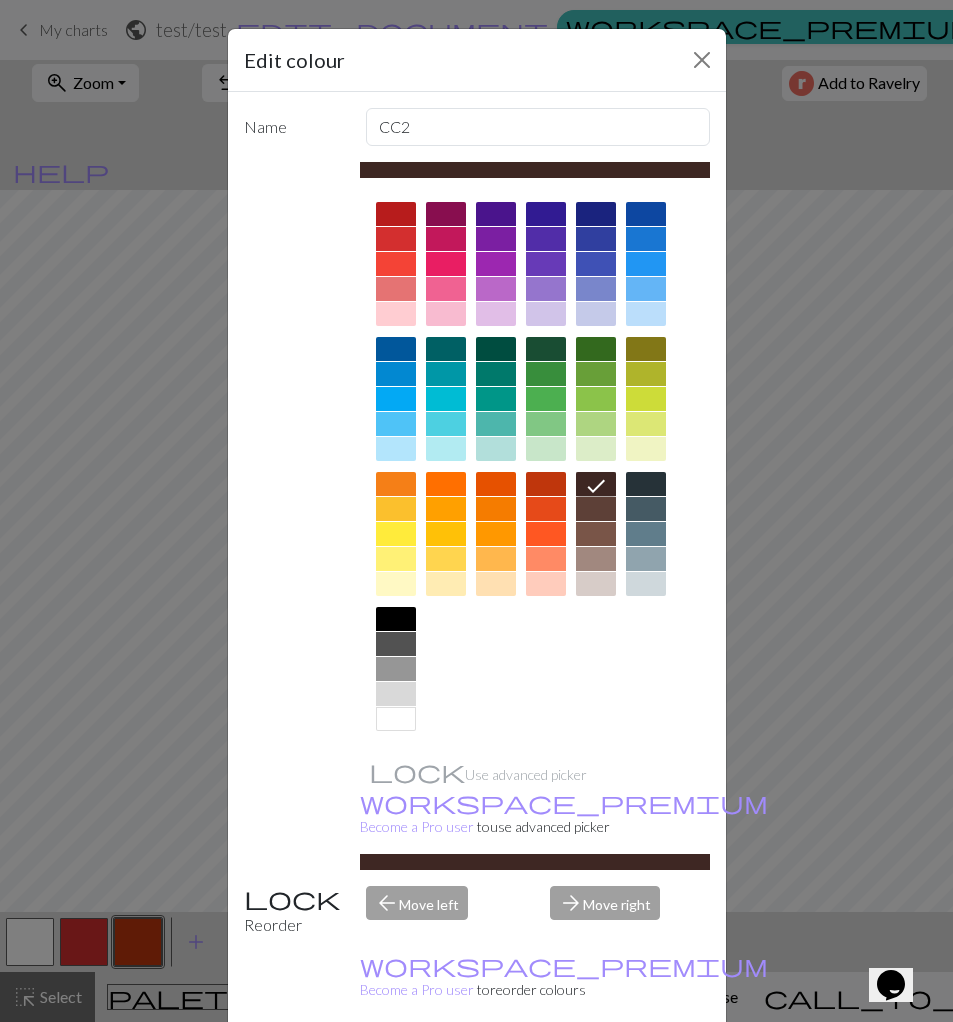 click on "Done" at bounding box center (597, 1069) 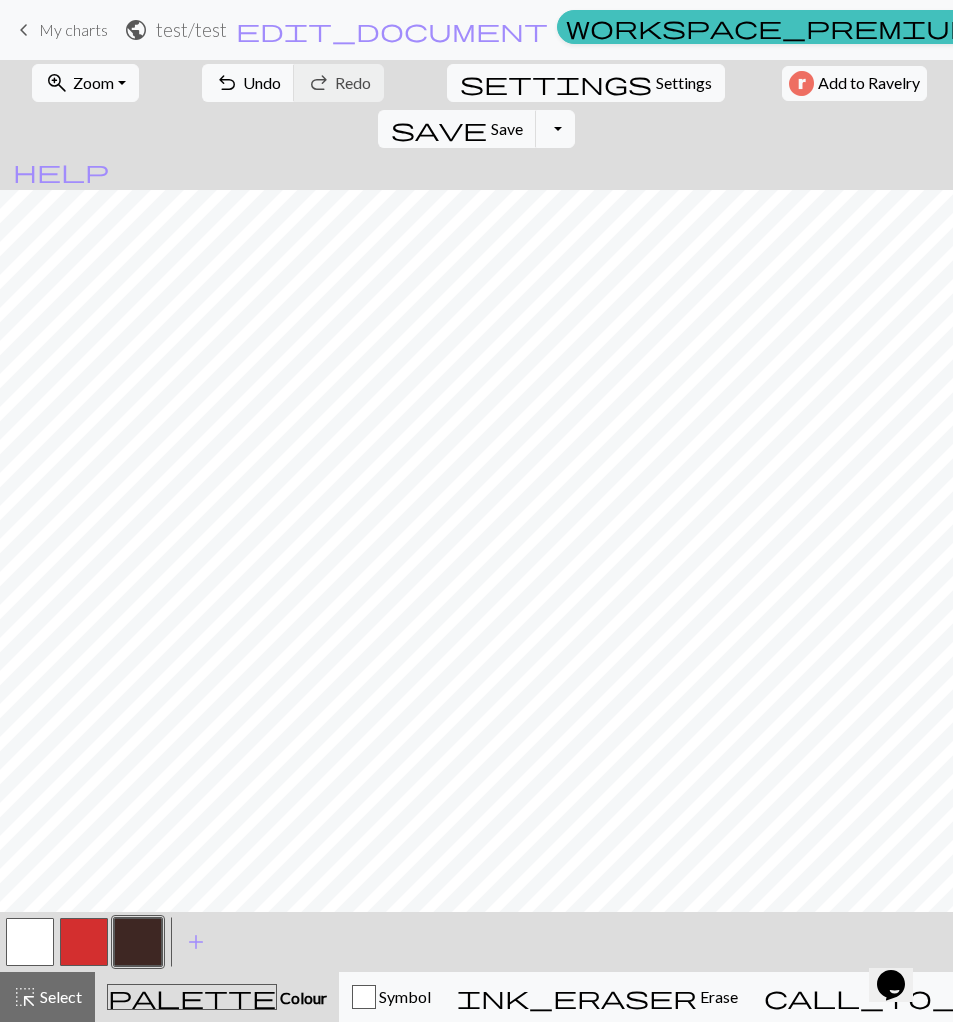 click on "settings  Settings" at bounding box center (586, 83) 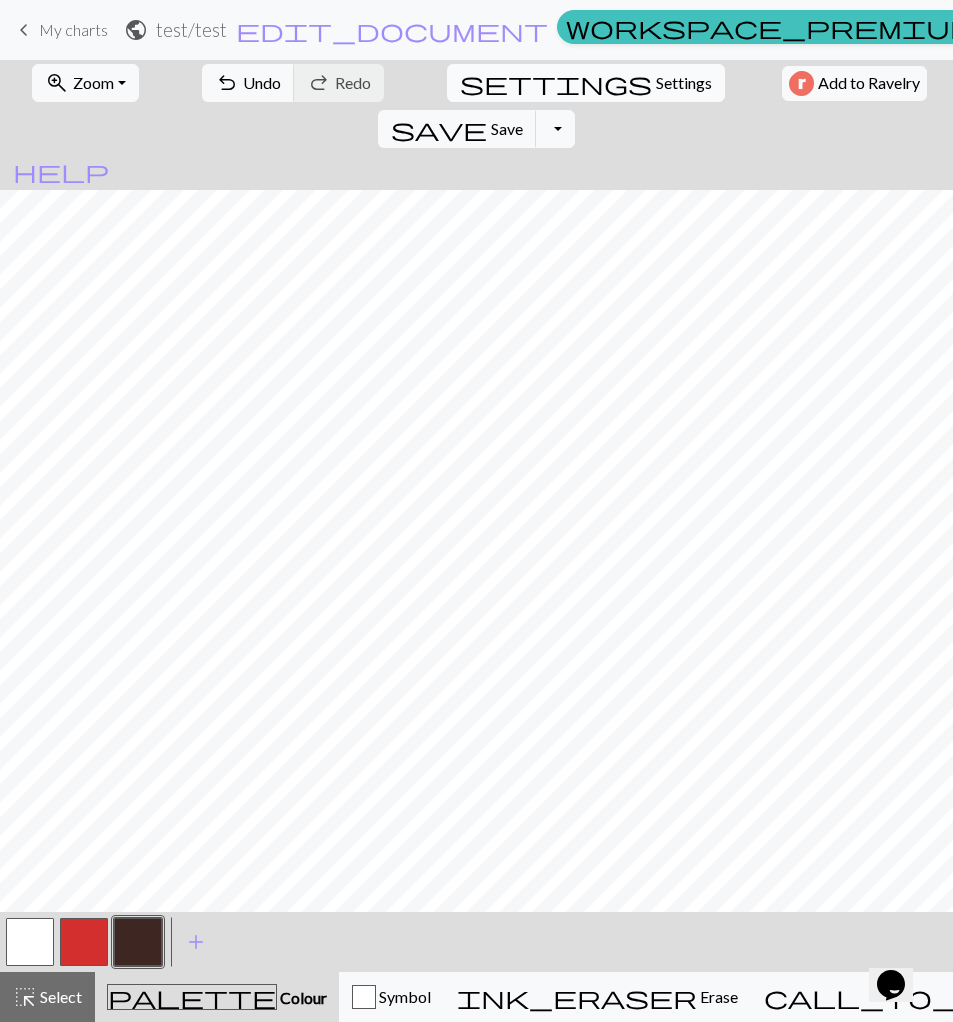 click on "settings  Settings" at bounding box center [586, 83] 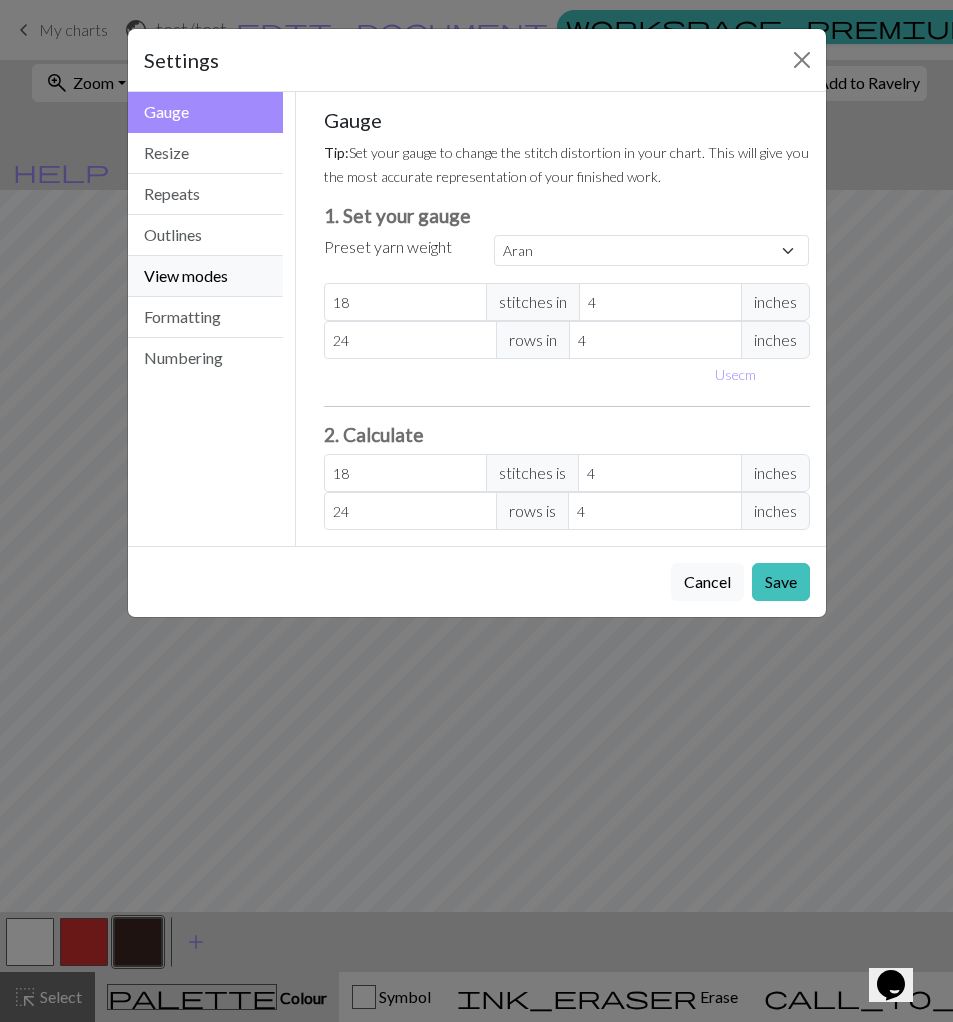 click on "View modes" at bounding box center (206, 276) 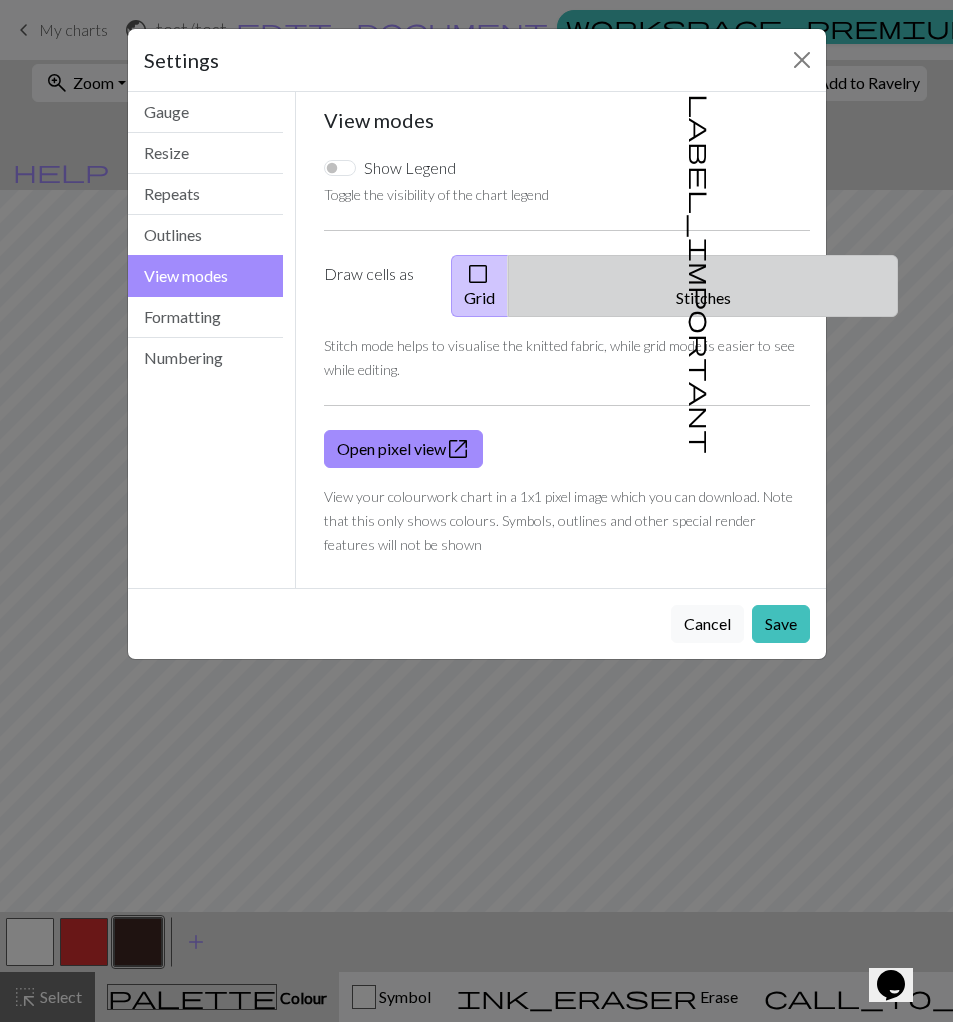 click on "label_important Stitches" at bounding box center (703, 286) 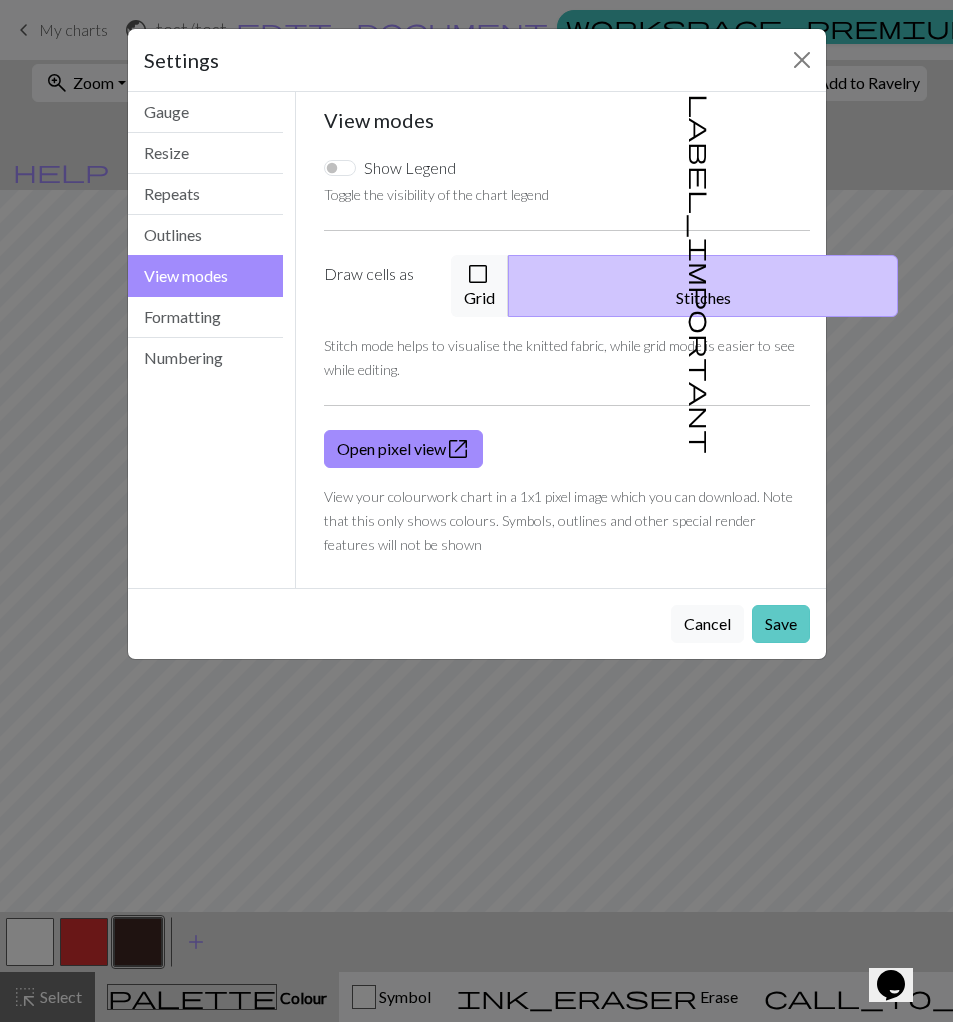 click on "Save" at bounding box center [781, 624] 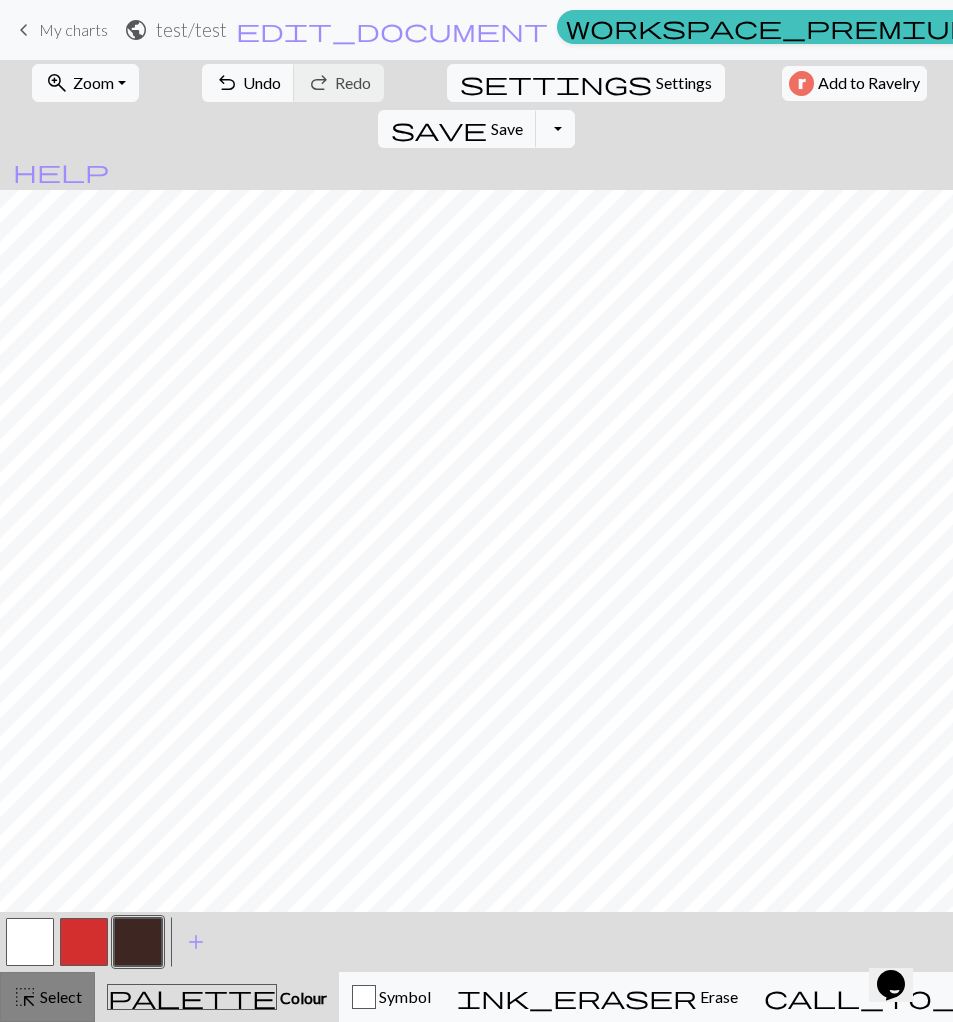 click on "Select" at bounding box center [59, 996] 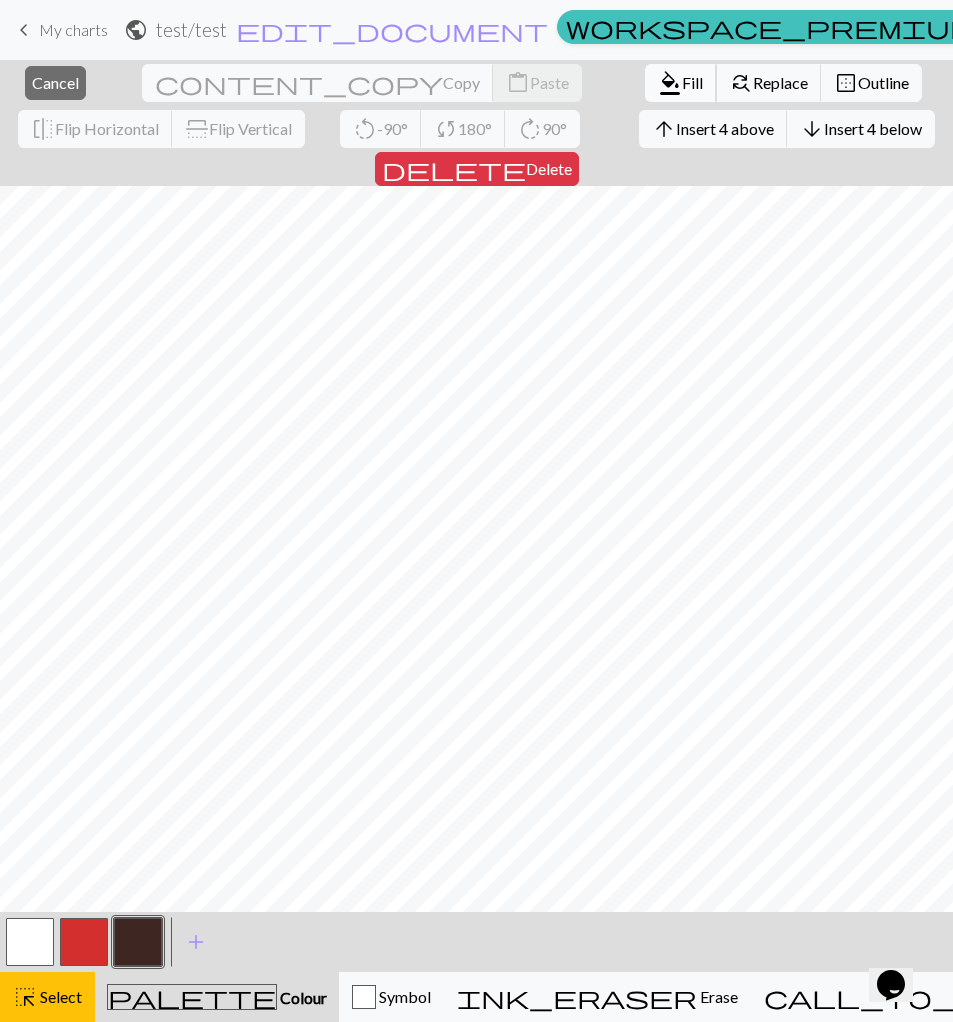 click on "format_color_fill  Fill" at bounding box center [681, 83] 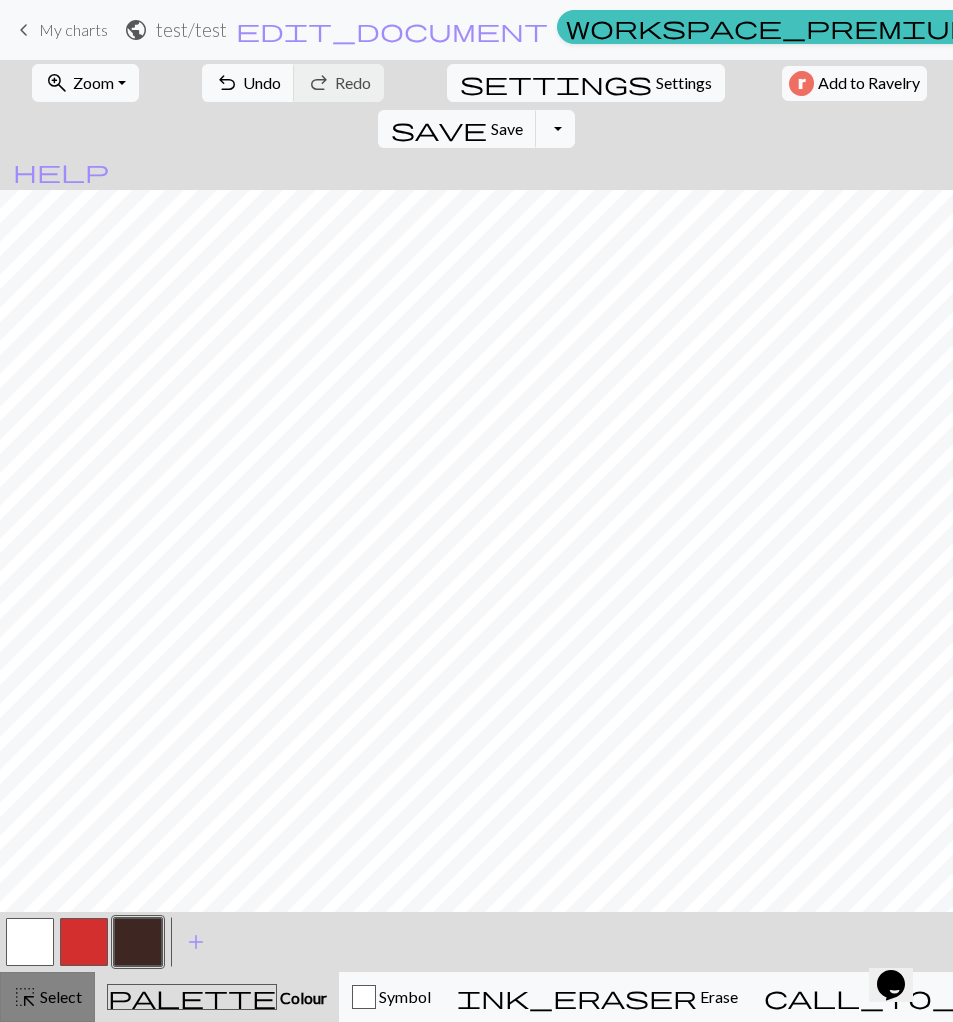 click on "Select" at bounding box center [59, 996] 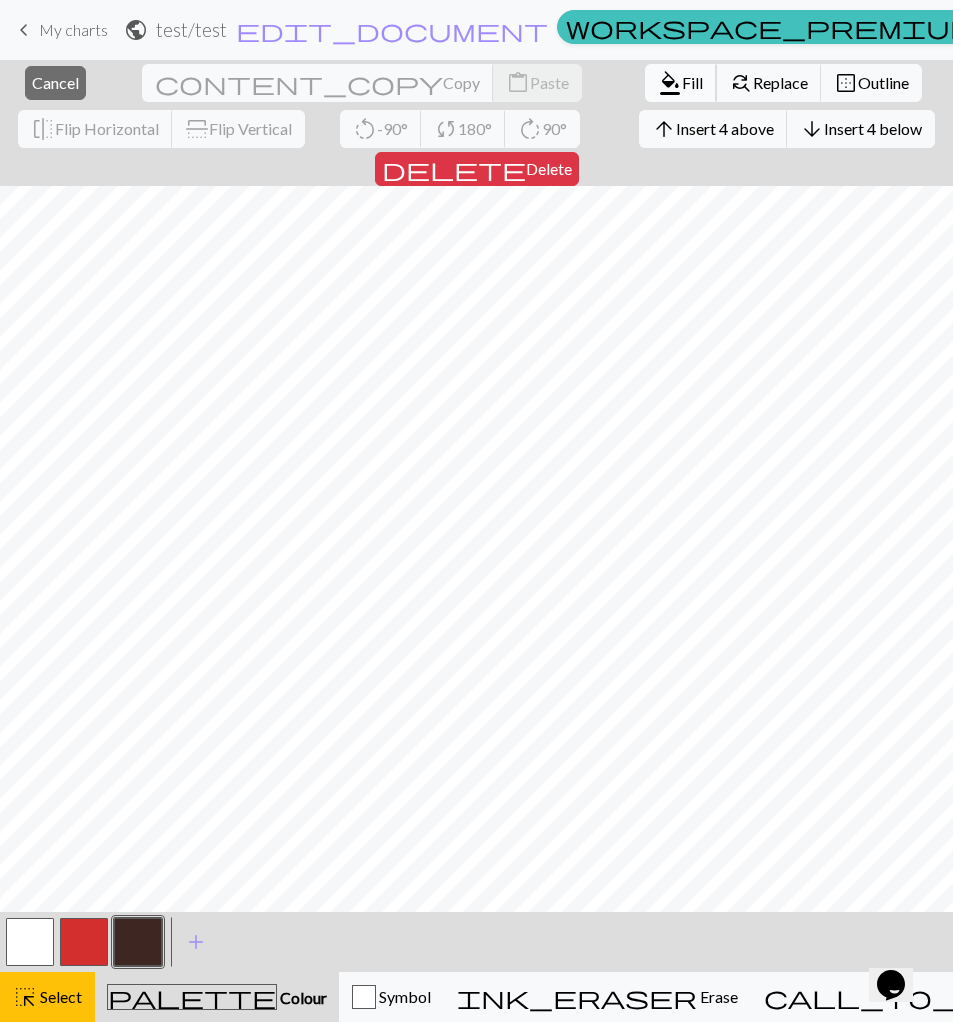 click on "Fill" at bounding box center (692, 82) 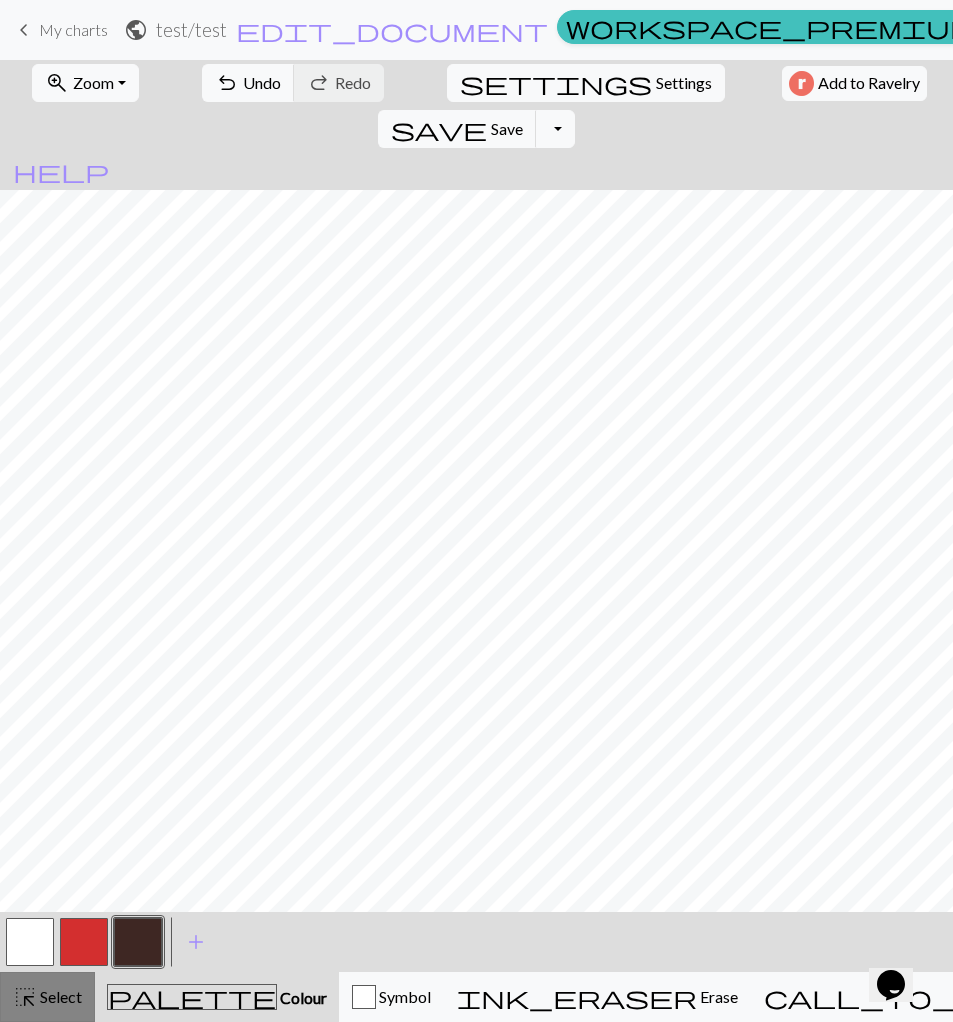 click on "highlight_alt   Select   Select" at bounding box center [47, 997] 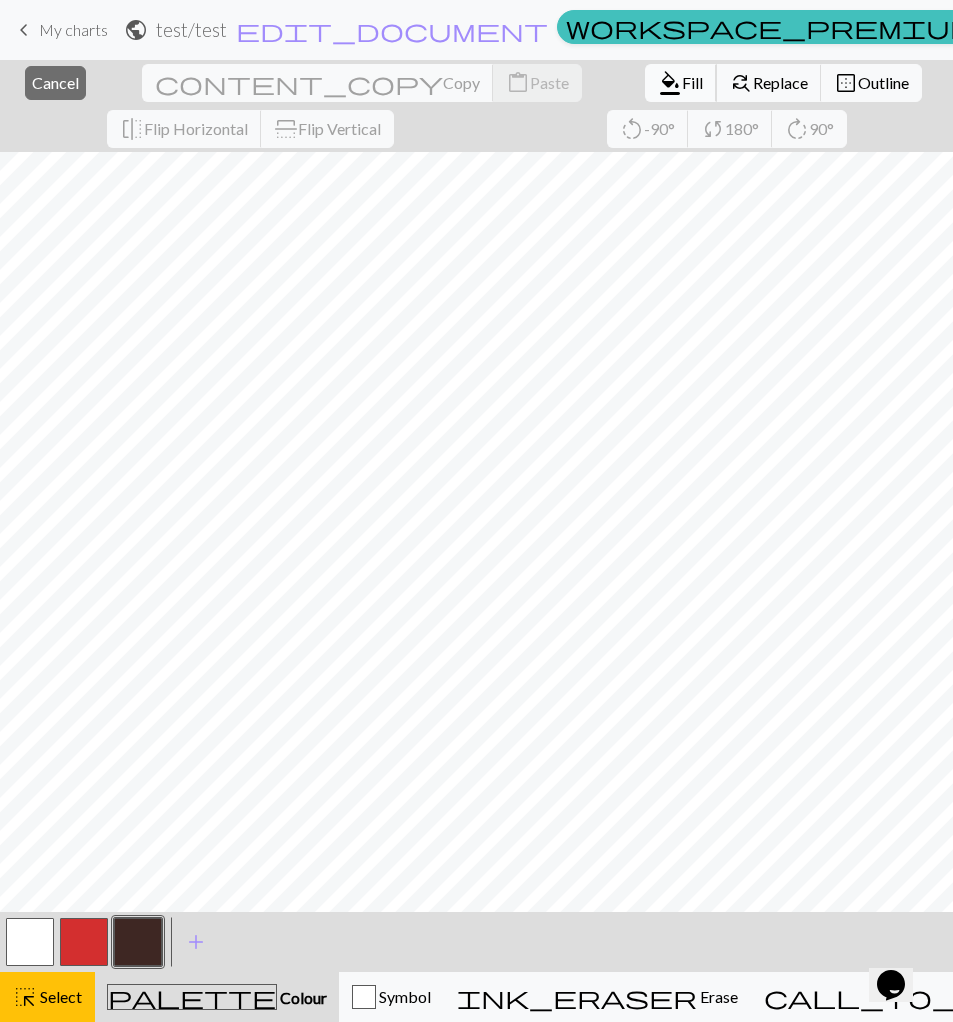 click on "Fill" at bounding box center [692, 82] 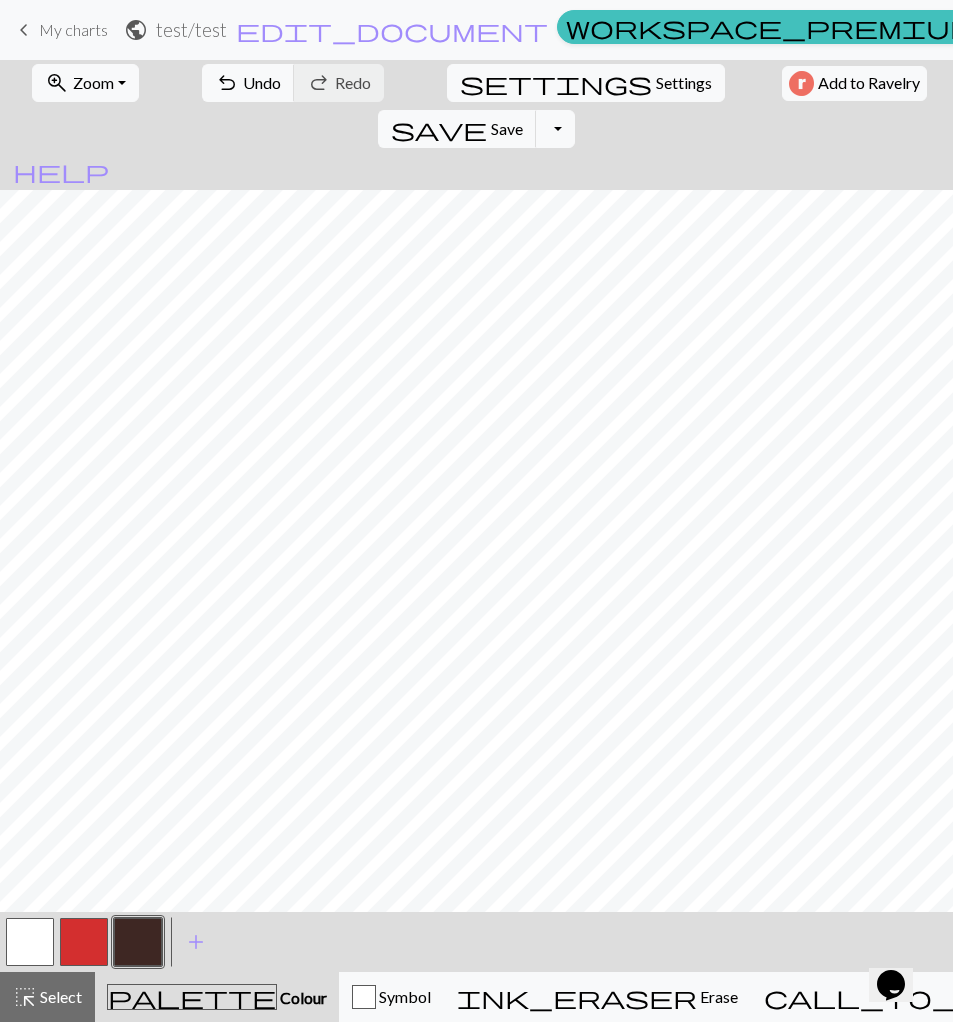 click at bounding box center (30, 942) 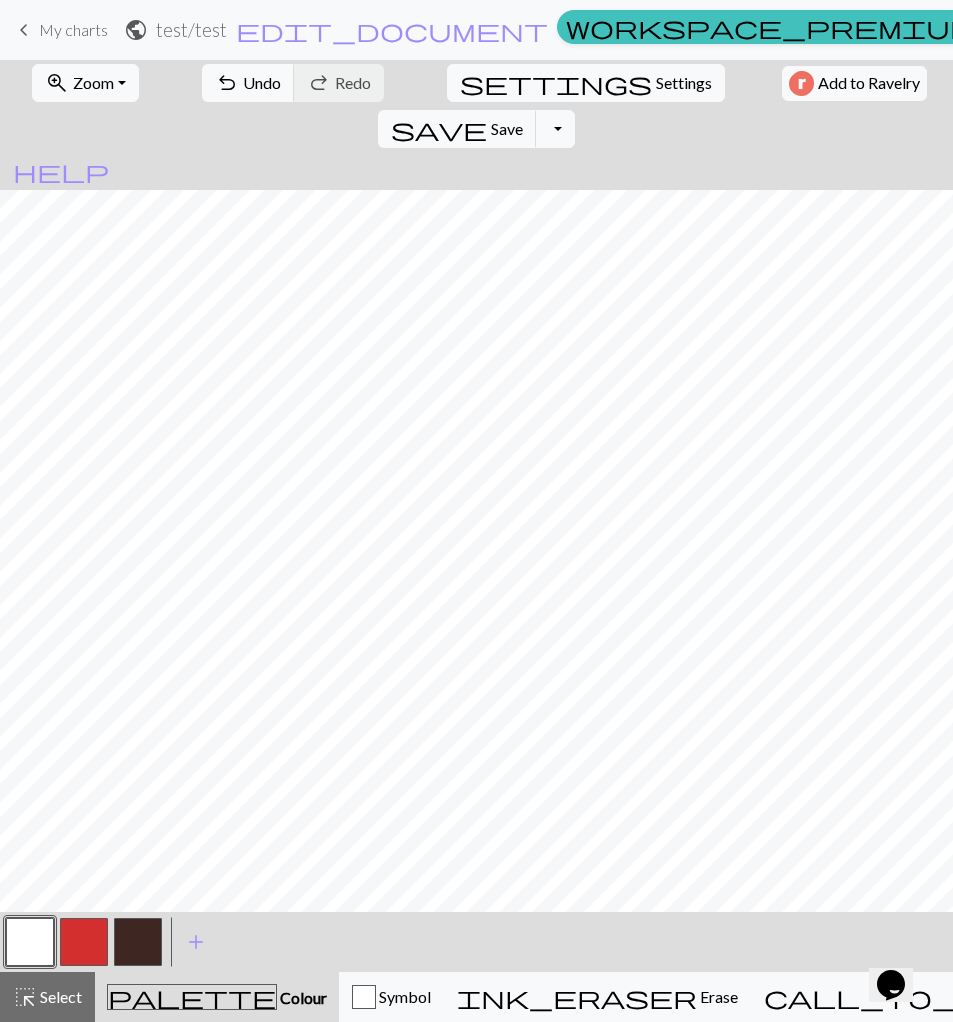 click at bounding box center (138, 942) 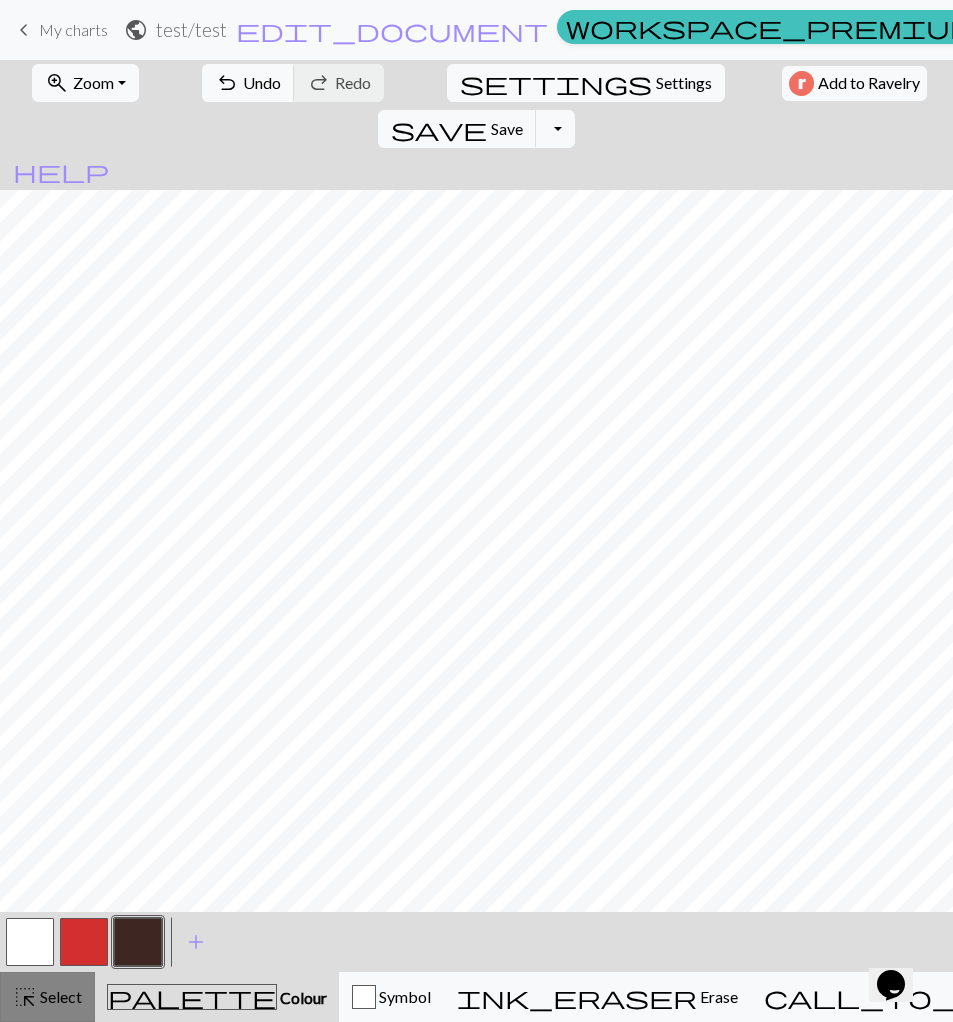 click on "highlight_alt   Select   Select" at bounding box center (47, 997) 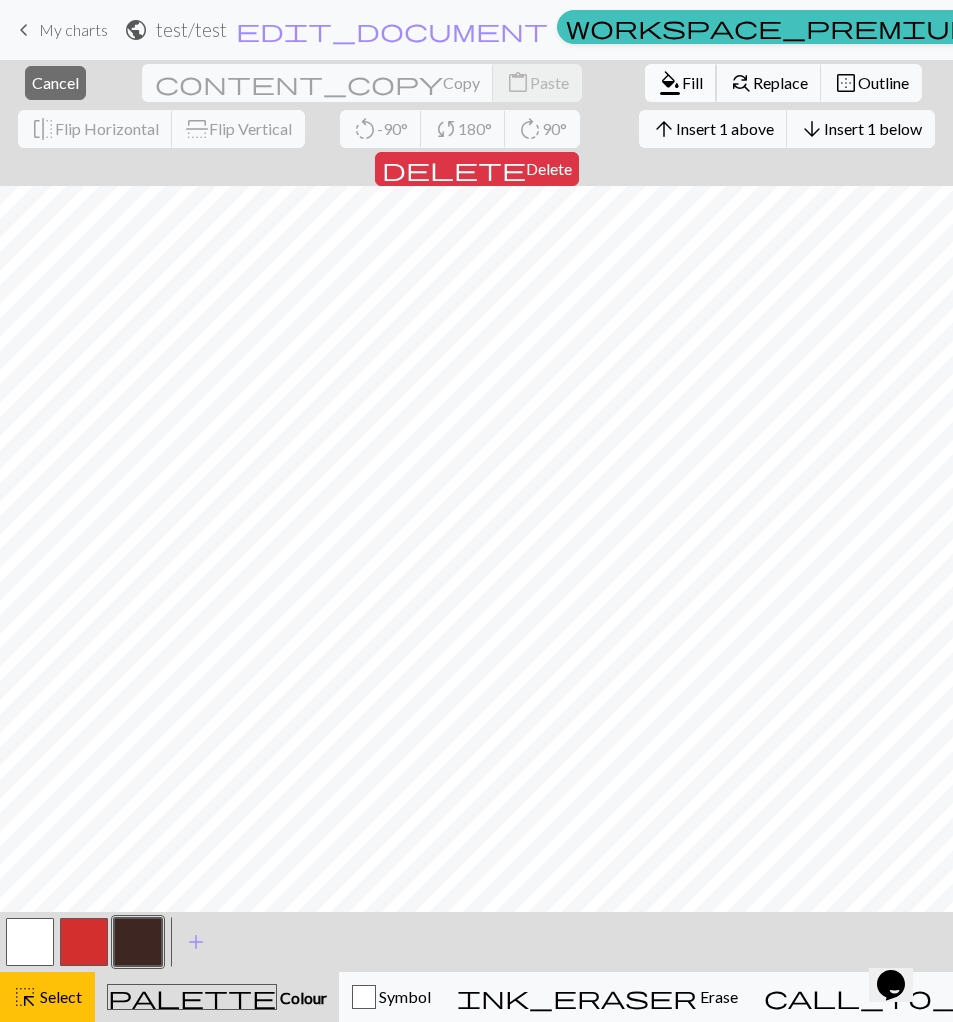 click on "format_color_fill" at bounding box center [670, 83] 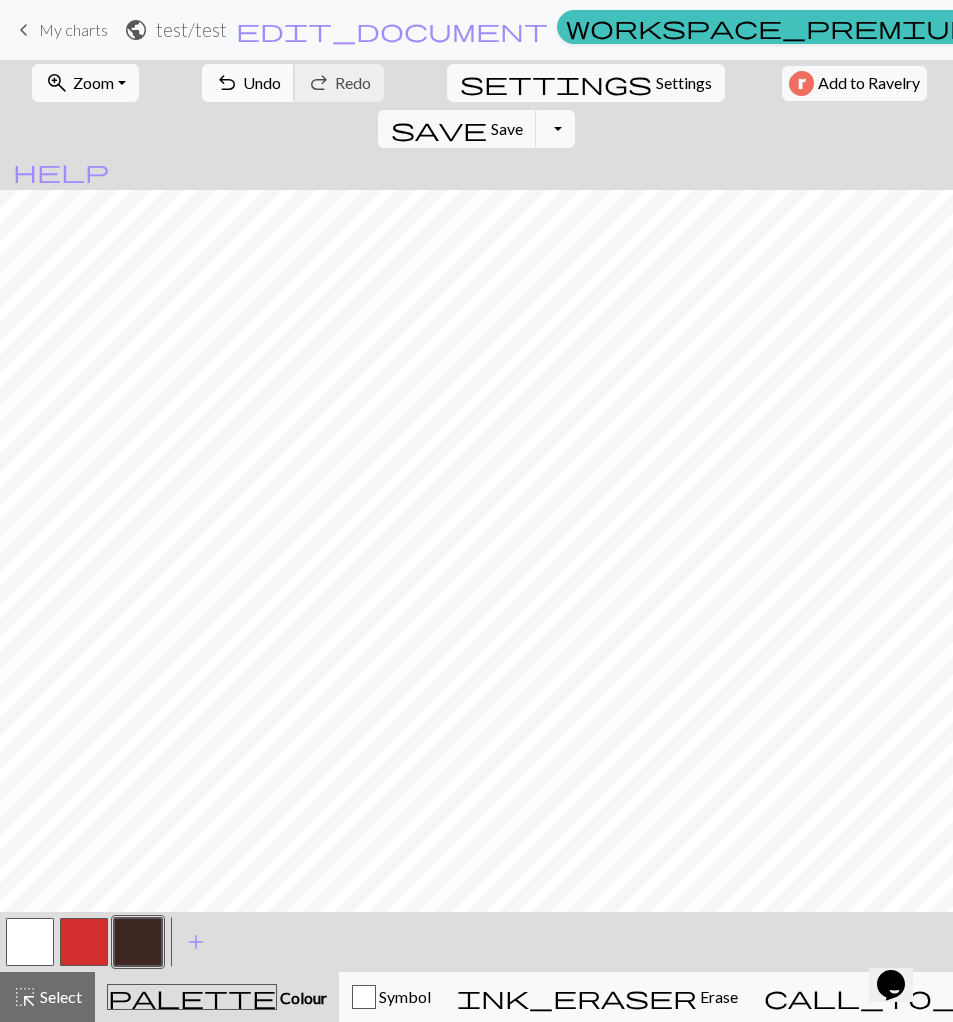 click on "undo" at bounding box center (227, 83) 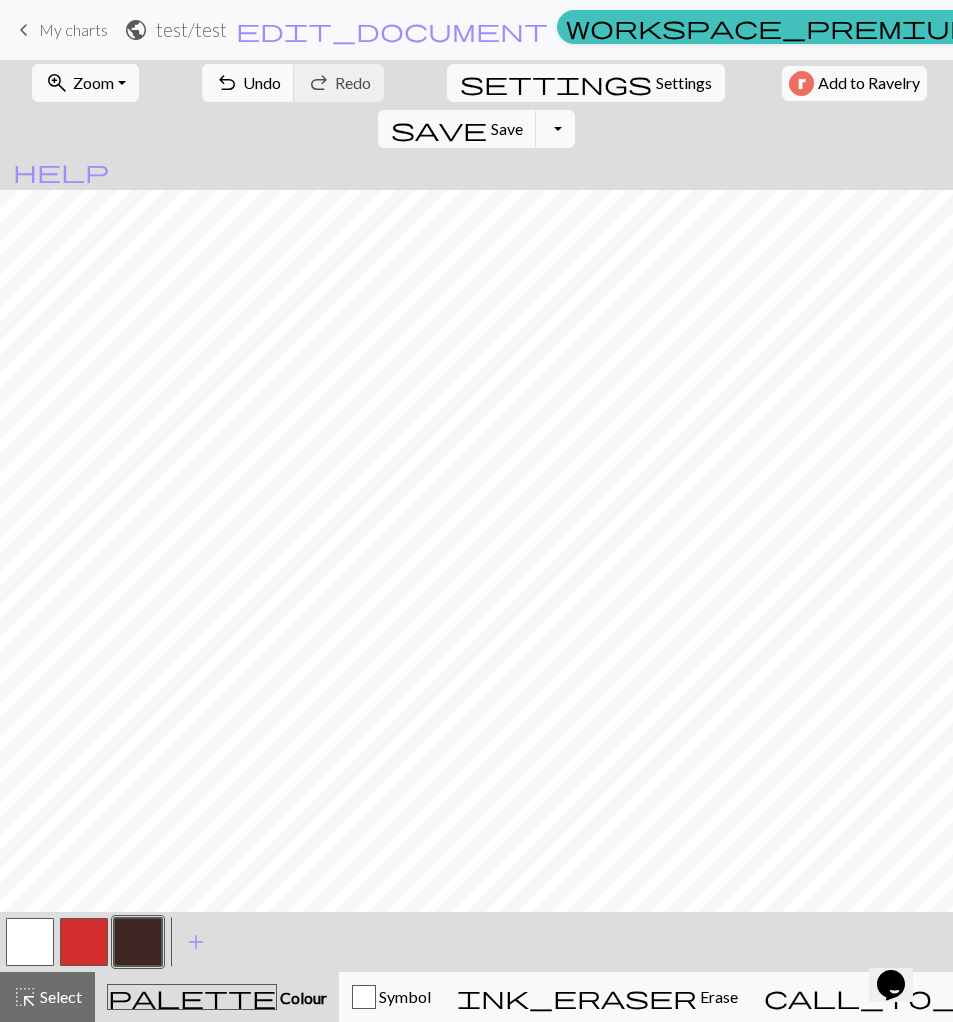 click at bounding box center (84, 942) 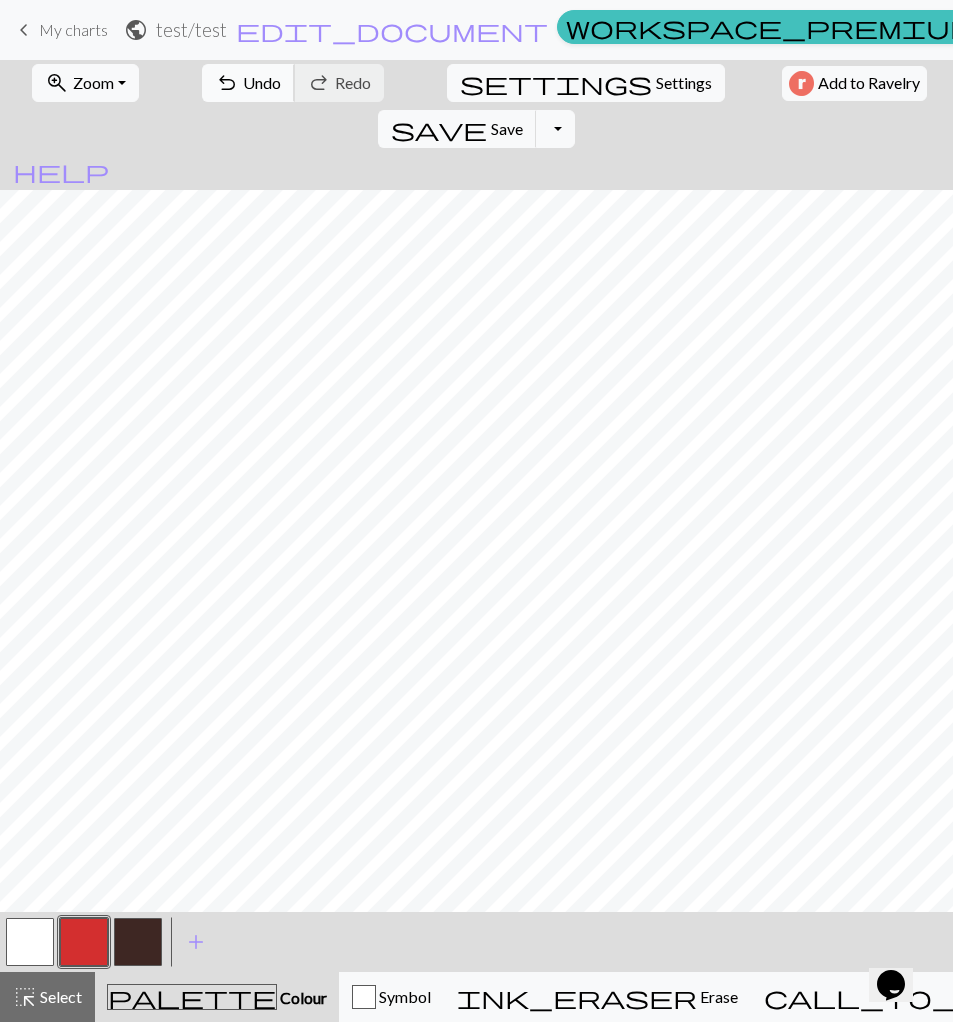 click on "Undo" at bounding box center (262, 82) 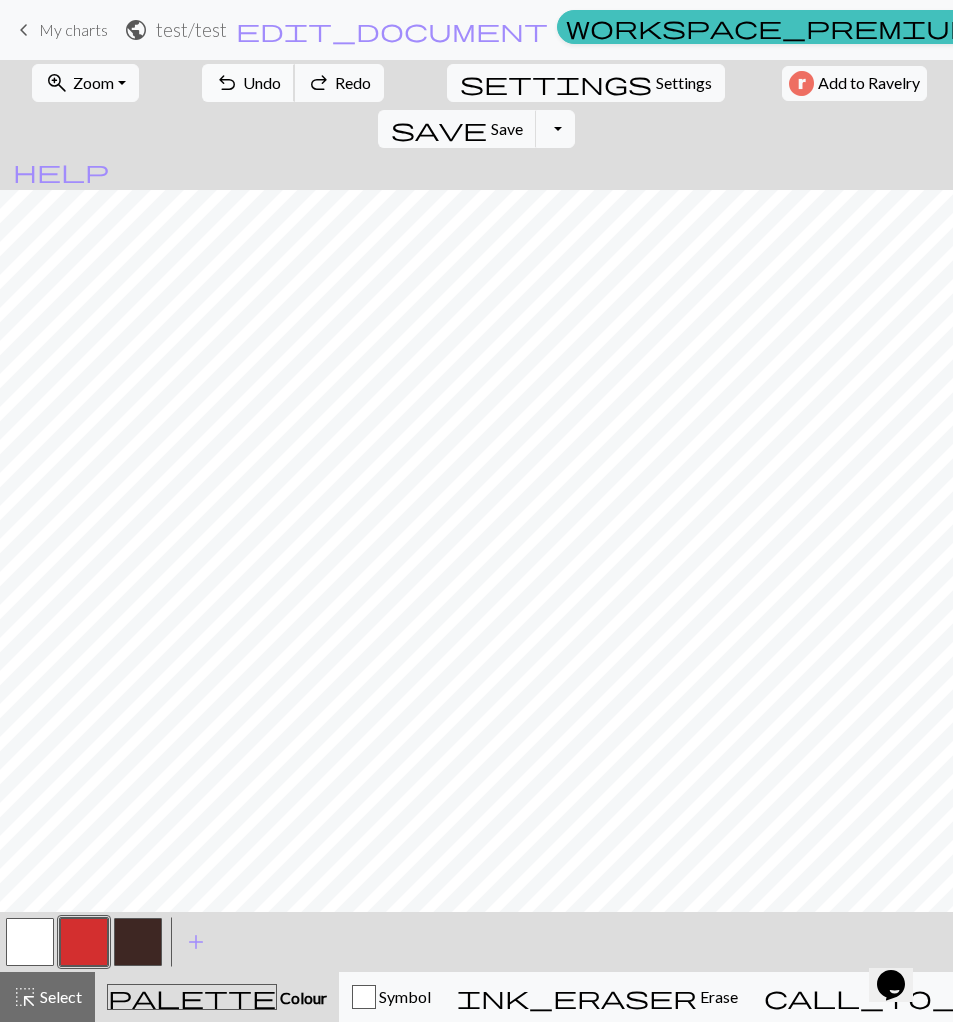 click on "Undo" at bounding box center (262, 82) 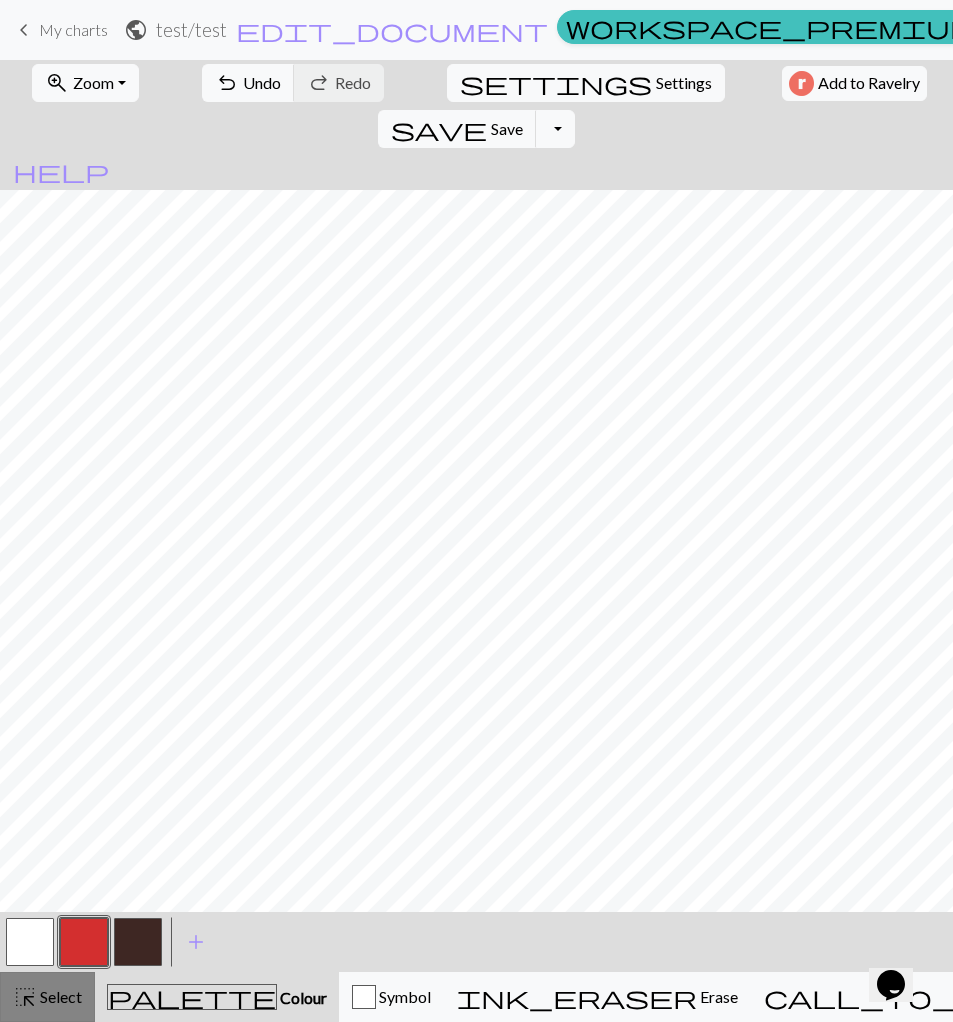 click on "highlight_alt   Select   Select" at bounding box center [47, 997] 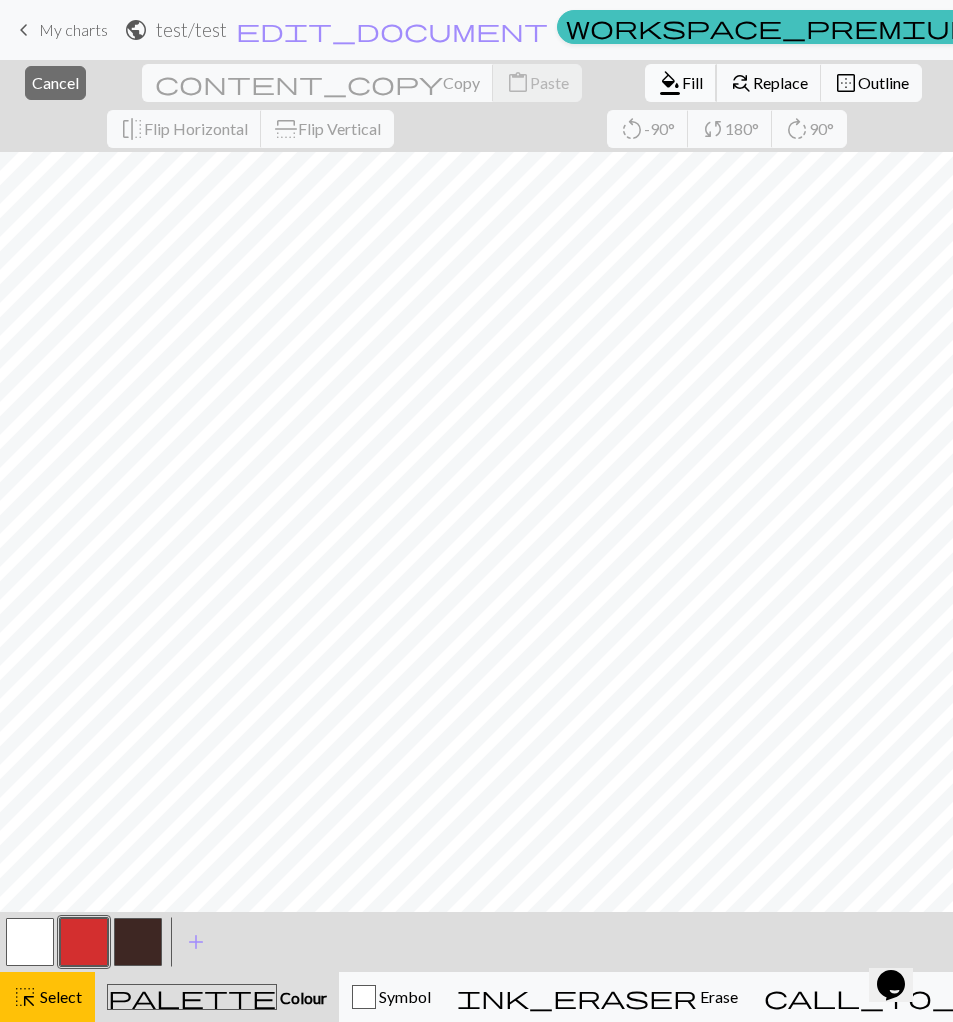 click on "format_color_fill  Fill" at bounding box center [681, 83] 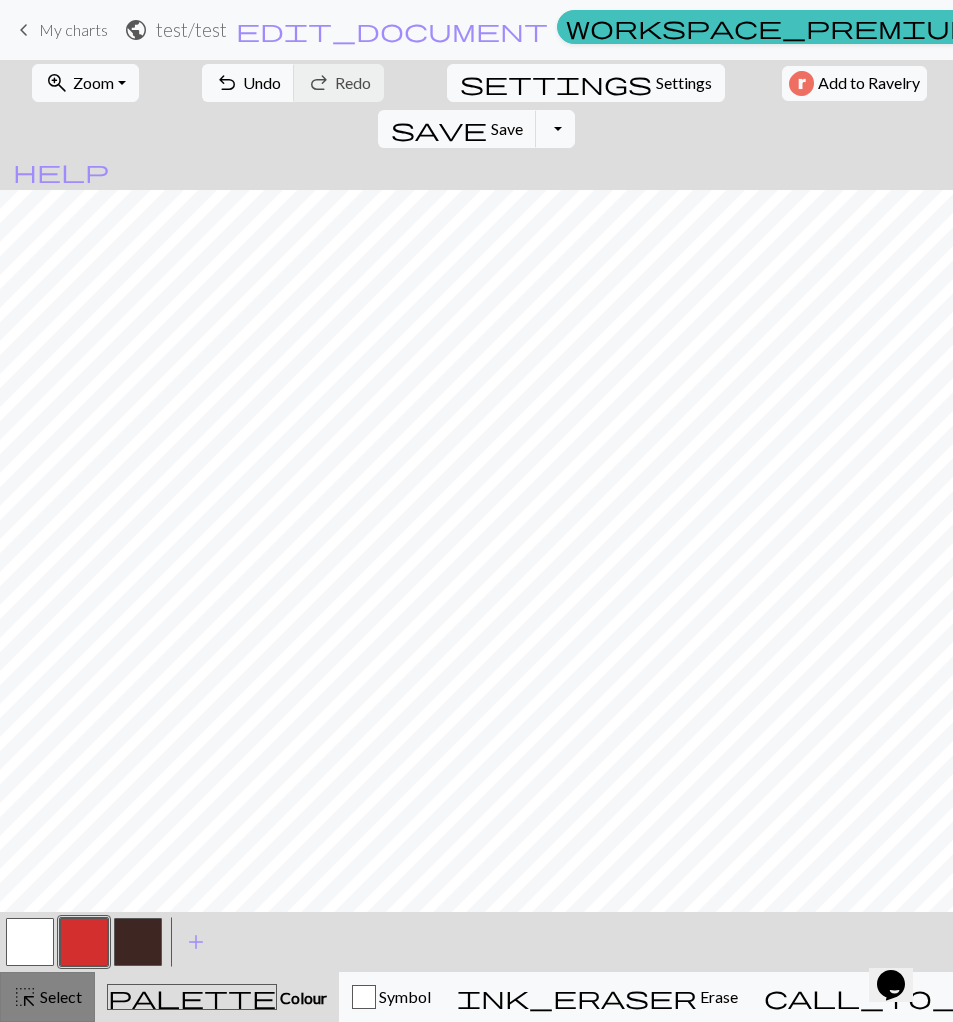 click on "highlight_alt   Select   Select" at bounding box center [47, 997] 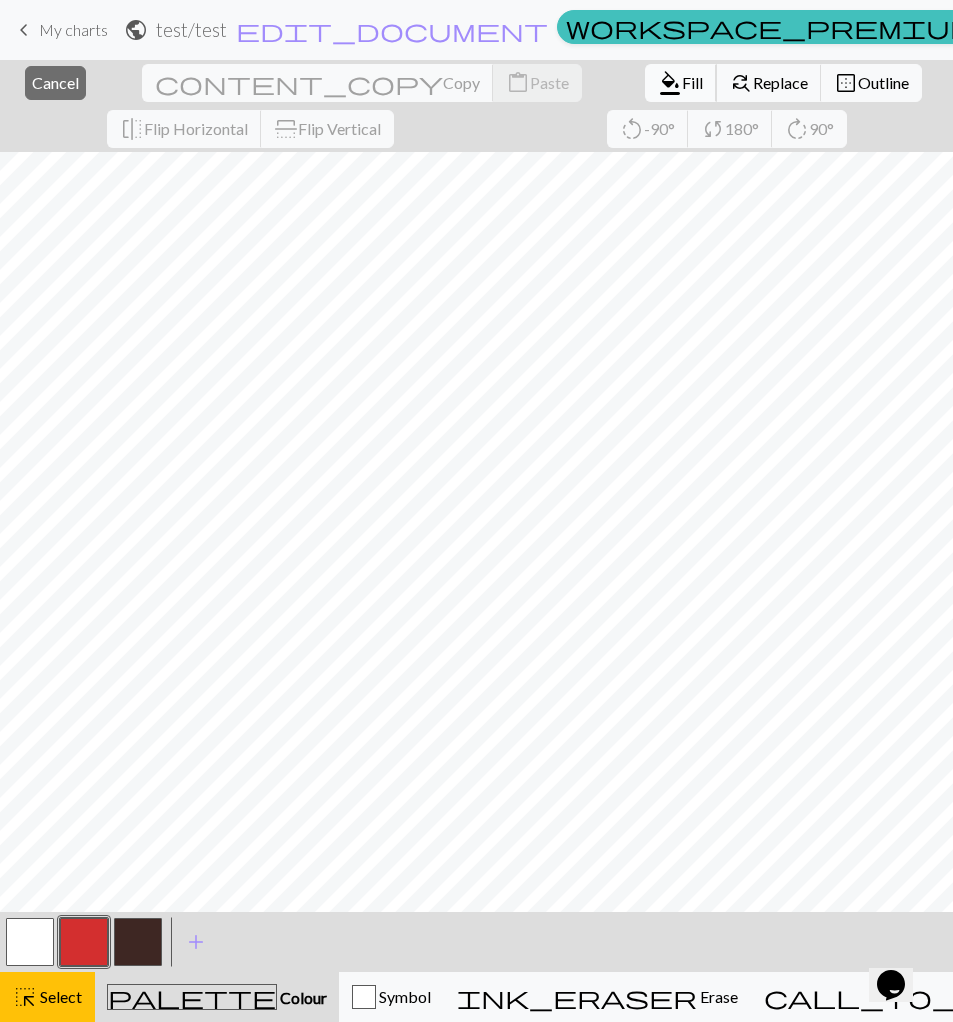 click on "Fill" at bounding box center [692, 82] 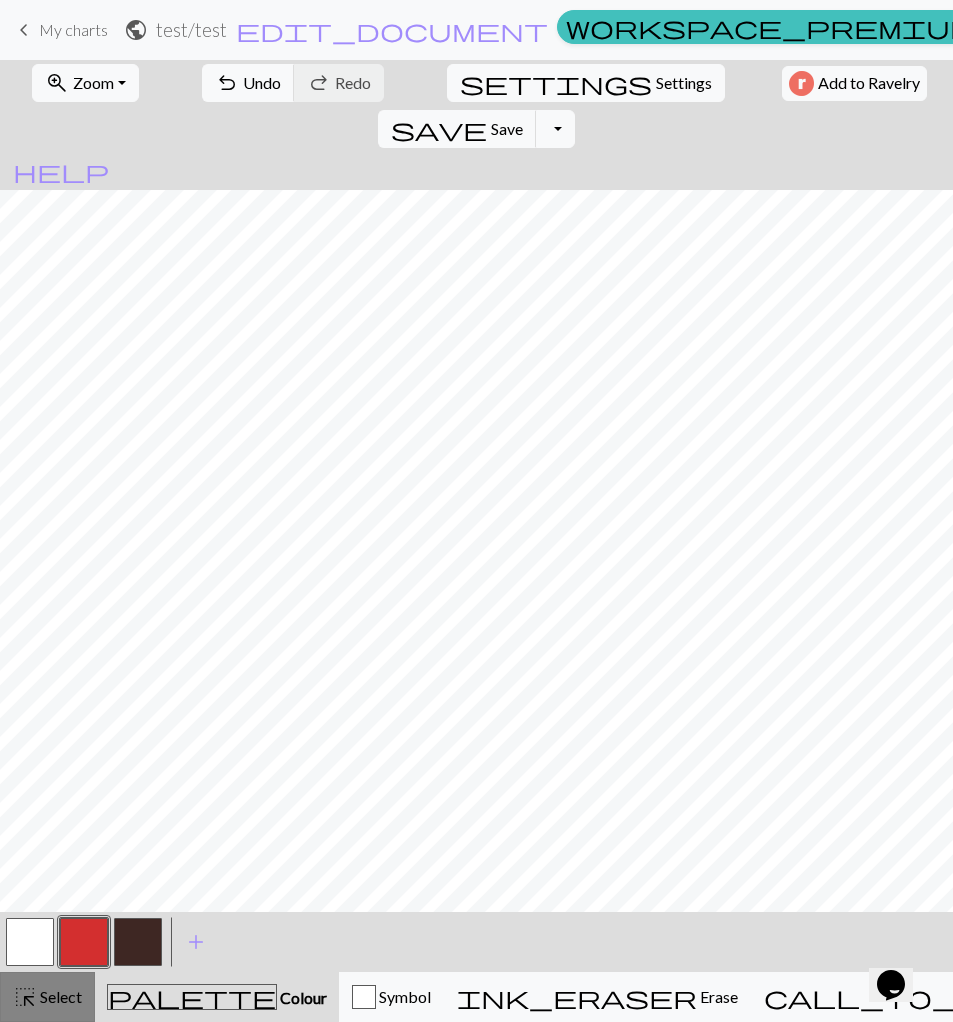 click on "Select" at bounding box center [59, 996] 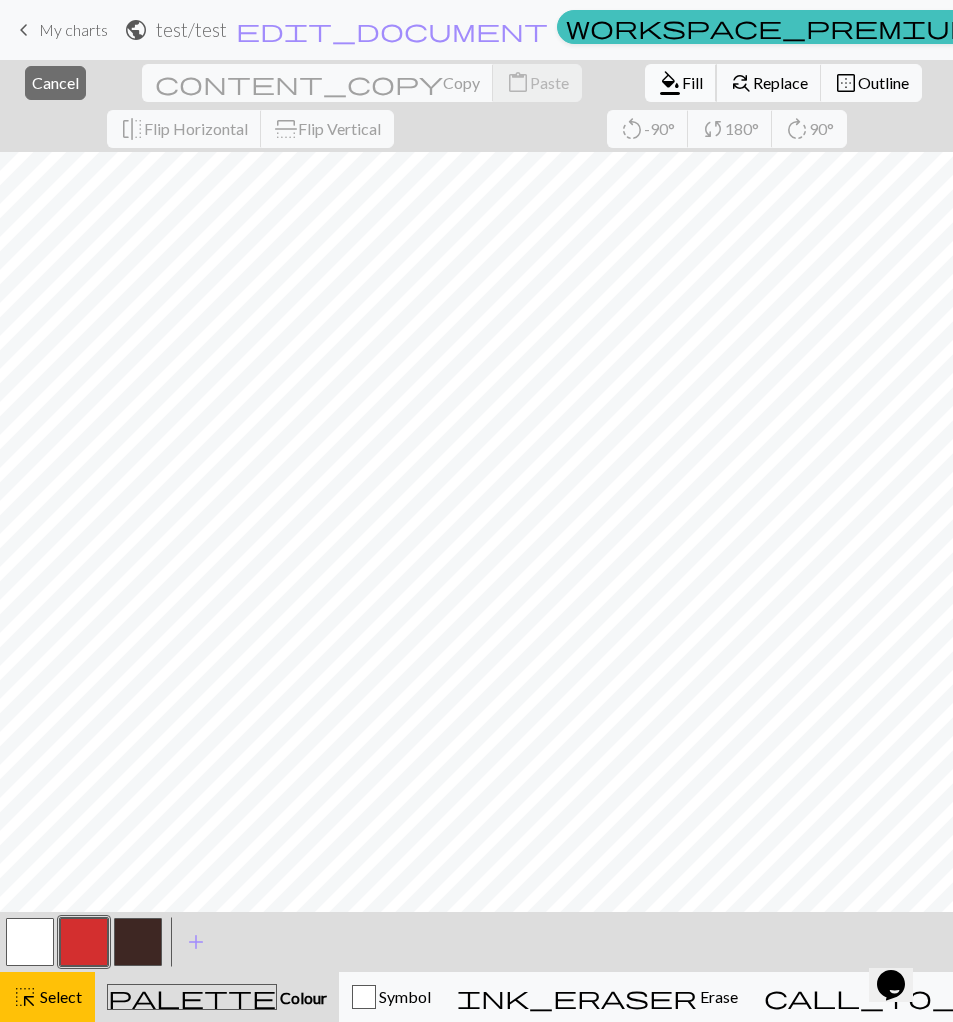 click on "format_color_fill  Fill" at bounding box center [681, 83] 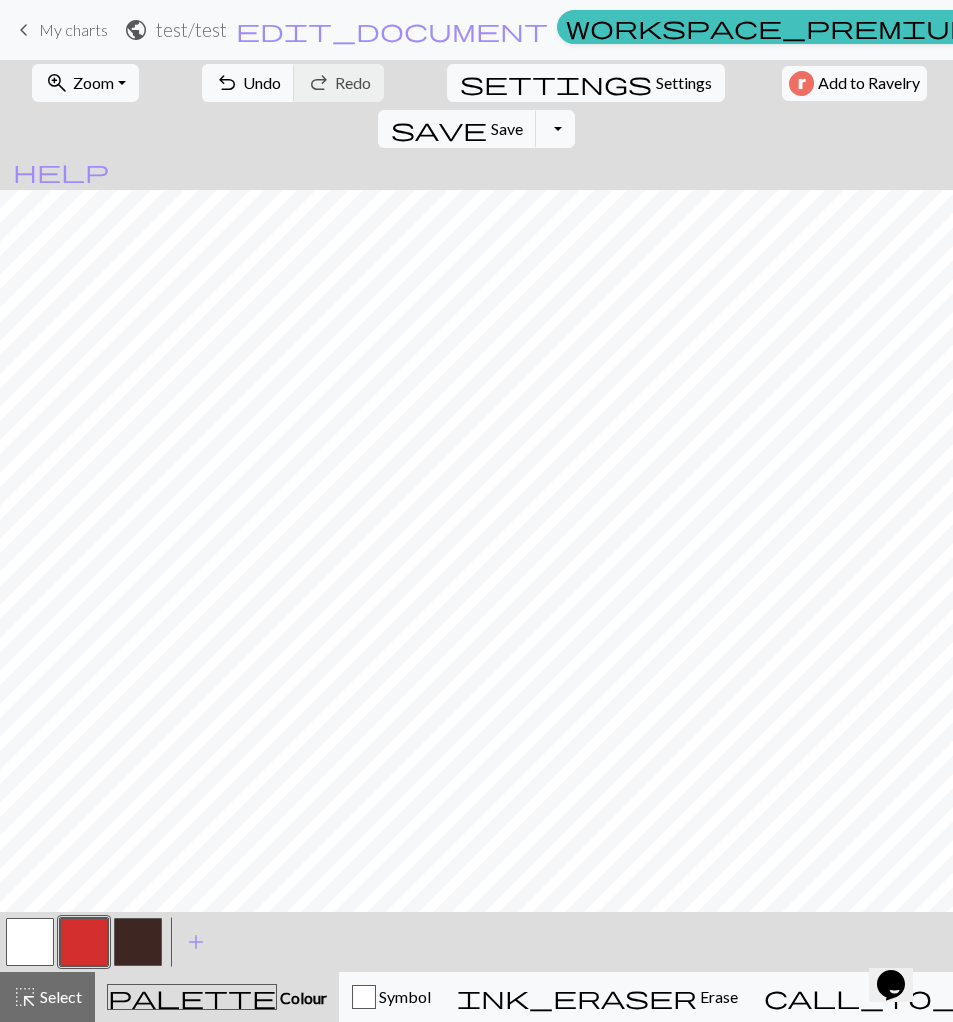 click at bounding box center [138, 942] 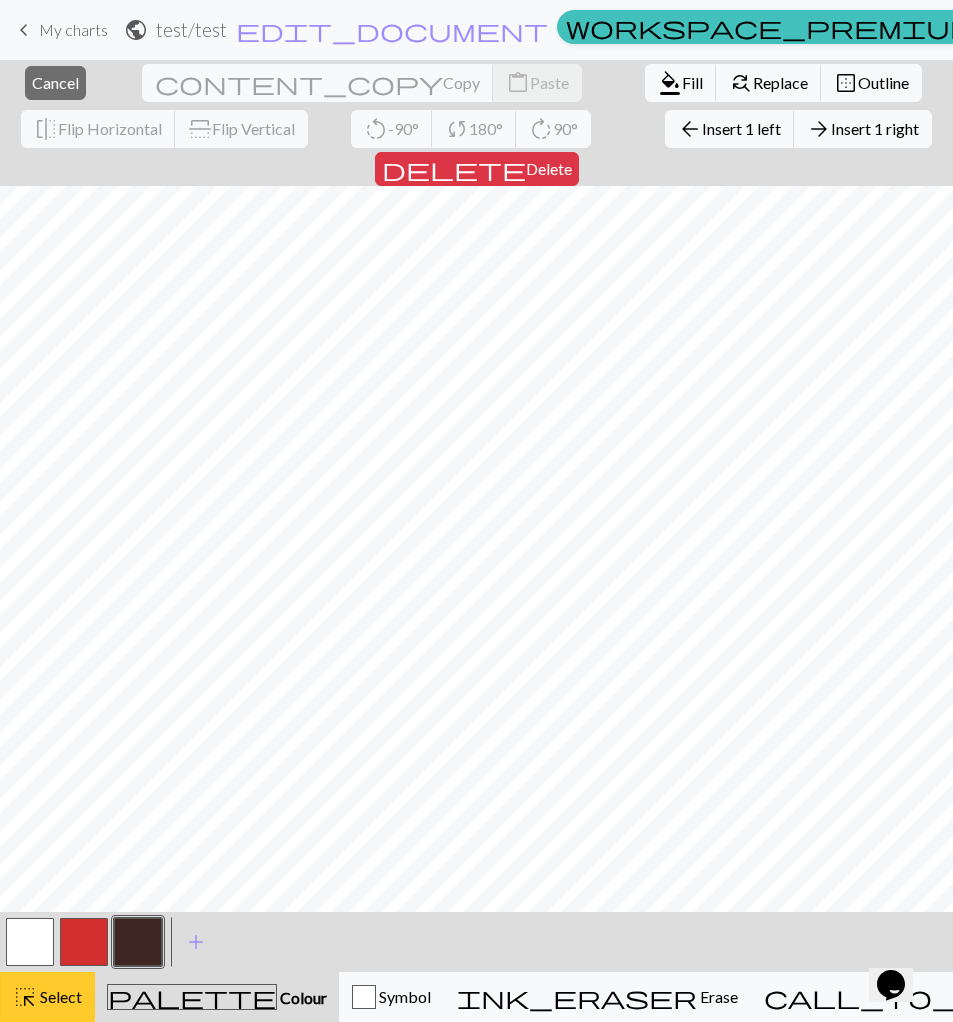 click on "Select" at bounding box center (59, 996) 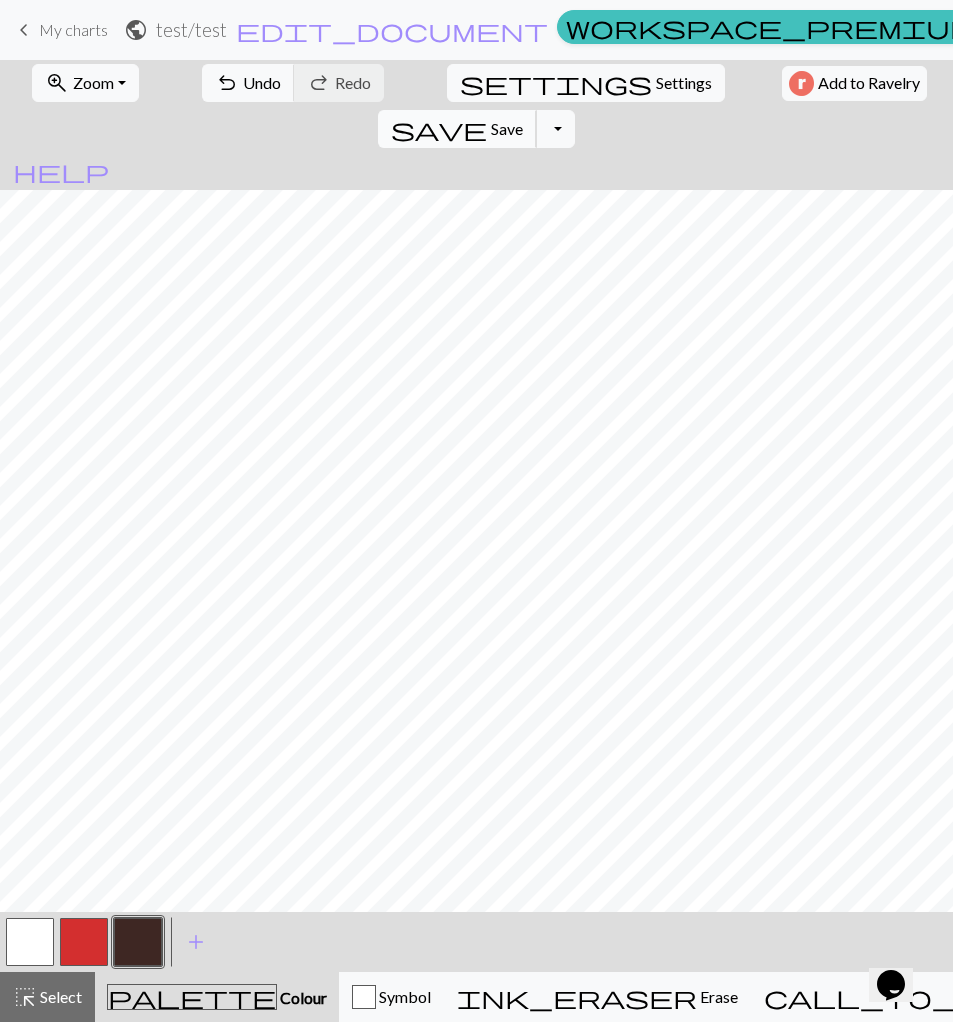 click on "save Save Save" at bounding box center [457, 129] 